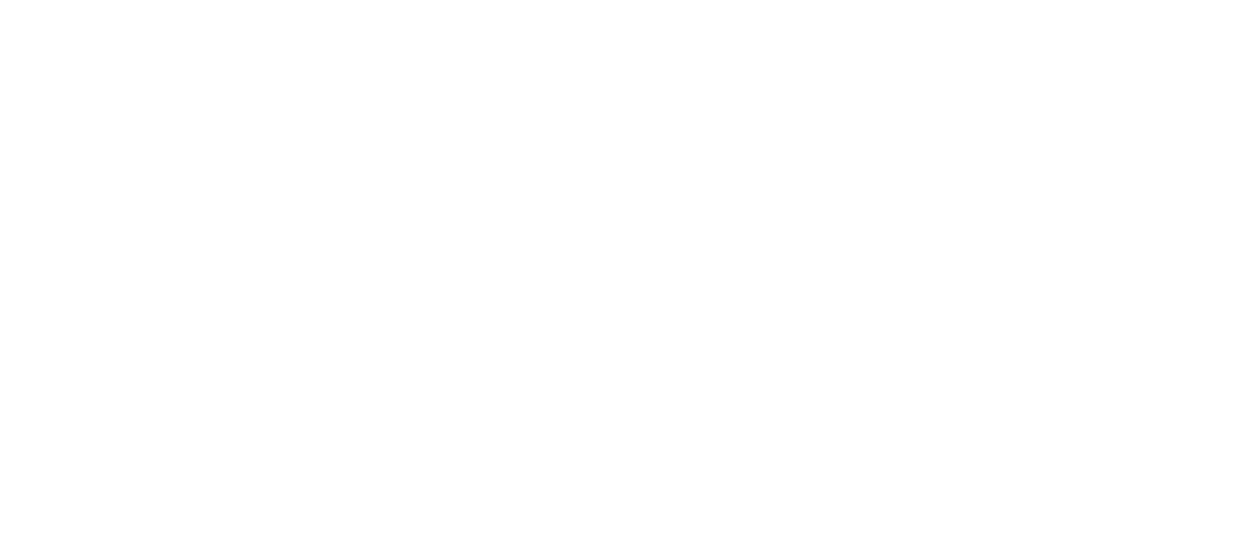 scroll, scrollTop: 0, scrollLeft: 0, axis: both 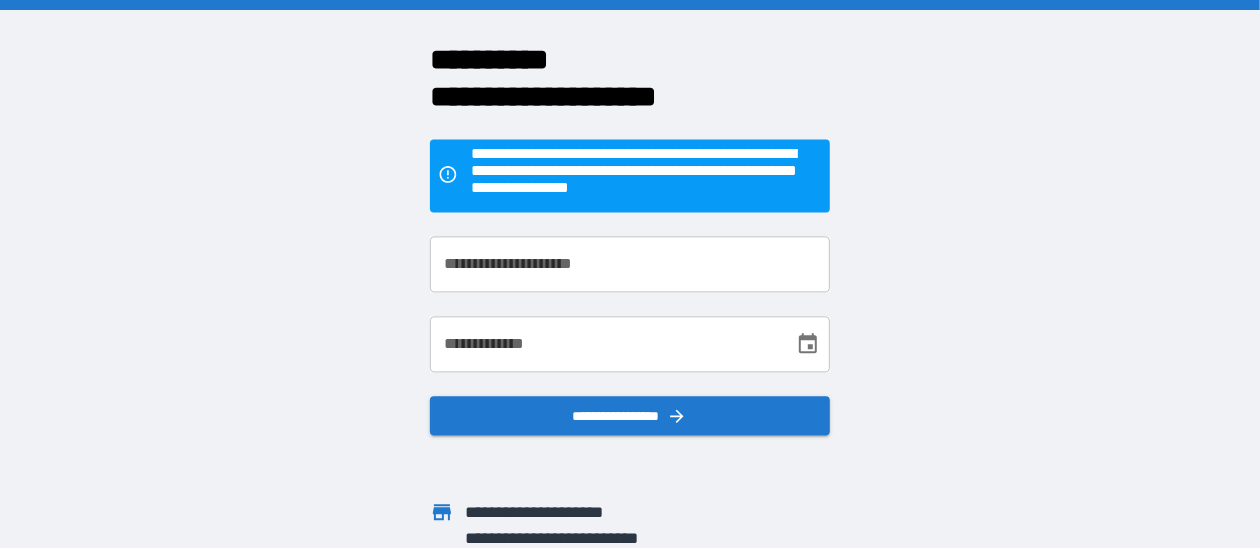 click on "**********" at bounding box center [630, 265] 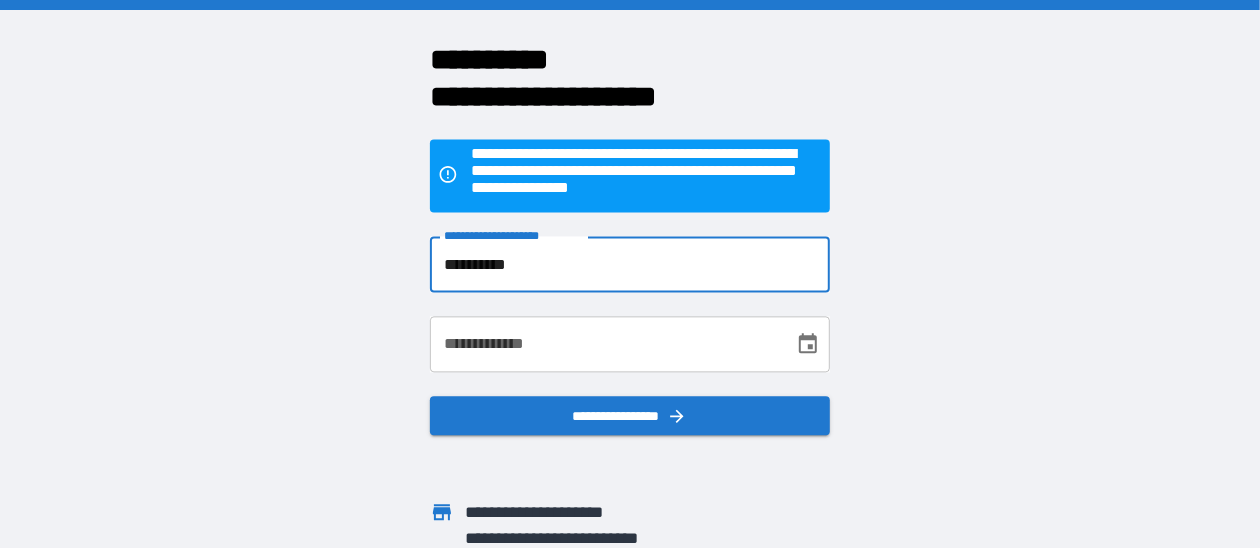 type on "**********" 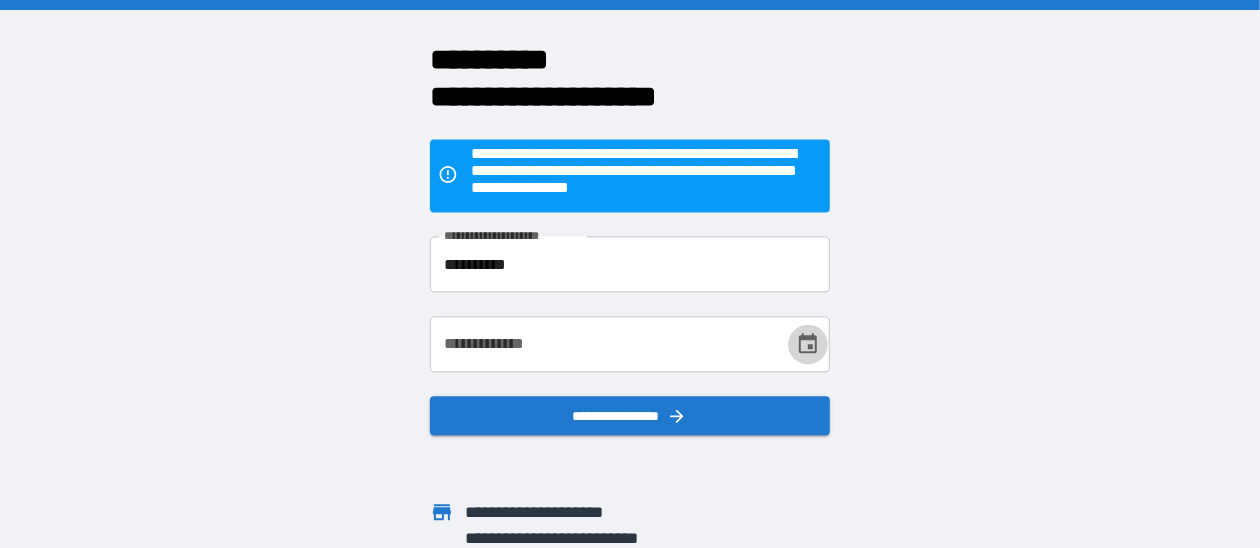 click 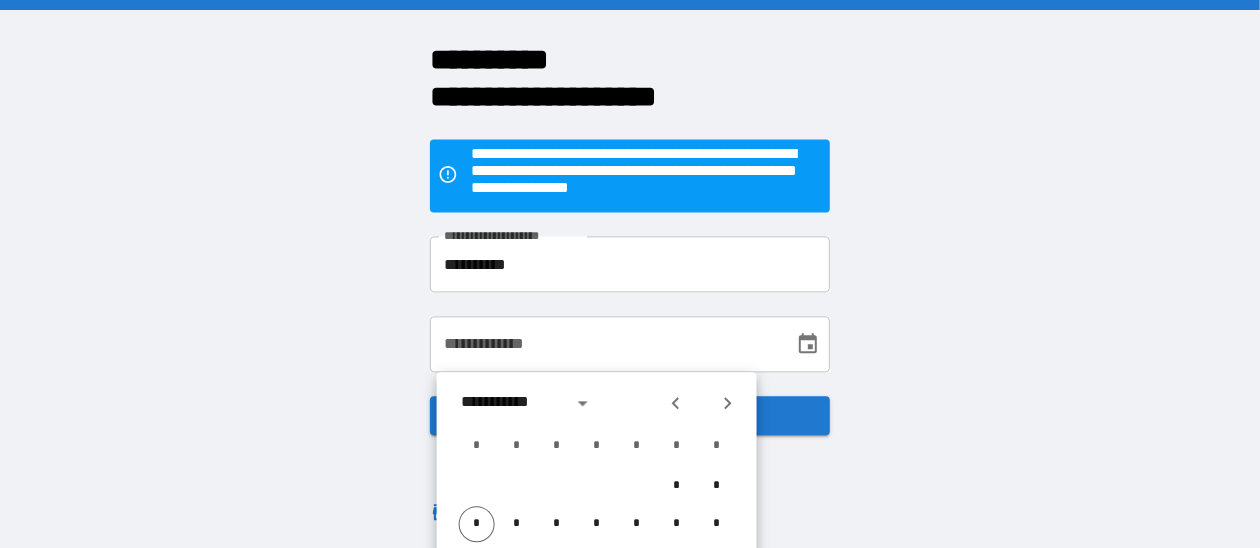 click 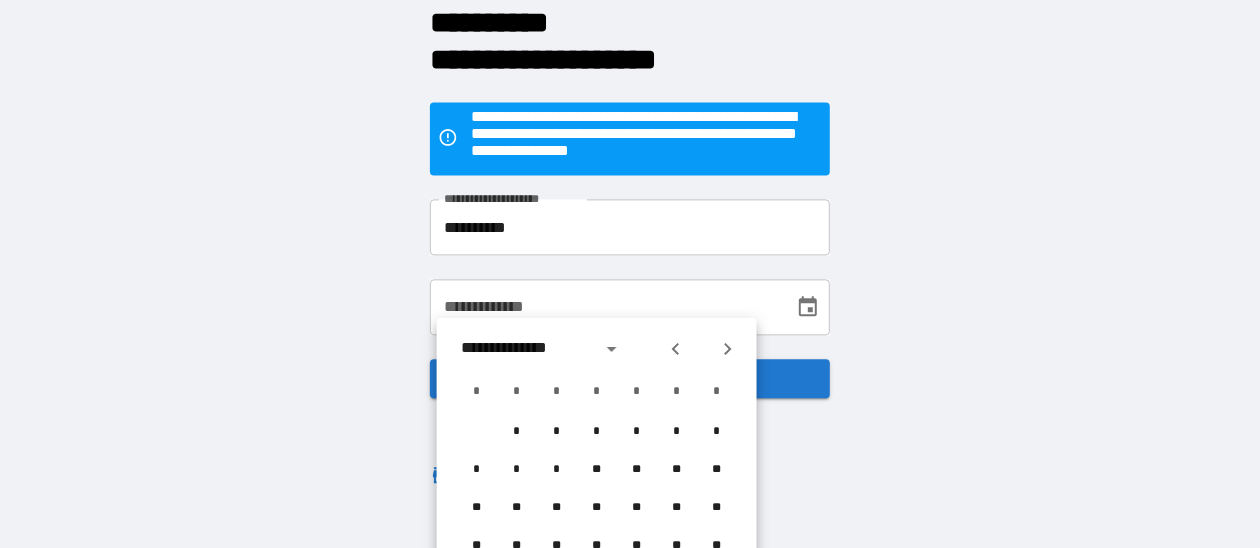 scroll, scrollTop: 57, scrollLeft: 0, axis: vertical 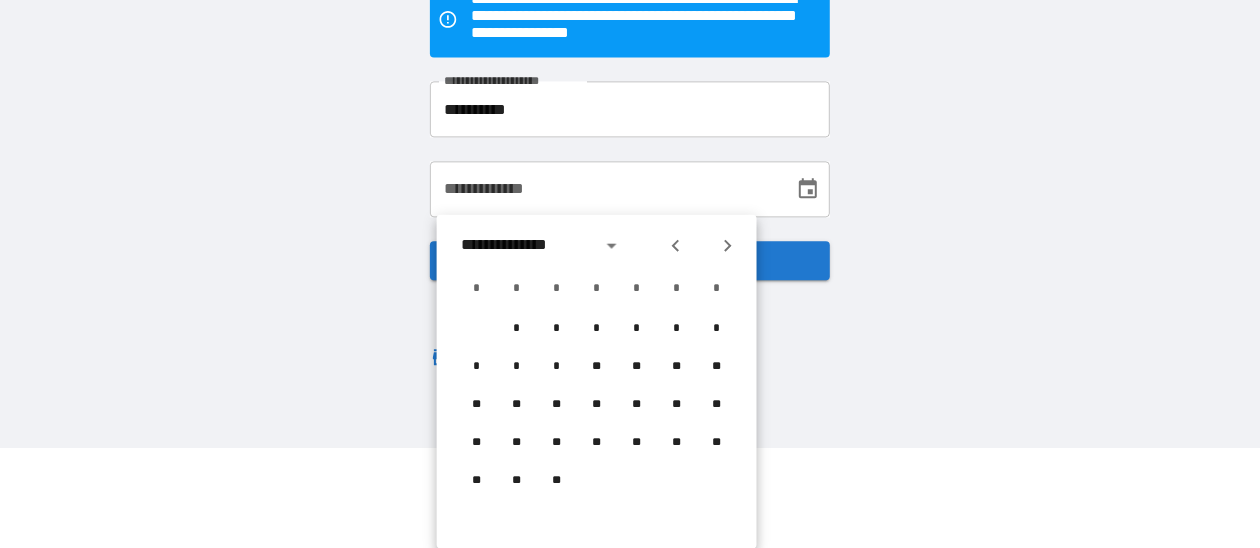 click on "**********" at bounding box center (630, 174) 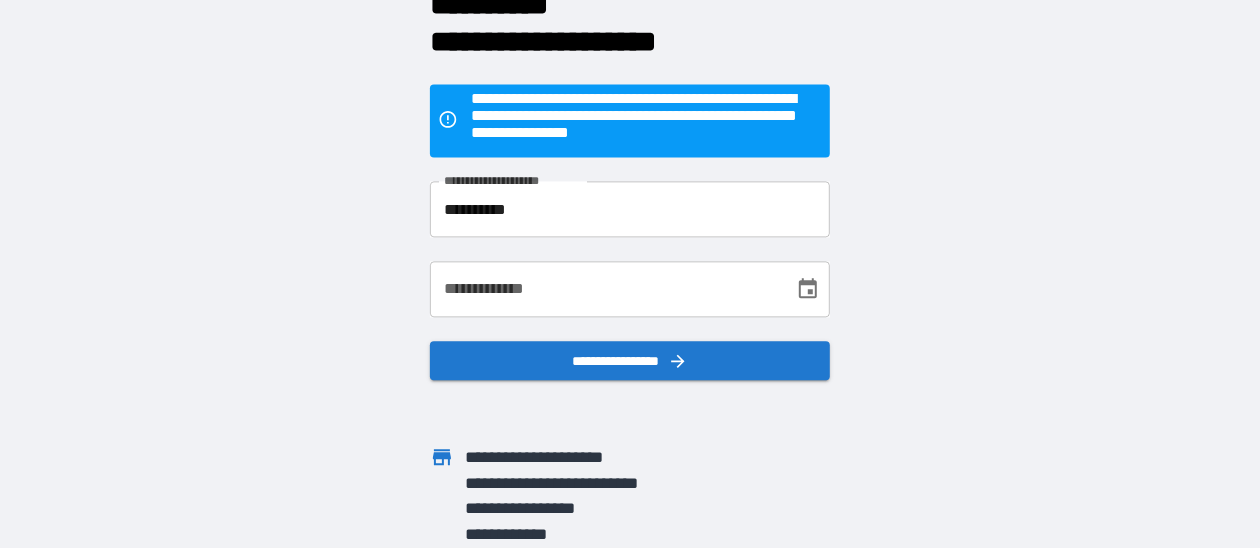 scroll, scrollTop: 0, scrollLeft: 0, axis: both 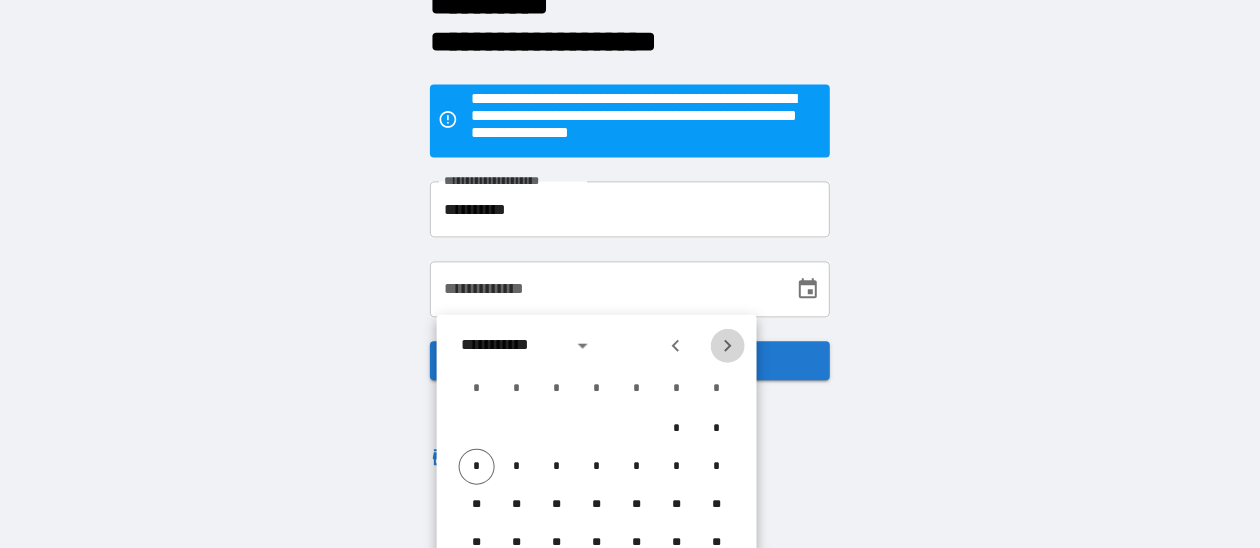 click 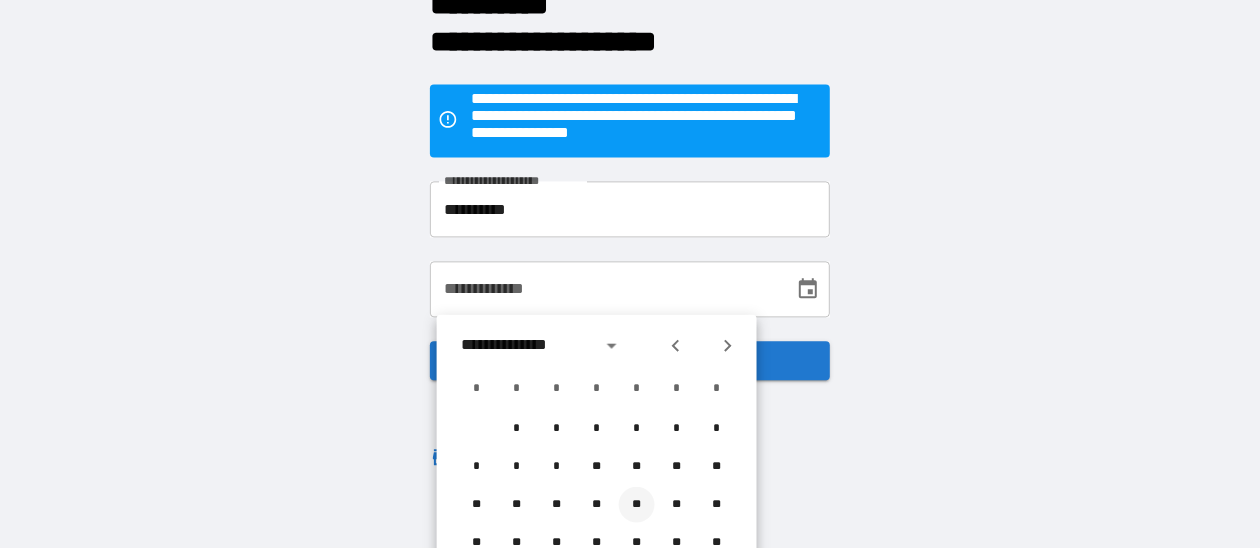 click on "**" at bounding box center (637, 505) 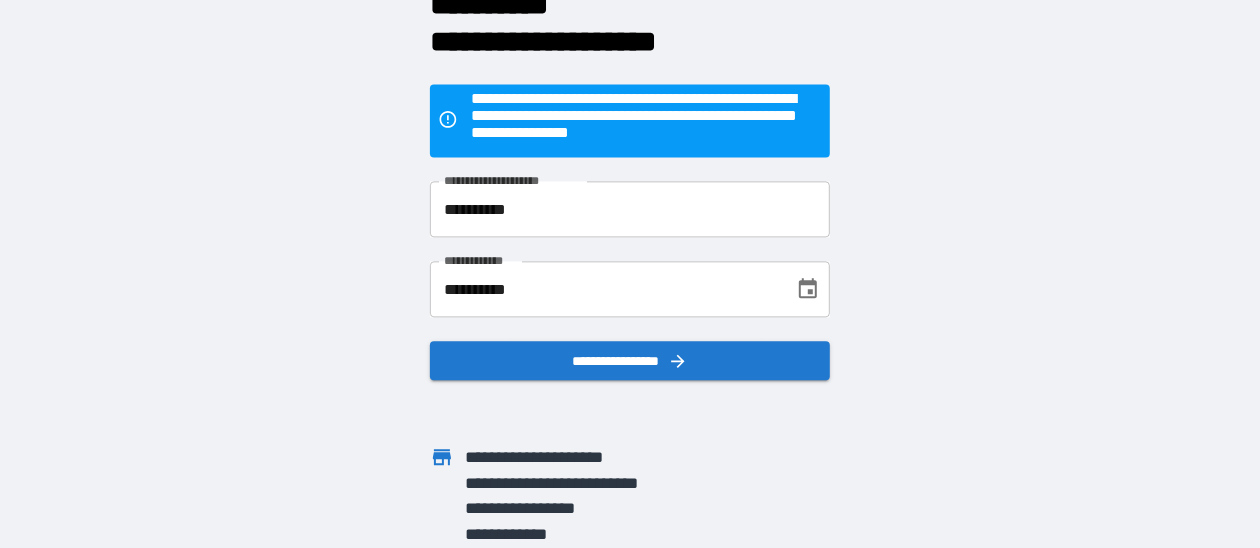 click on "**********" at bounding box center (605, 290) 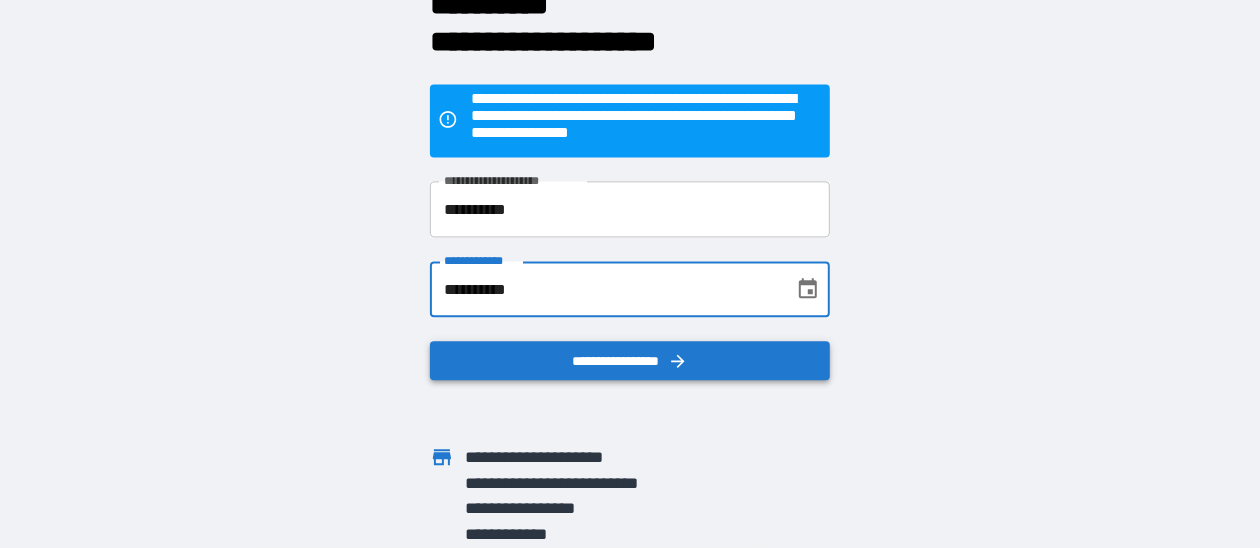 type on "**********" 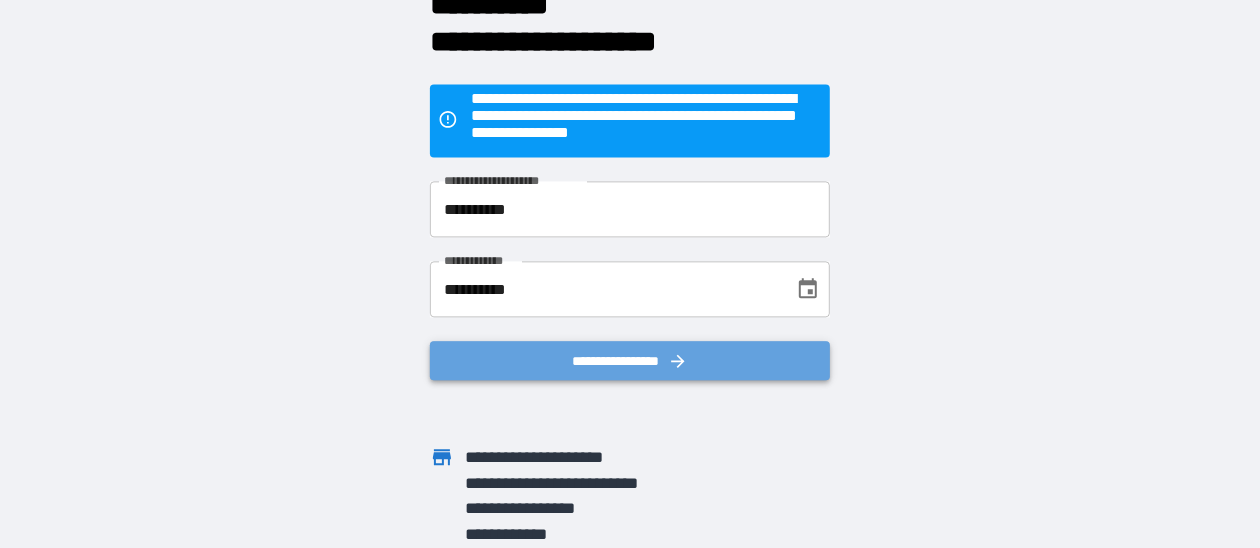 click on "**********" at bounding box center [630, 361] 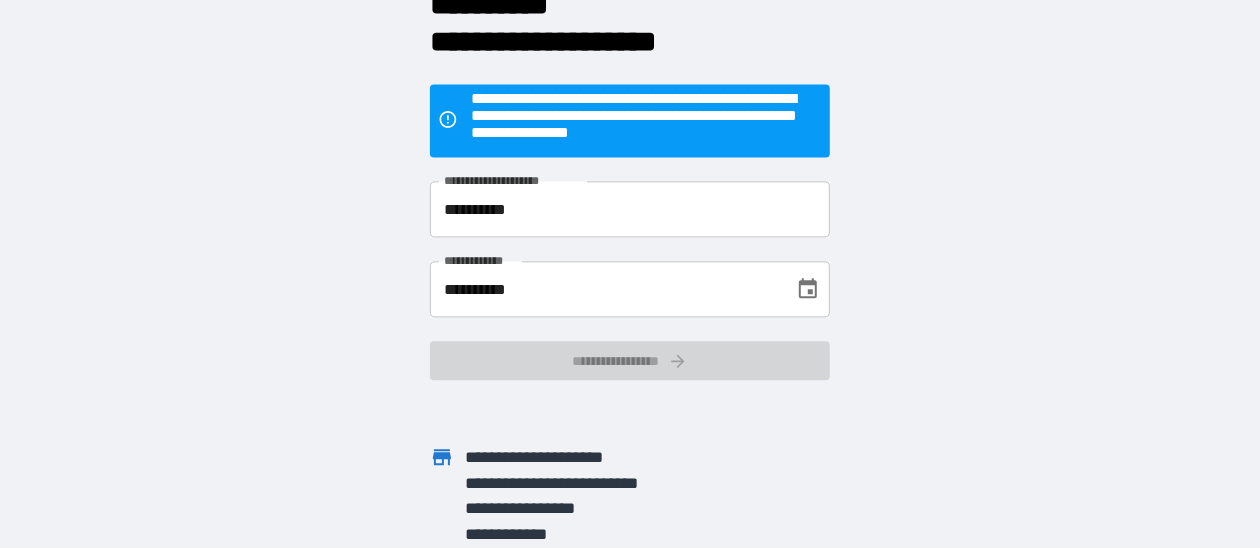 scroll, scrollTop: 0, scrollLeft: 0, axis: both 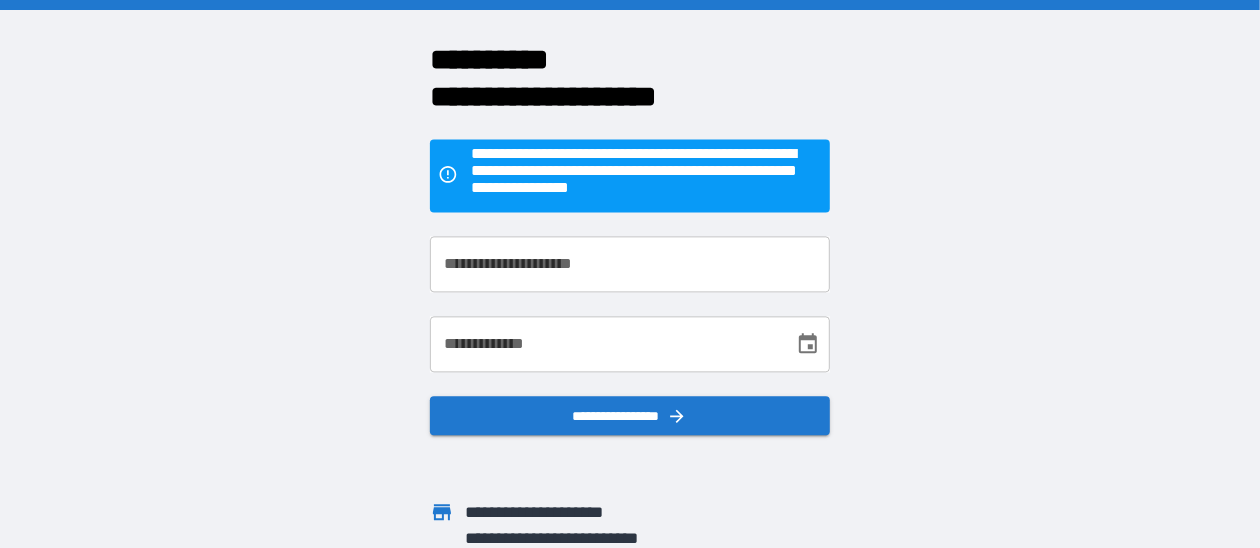 click on "**********" at bounding box center [630, 265] 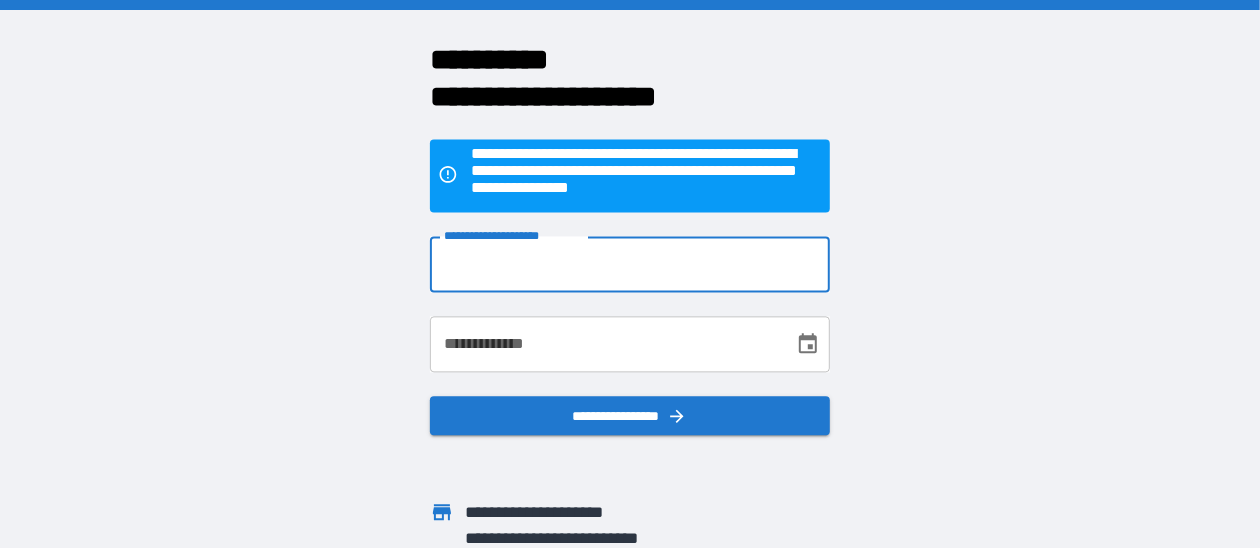 type on "**********" 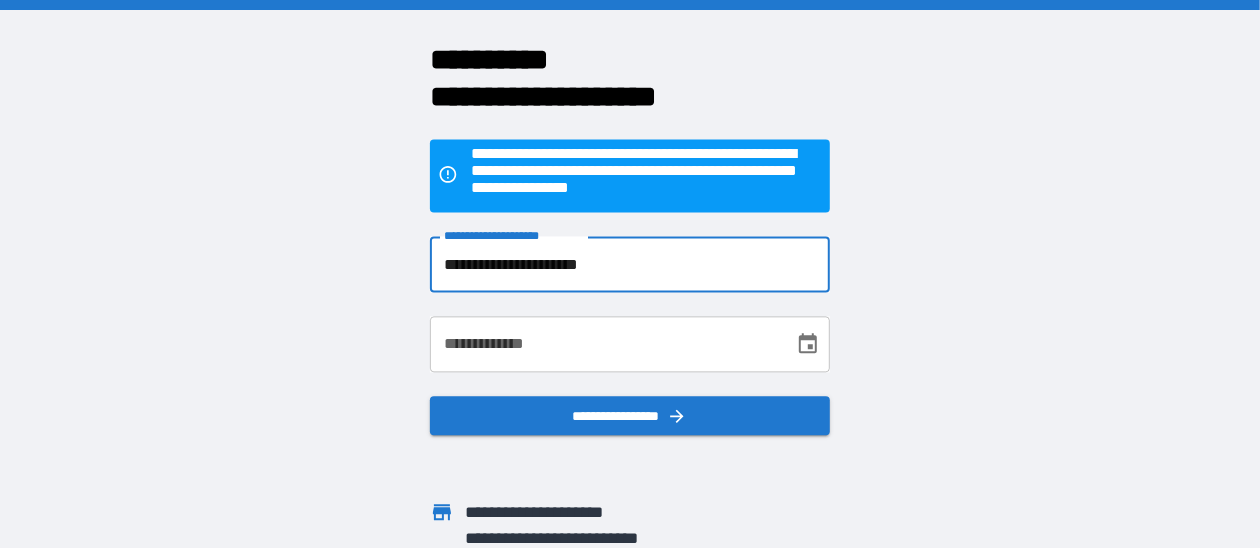 click on "**********" at bounding box center (605, 345) 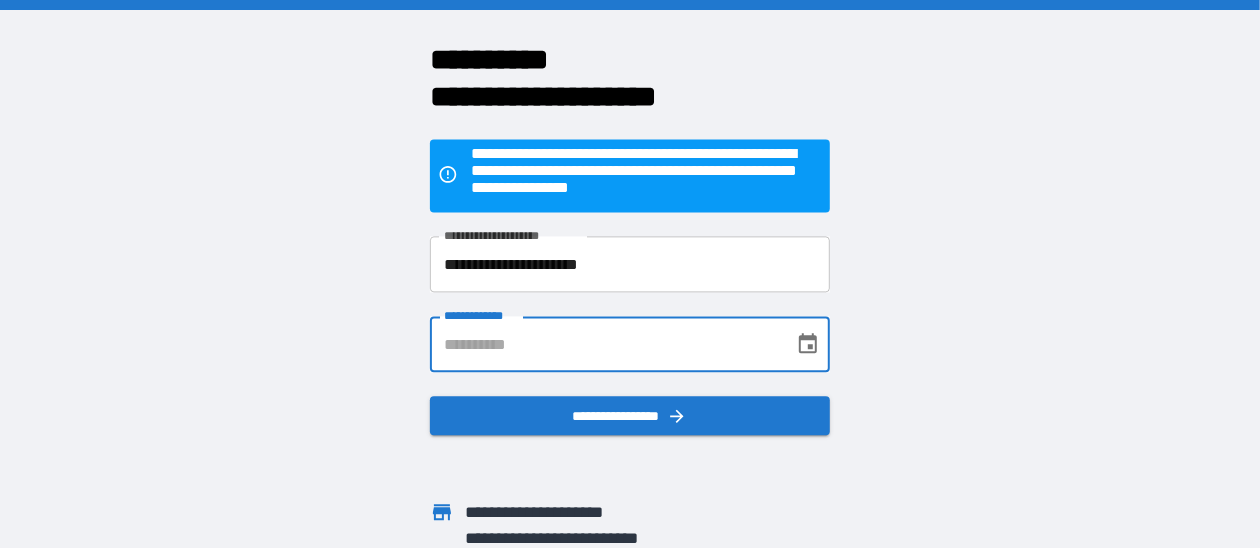 type on "**********" 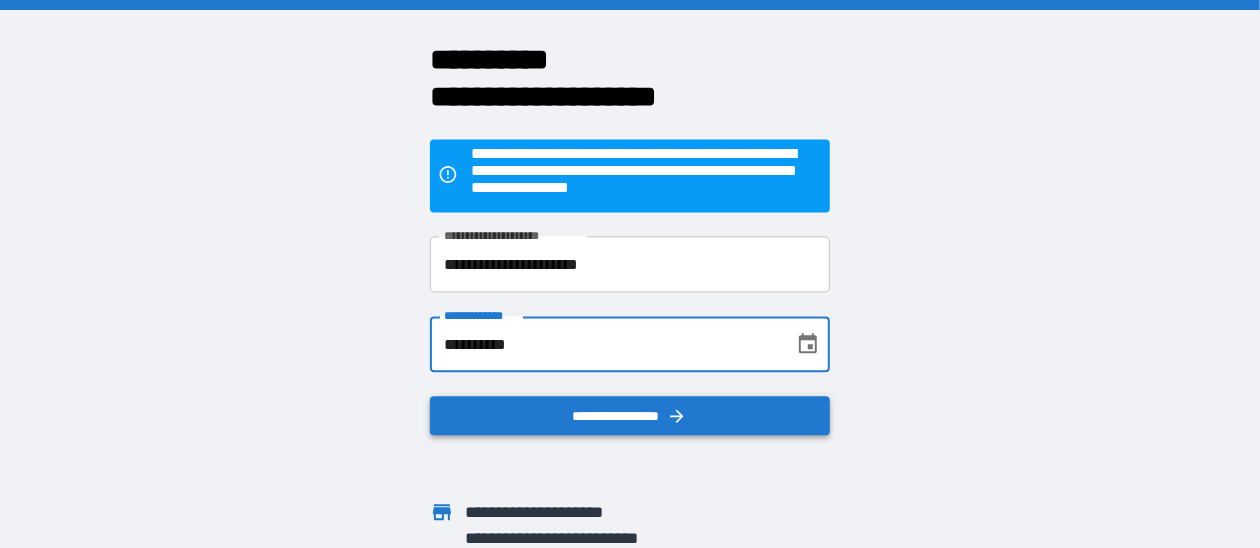 click on "**********" at bounding box center [630, 416] 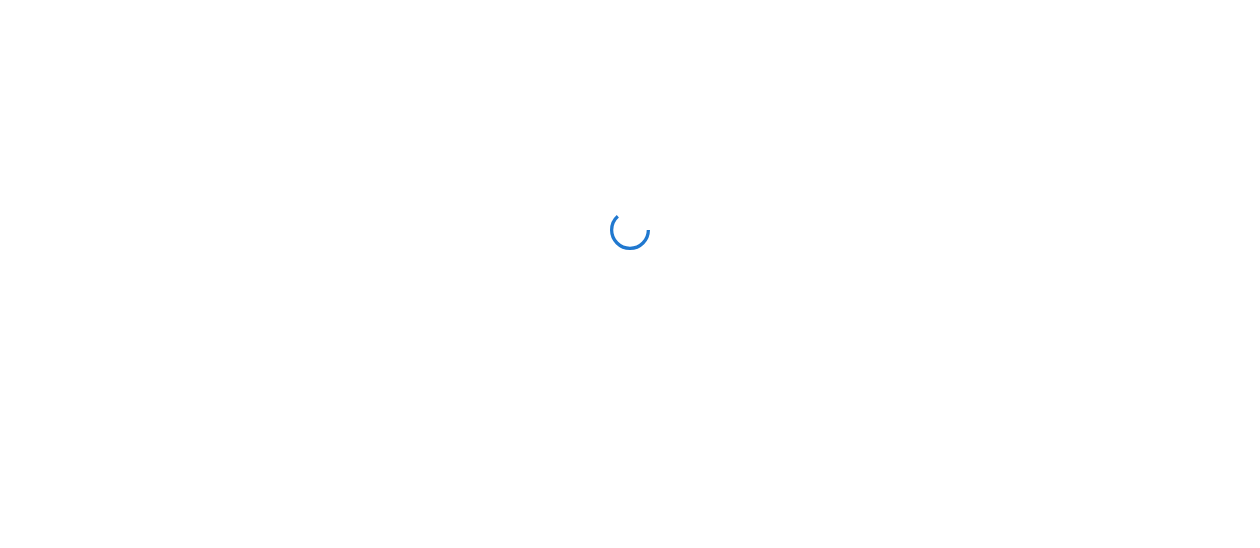 scroll, scrollTop: 0, scrollLeft: 0, axis: both 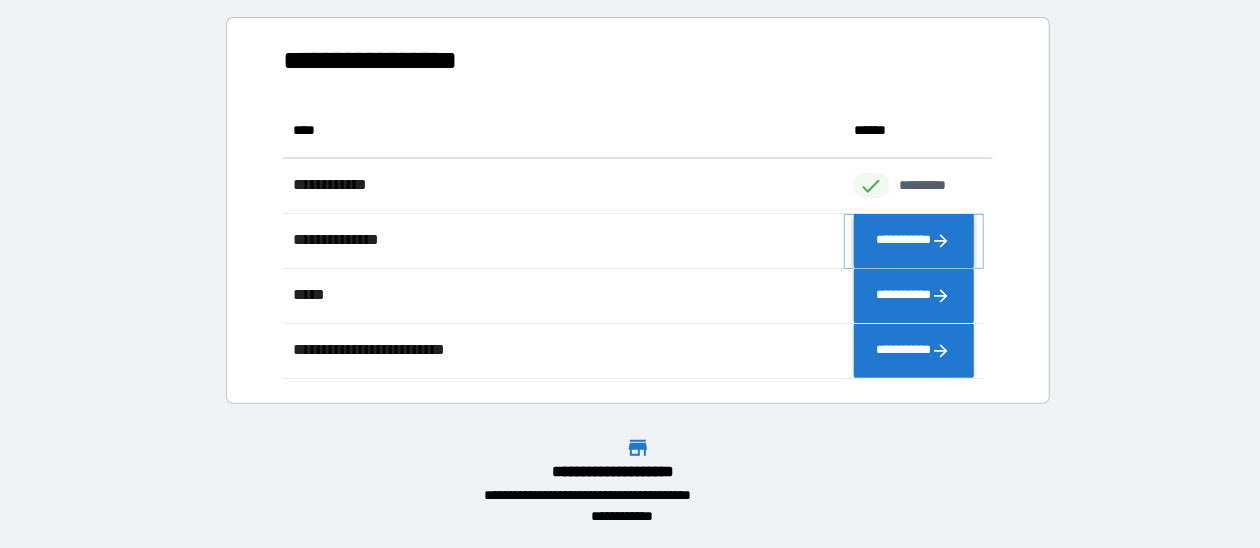 click on "**********" at bounding box center [914, 240] 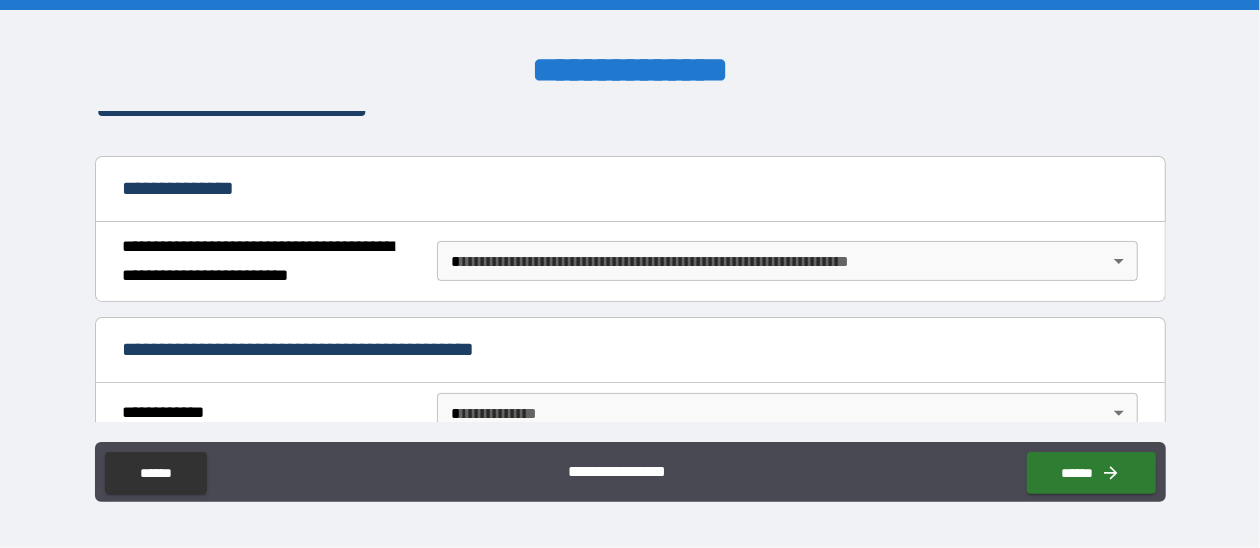 scroll, scrollTop: 199, scrollLeft: 0, axis: vertical 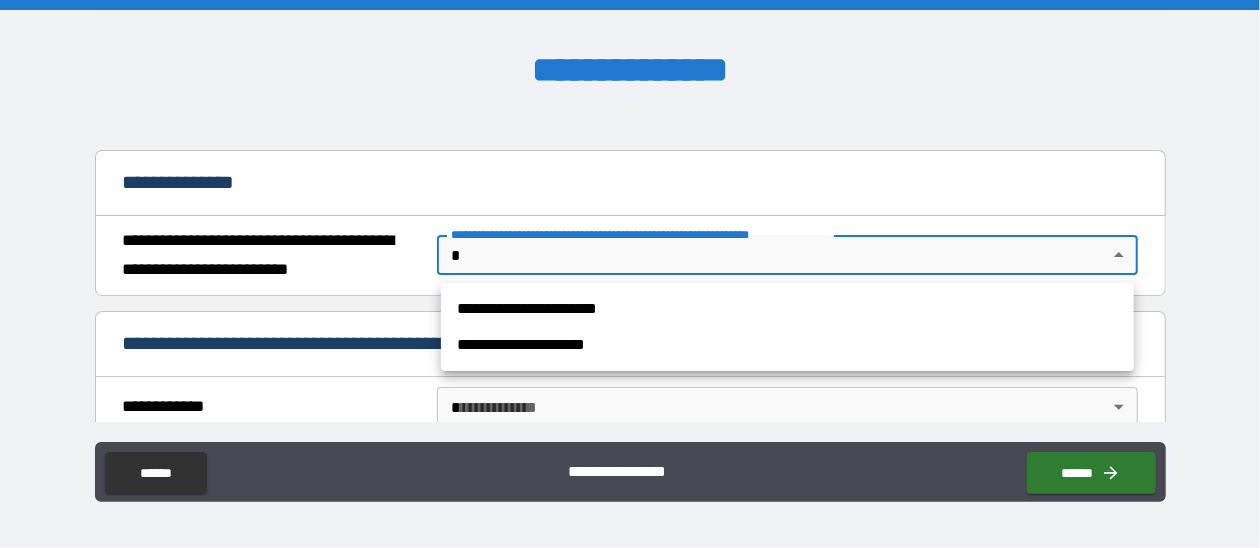 click on "**********" at bounding box center [630, 274] 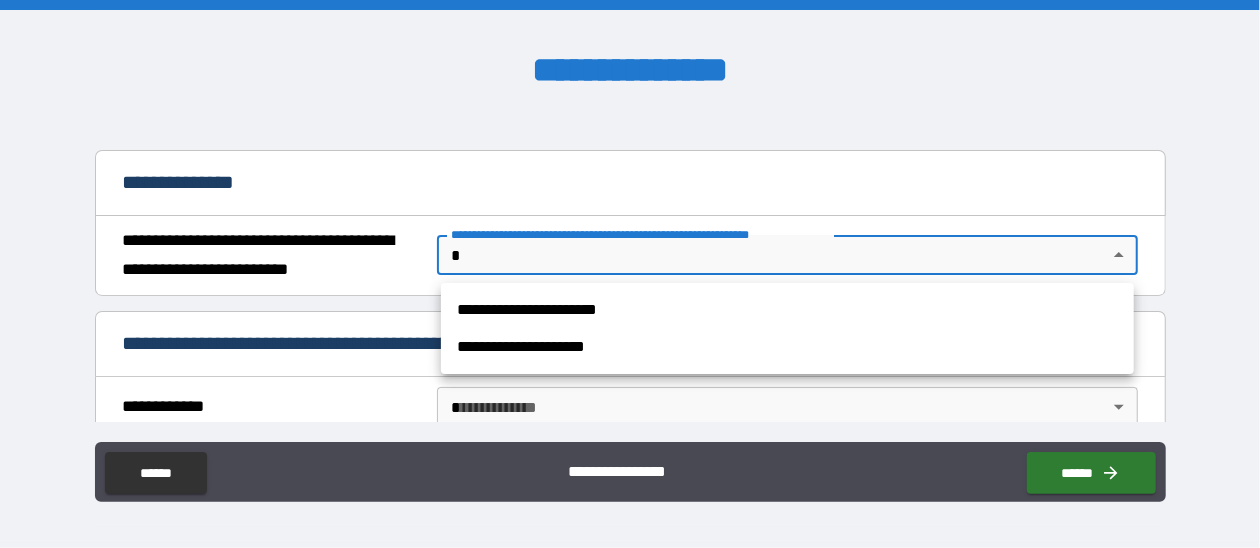 click on "**********" at bounding box center [787, 309] 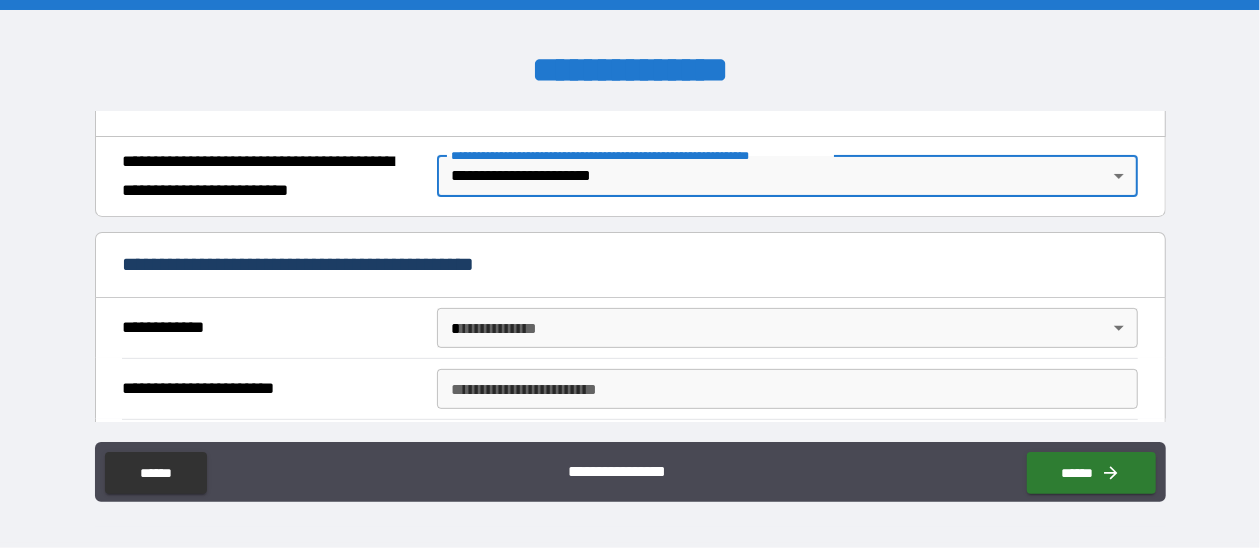 scroll, scrollTop: 399, scrollLeft: 0, axis: vertical 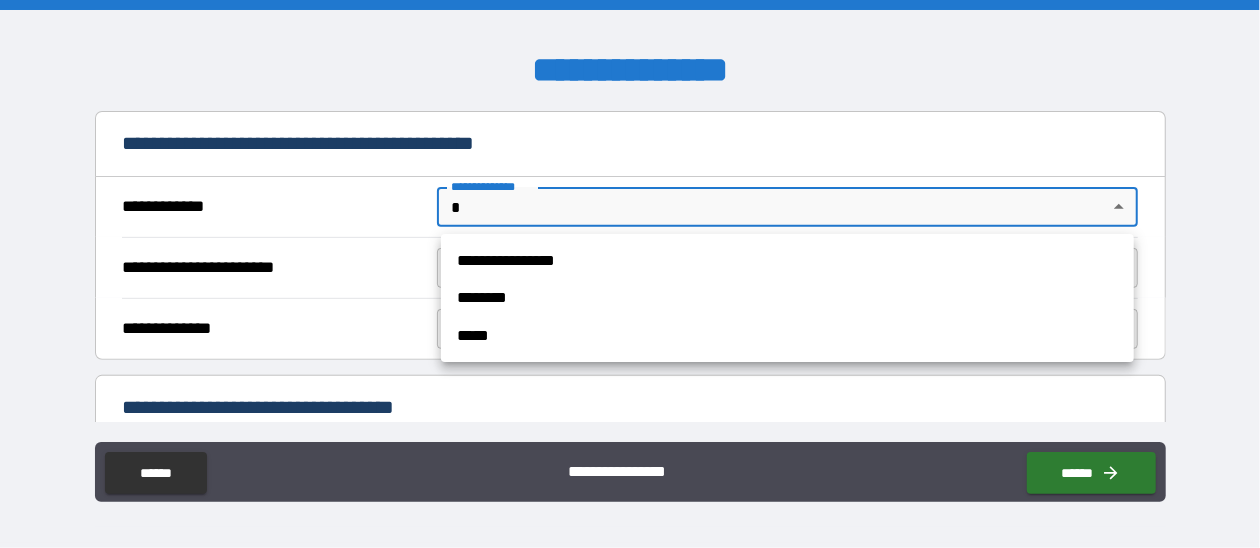 click on "**********" at bounding box center (630, 274) 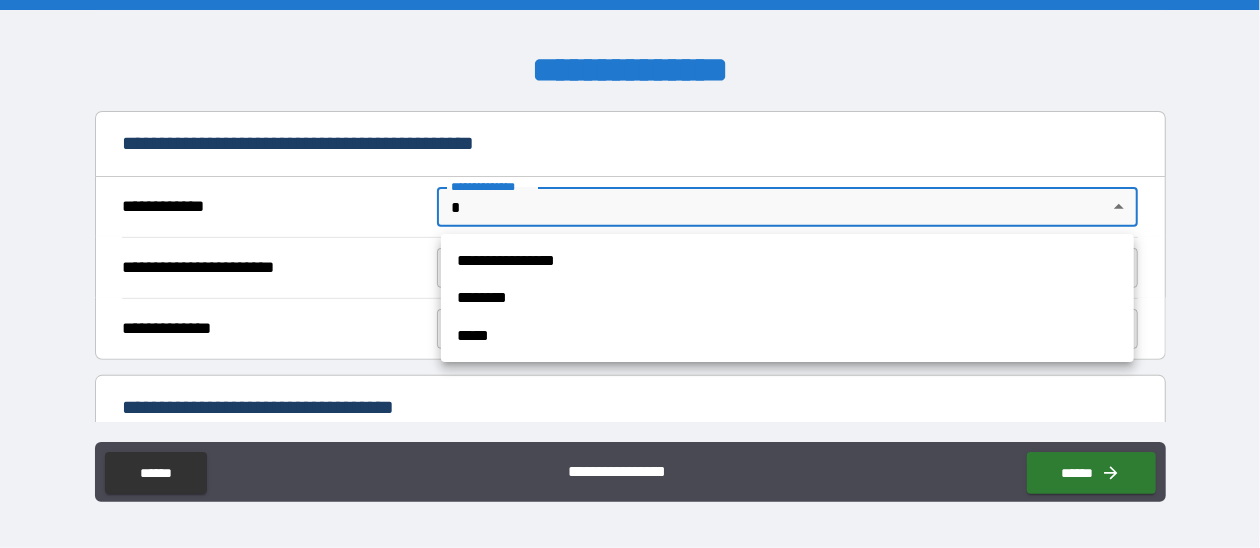 click on "*****" at bounding box center [787, 335] 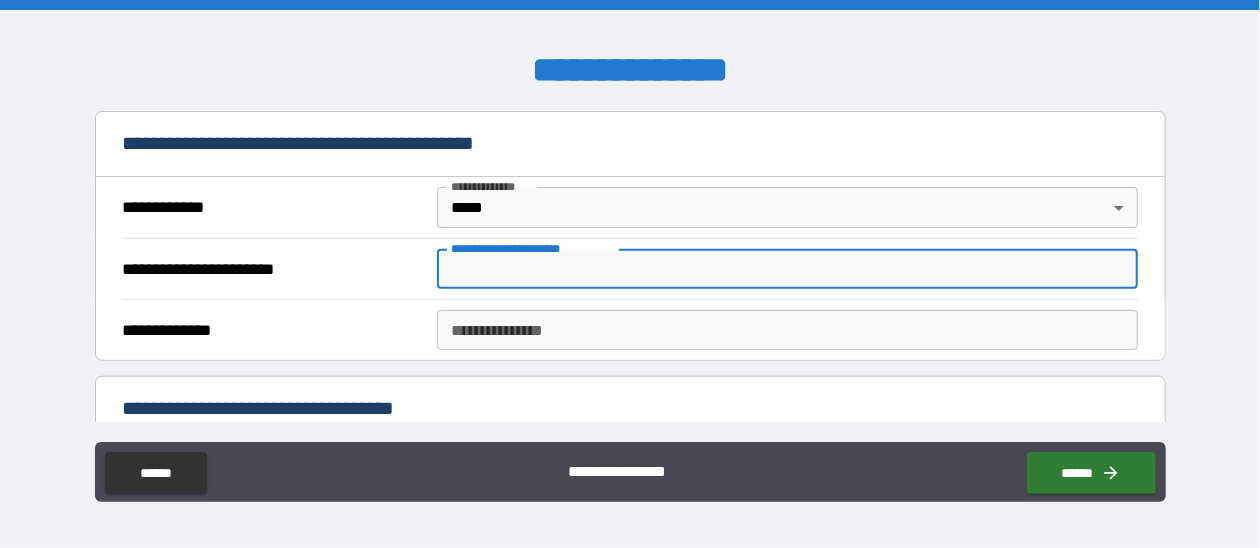 click on "**********" at bounding box center [787, 269] 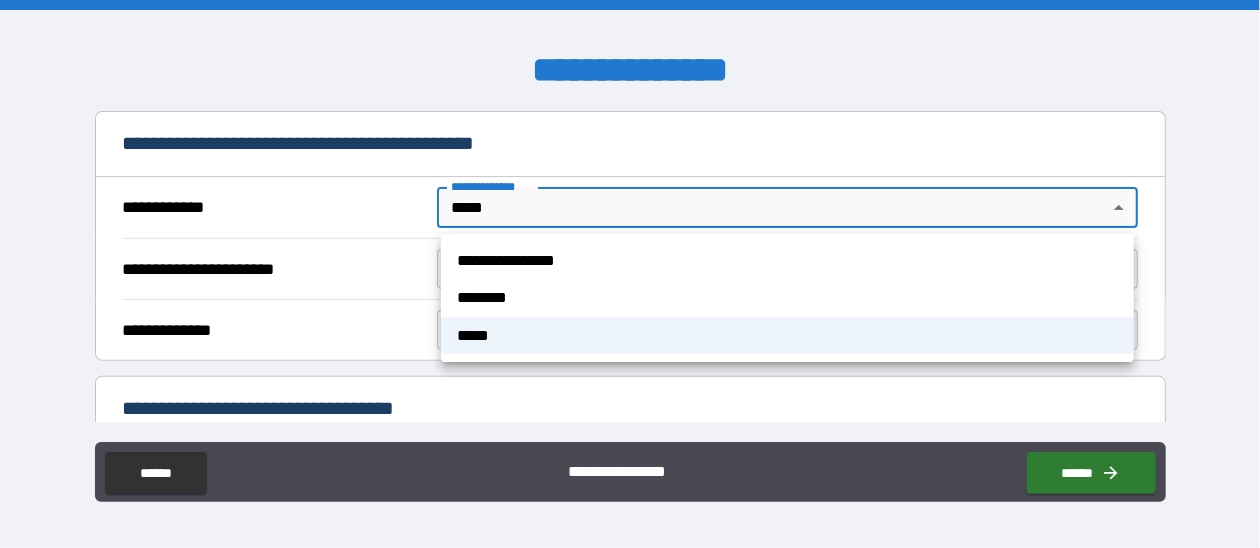 click on "**********" at bounding box center [630, 274] 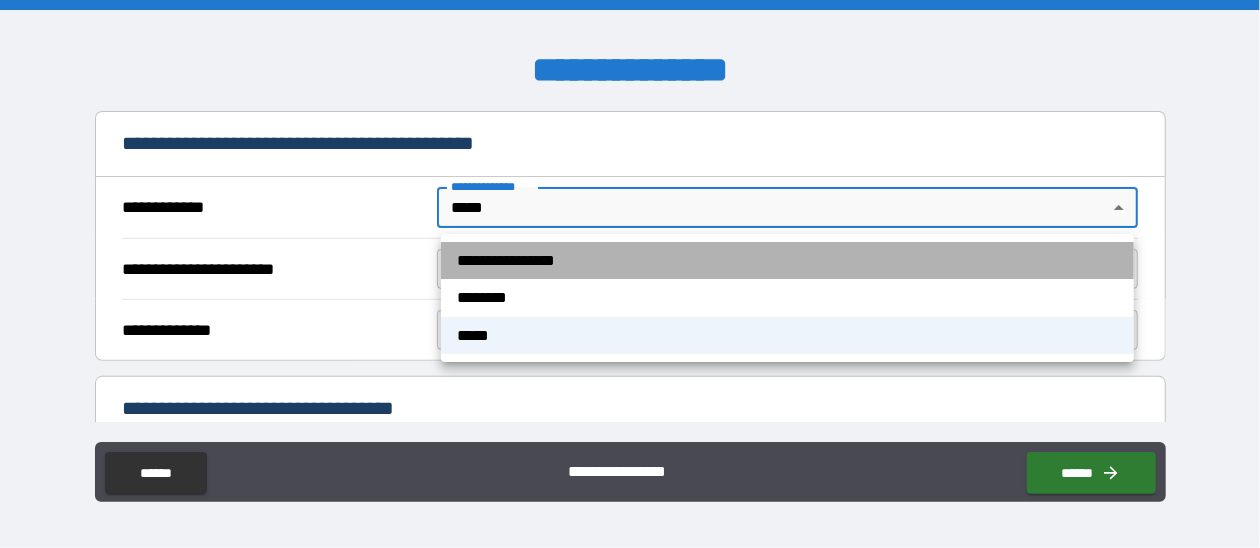 click on "**********" at bounding box center (787, 260) 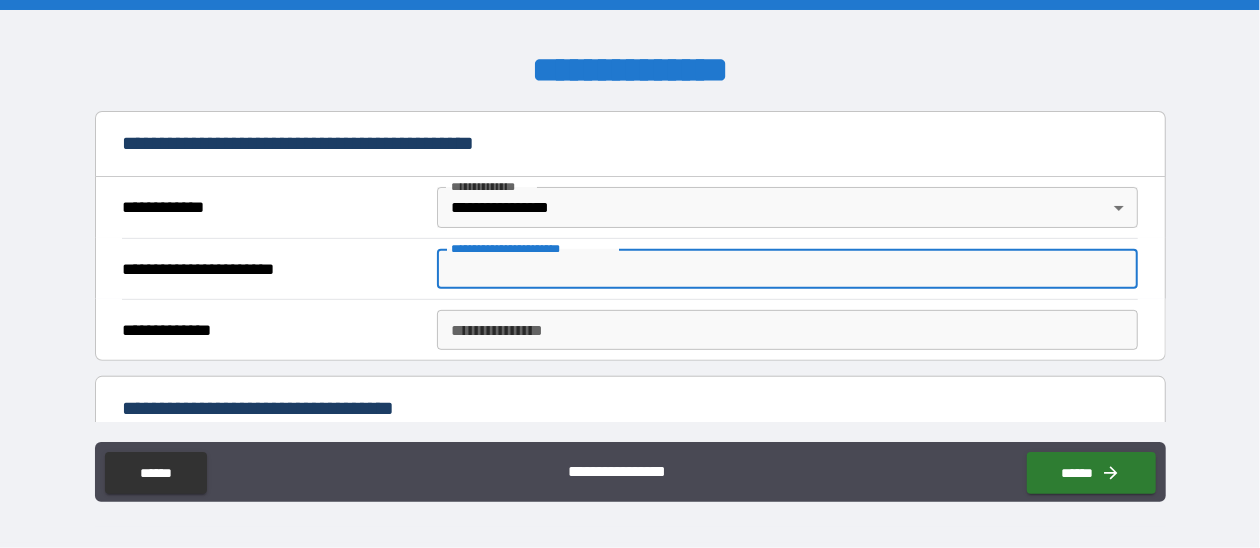 click on "**********" at bounding box center (787, 269) 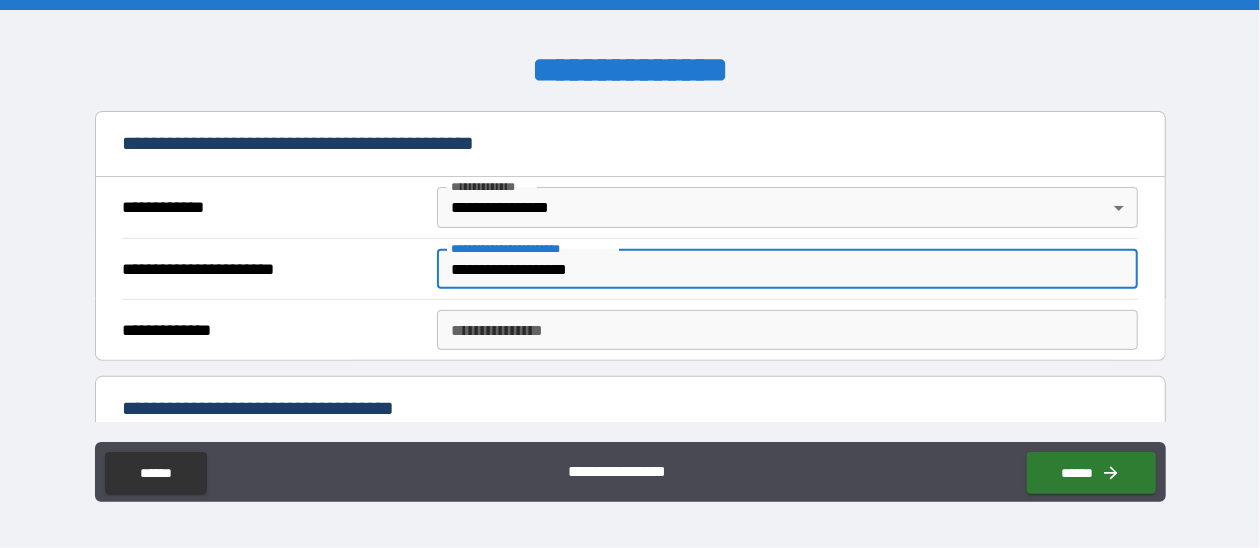 type on "**********" 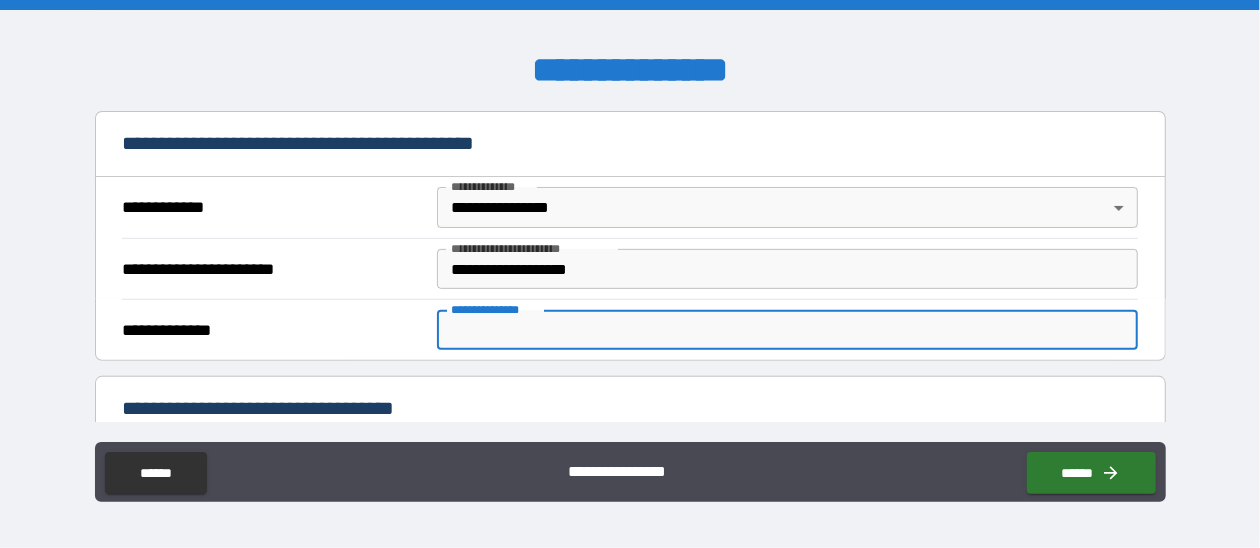 click on "**********" at bounding box center (787, 330) 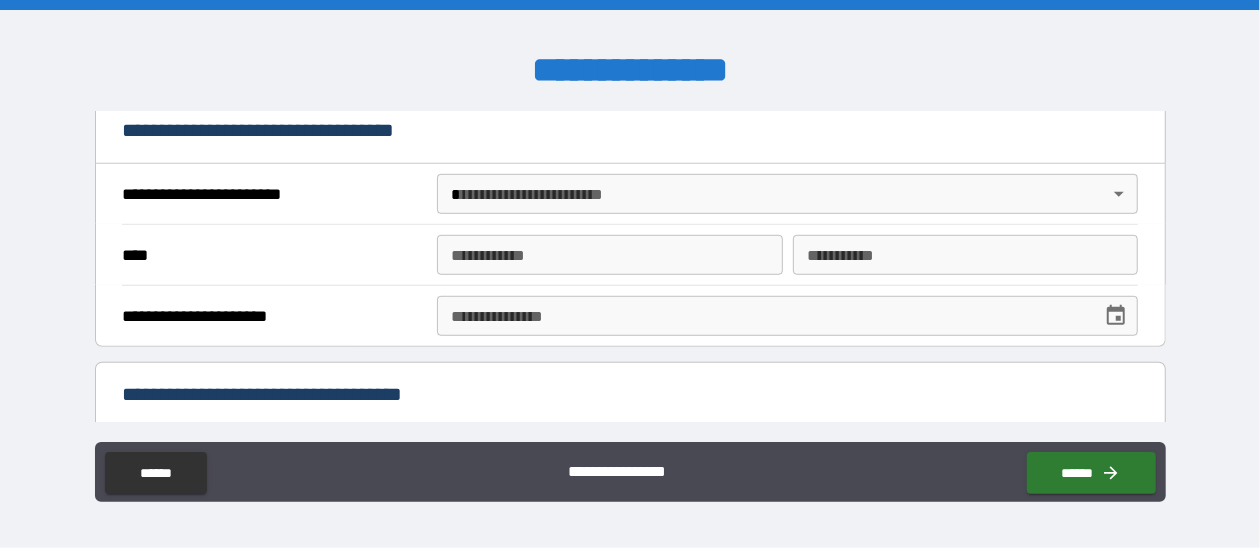 scroll, scrollTop: 700, scrollLeft: 0, axis: vertical 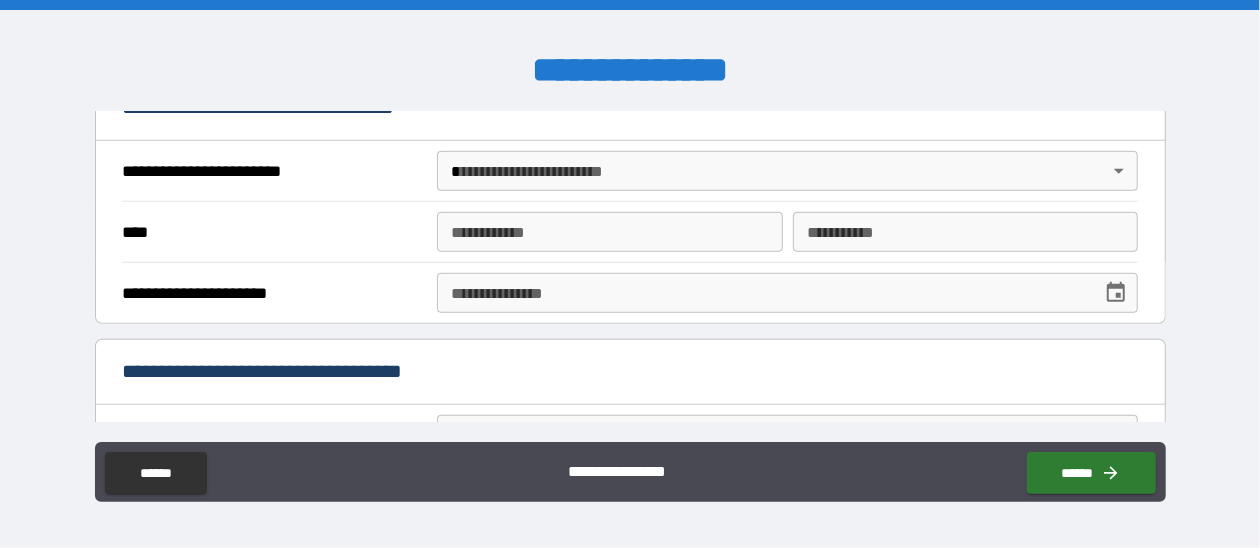 type on "**********" 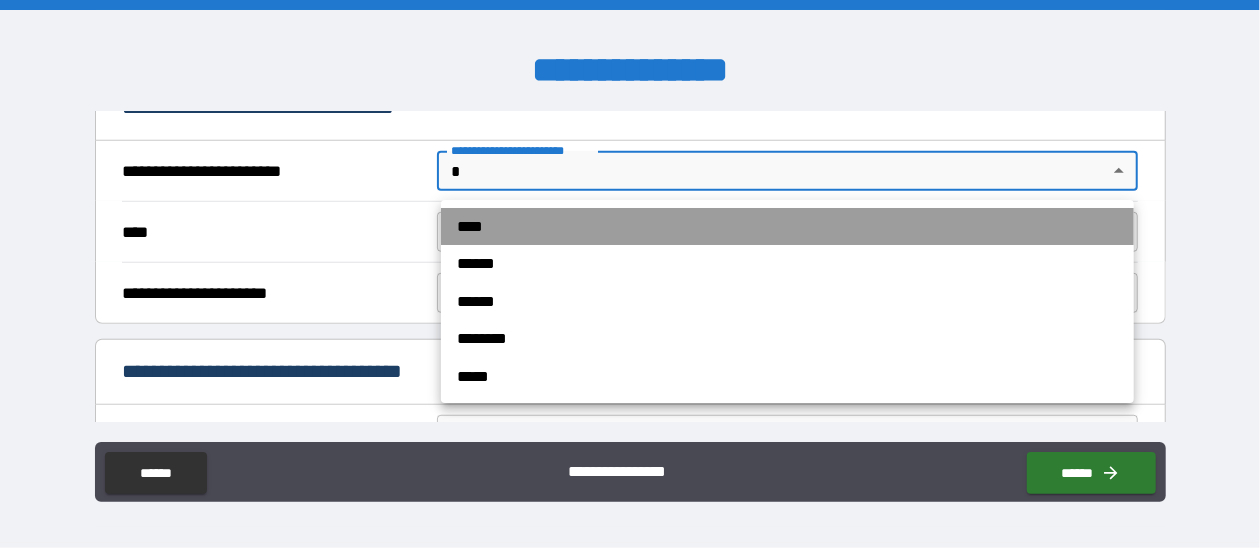 click on "****" at bounding box center [787, 226] 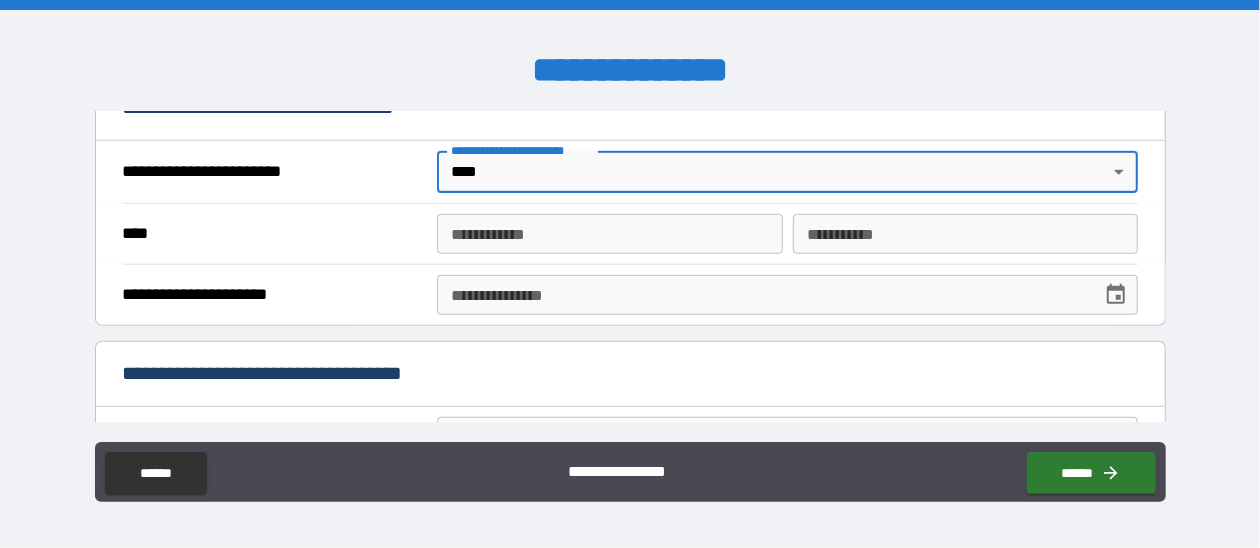 click on "**********" at bounding box center (609, 234) 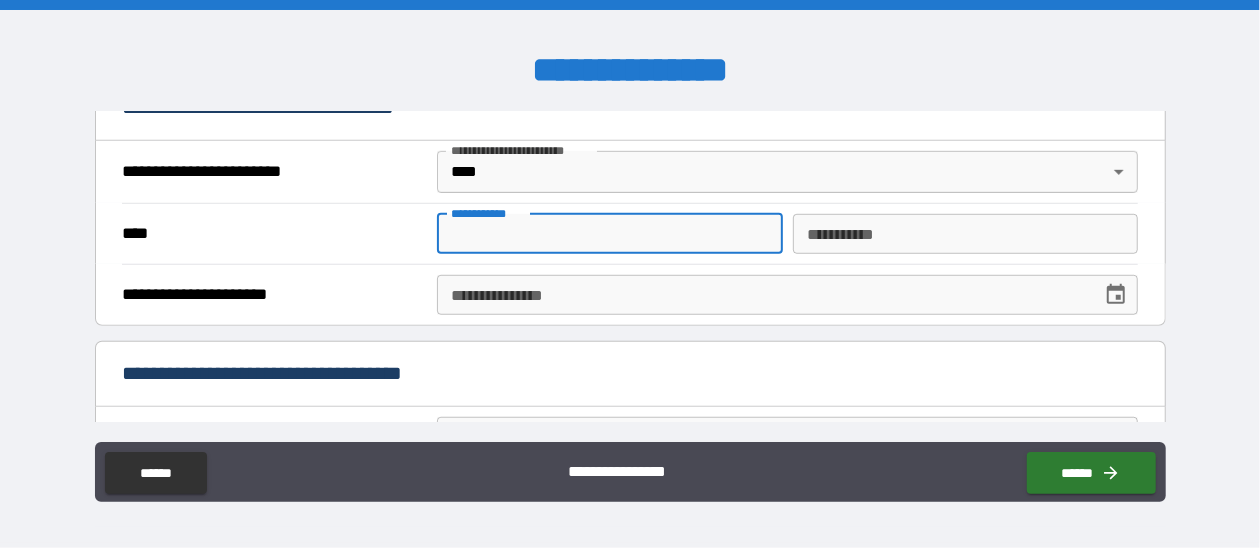 type on "*****" 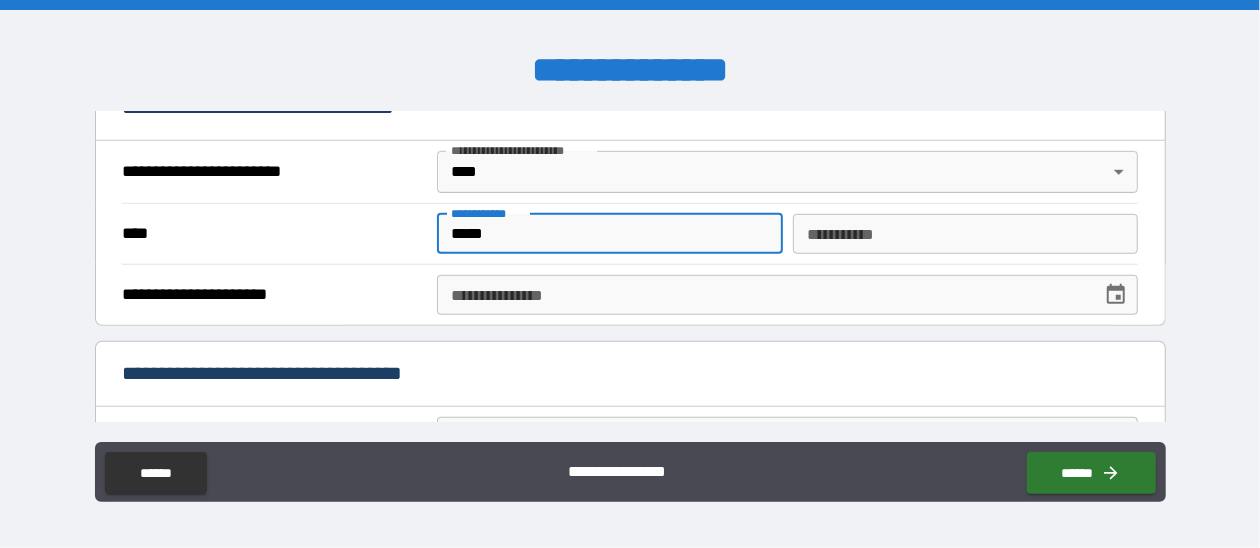 type on "******" 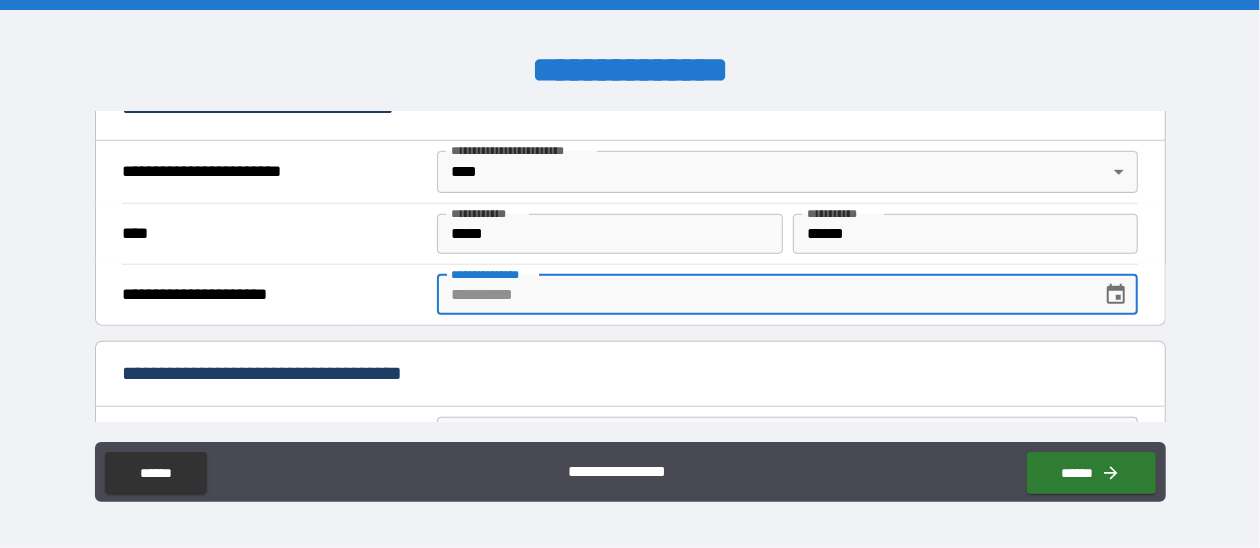 click on "**********" at bounding box center [762, 295] 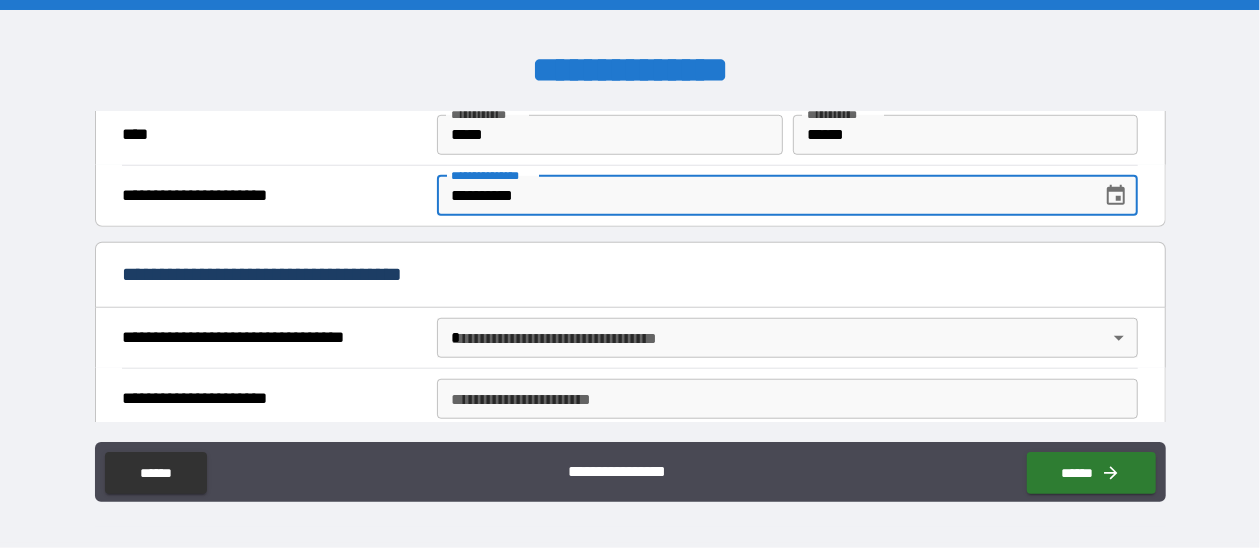 scroll, scrollTop: 900, scrollLeft: 0, axis: vertical 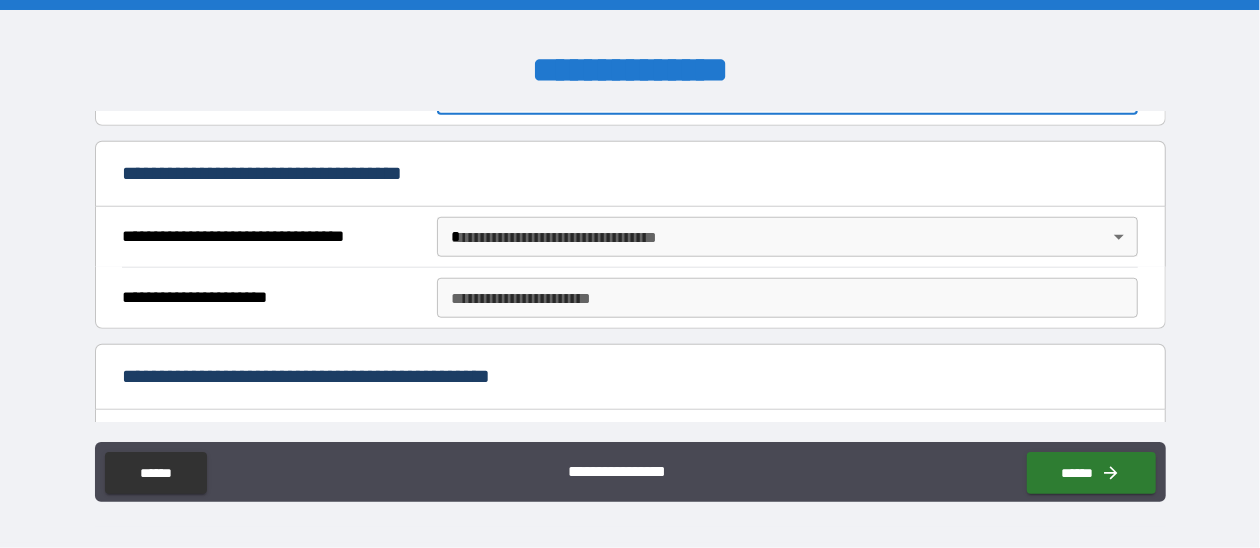 click on "**********" at bounding box center [630, 274] 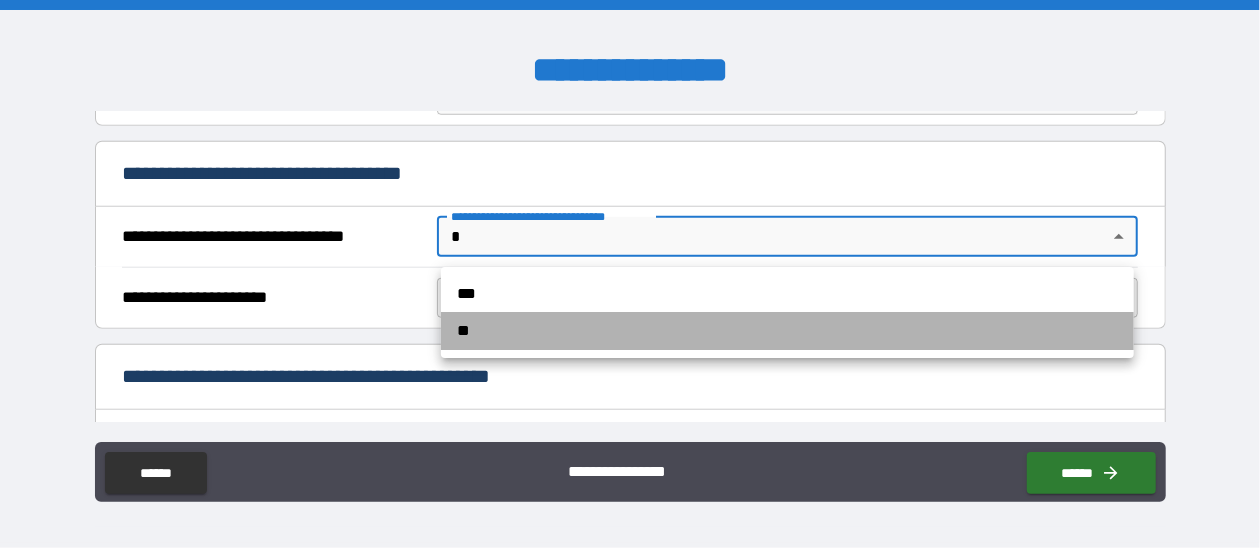 click on "**" at bounding box center [787, 330] 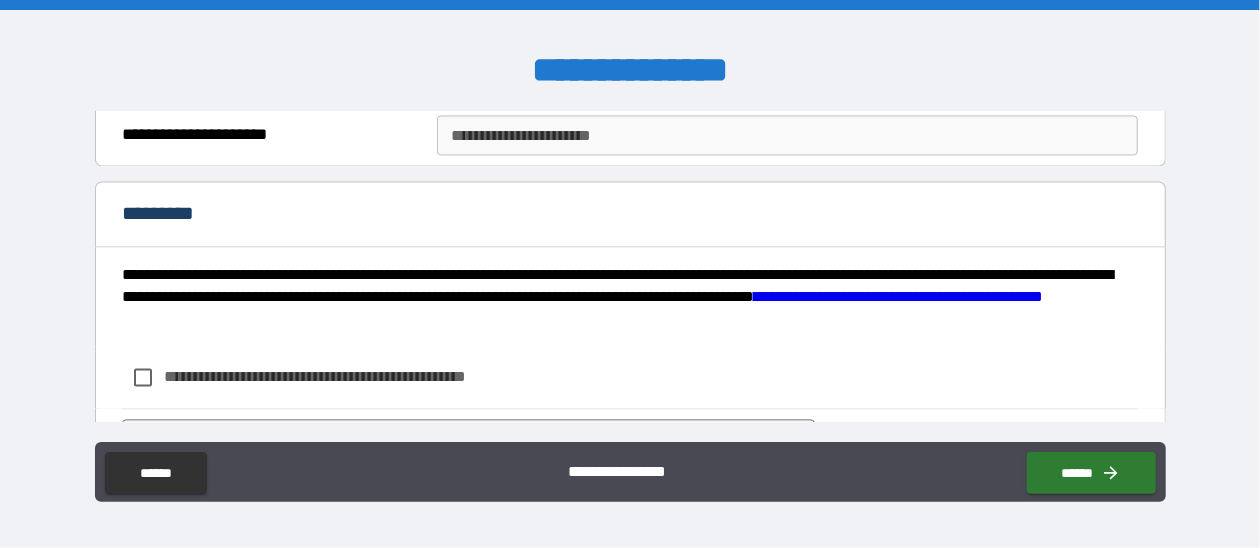 scroll, scrollTop: 2199, scrollLeft: 0, axis: vertical 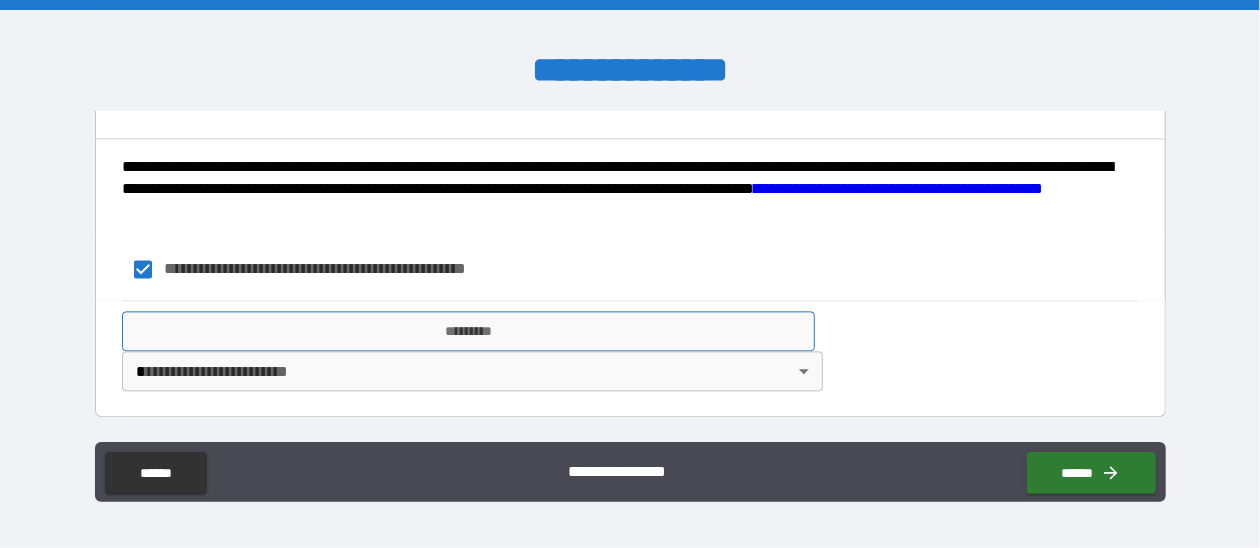 click on "*********" at bounding box center [468, 331] 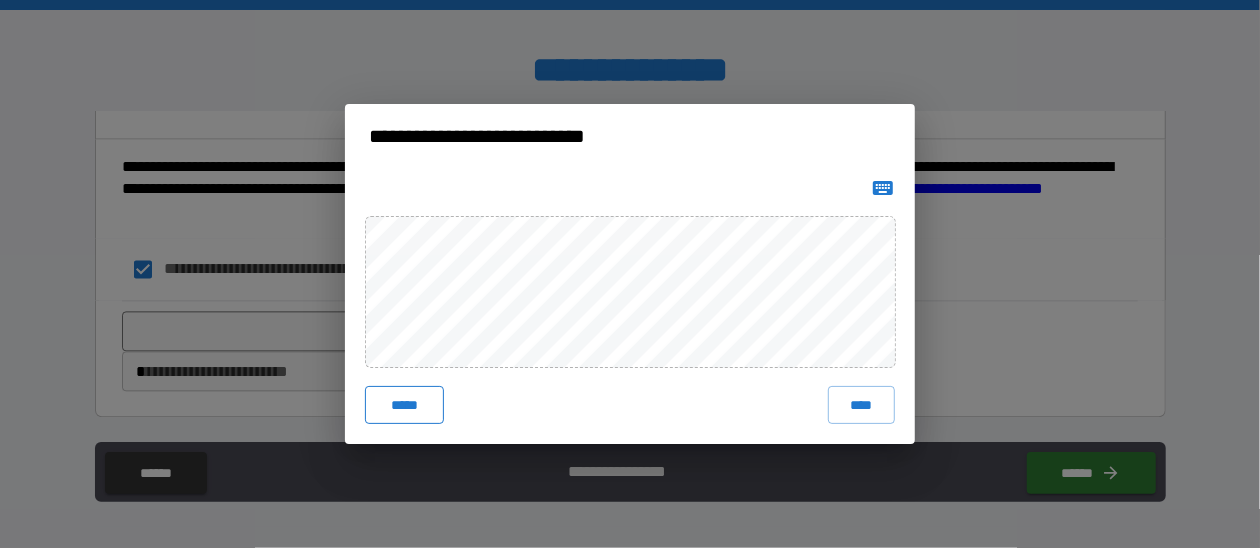 click on "*****" at bounding box center (404, 404) 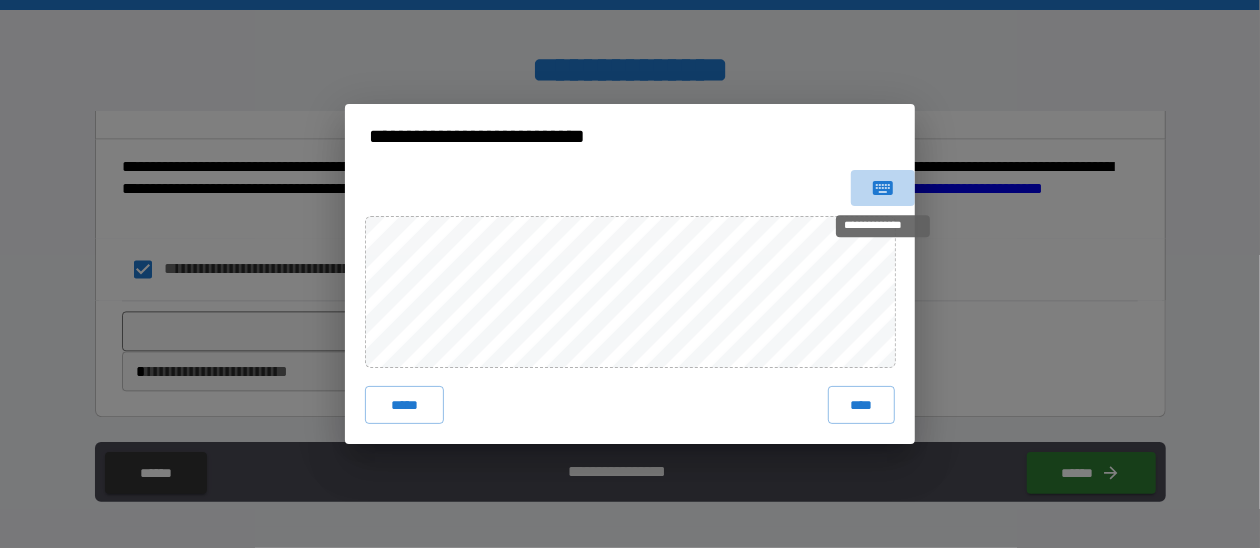 click 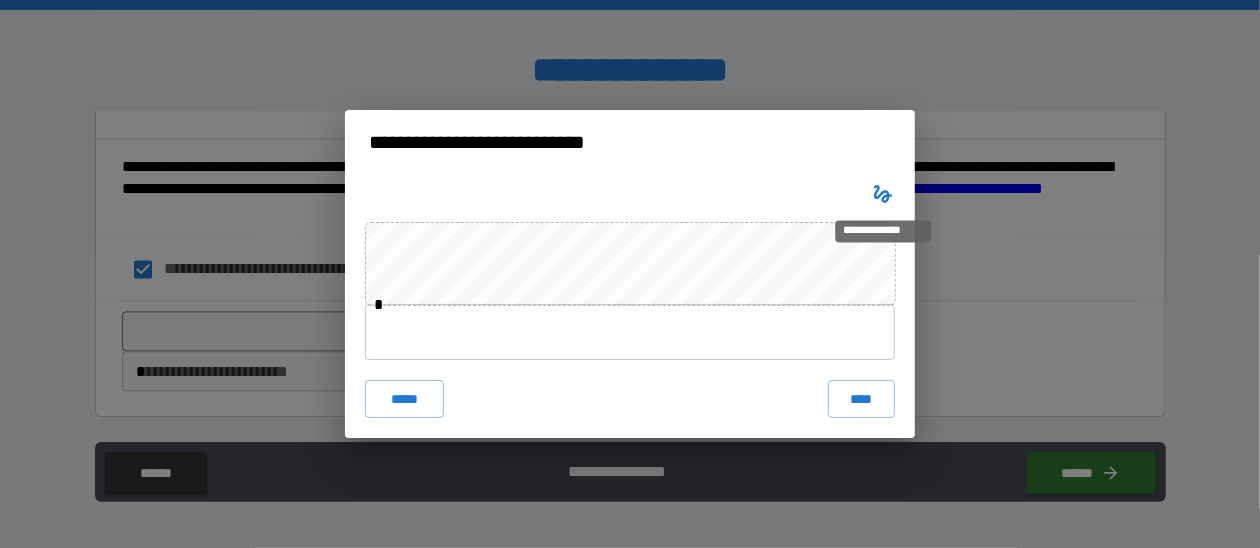 type 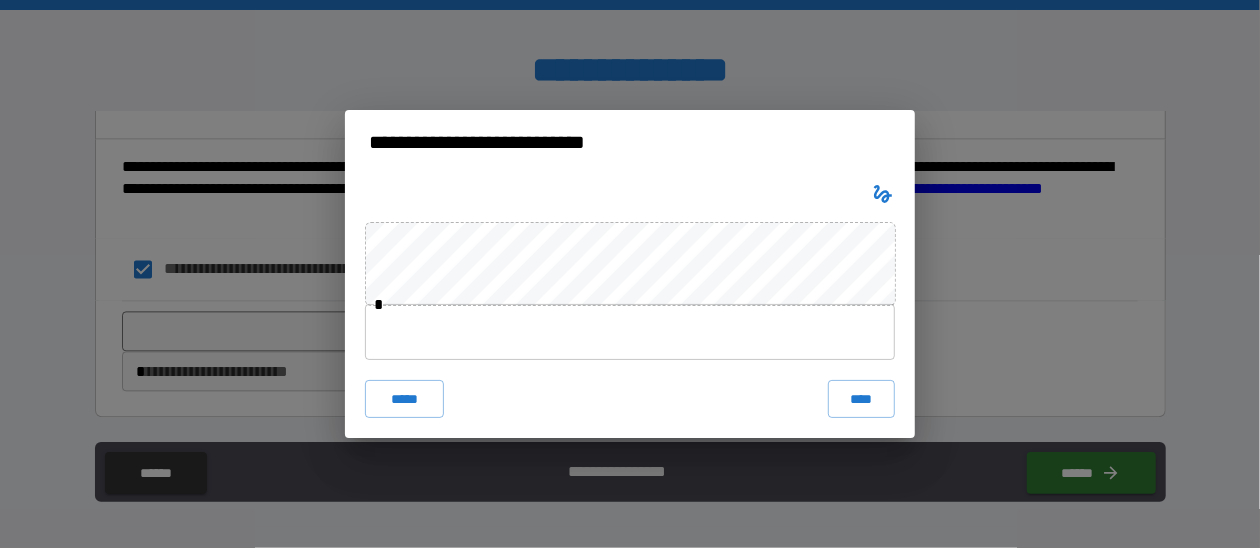 click at bounding box center [630, 332] 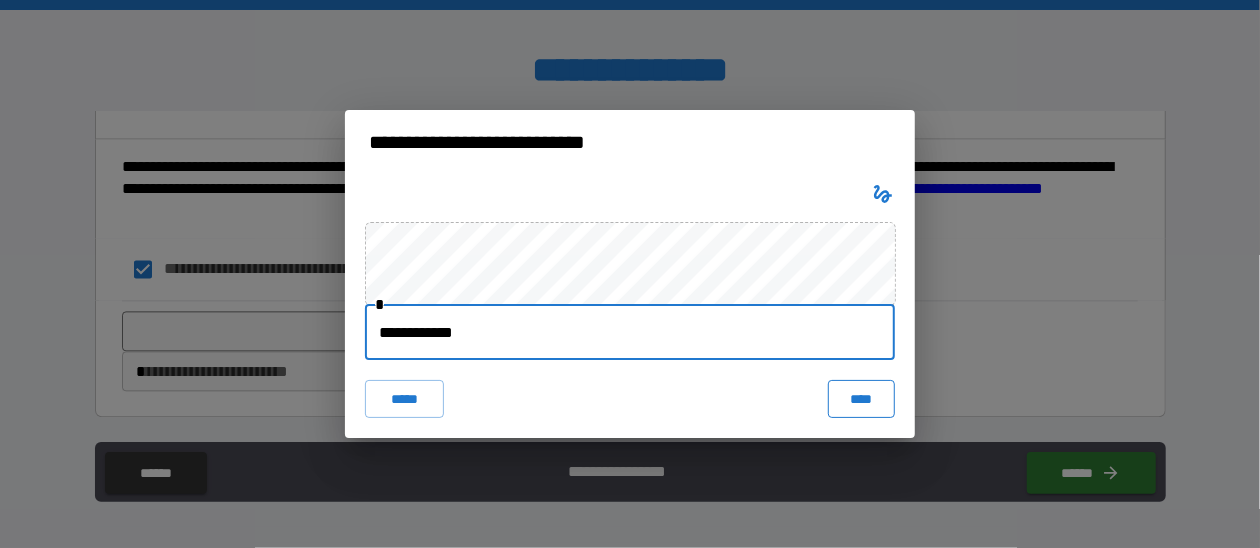 type on "**********" 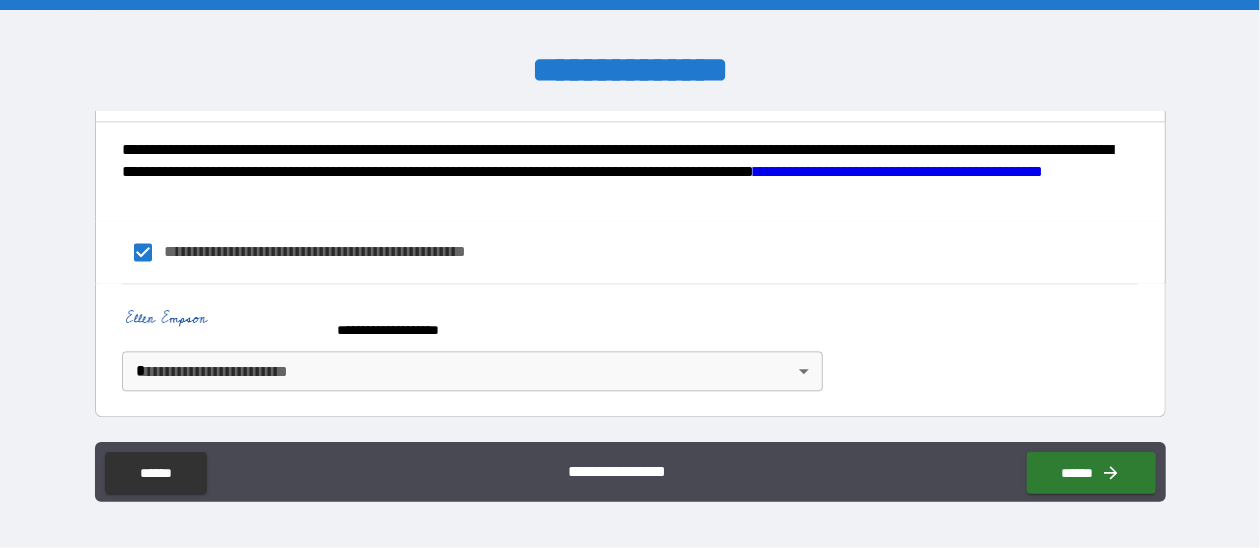 scroll, scrollTop: 2242, scrollLeft: 0, axis: vertical 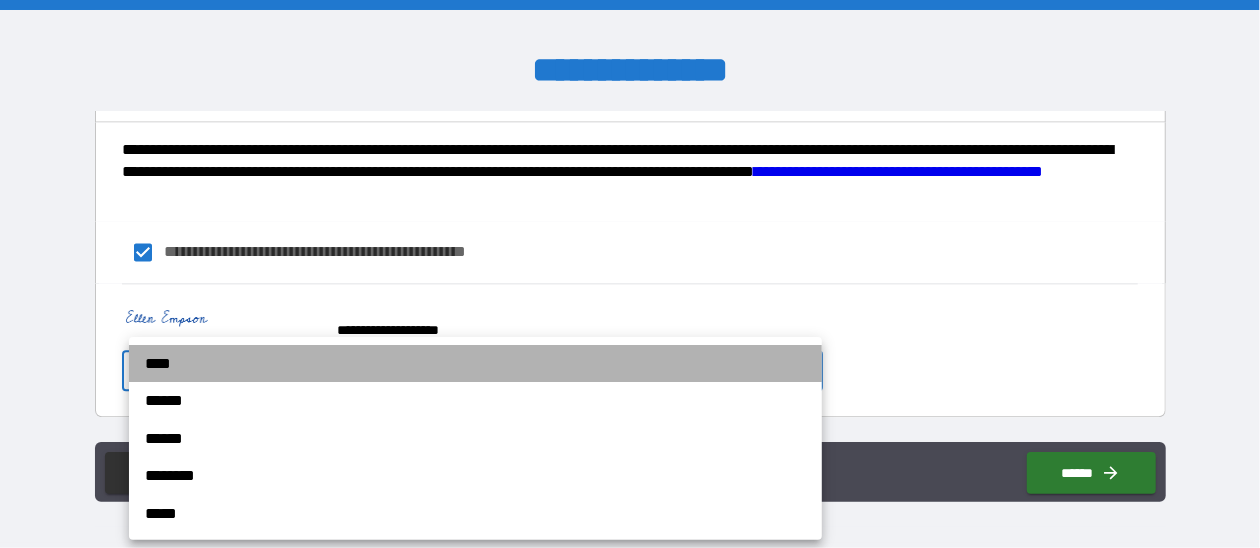 click on "****" at bounding box center (475, 363) 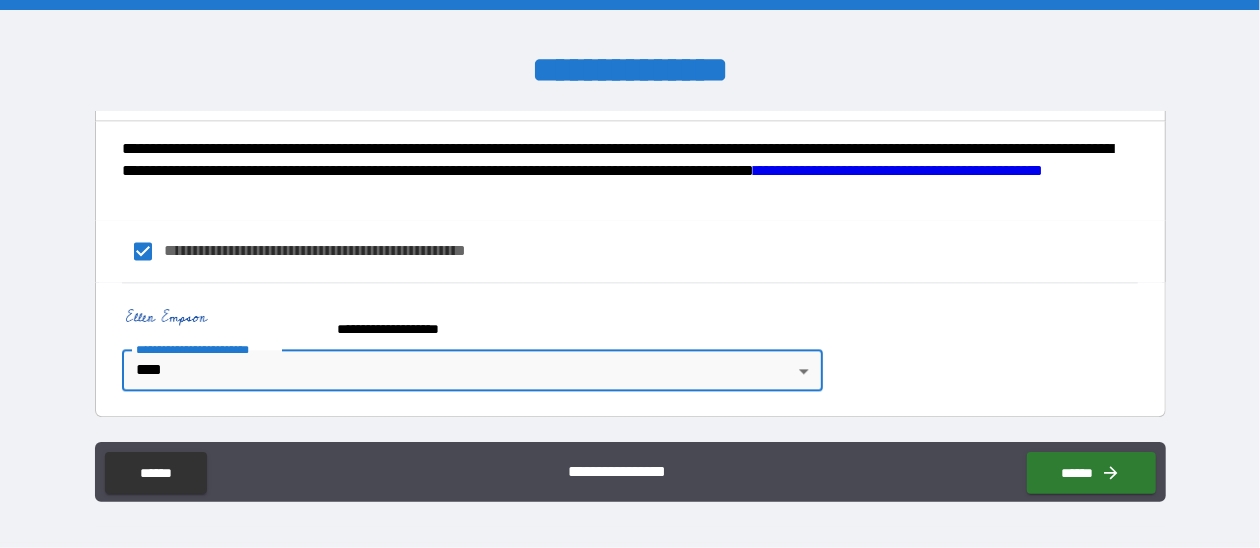 click on "**********" at bounding box center (630, 342) 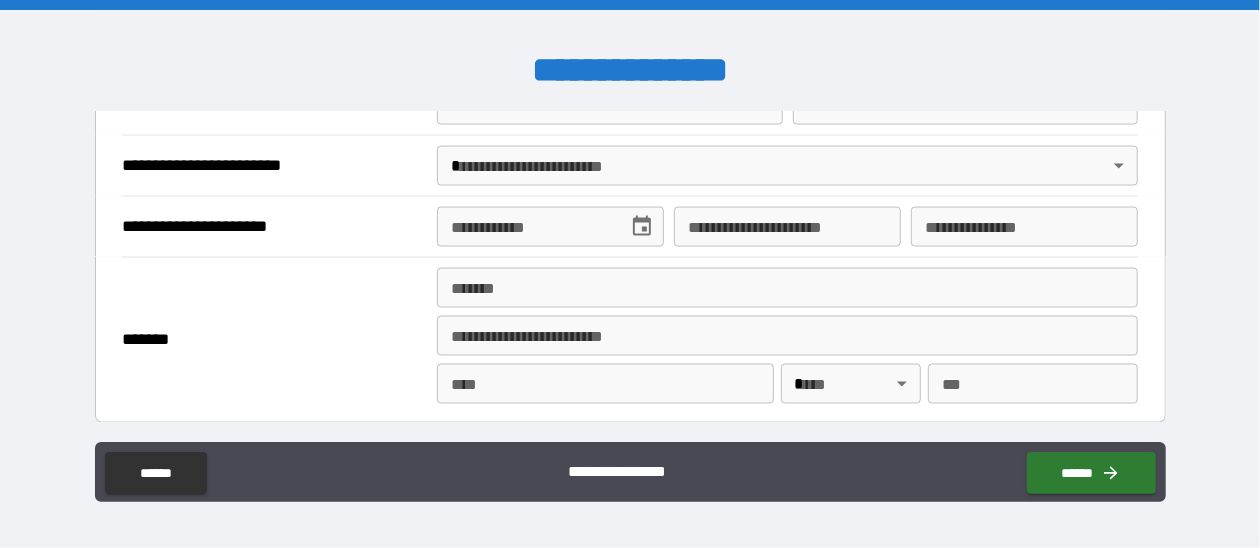 scroll, scrollTop: 2242, scrollLeft: 0, axis: vertical 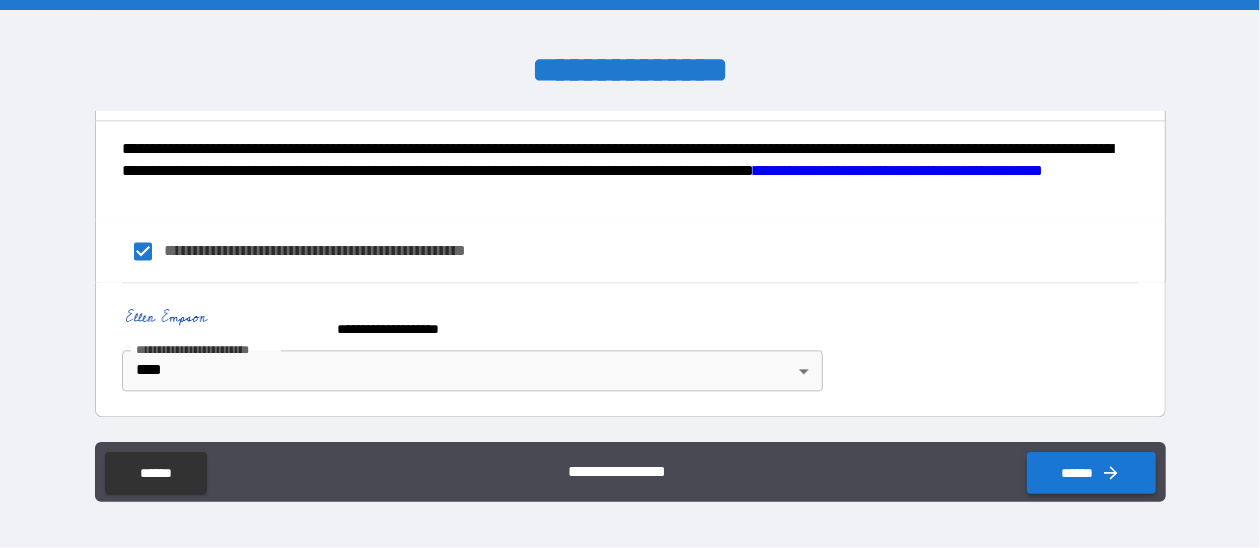 click on "******" at bounding box center [1091, 473] 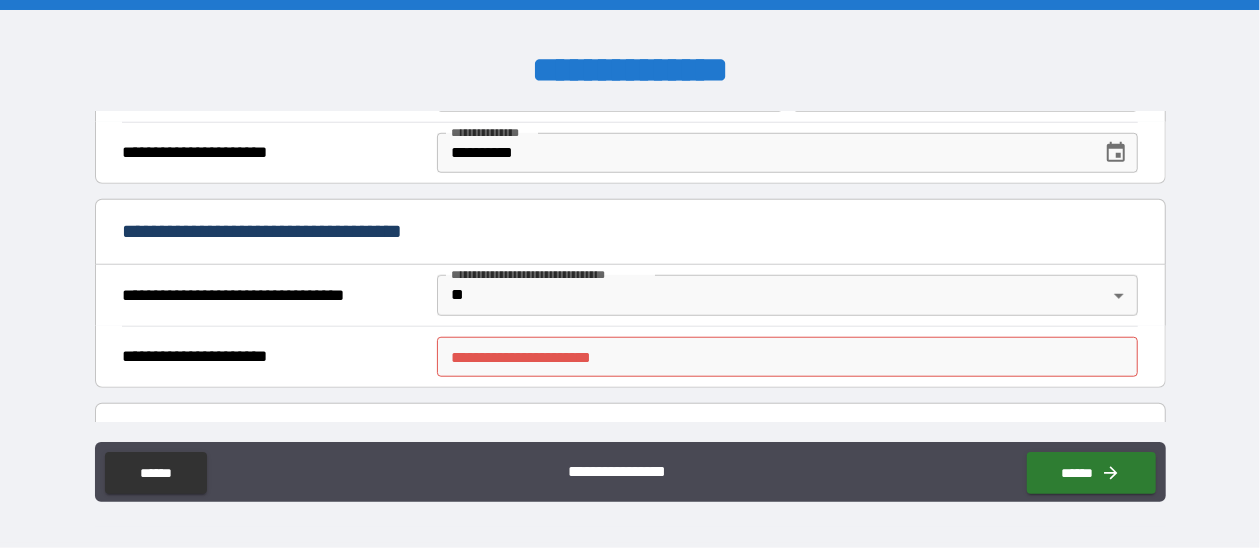 scroll, scrollTop: 942, scrollLeft: 0, axis: vertical 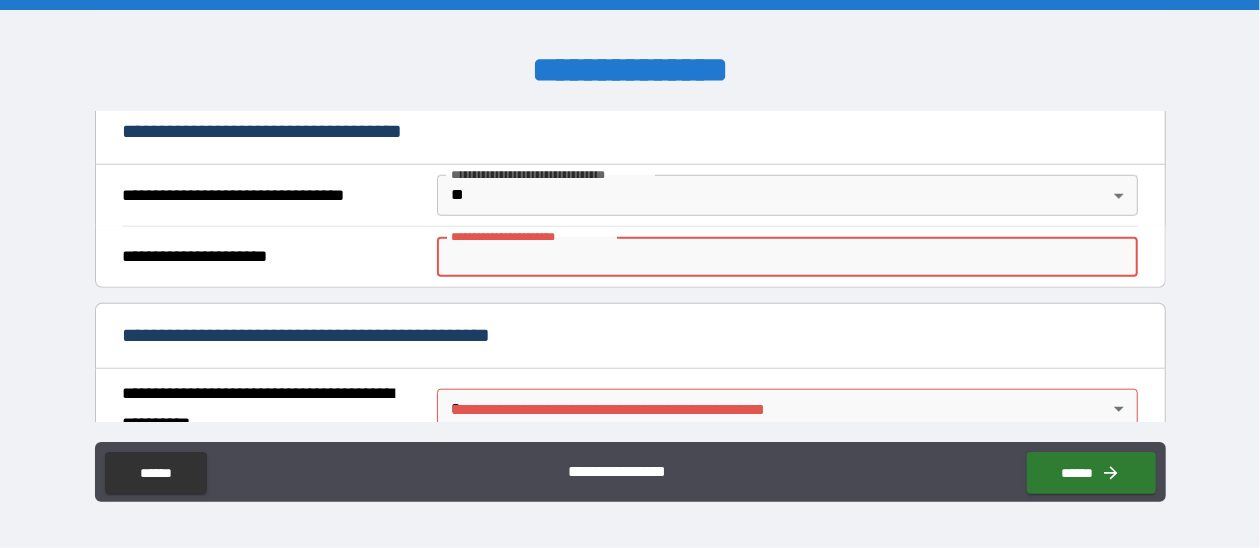 click on "**********" at bounding box center [787, 257] 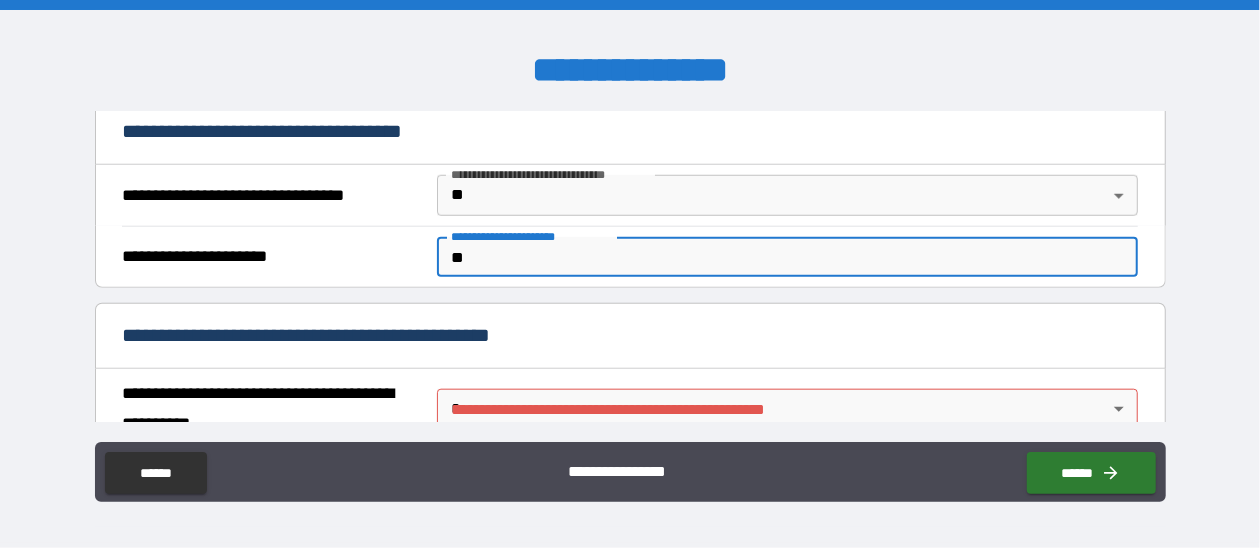 type on "*" 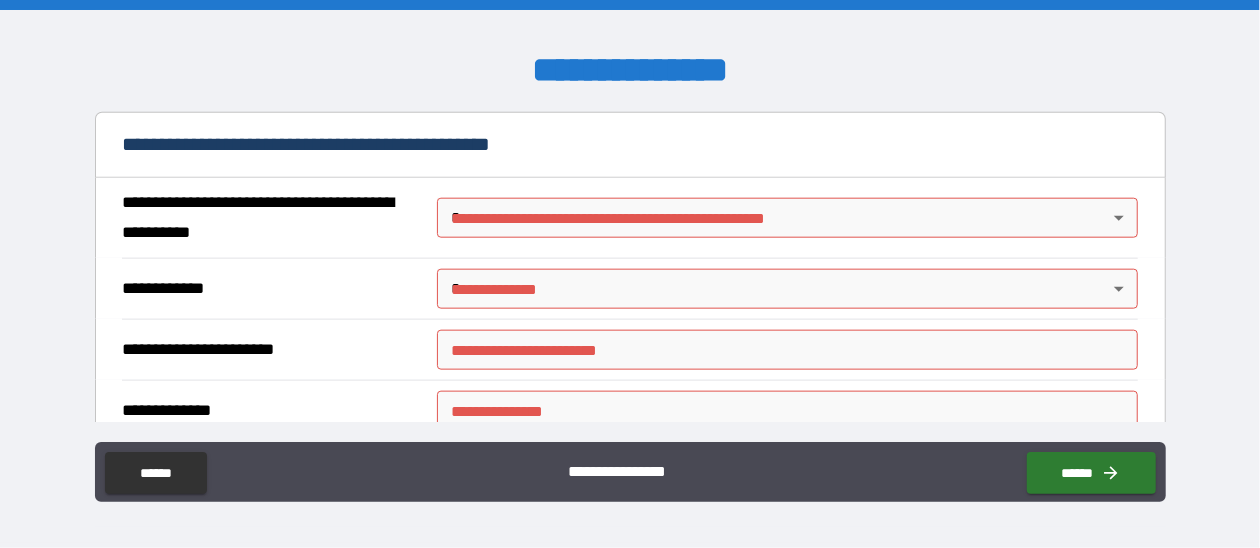 scroll, scrollTop: 1142, scrollLeft: 0, axis: vertical 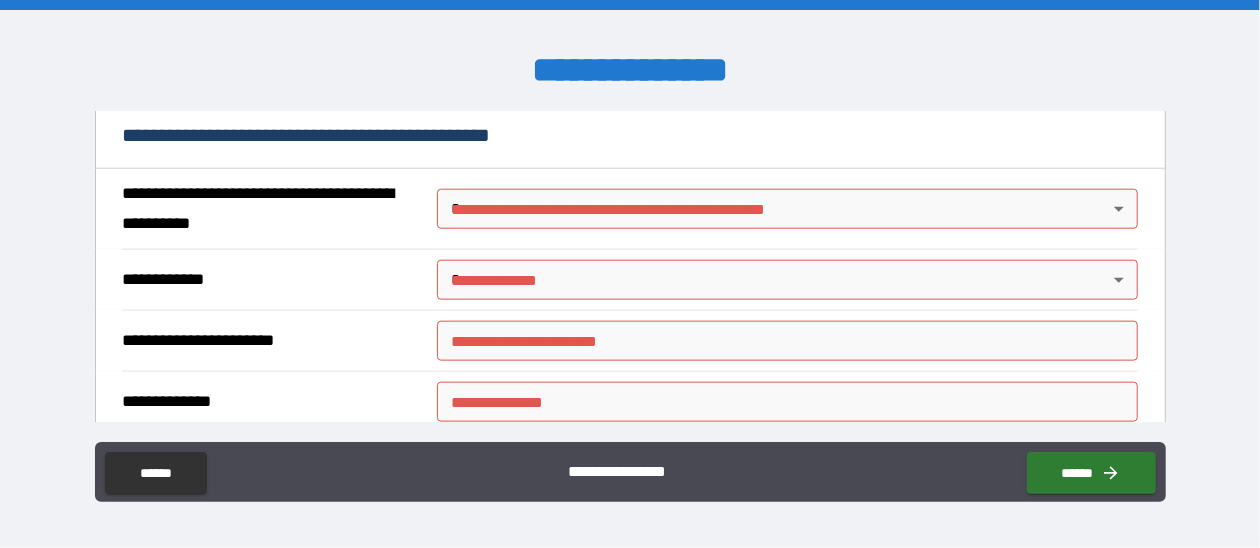 type on "***" 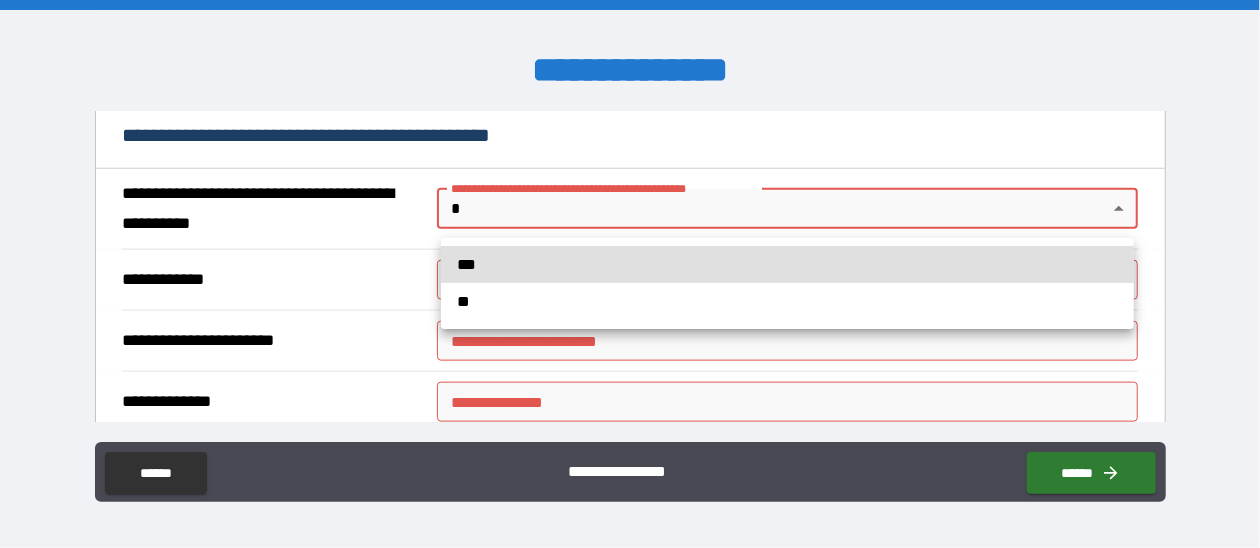 click on "**" at bounding box center [787, 301] 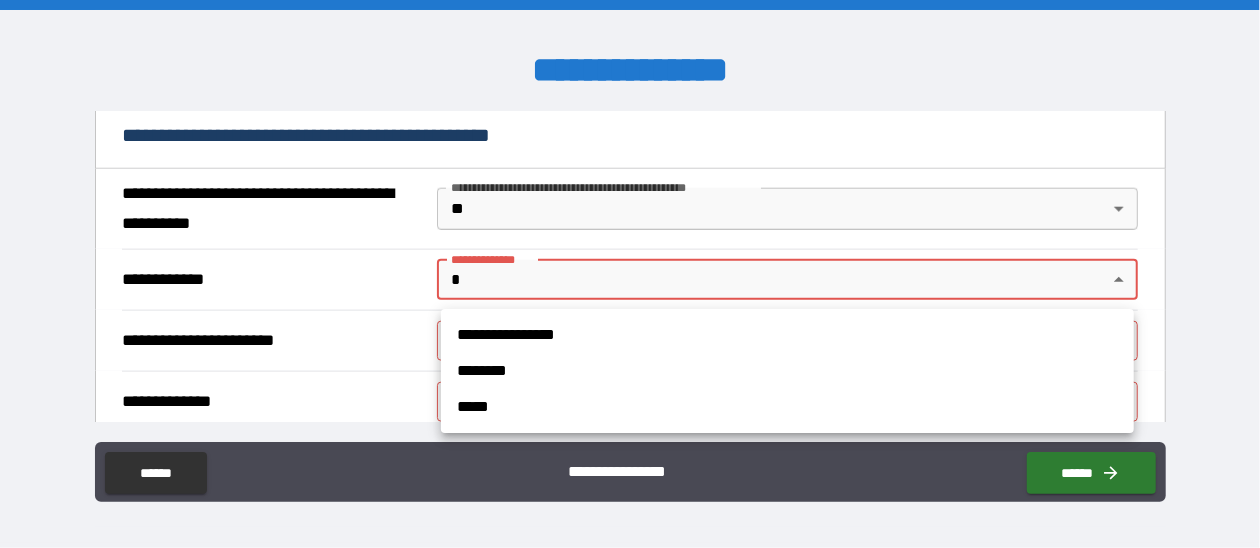 click on "**********" at bounding box center (630, 274) 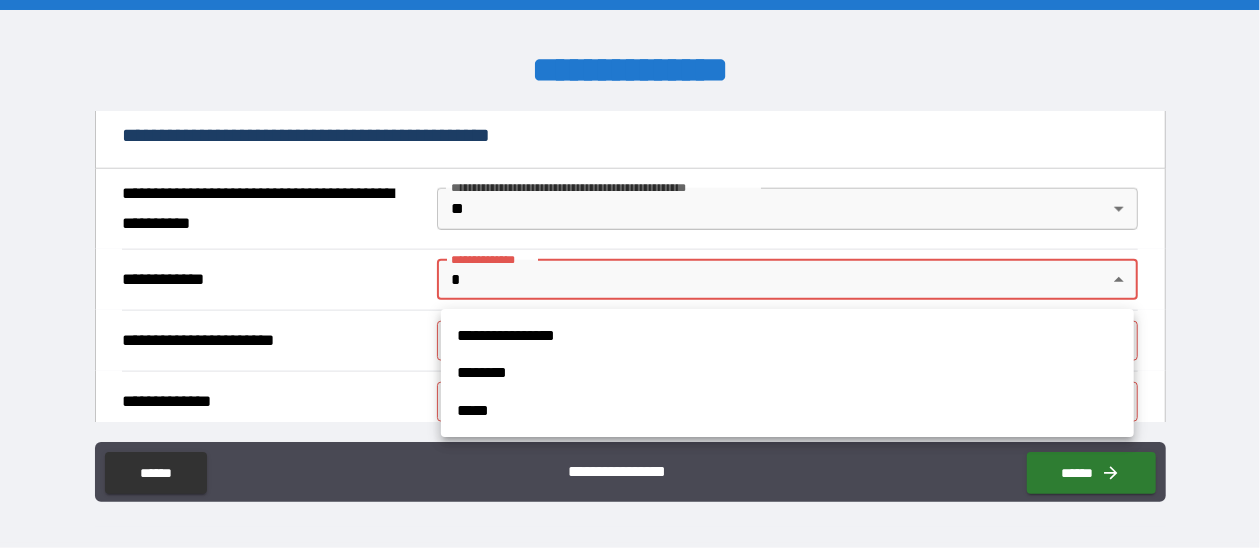 click at bounding box center (630, 274) 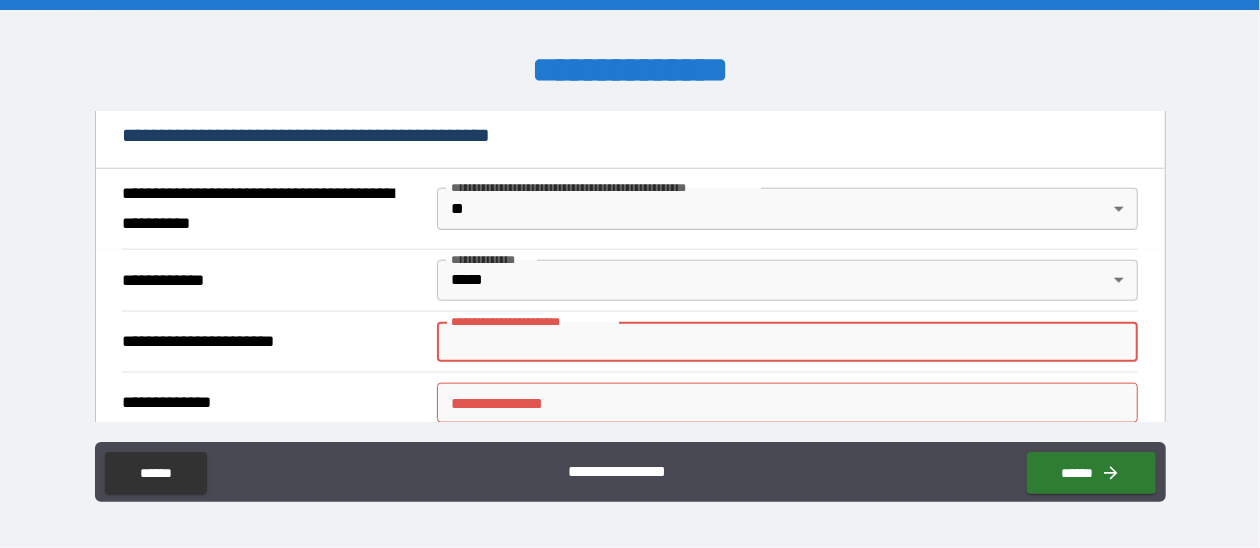 click on "**********" at bounding box center [787, 342] 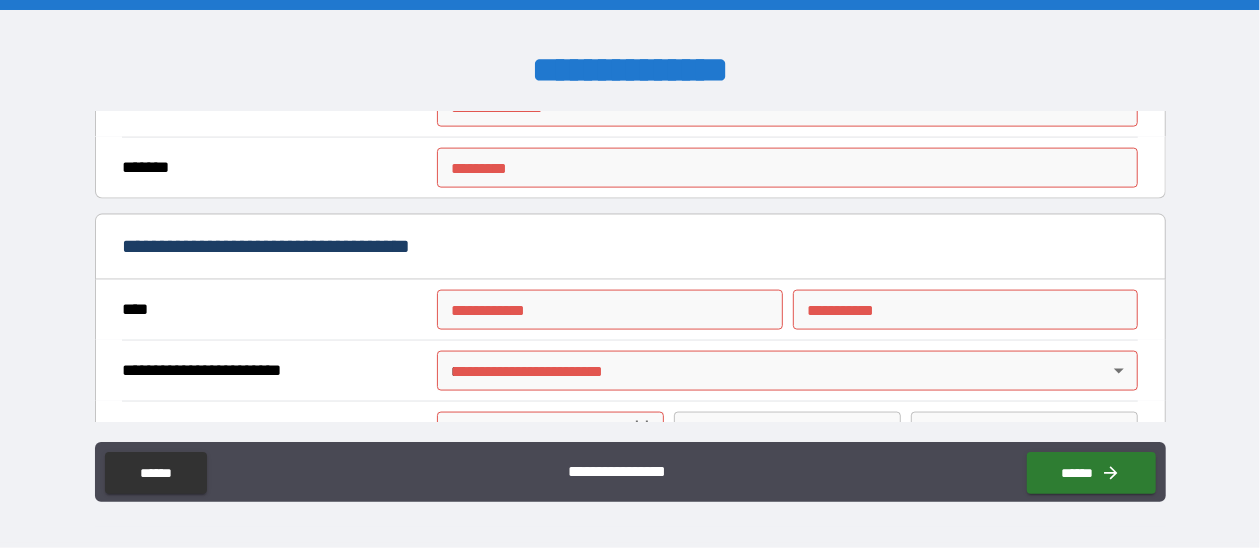 scroll, scrollTop: 1442, scrollLeft: 0, axis: vertical 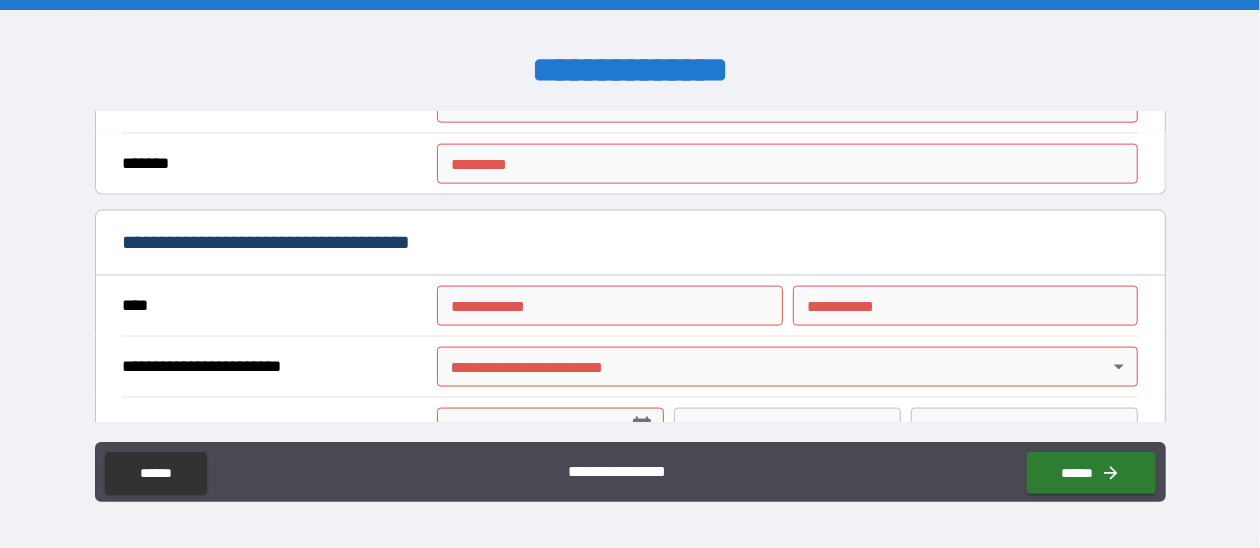 type on "***" 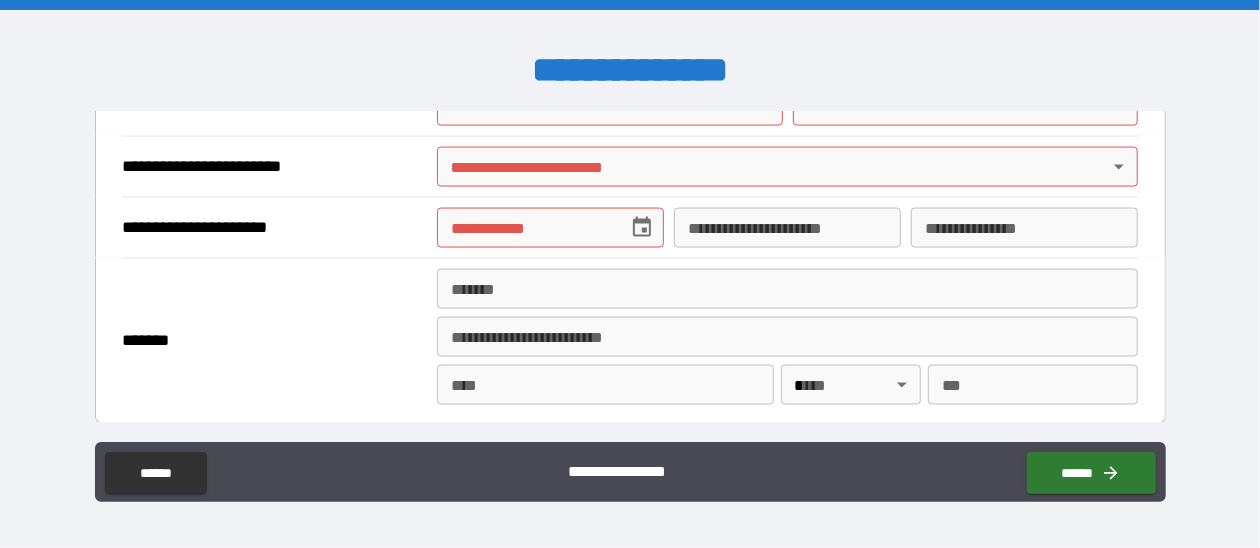 scroll, scrollTop: 1542, scrollLeft: 0, axis: vertical 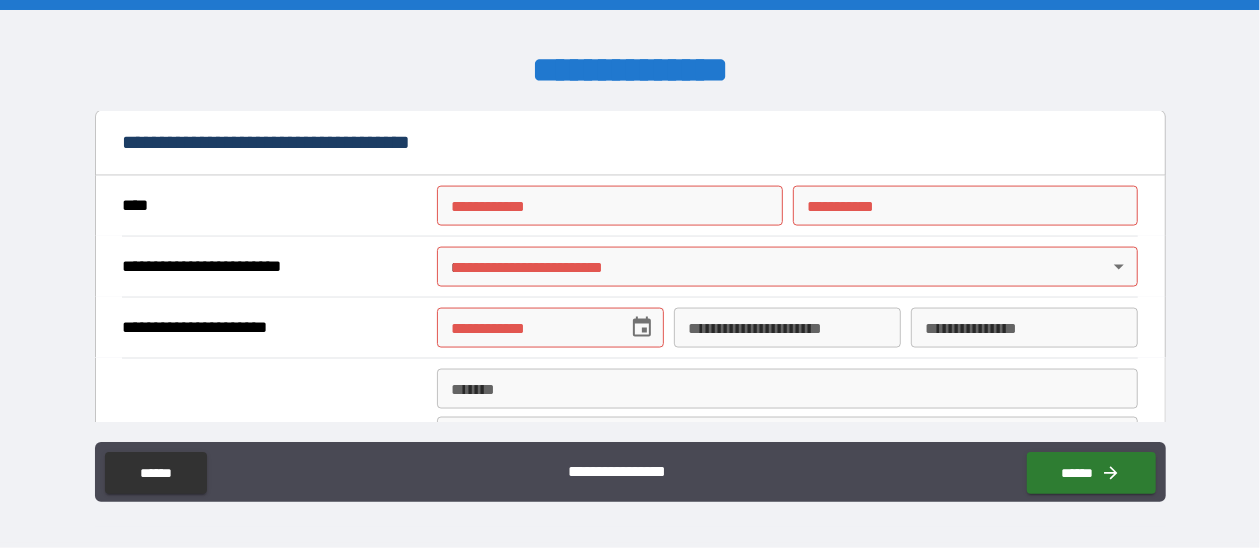 type on "***" 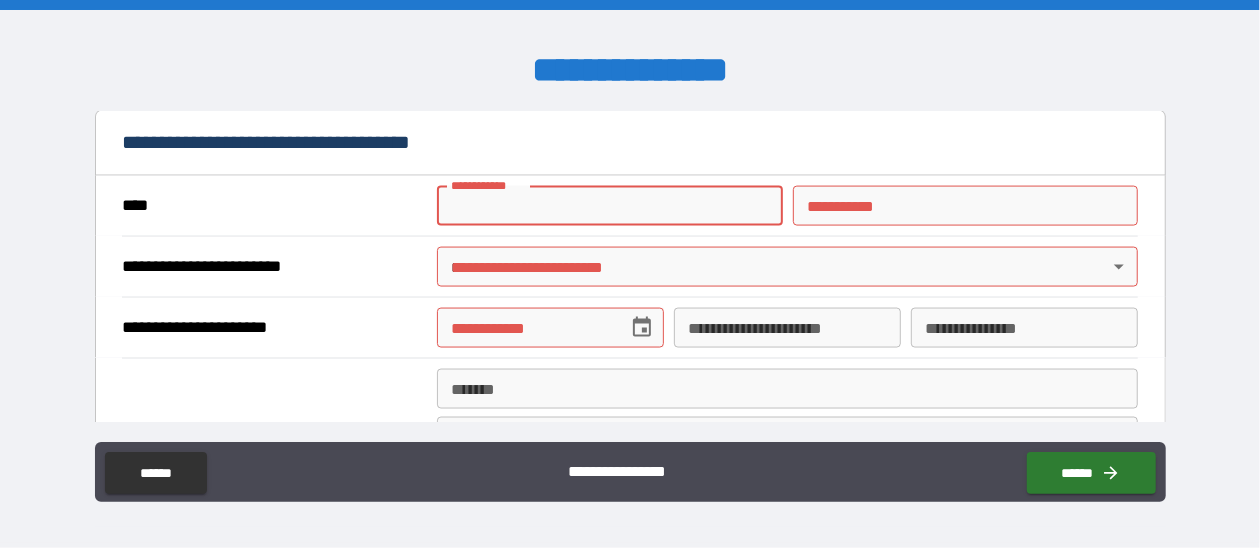click on "**********" at bounding box center (609, 206) 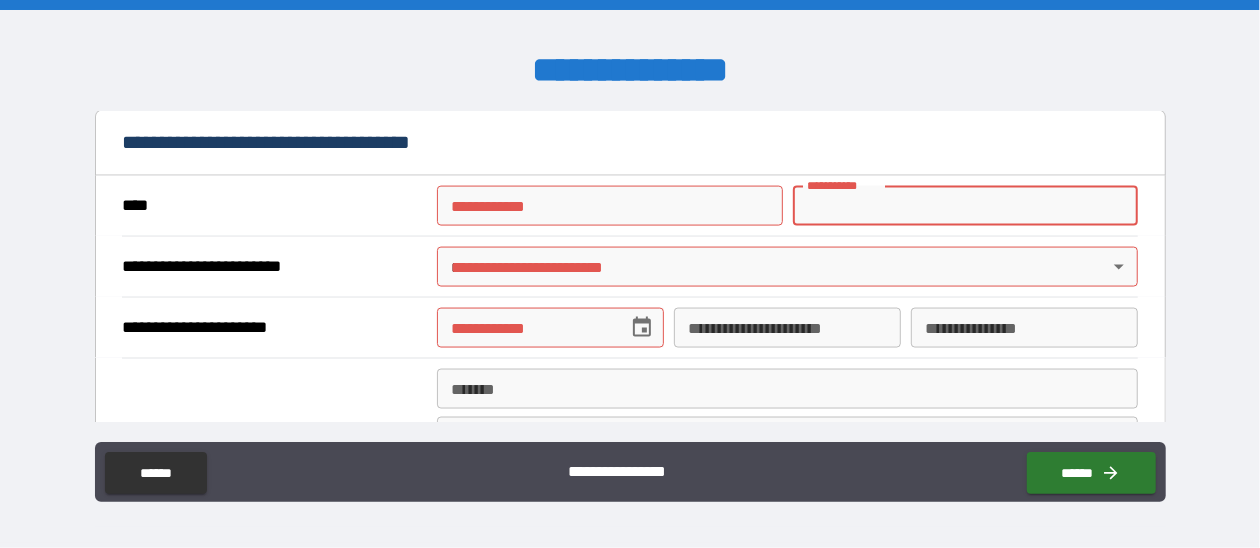 click on "*********   *" at bounding box center [965, 206] 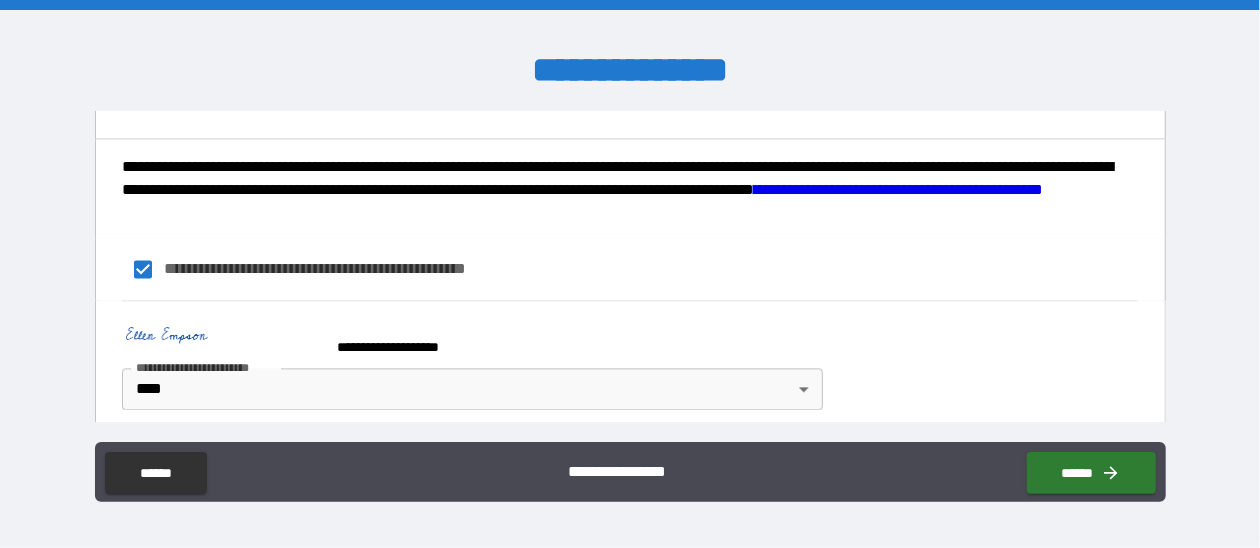 scroll, scrollTop: 2242, scrollLeft: 0, axis: vertical 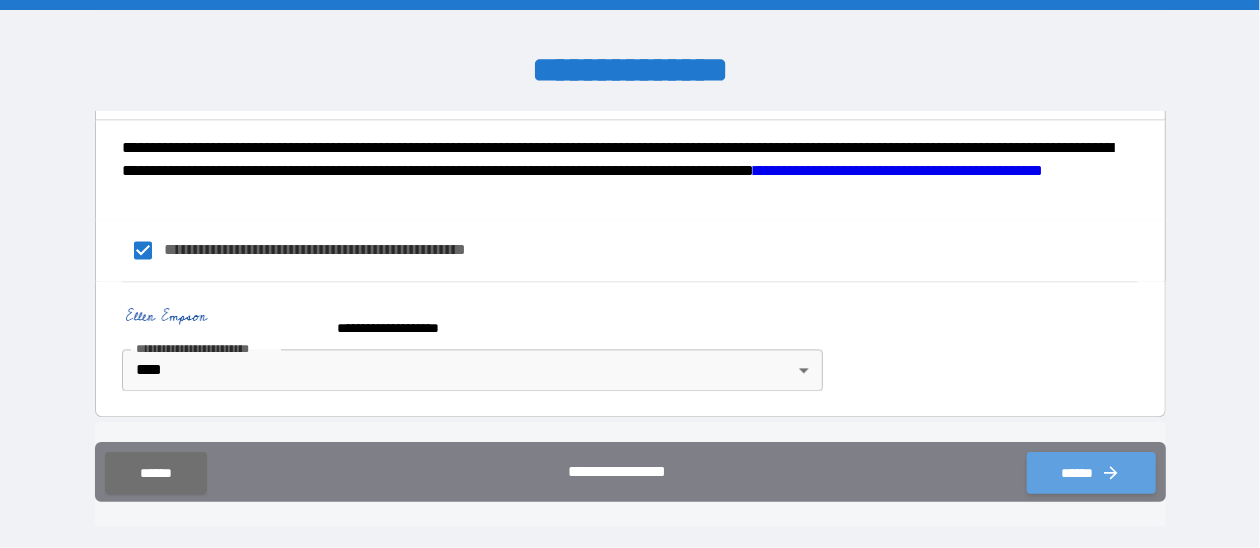 click on "******" at bounding box center [1091, 473] 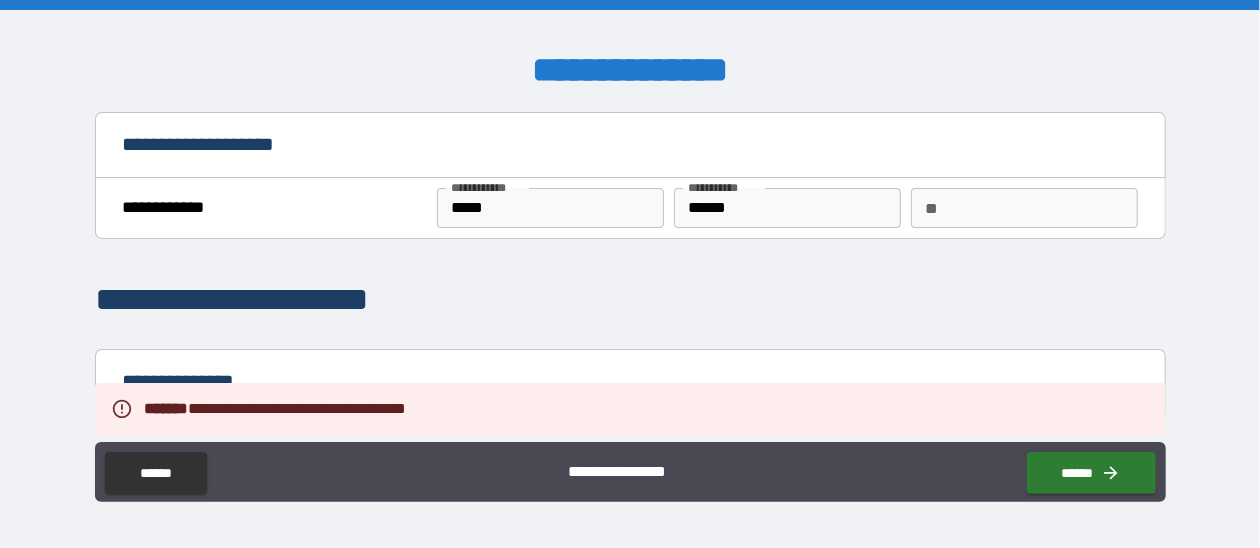 scroll, scrollTop: 199, scrollLeft: 0, axis: vertical 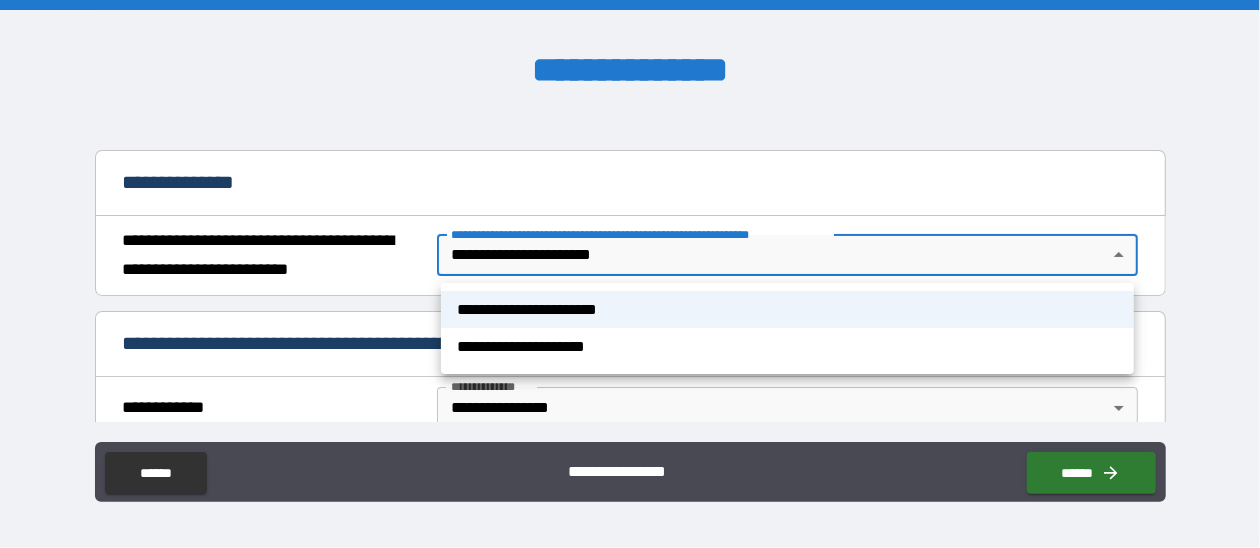 click on "**********" at bounding box center [630, 274] 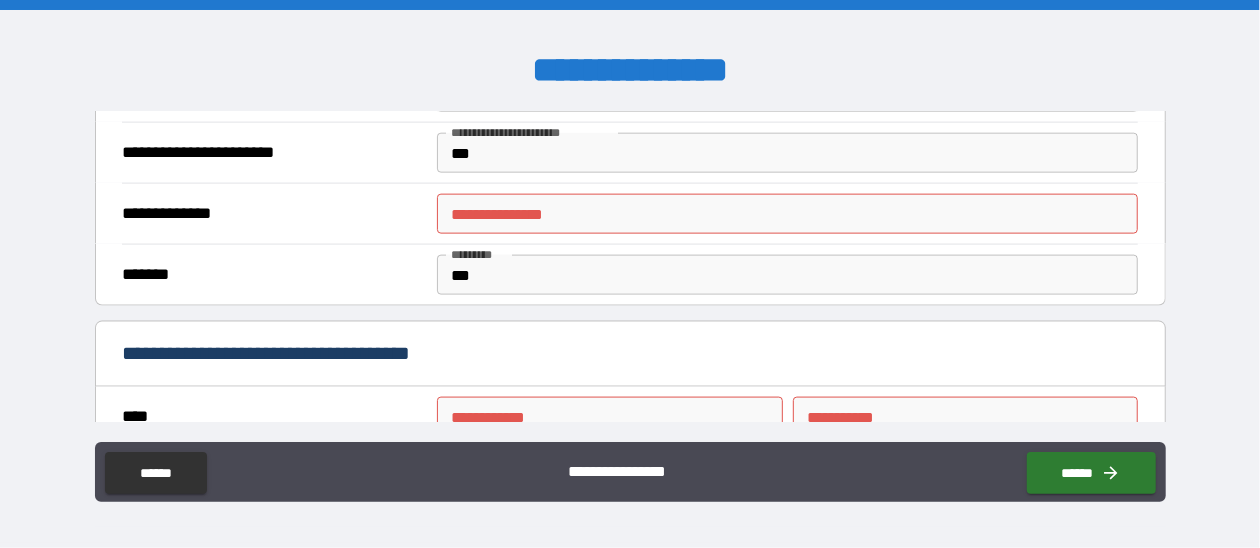scroll, scrollTop: 1300, scrollLeft: 0, axis: vertical 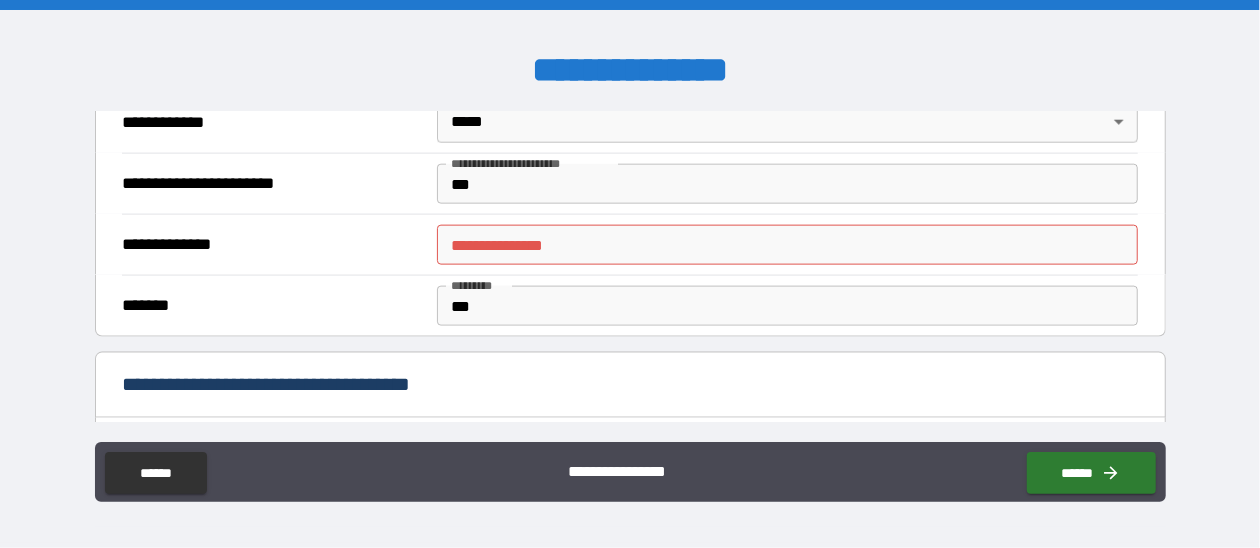 click on "**********" at bounding box center (787, 245) 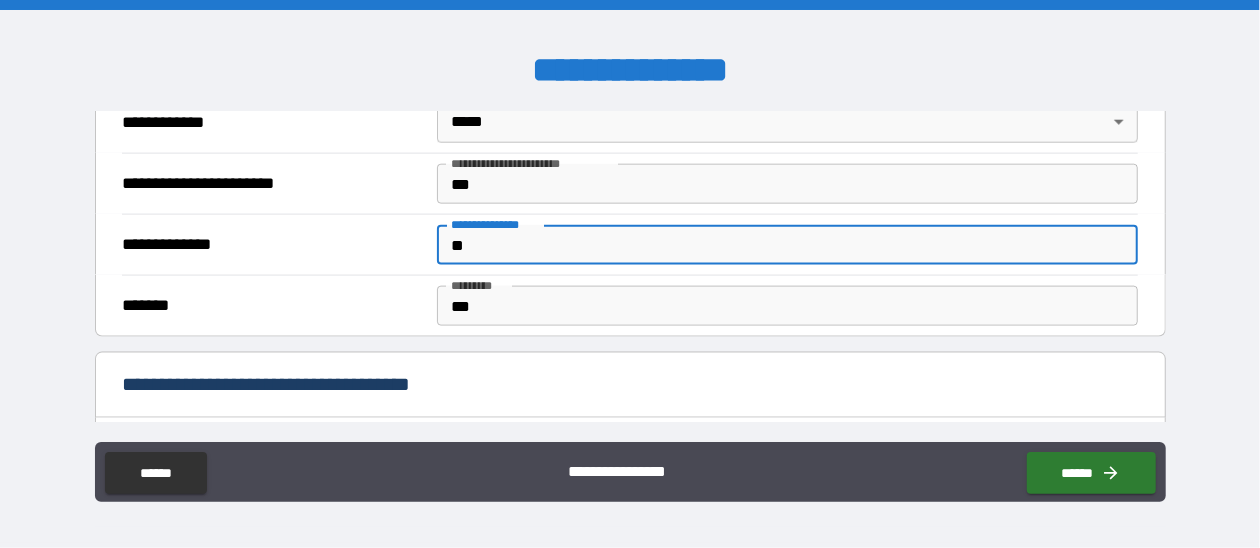 type on "*" 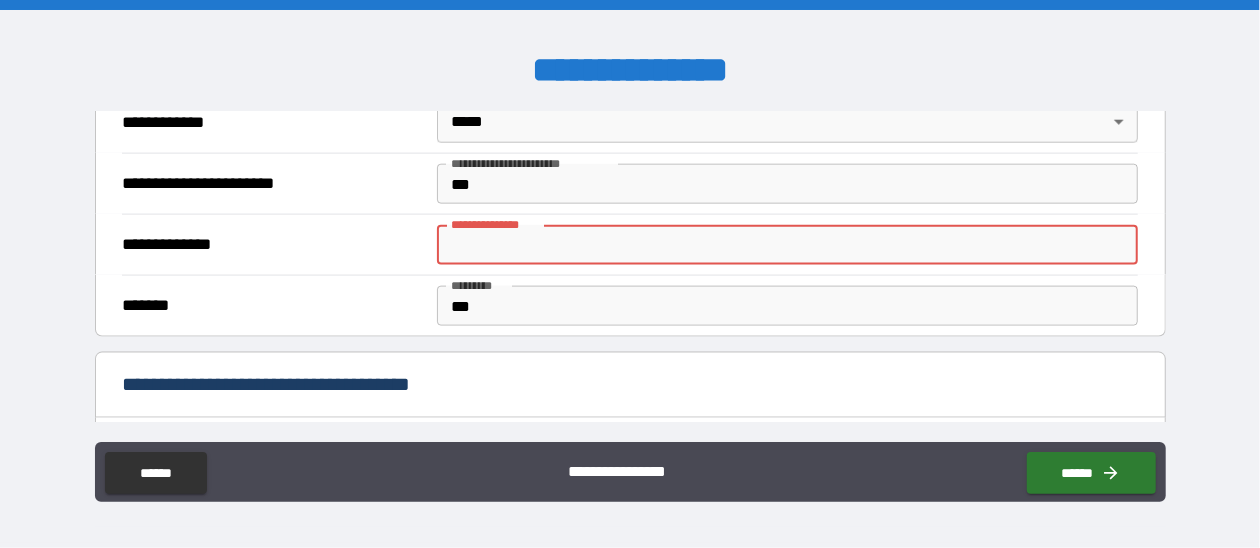 type on "*" 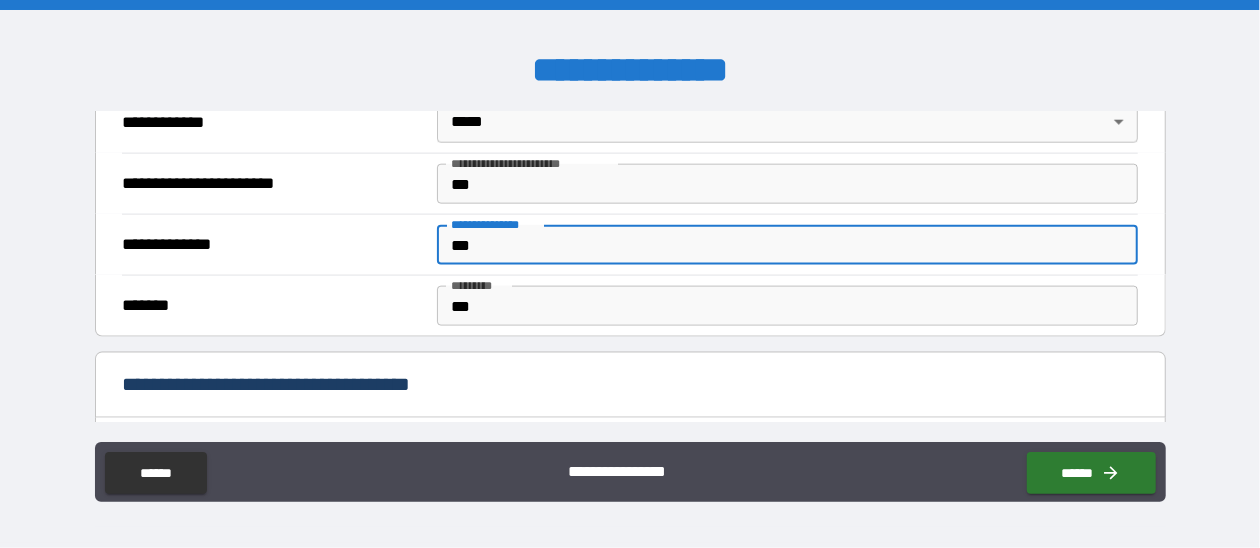 scroll, scrollTop: 1399, scrollLeft: 0, axis: vertical 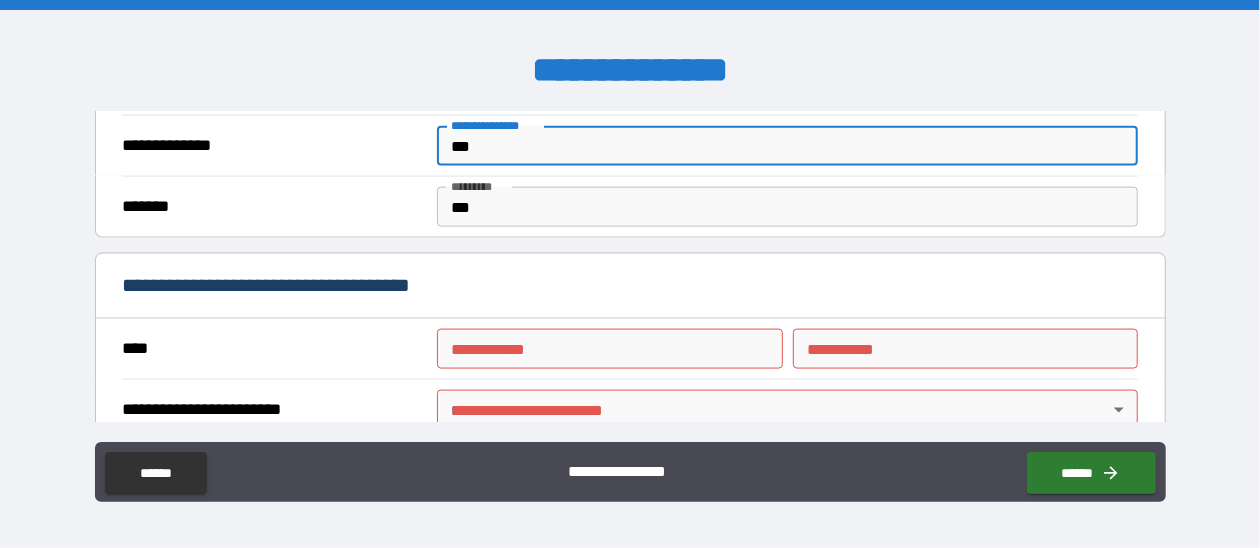 type on "***" 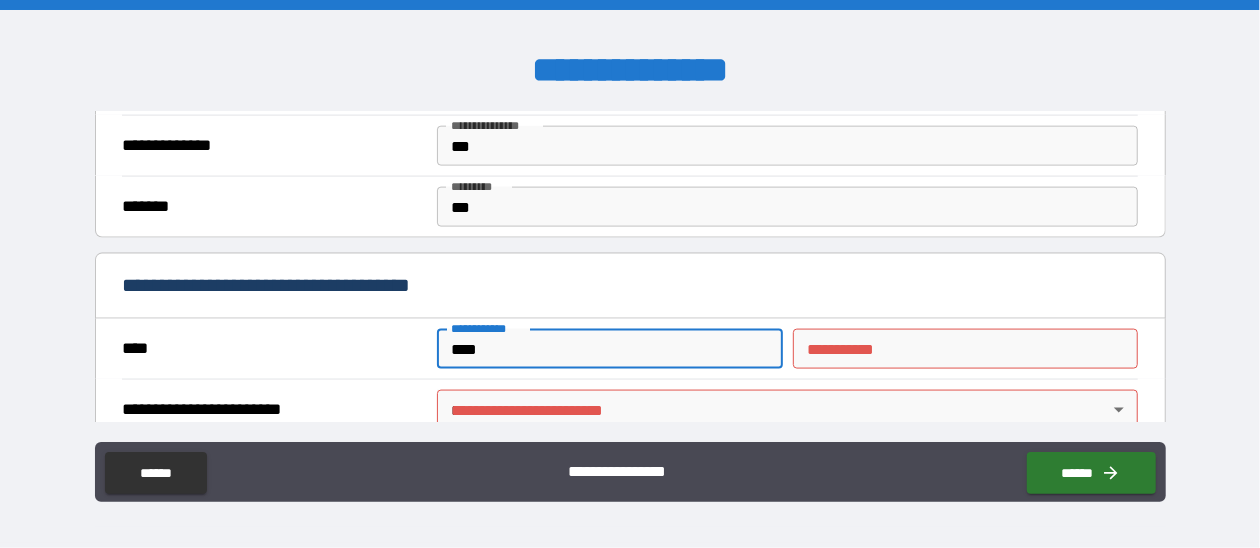 type on "****" 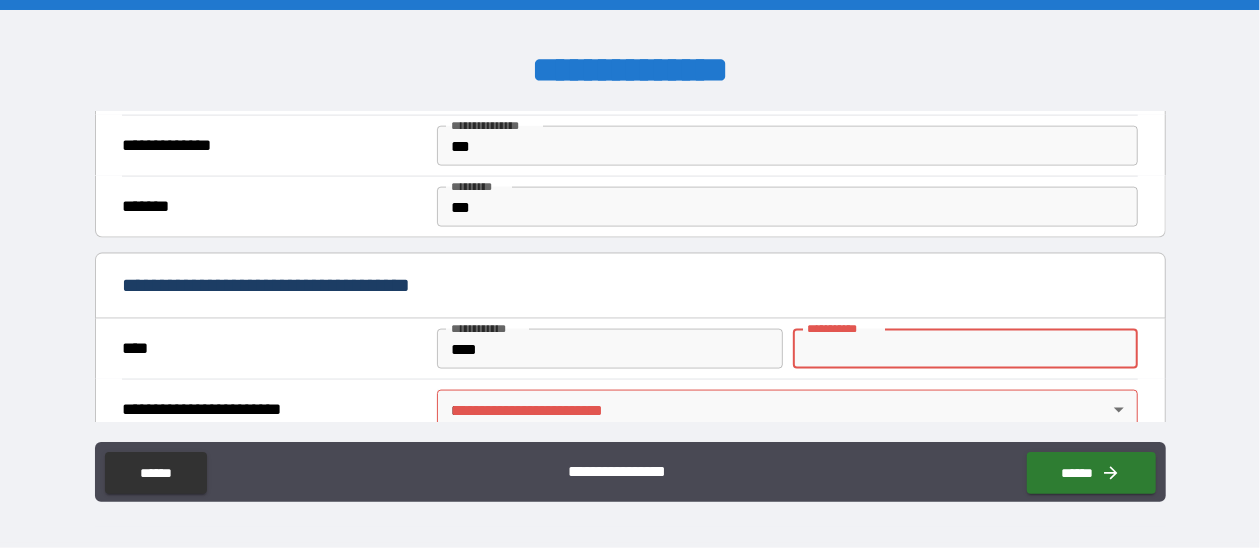 click on "*********   *" at bounding box center [965, 349] 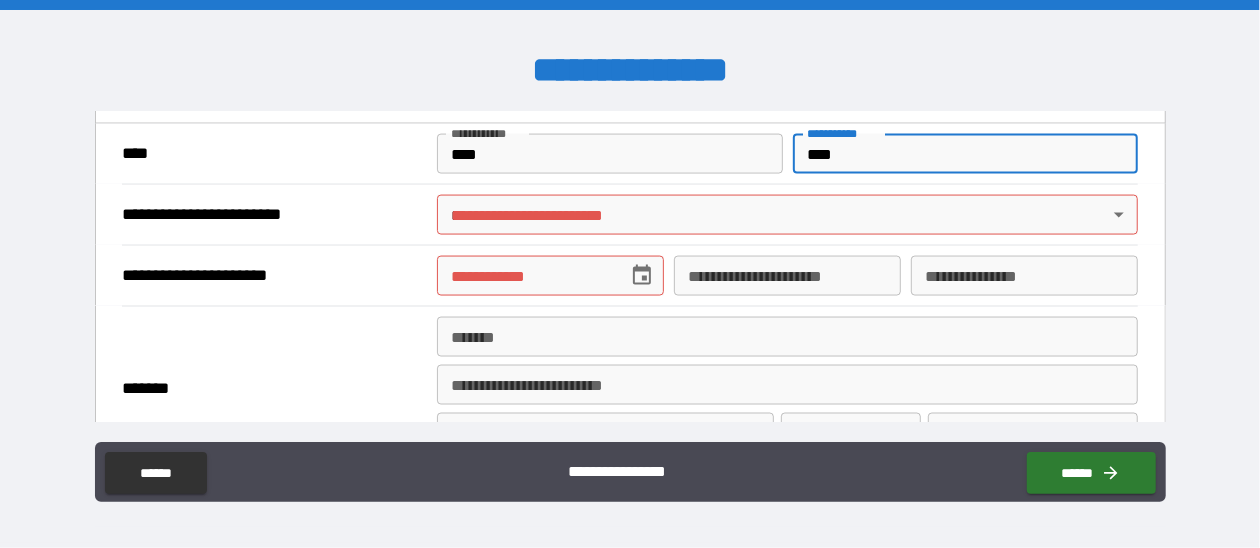 scroll, scrollTop: 1599, scrollLeft: 0, axis: vertical 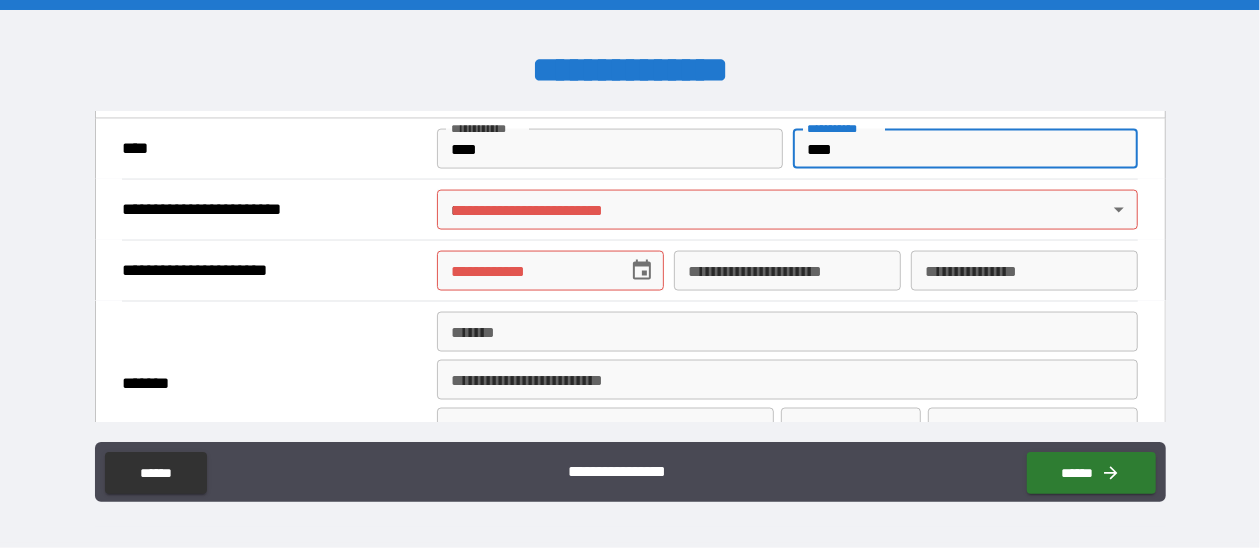 type on "****" 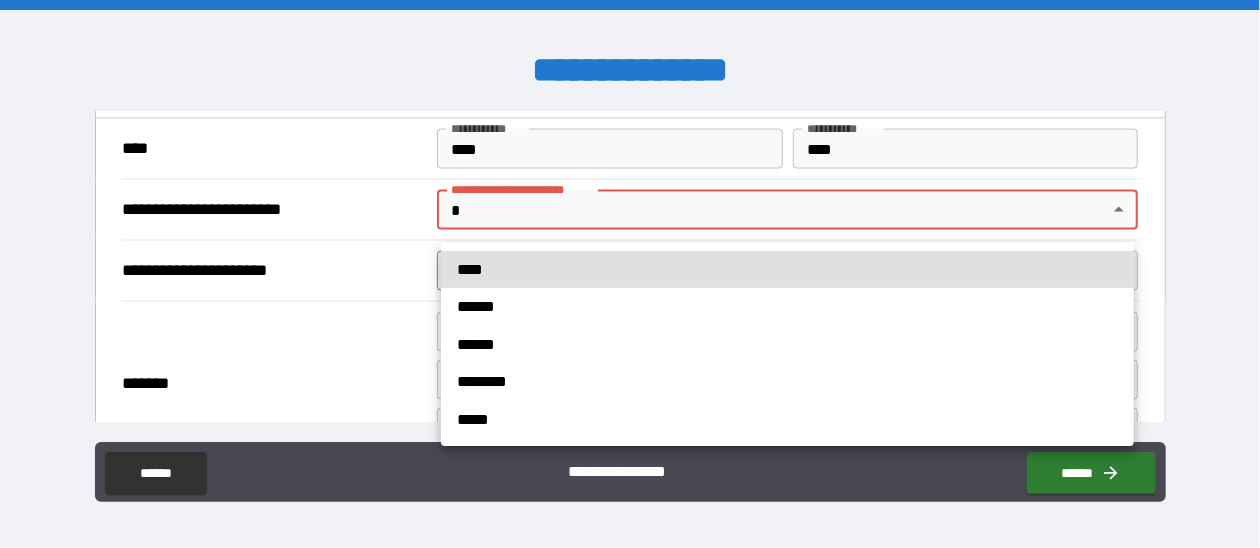click on "**********" at bounding box center [630, 274] 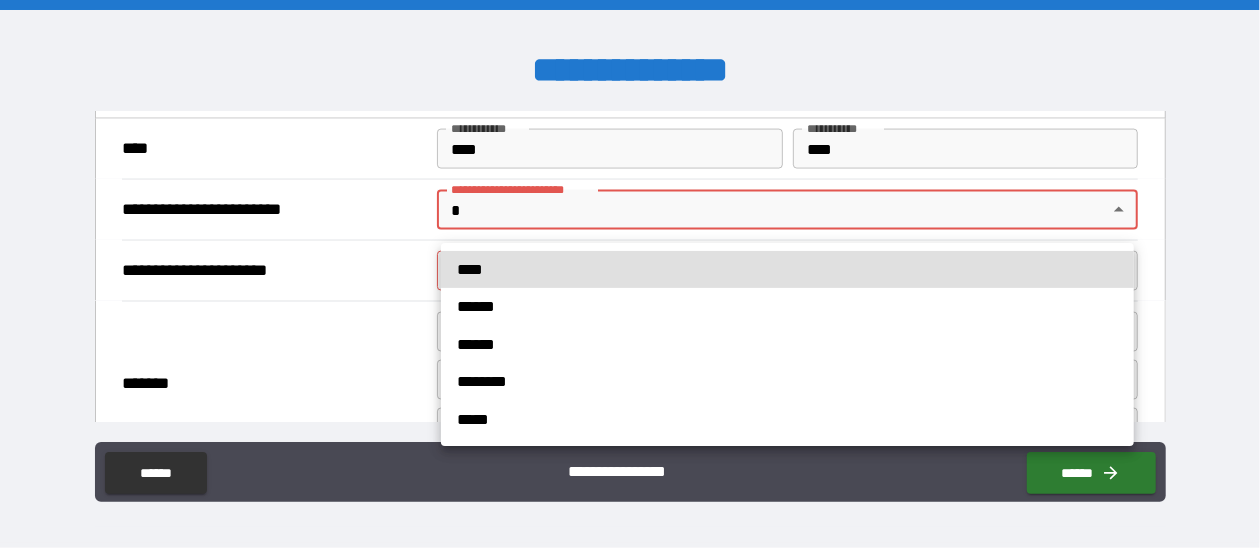 click on "*****" at bounding box center [787, 419] 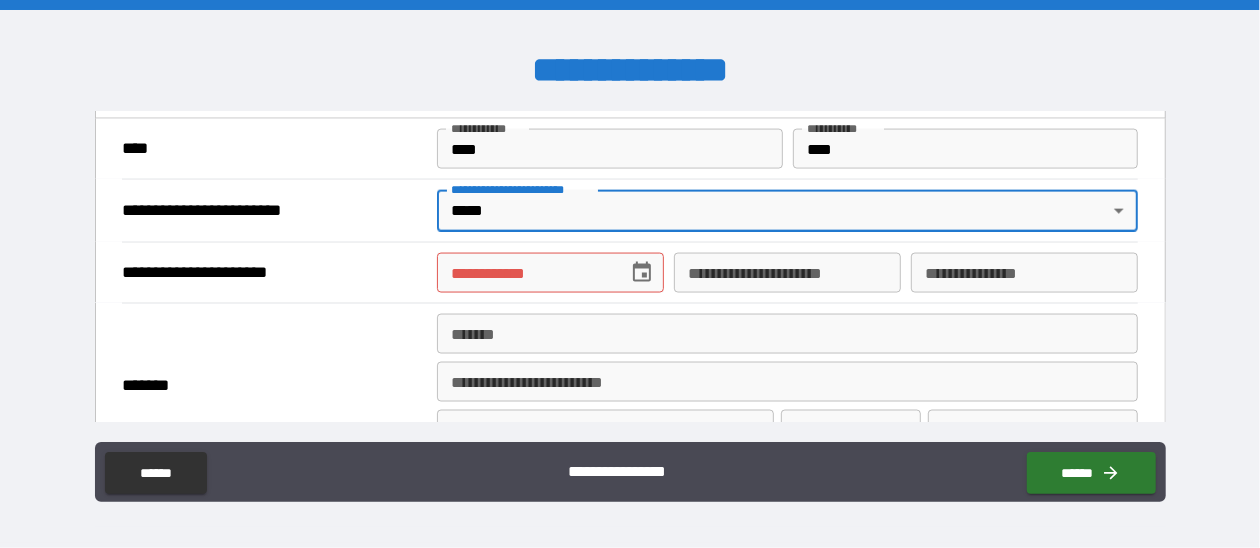 click at bounding box center [642, 273] 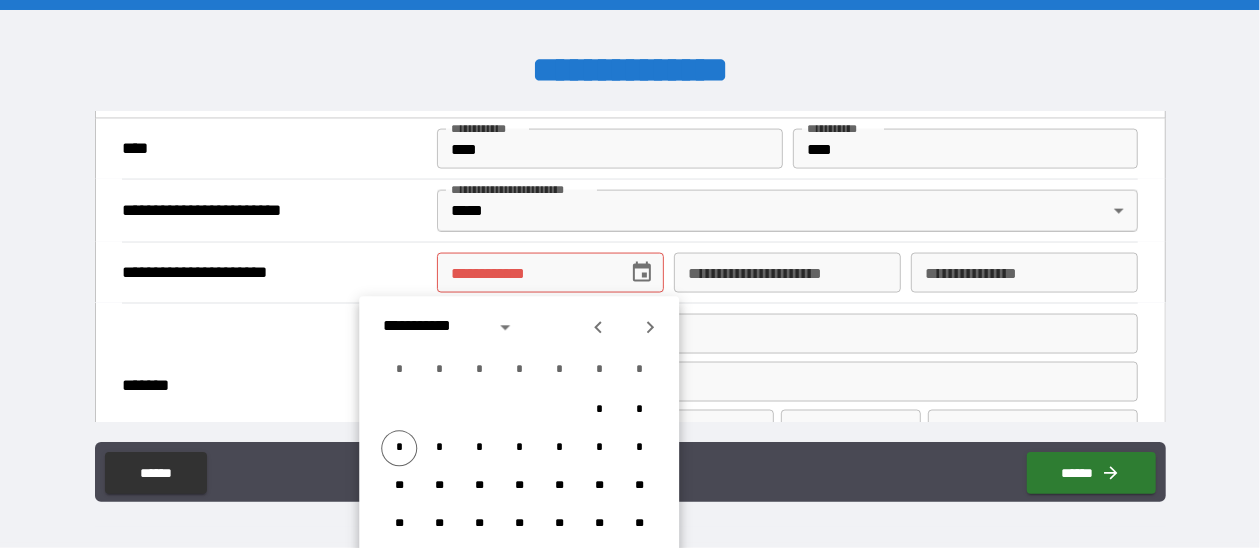 type 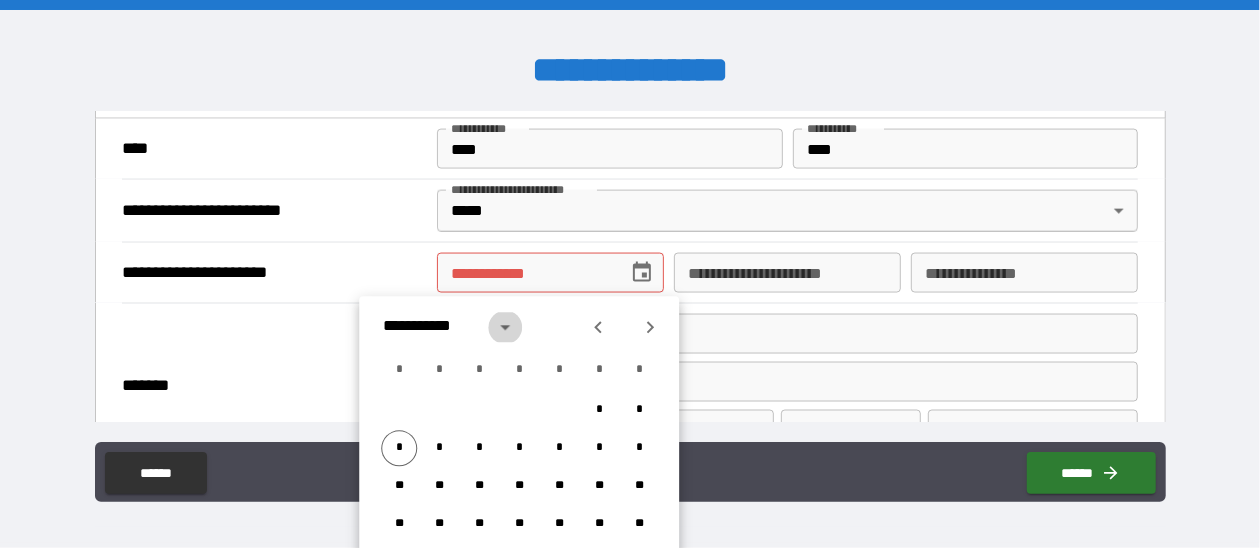 click 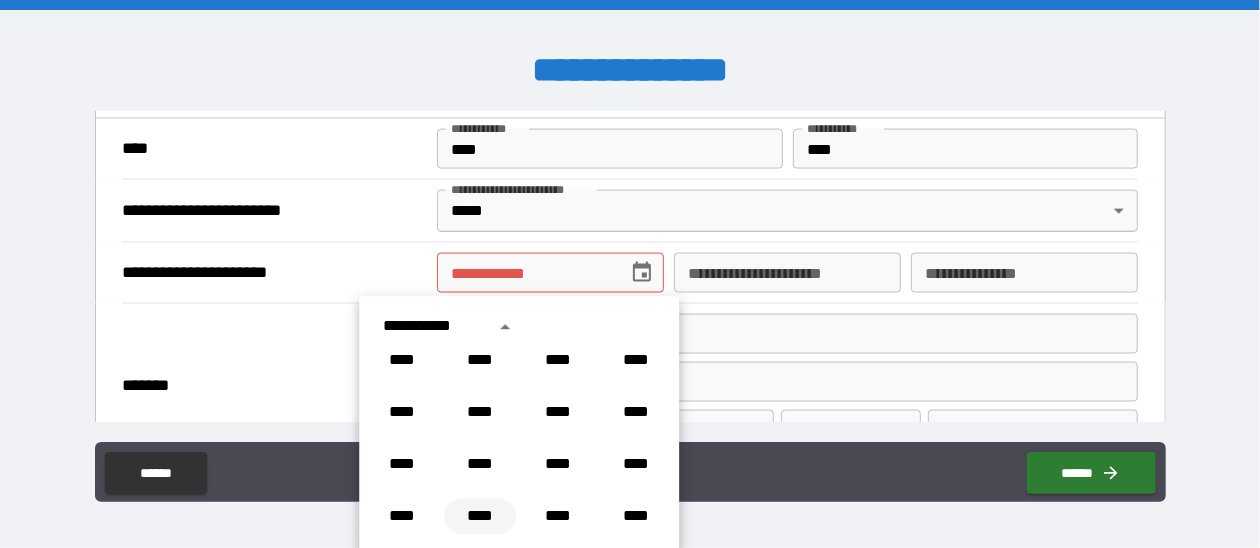scroll, scrollTop: 1670, scrollLeft: 0, axis: vertical 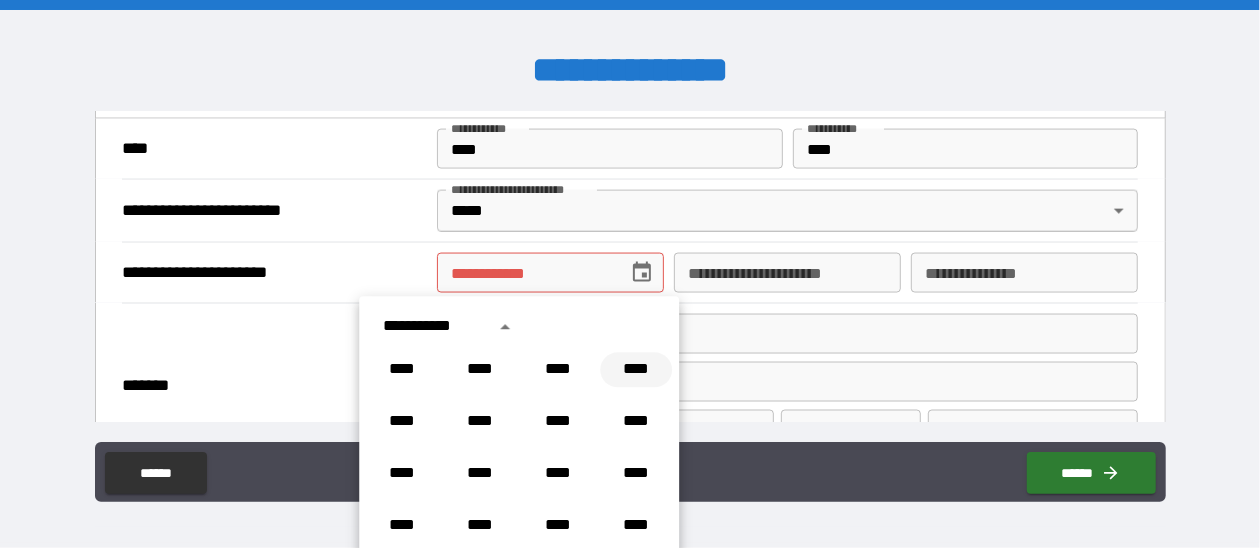 click on "****" at bounding box center (636, 370) 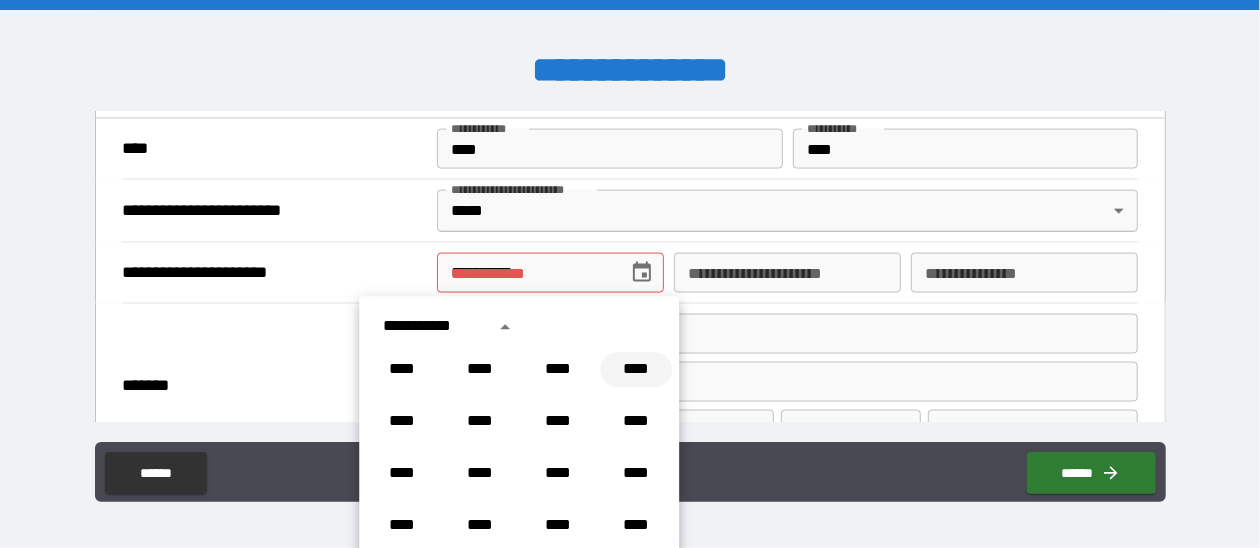 scroll, scrollTop: 0, scrollLeft: 0, axis: both 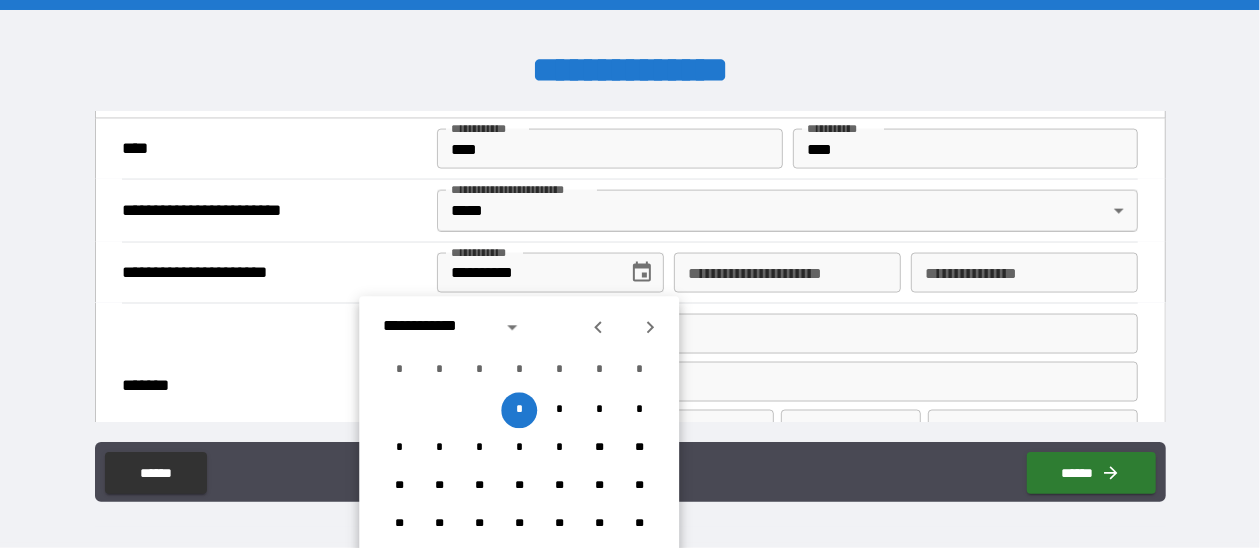 click on "**********" at bounding box center [630, 274] 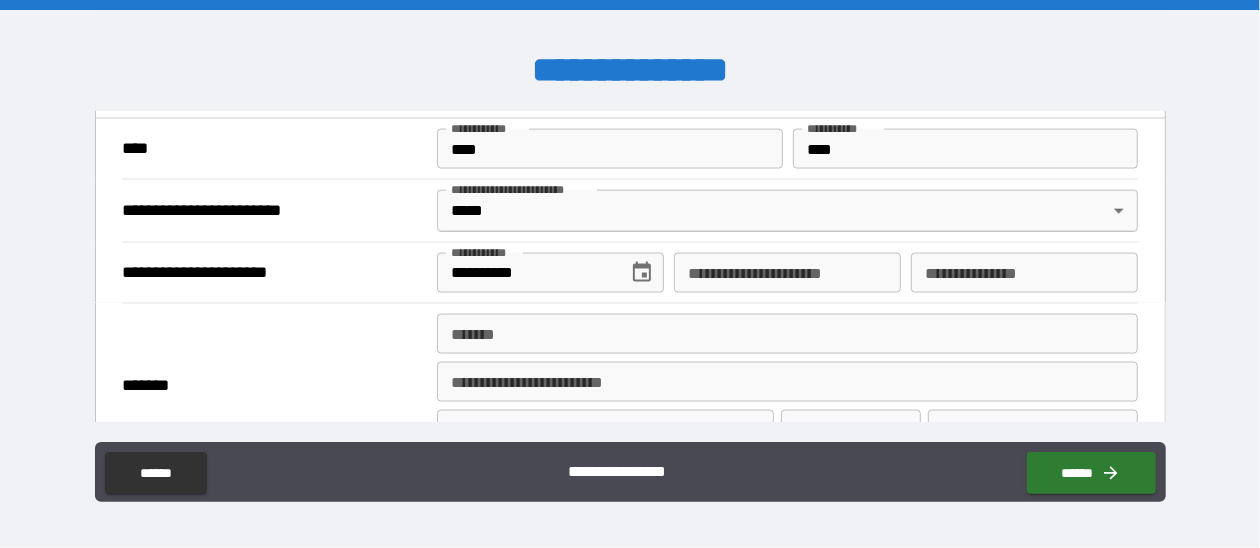 scroll, scrollTop: 0, scrollLeft: 0, axis: both 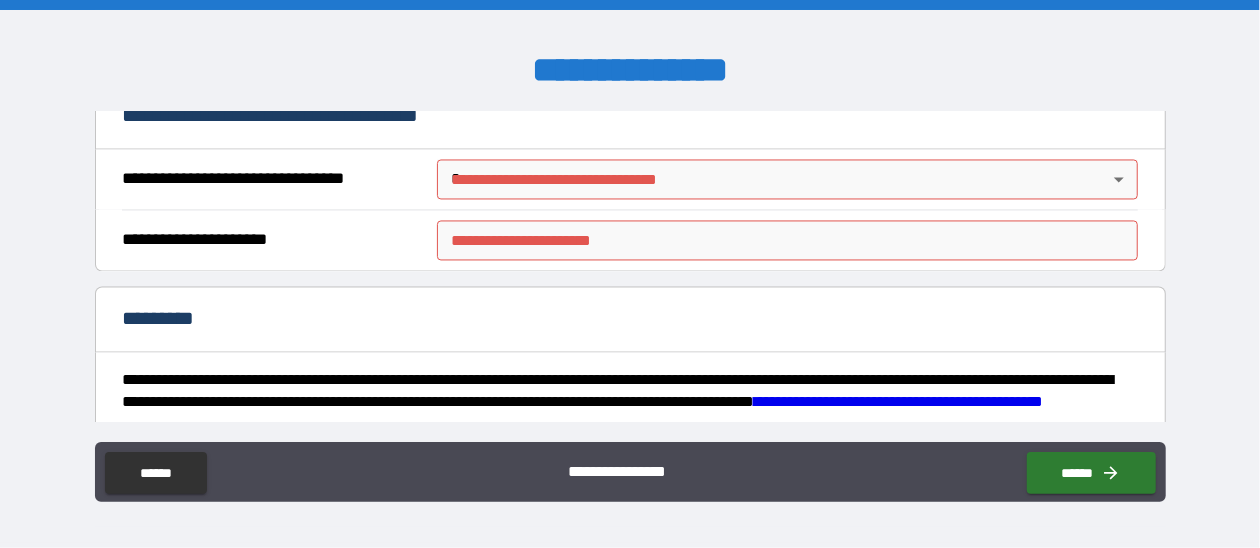 click on "**********" at bounding box center (630, 274) 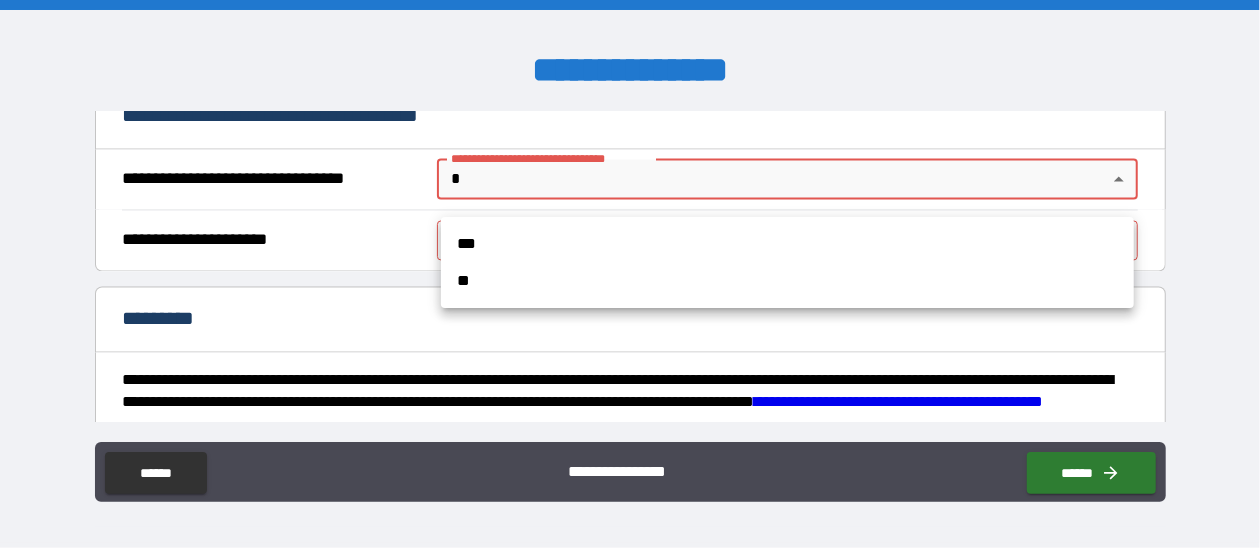 click on "**" at bounding box center [787, 280] 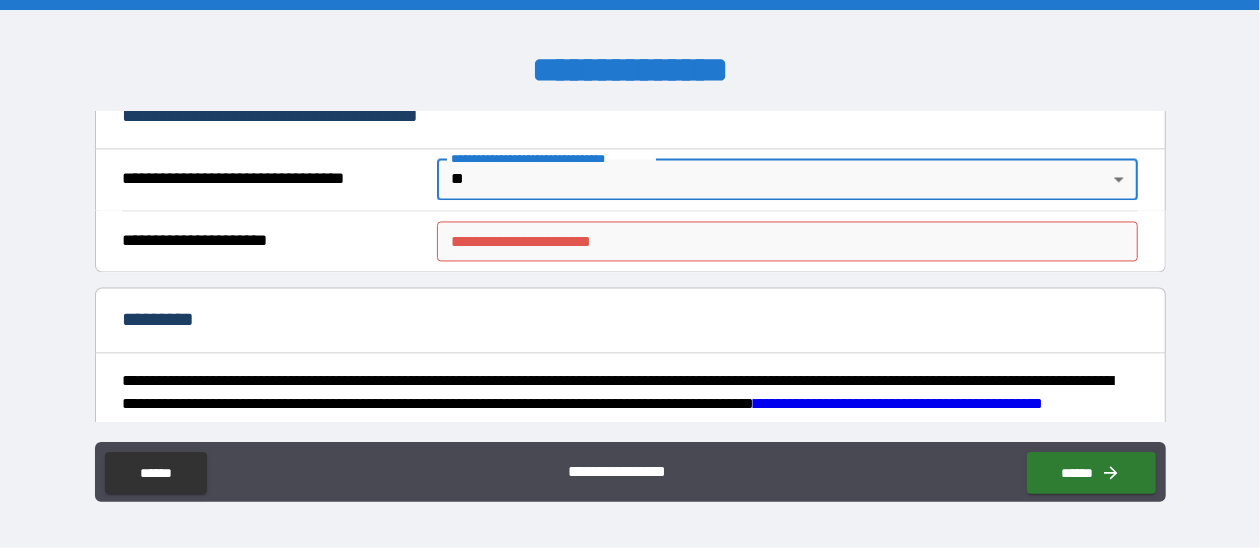 click on "**********" at bounding box center [787, 242] 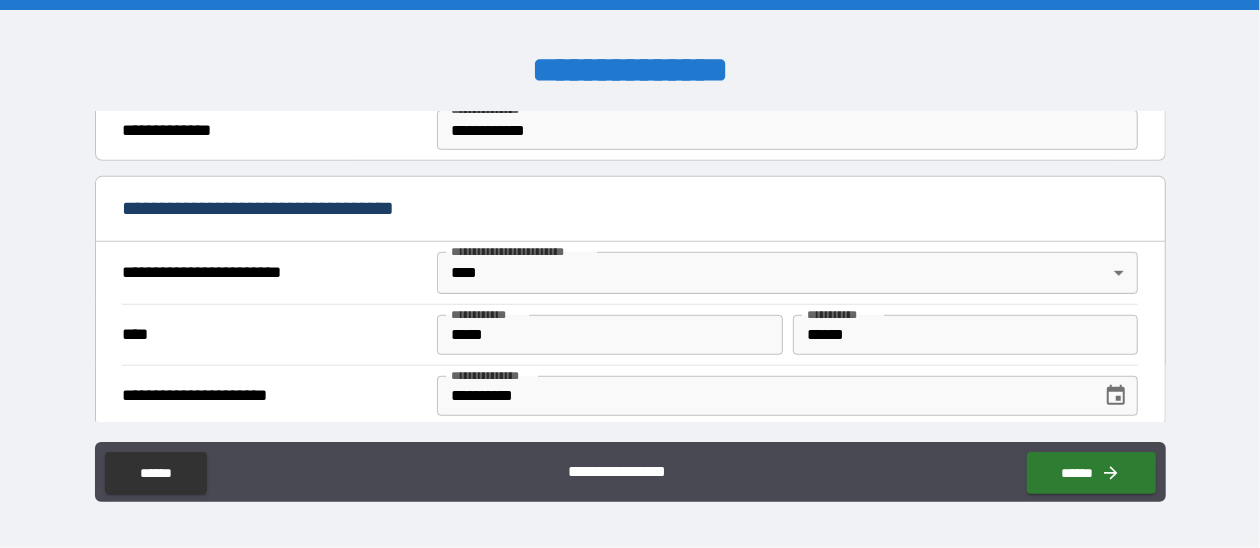 scroll, scrollTop: 0, scrollLeft: 0, axis: both 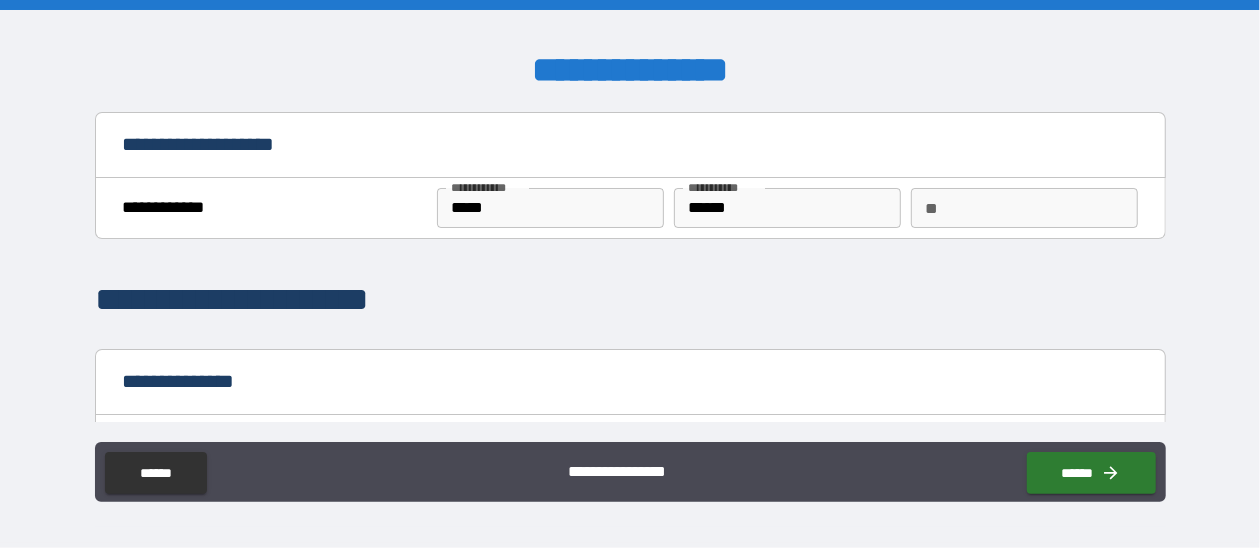 type on "***" 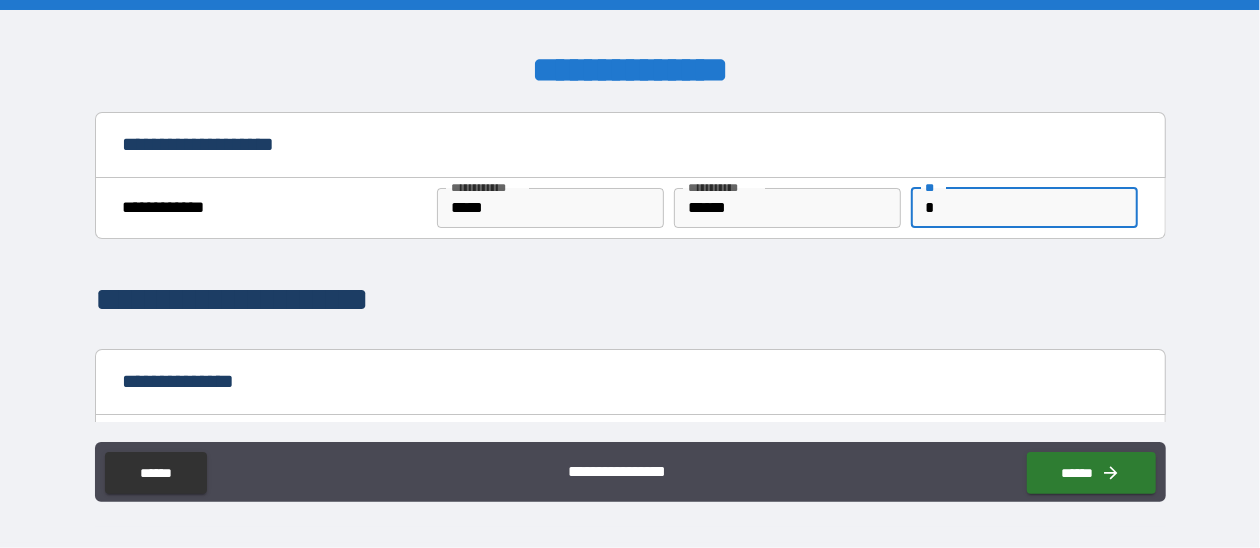 type on "*" 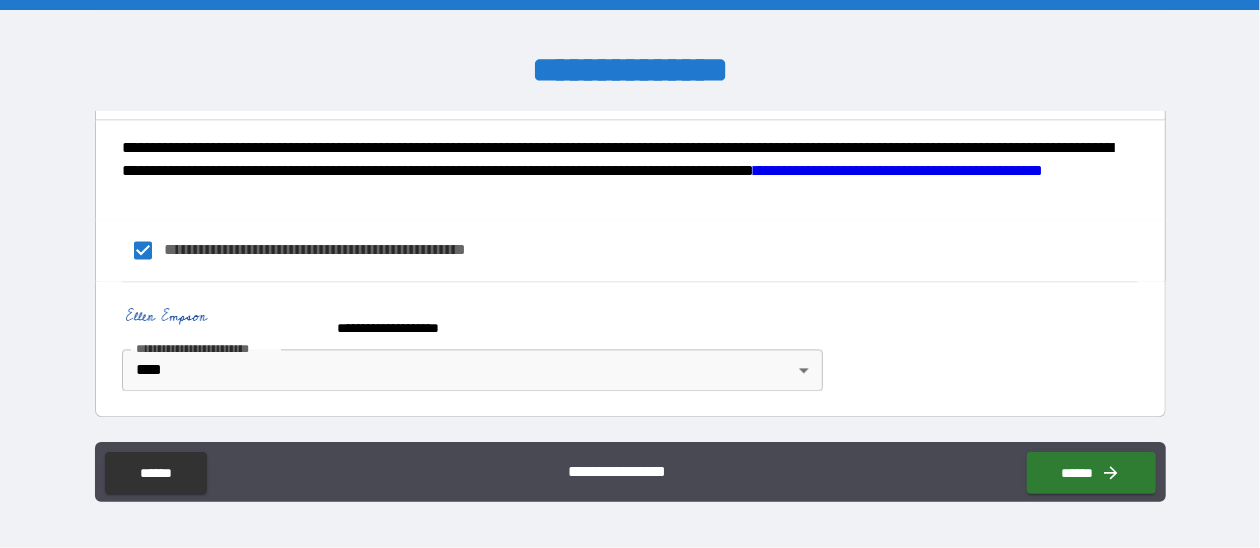 scroll, scrollTop: 2242, scrollLeft: 0, axis: vertical 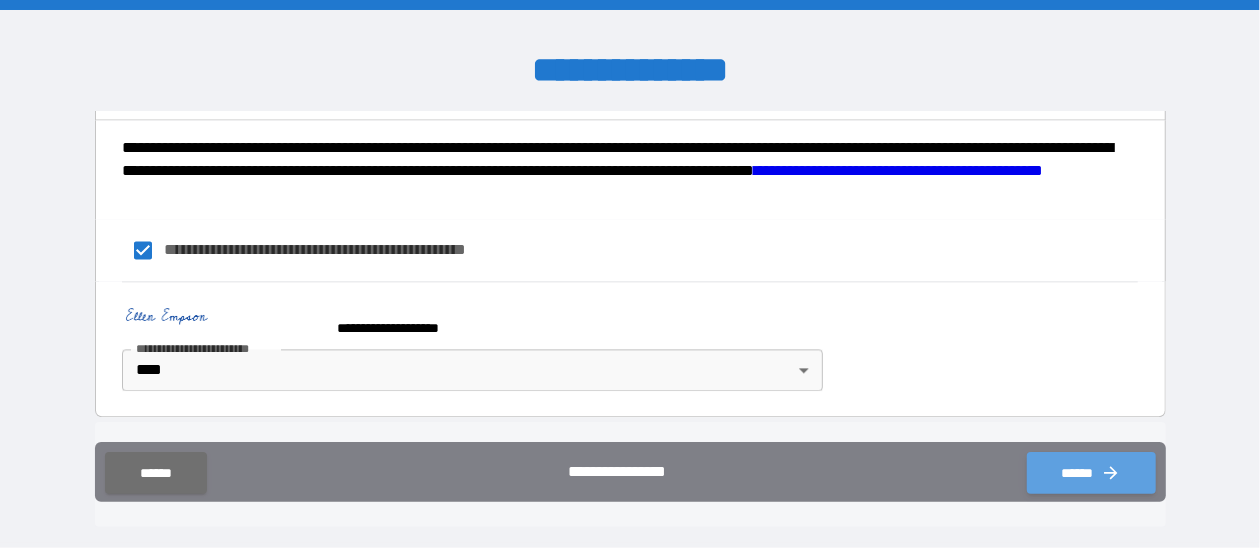click on "******" at bounding box center [1091, 473] 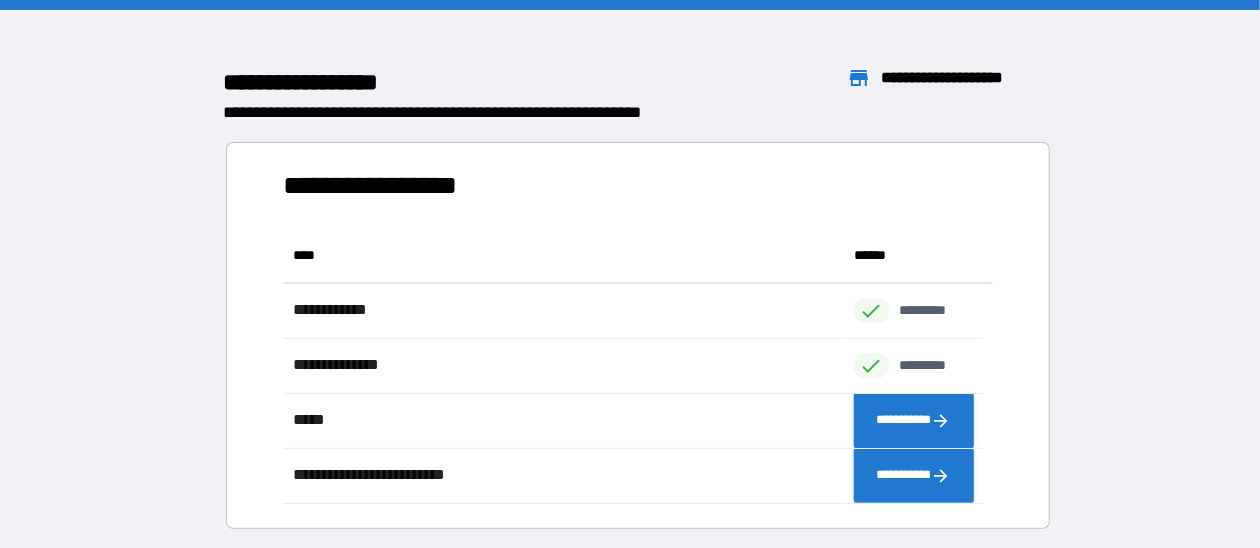 scroll, scrollTop: 15, scrollLeft: 16, axis: both 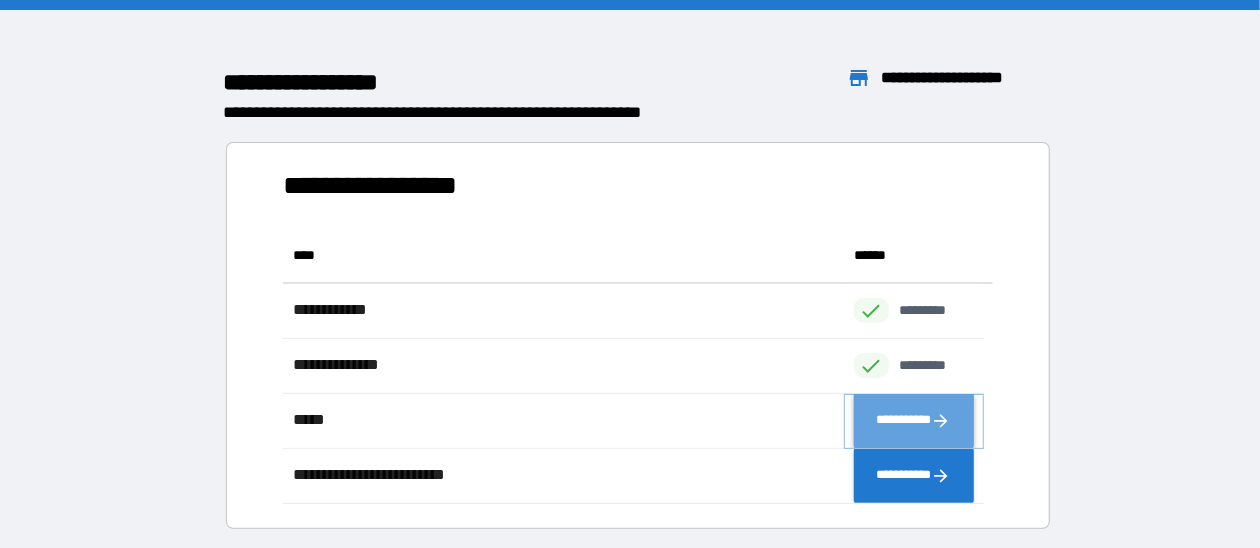 click on "**********" at bounding box center [914, 420] 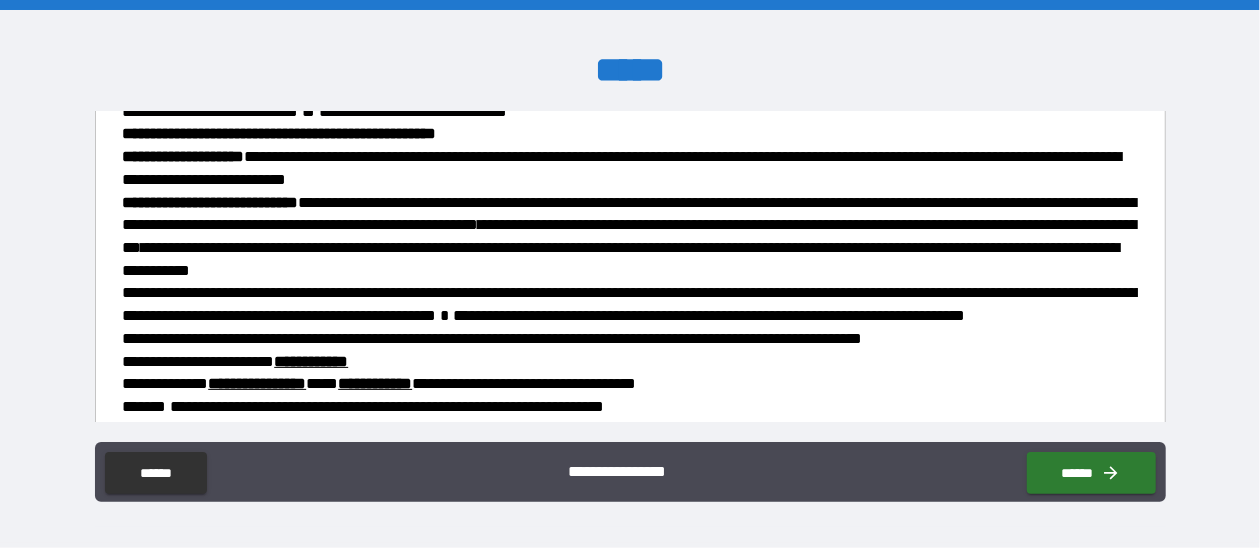scroll, scrollTop: 0, scrollLeft: 0, axis: both 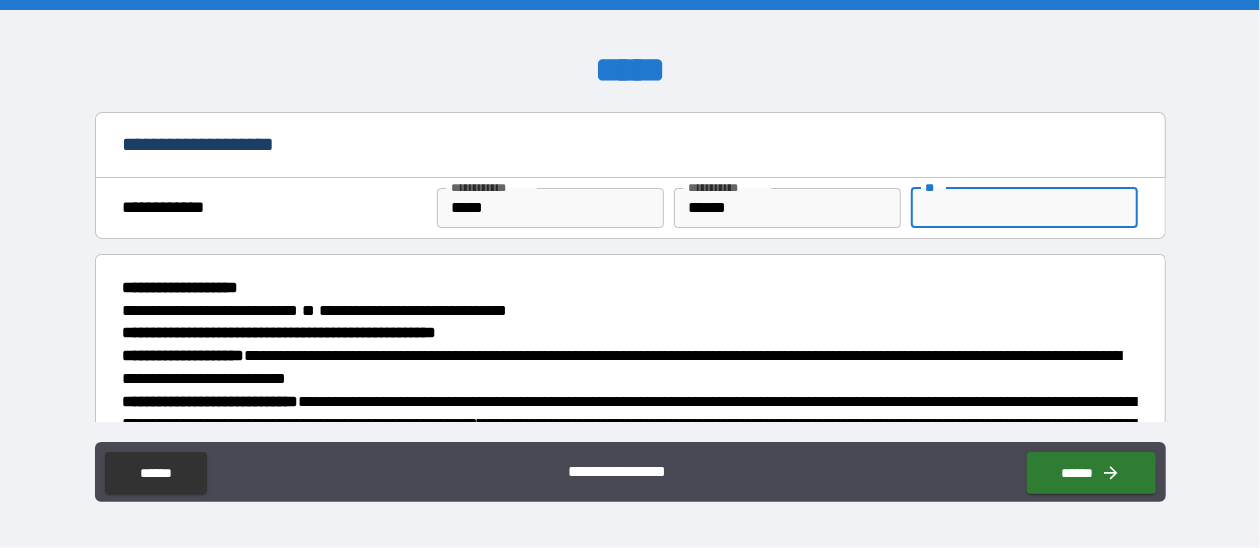 click on "**" at bounding box center (1024, 208) 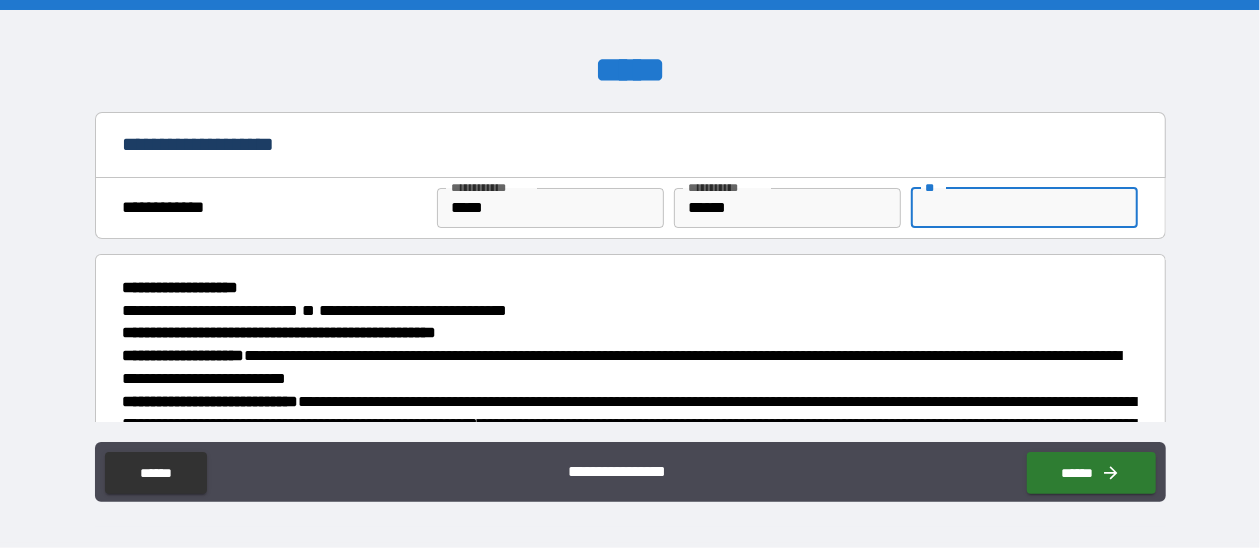type on "*" 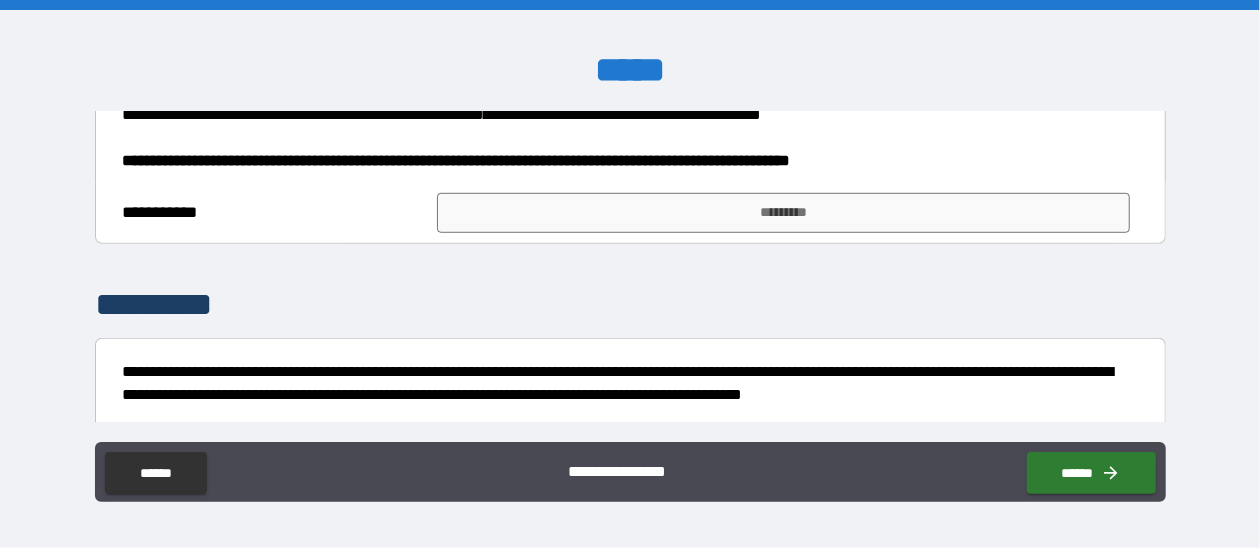scroll, scrollTop: 799, scrollLeft: 0, axis: vertical 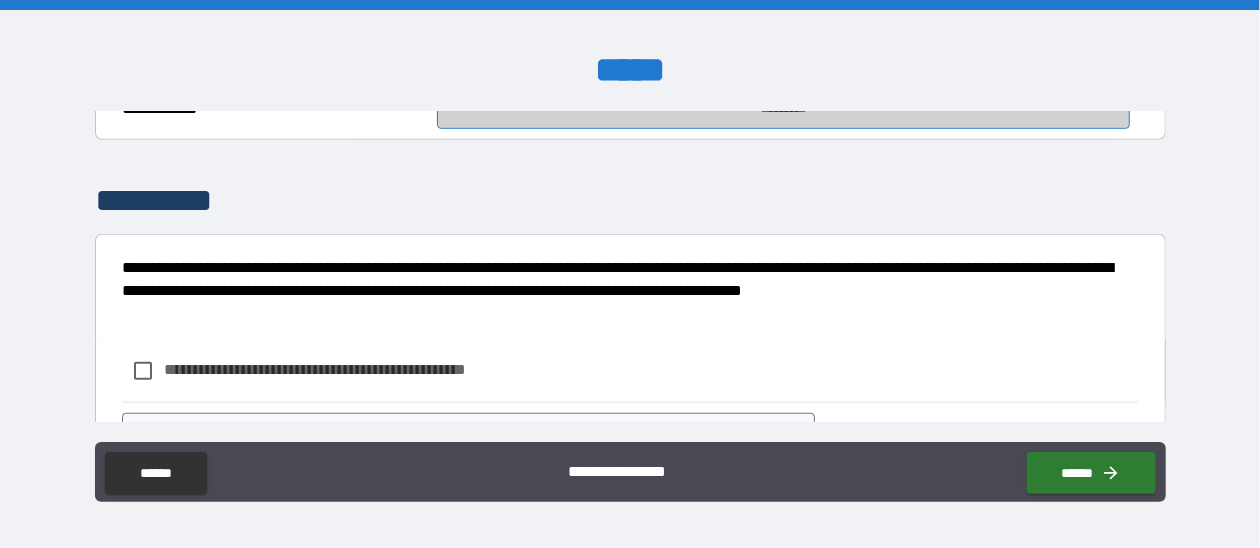 click on "*********" at bounding box center [783, 109] 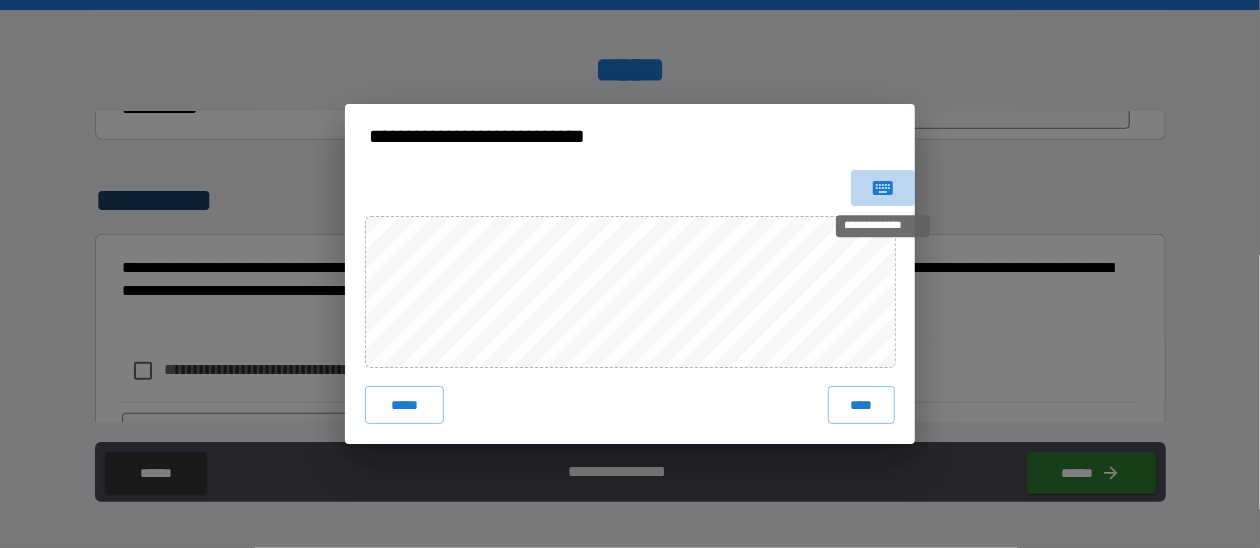 click 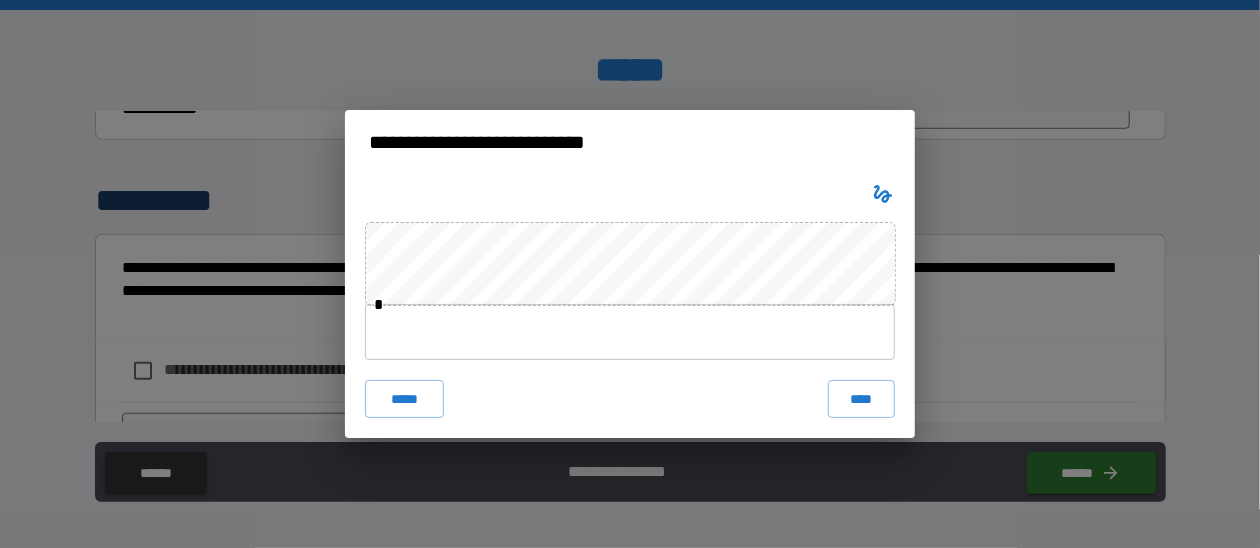 click on "**********" at bounding box center (630, 274) 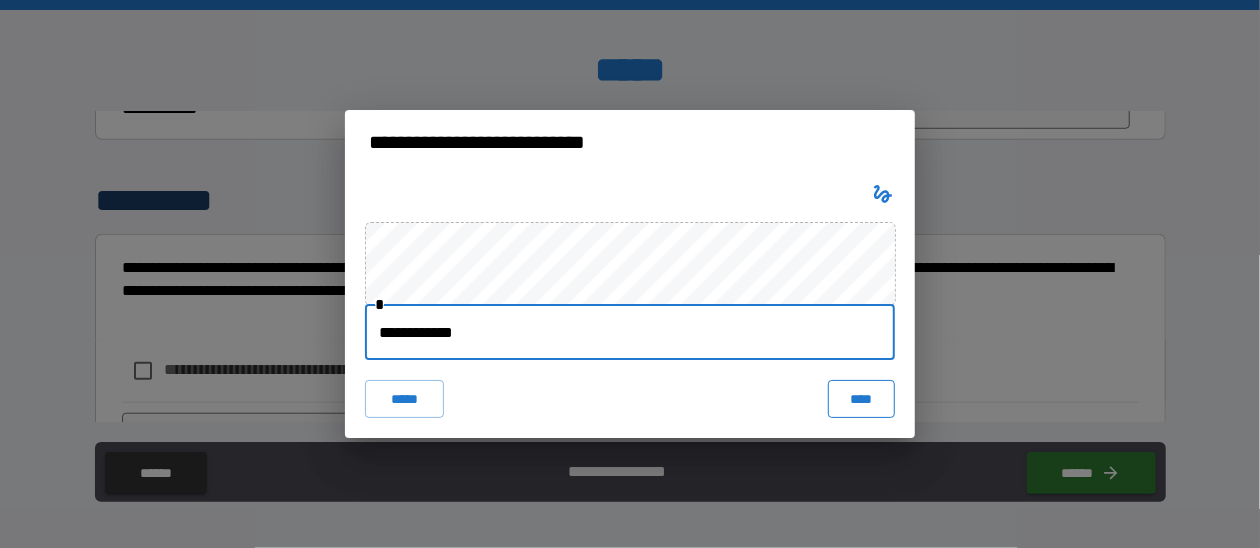 type on "**********" 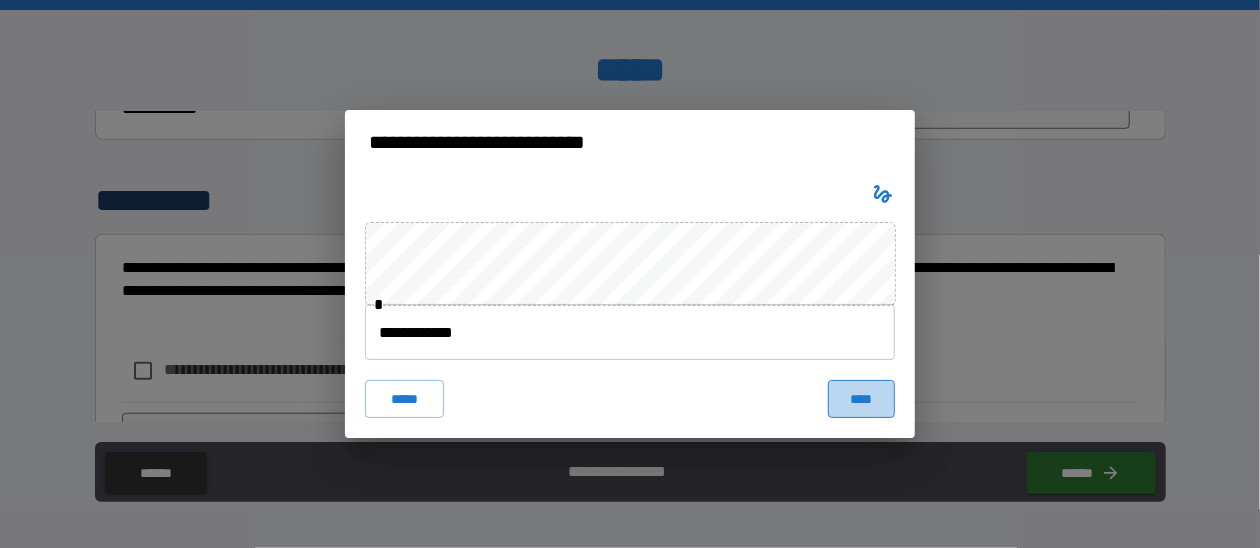click on "****" at bounding box center (861, 398) 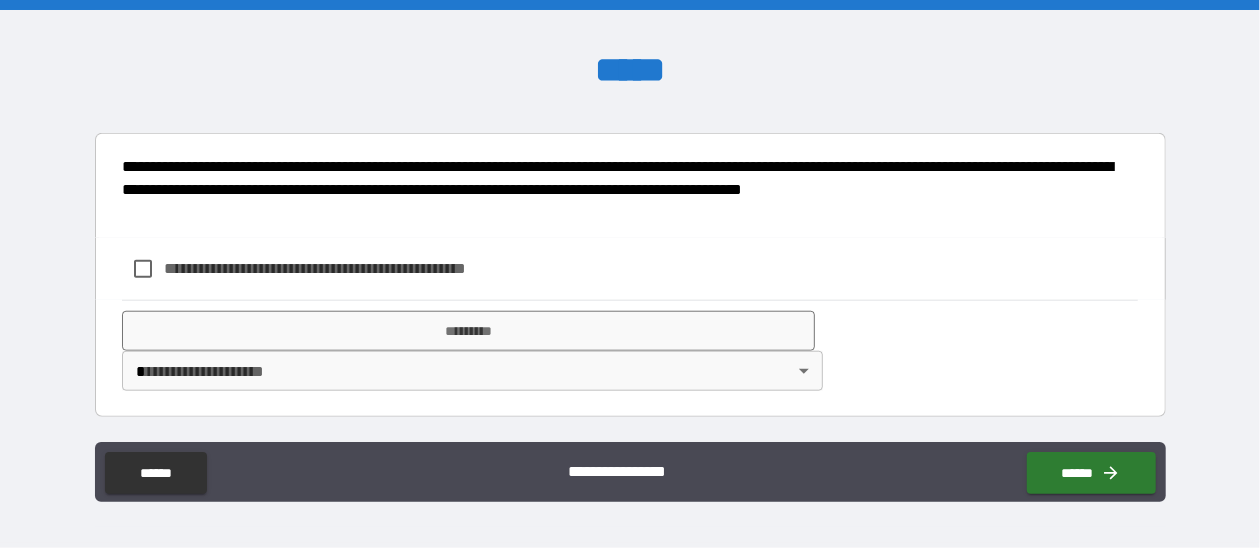 scroll, scrollTop: 1051, scrollLeft: 0, axis: vertical 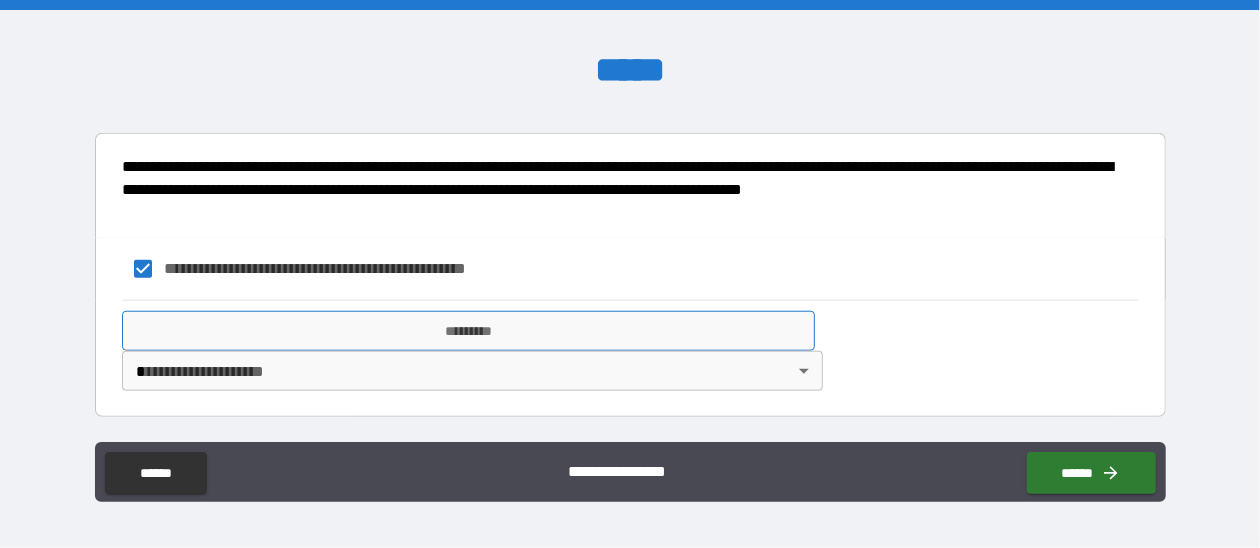 click on "*********" at bounding box center [468, 331] 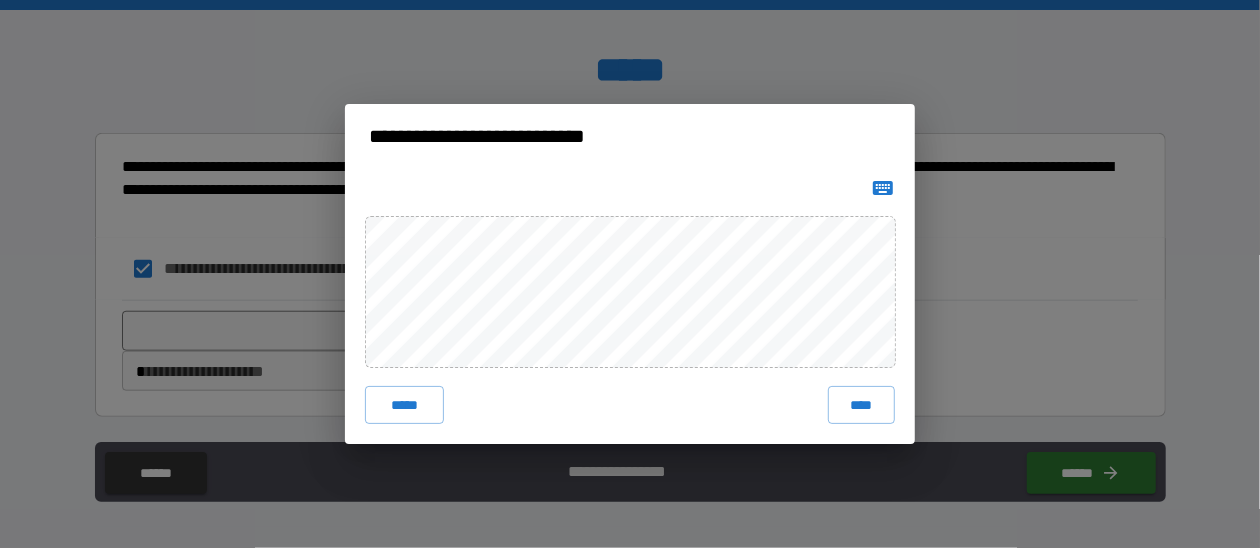 click 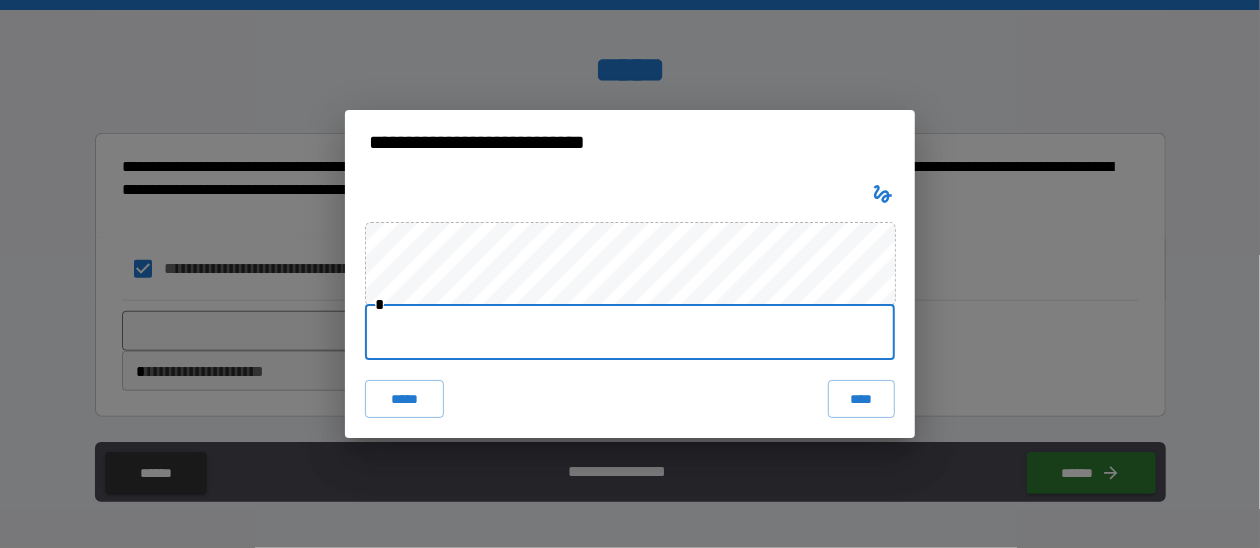 click at bounding box center (630, 332) 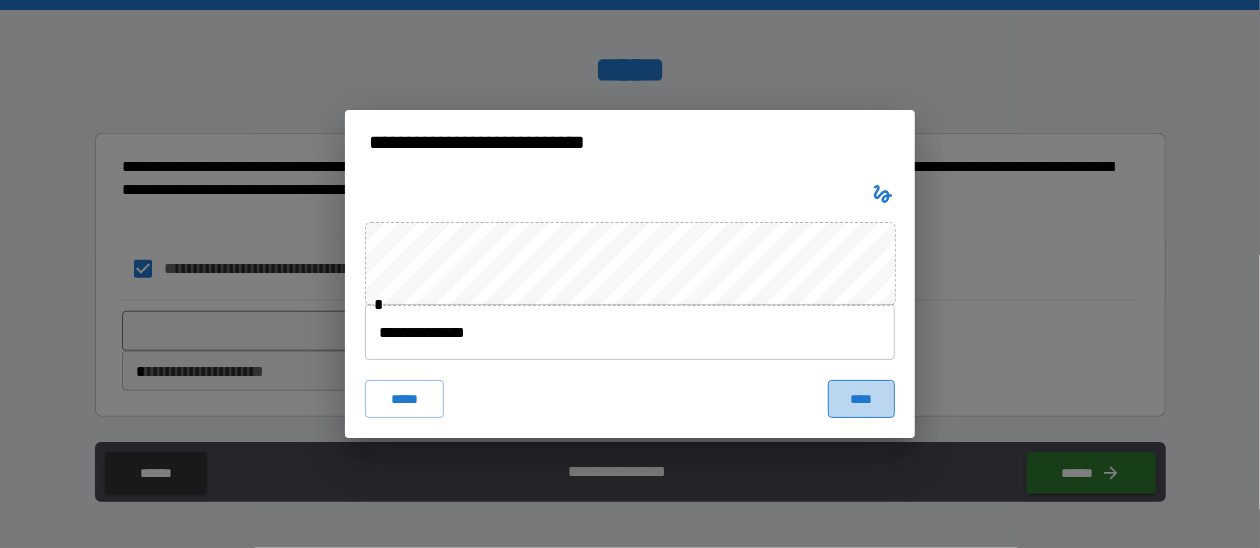 click on "****" at bounding box center (861, 398) 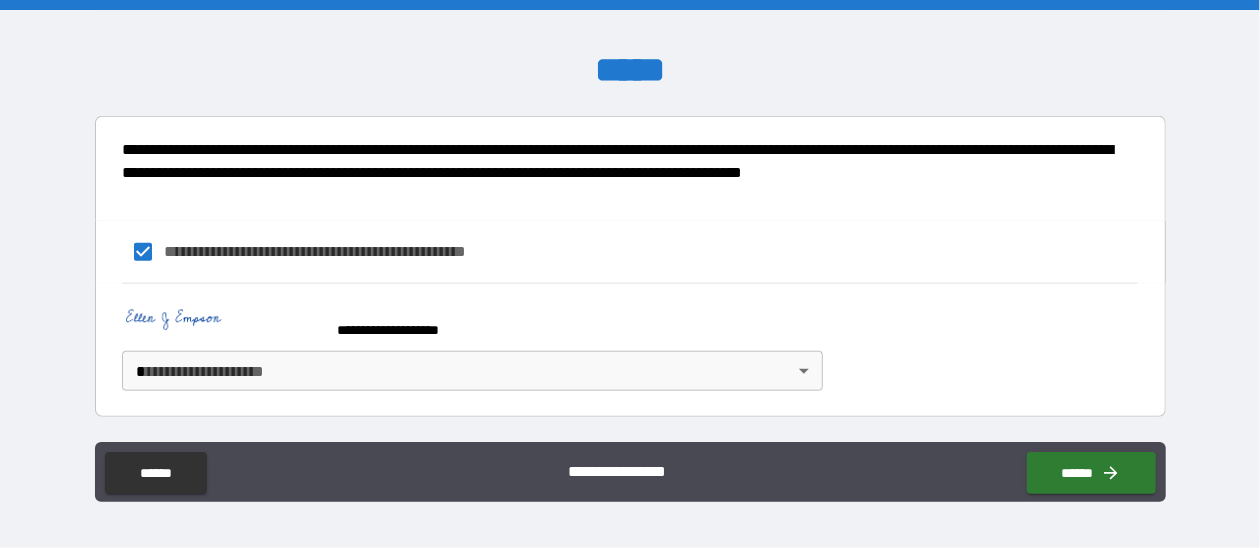 click on "**********" at bounding box center (630, 274) 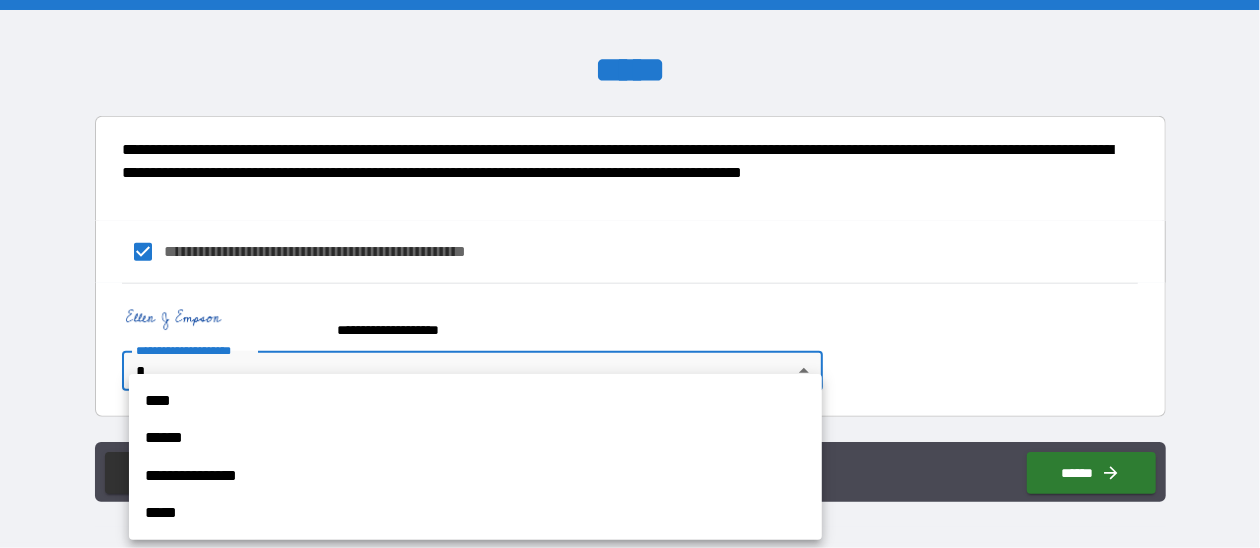click on "****" at bounding box center [475, 400] 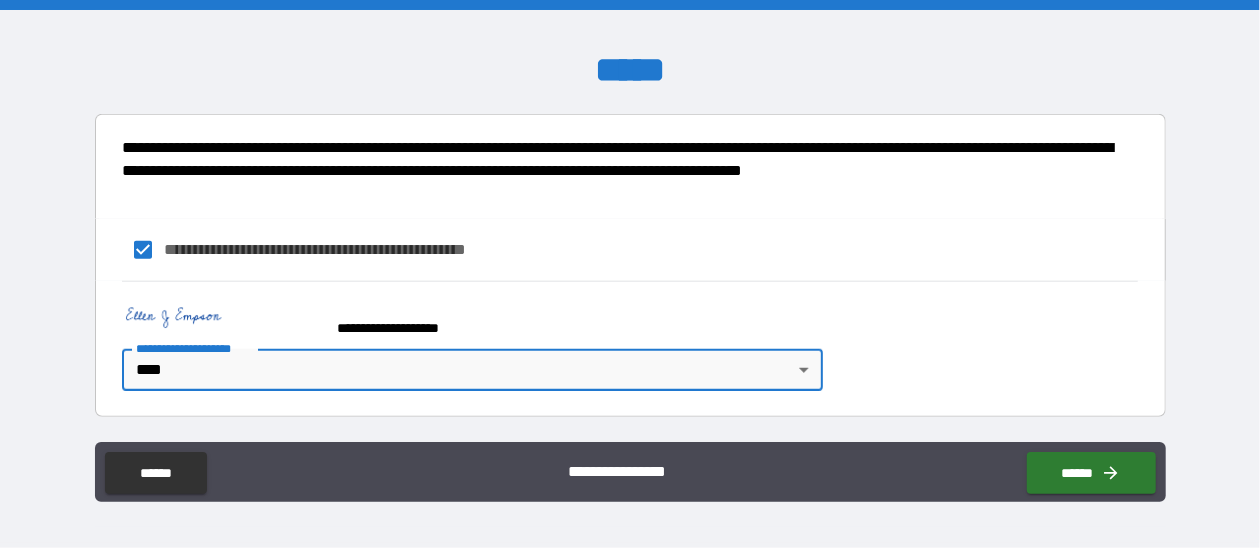 scroll, scrollTop: 1068, scrollLeft: 0, axis: vertical 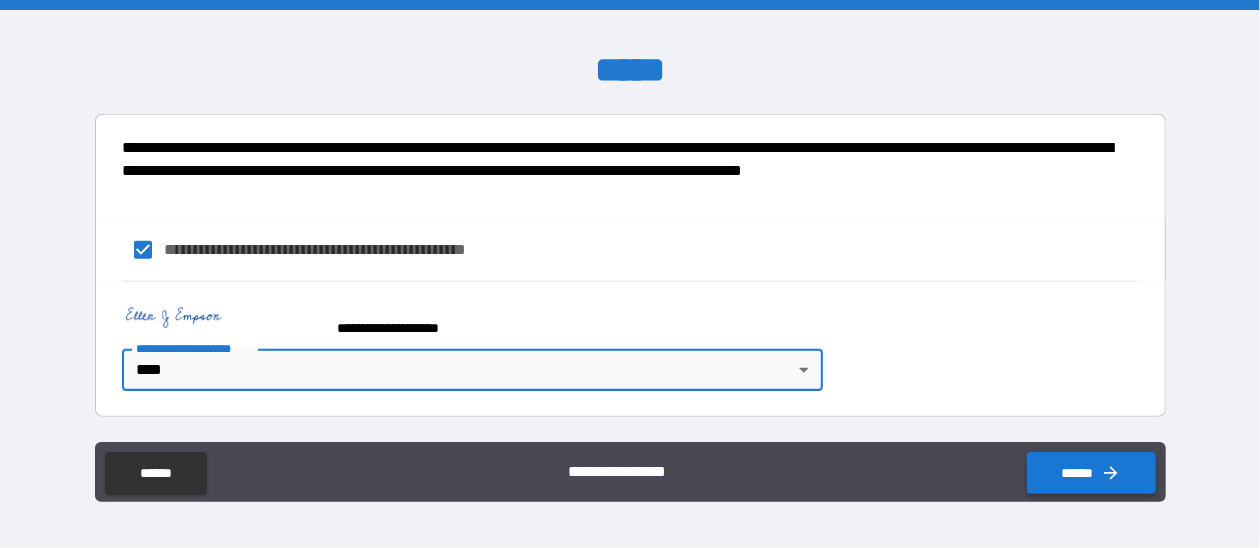 click on "******" at bounding box center (1091, 473) 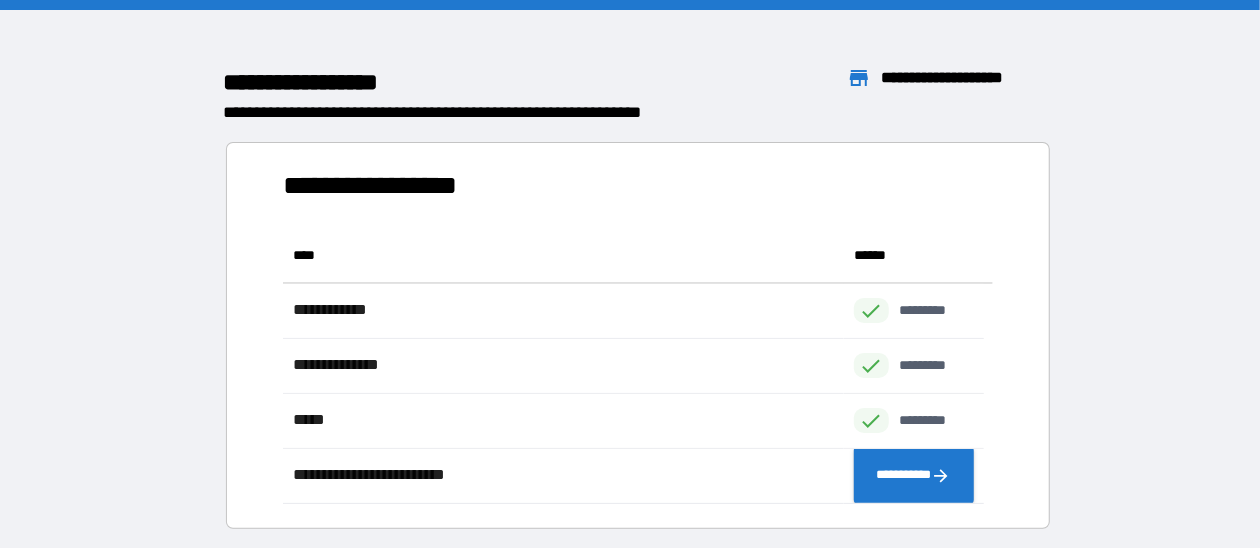 scroll, scrollTop: 15, scrollLeft: 16, axis: both 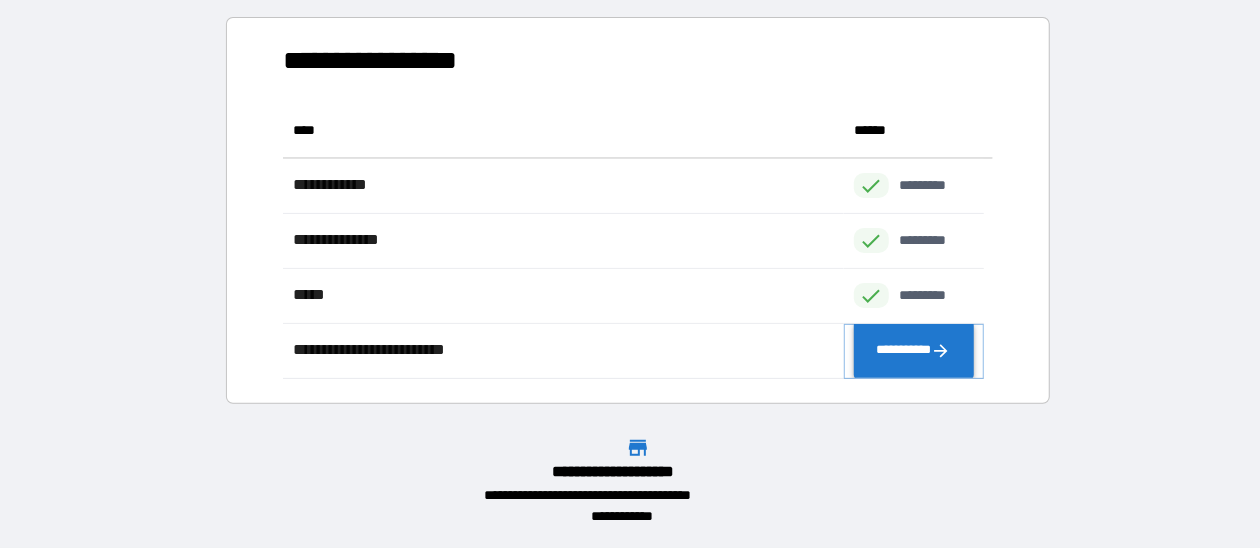 click on "**********" at bounding box center [914, 350] 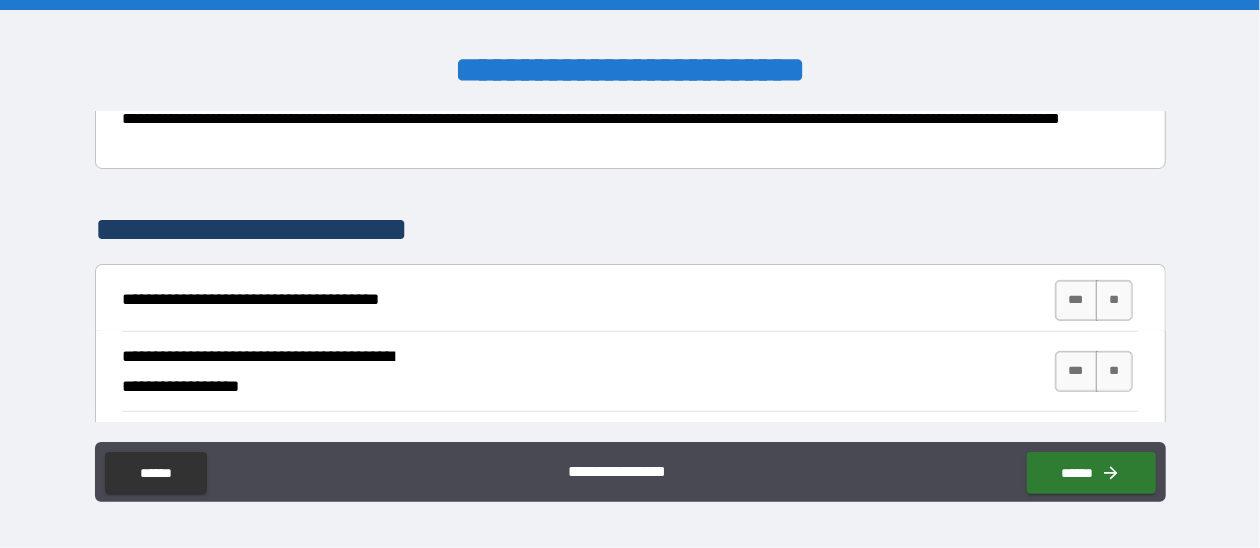scroll, scrollTop: 300, scrollLeft: 0, axis: vertical 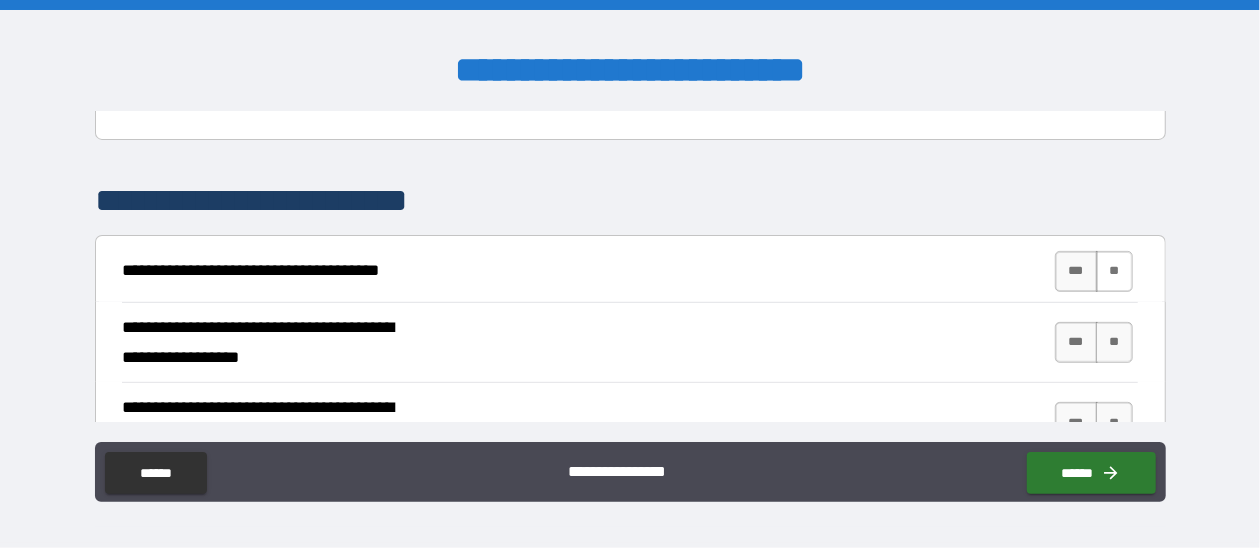 click on "**" at bounding box center [1114, 271] 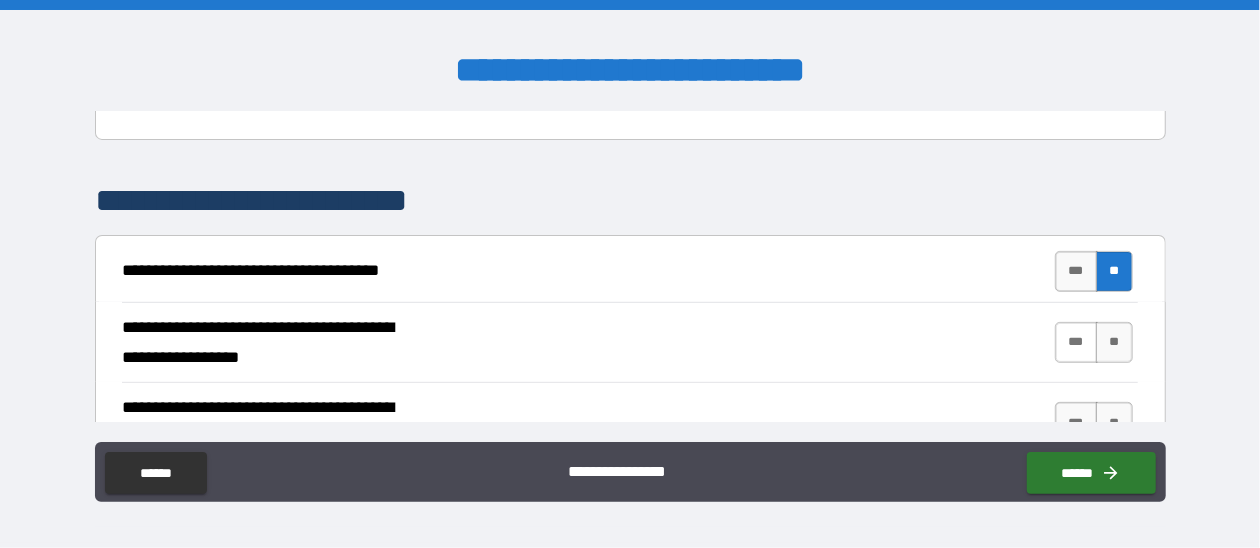 scroll, scrollTop: 399, scrollLeft: 0, axis: vertical 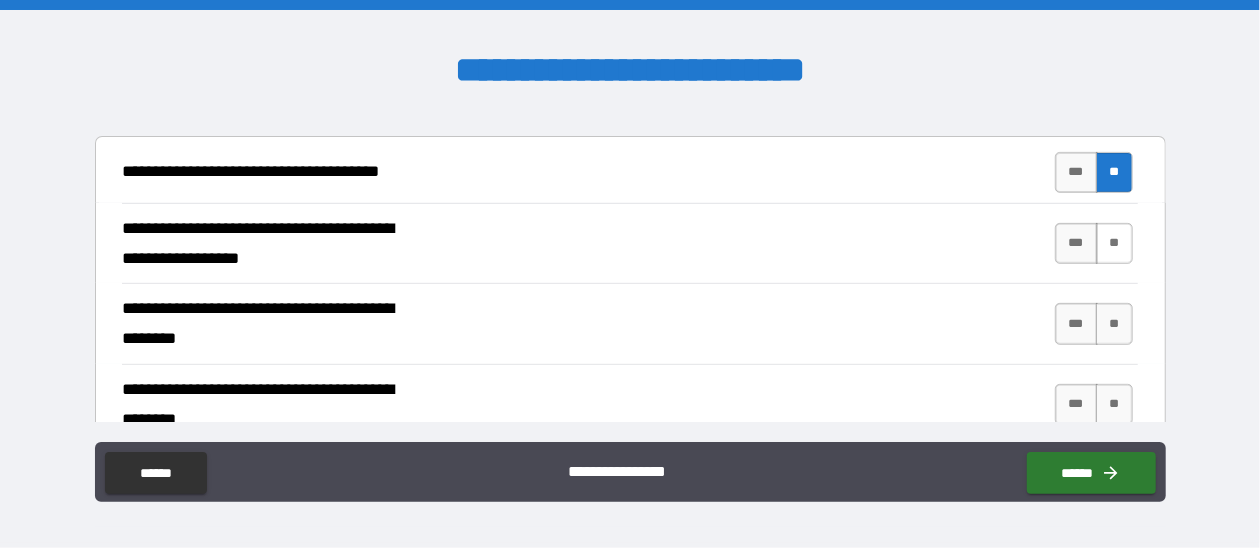 click on "**" at bounding box center [1114, 243] 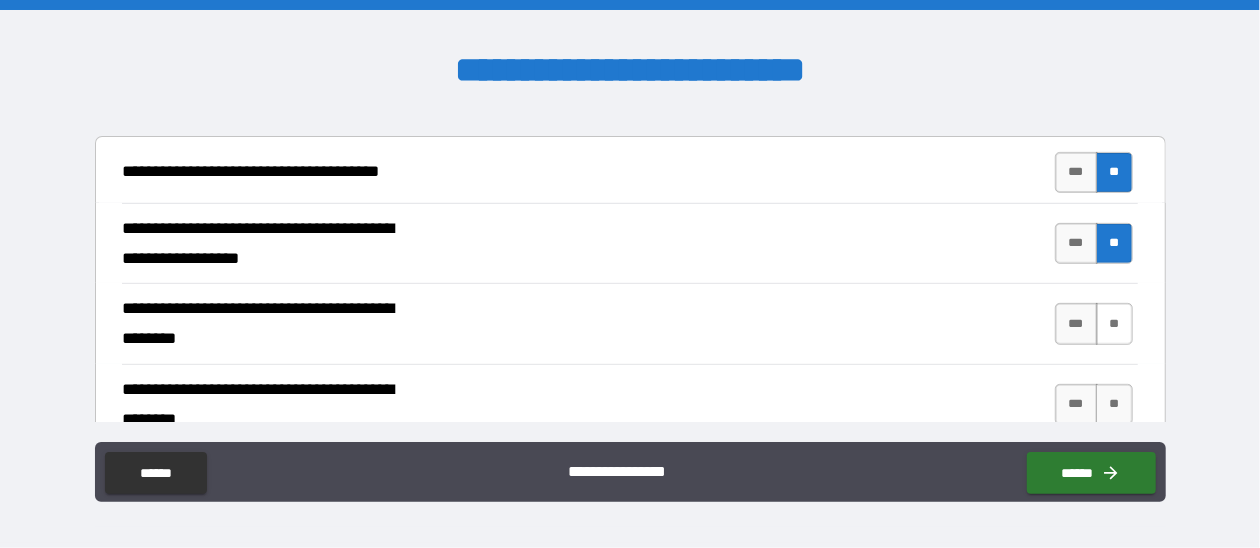 click on "**" at bounding box center [1114, 323] 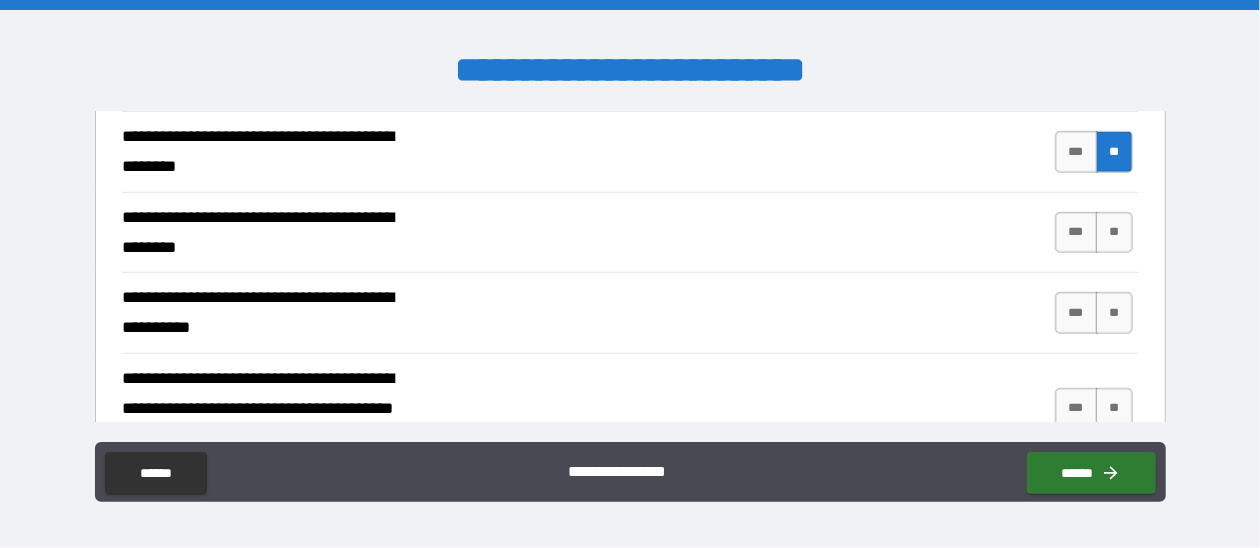 scroll, scrollTop: 599, scrollLeft: 0, axis: vertical 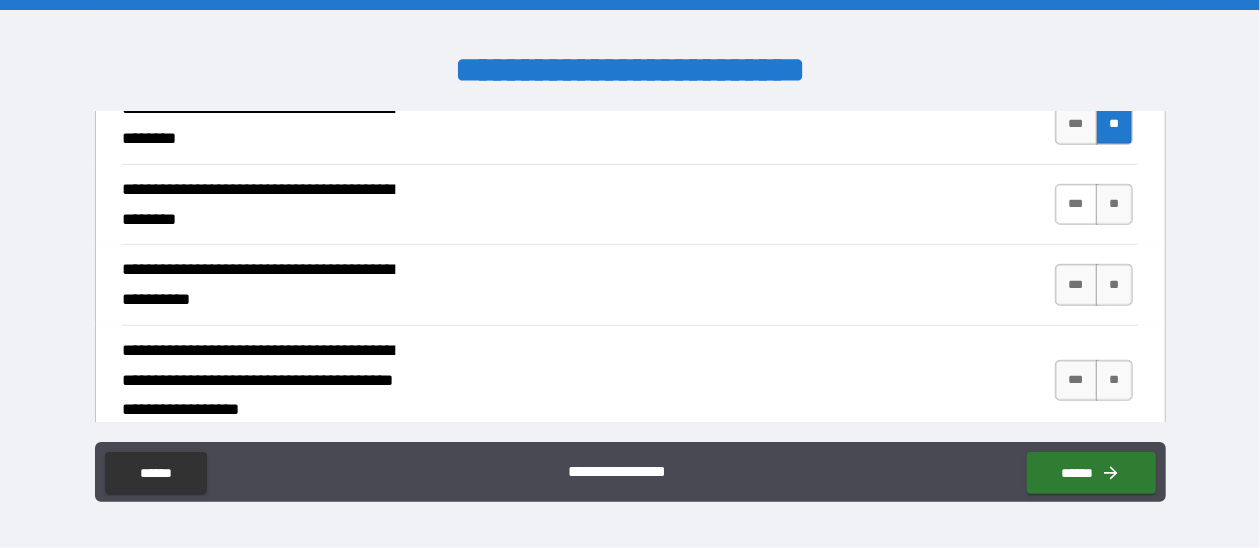 click on "***" at bounding box center [1076, 204] 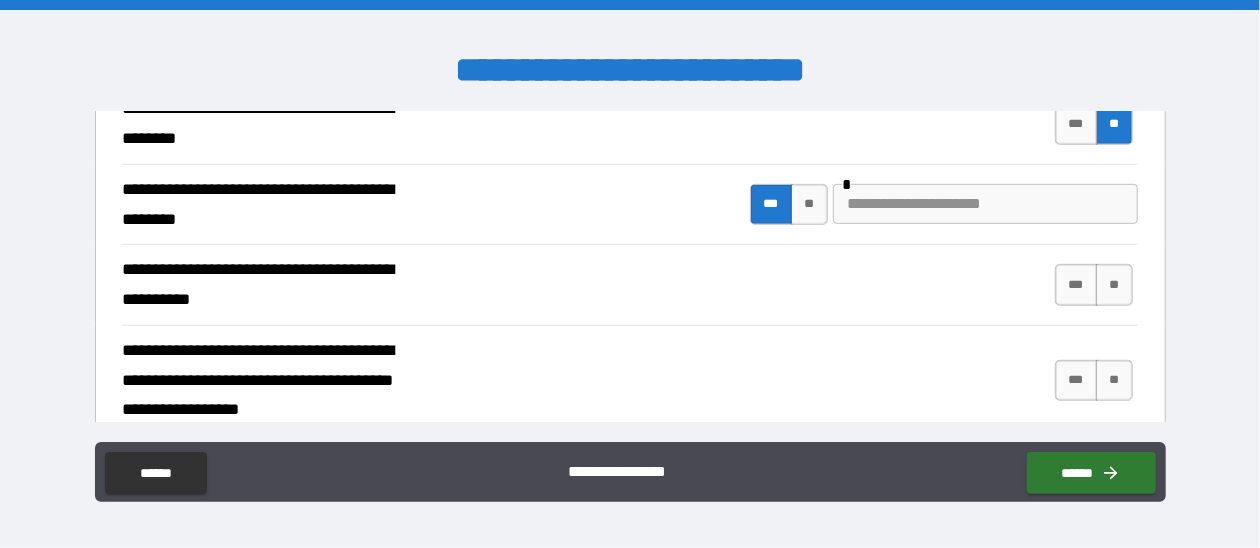 click at bounding box center [985, 204] 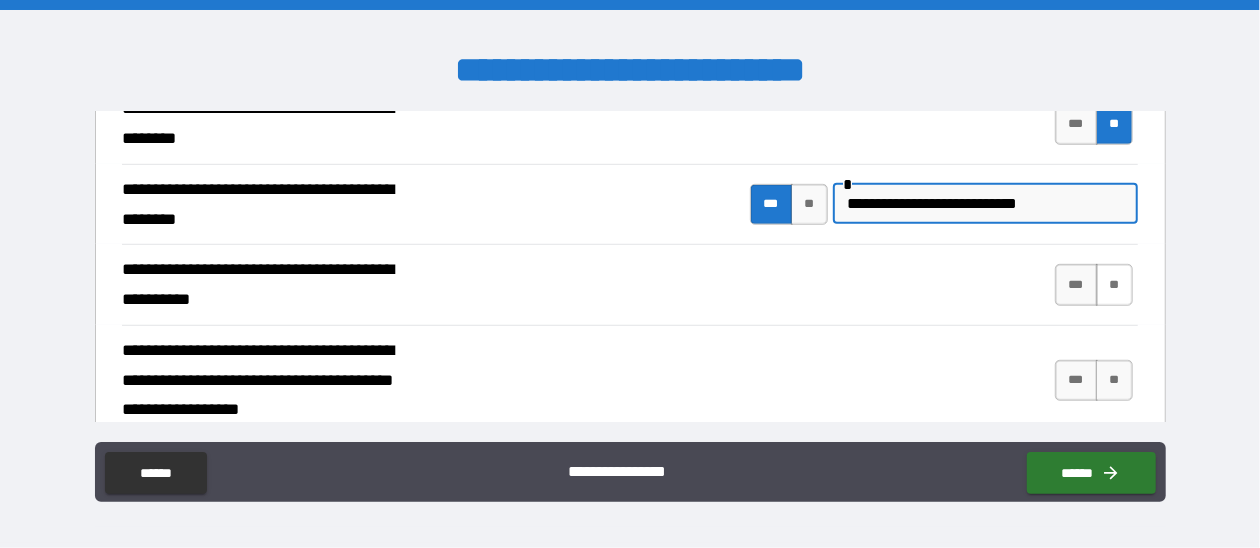 type on "**********" 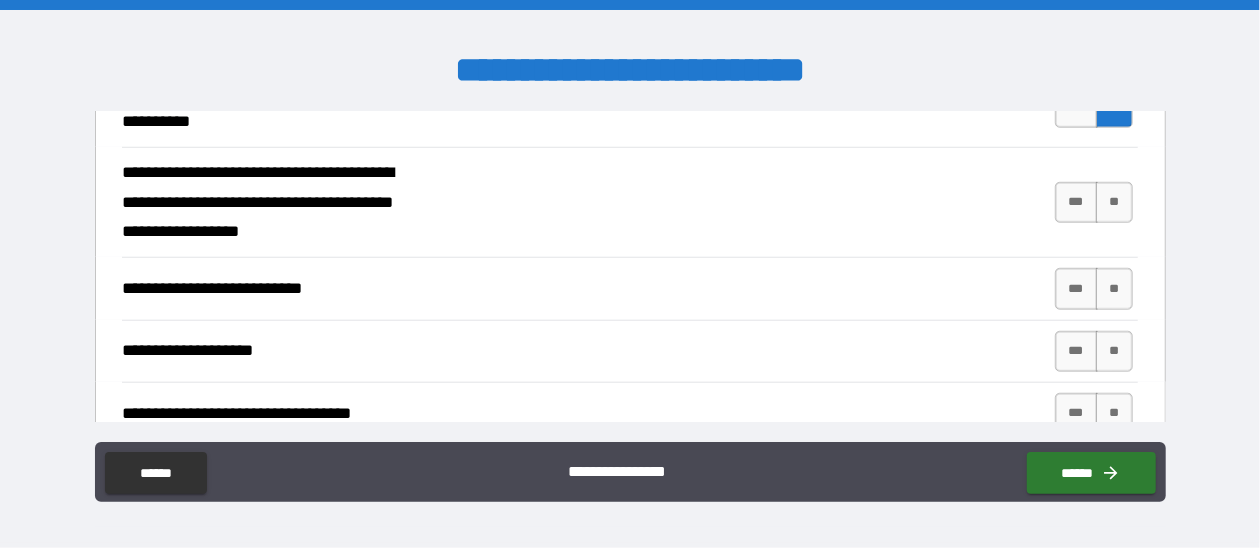 scroll, scrollTop: 799, scrollLeft: 0, axis: vertical 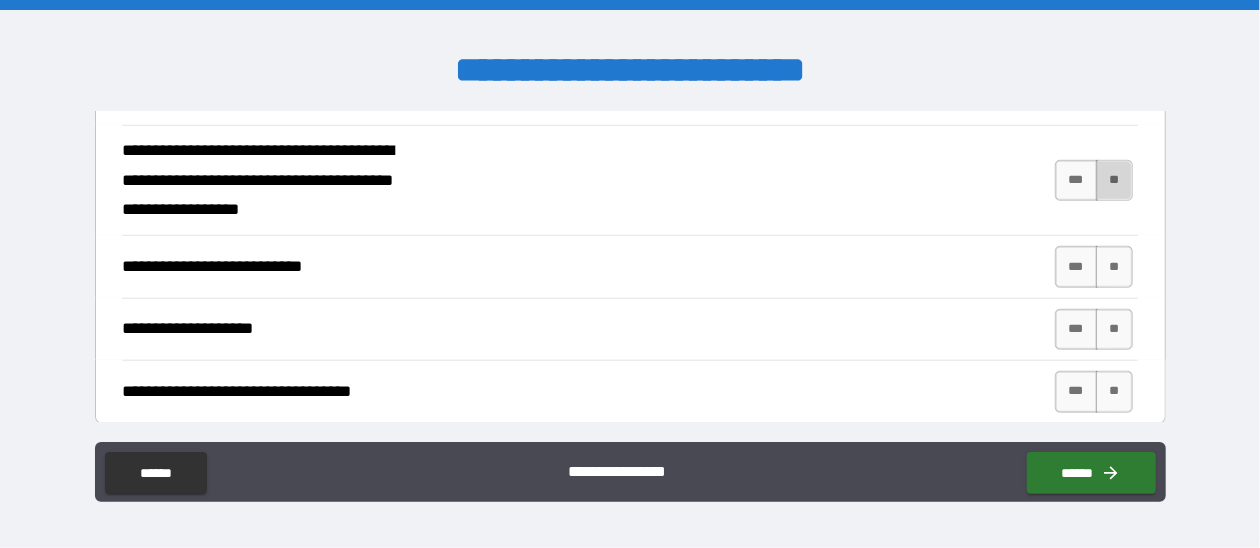 click on "**" at bounding box center (1114, 180) 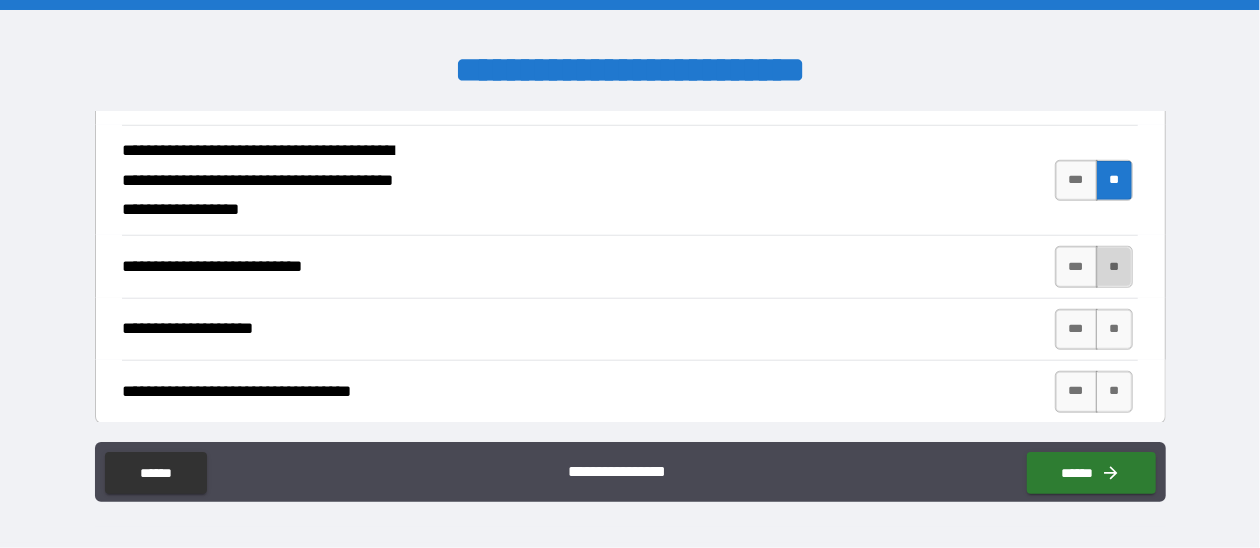 click on "**" at bounding box center [1114, 266] 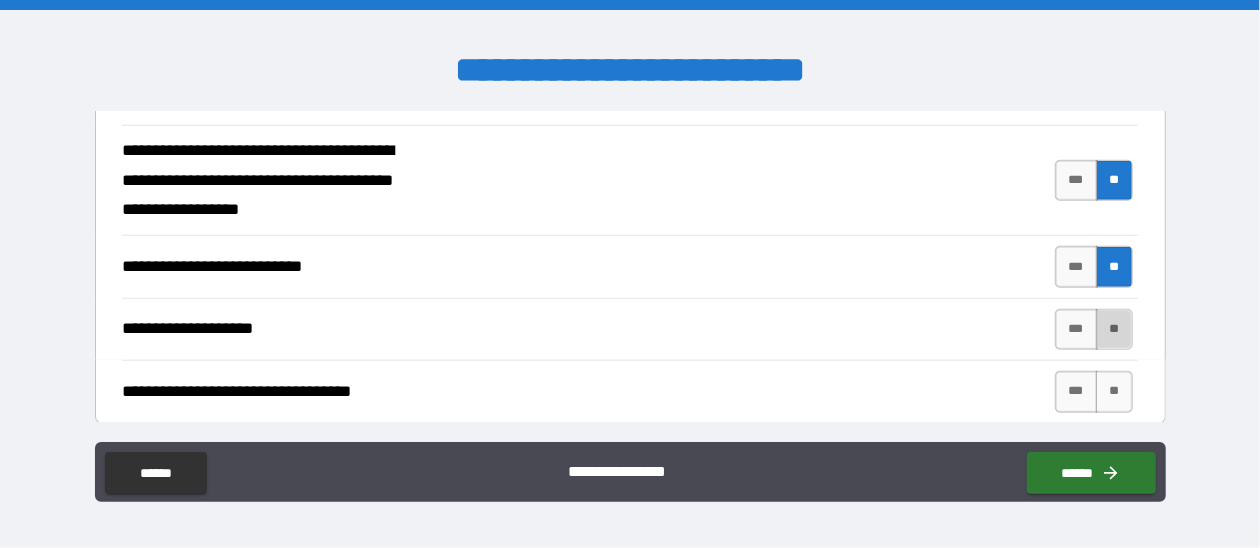click on "**" at bounding box center [1114, 329] 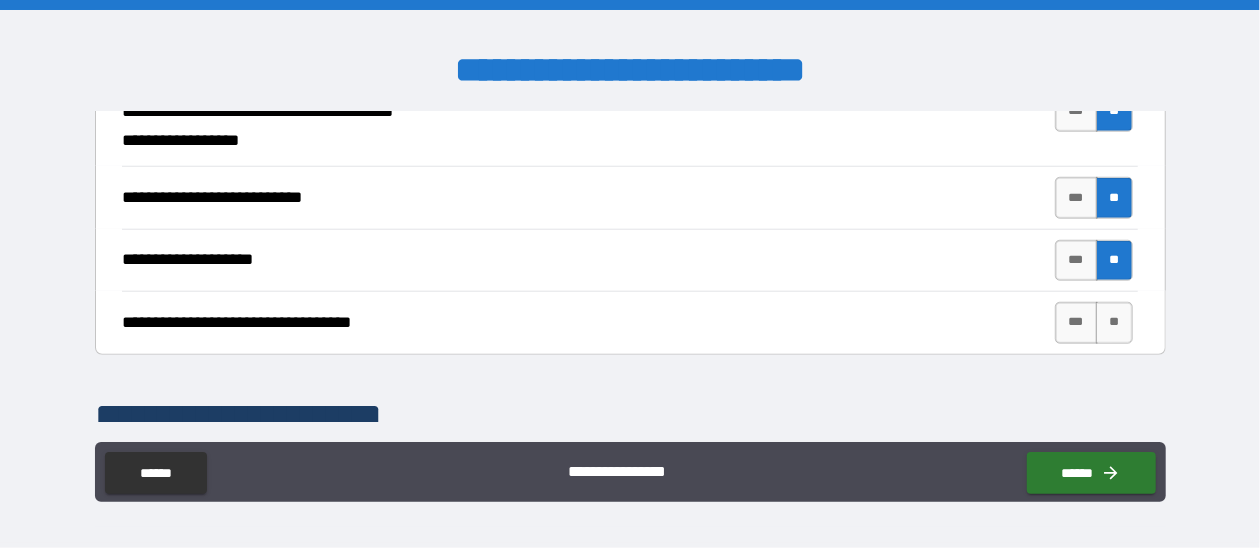scroll, scrollTop: 900, scrollLeft: 0, axis: vertical 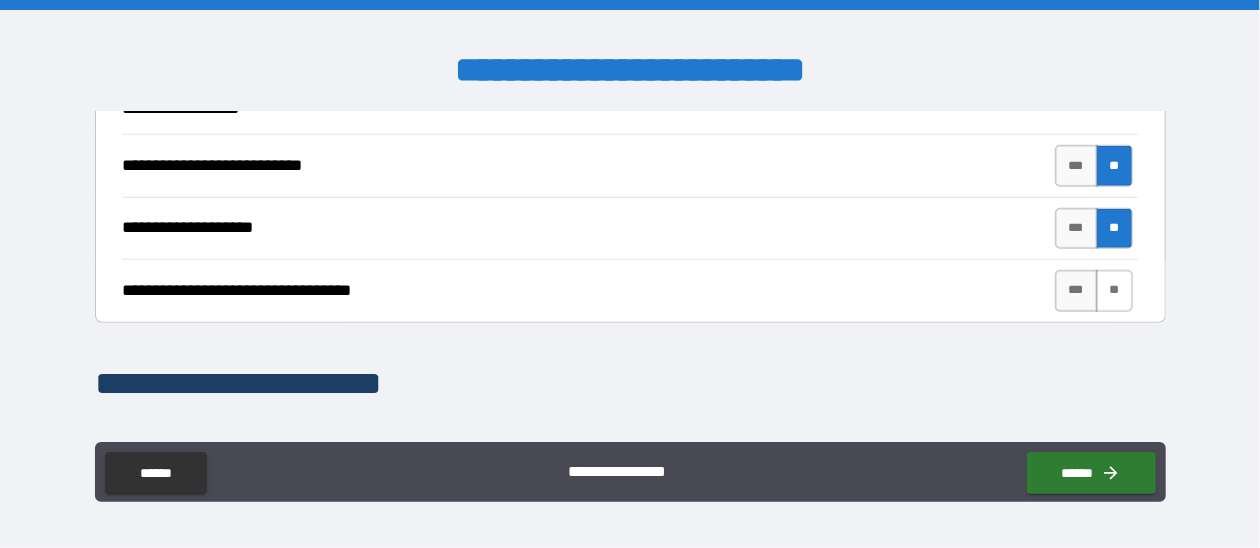 click on "**" at bounding box center [1114, 290] 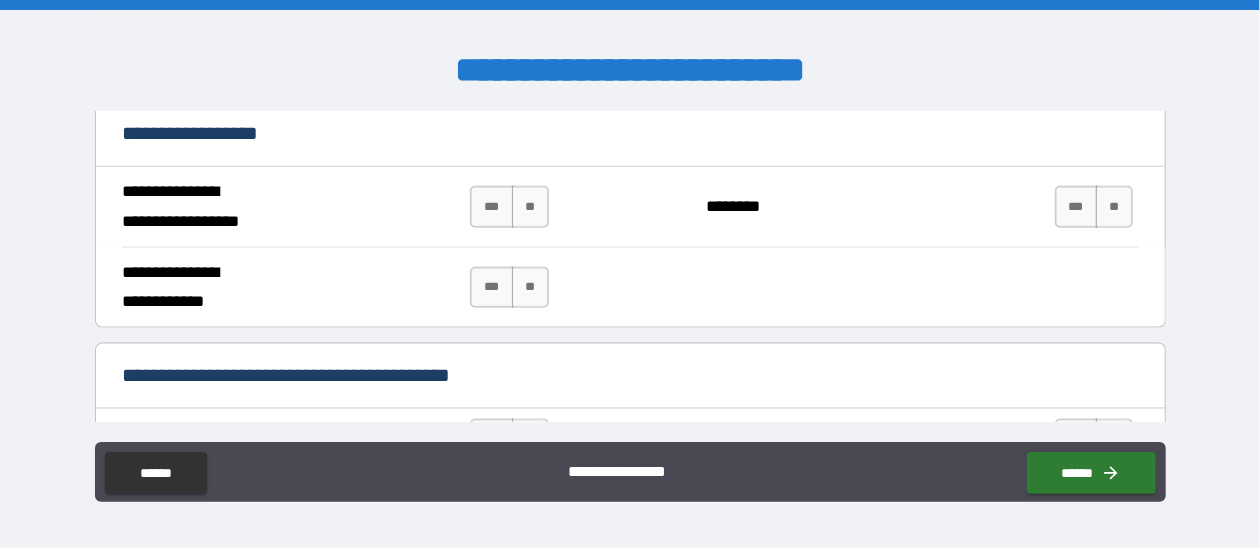 scroll, scrollTop: 1199, scrollLeft: 0, axis: vertical 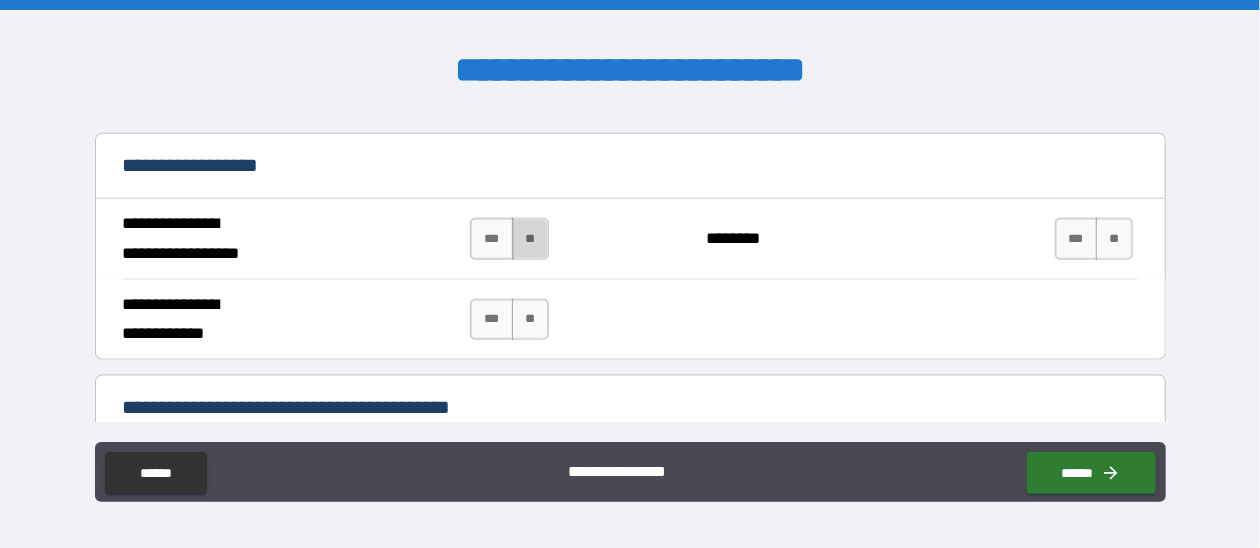 click on "**" at bounding box center [530, 238] 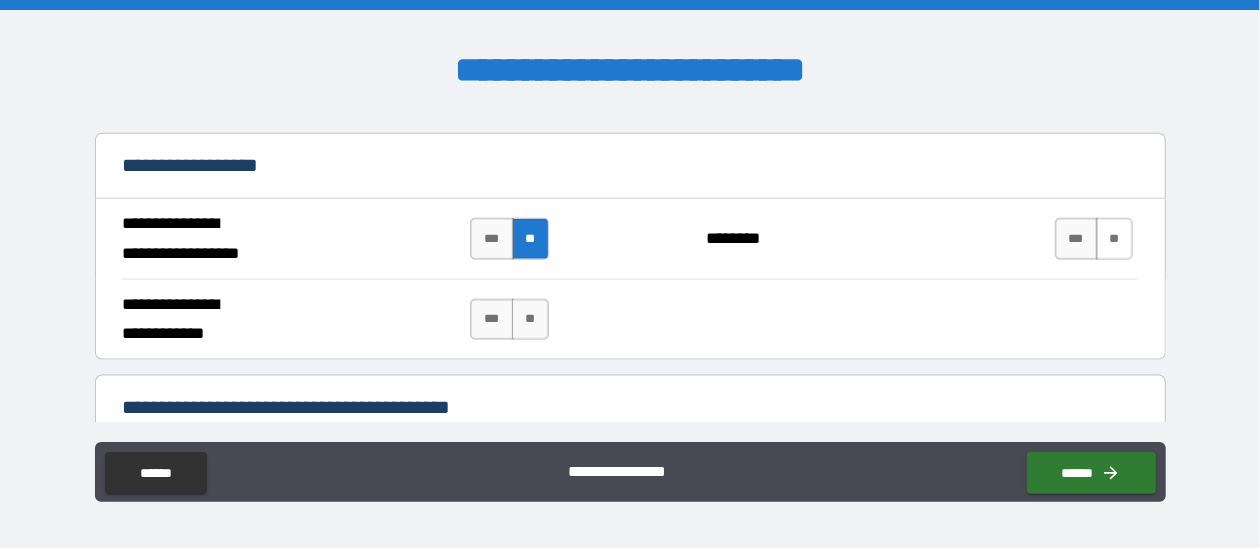 click on "**" at bounding box center [1114, 238] 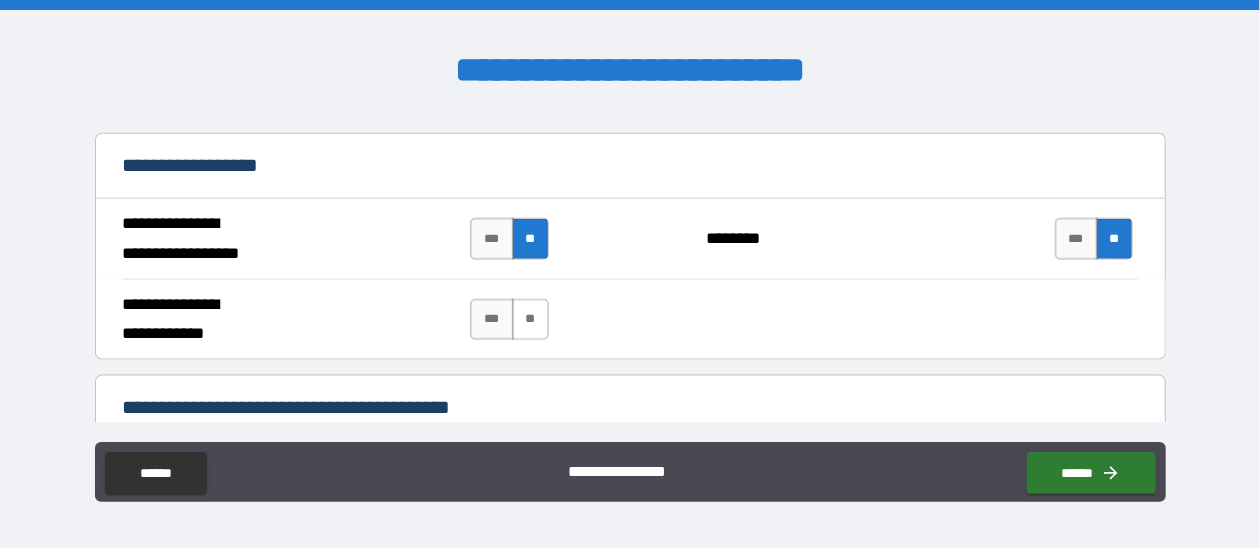 click on "**" at bounding box center [530, 319] 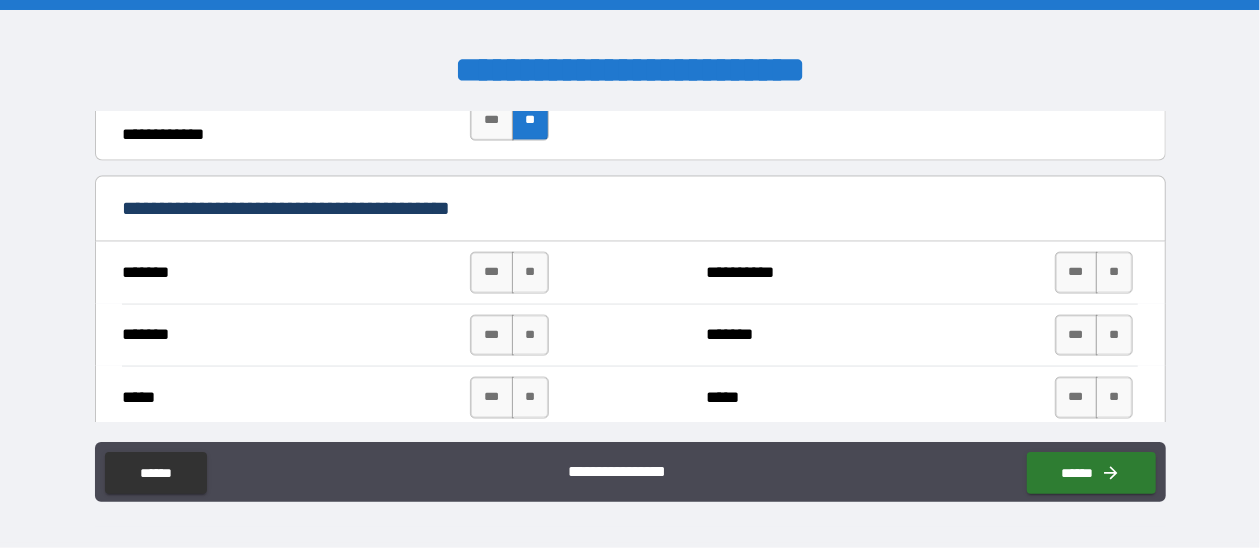 scroll, scrollTop: 1399, scrollLeft: 0, axis: vertical 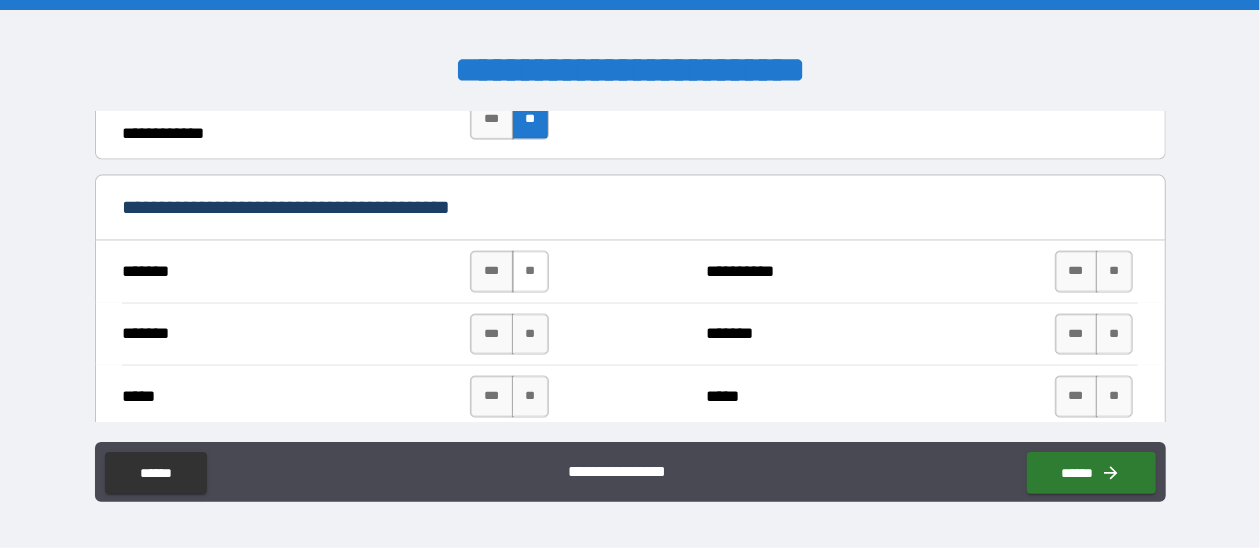 click on "**" at bounding box center (530, 271) 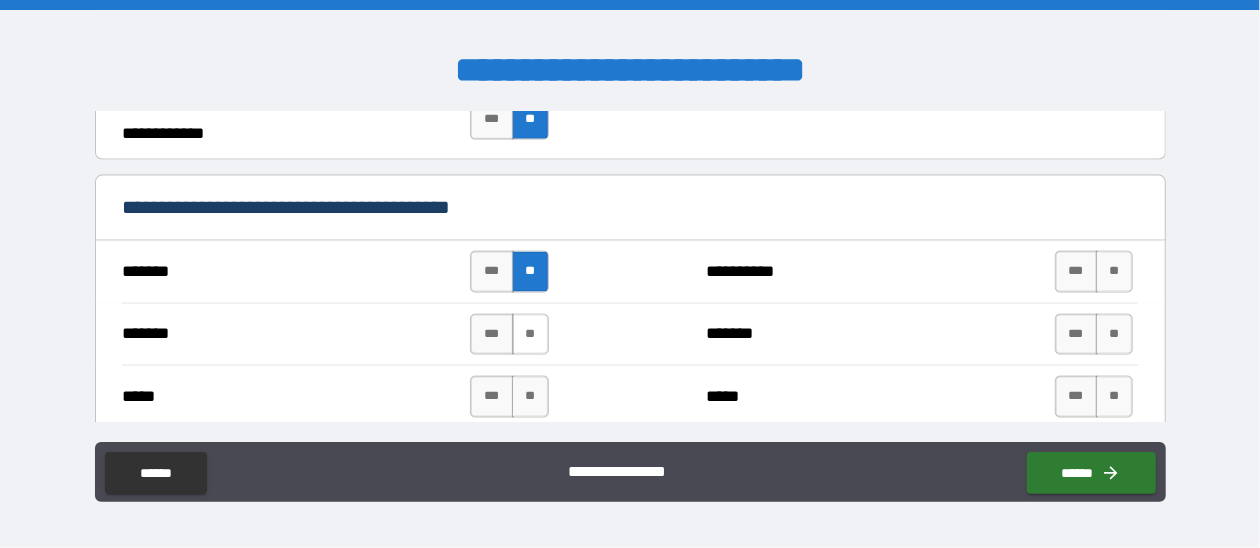 click on "**" at bounding box center [530, 334] 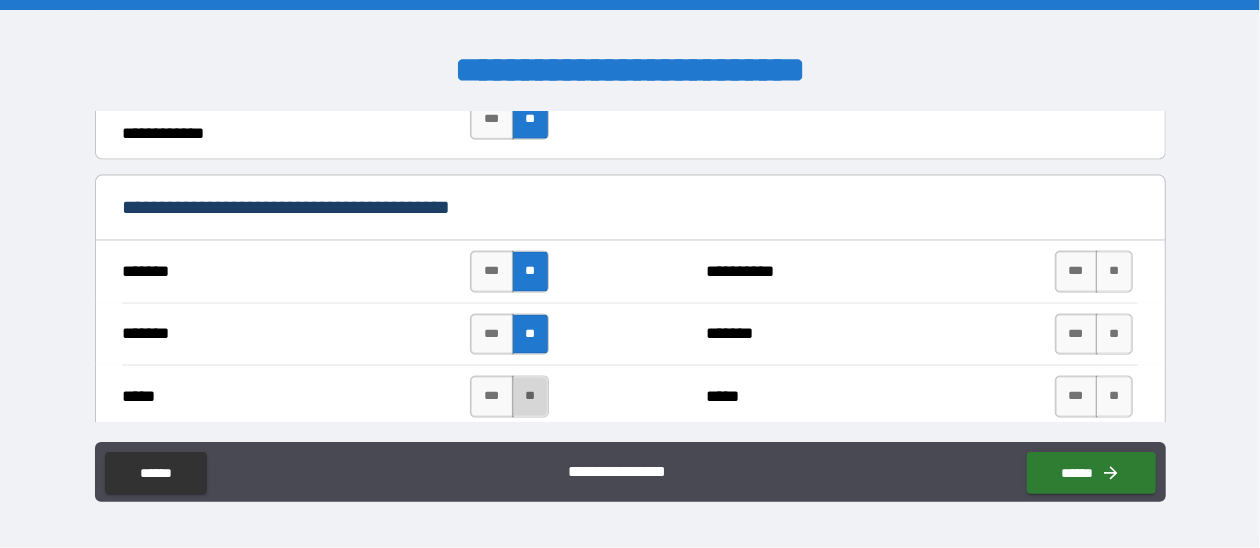 click on "**" at bounding box center [530, 396] 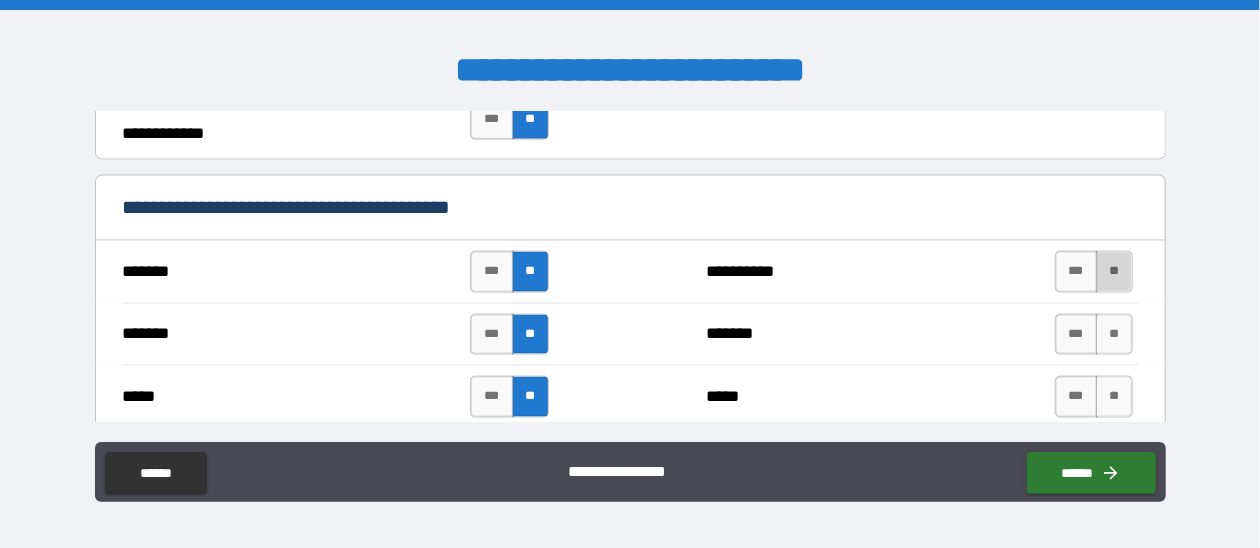 click on "**" at bounding box center (1114, 271) 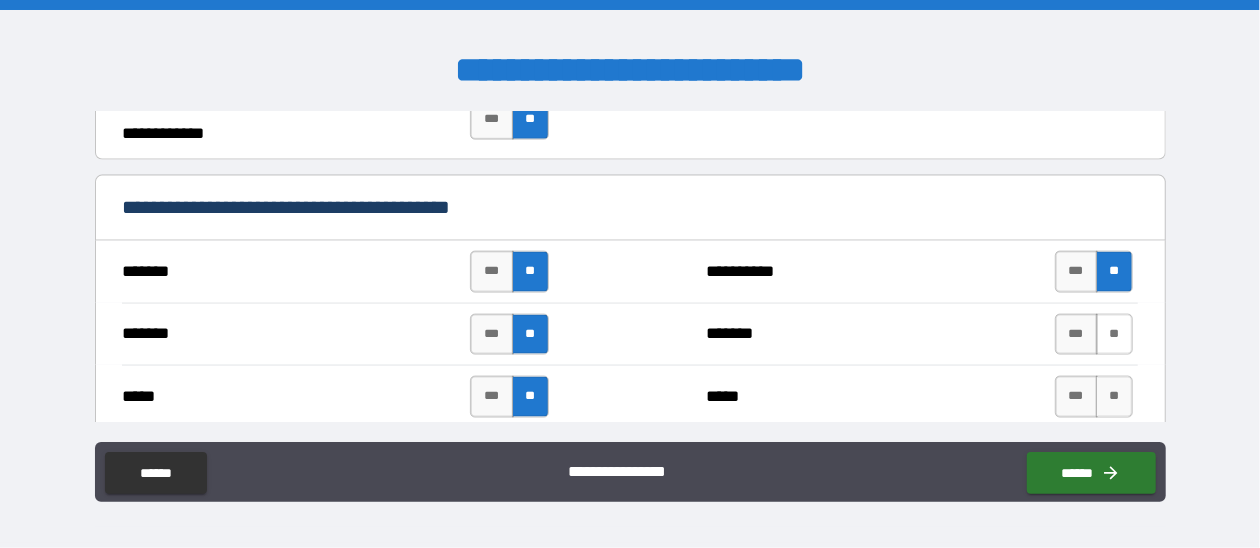 click on "**" at bounding box center (1114, 334) 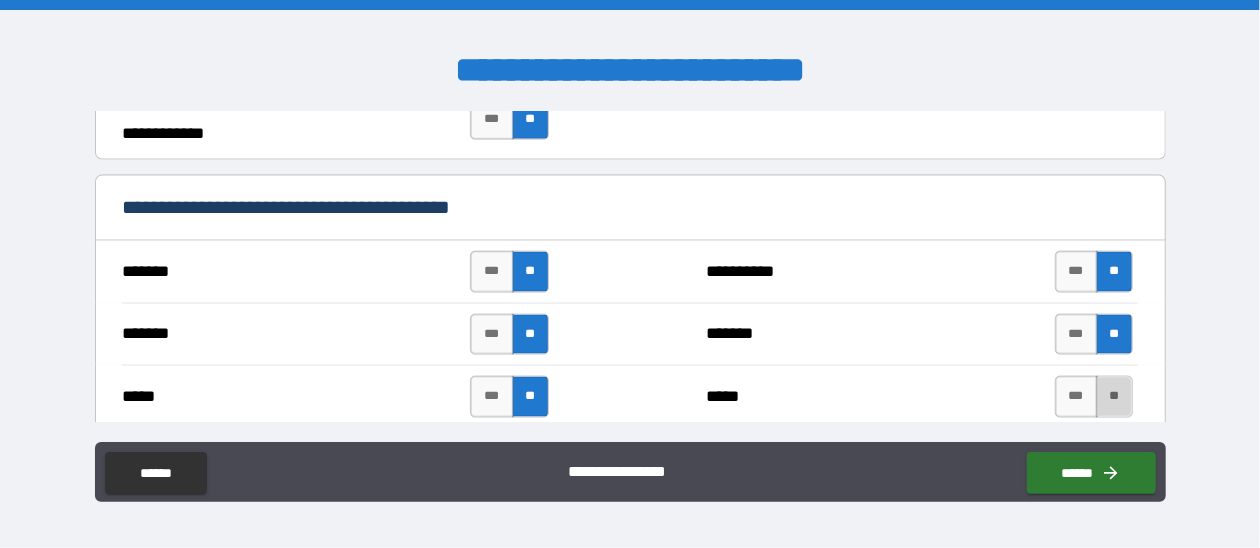 click on "**" at bounding box center [1114, 396] 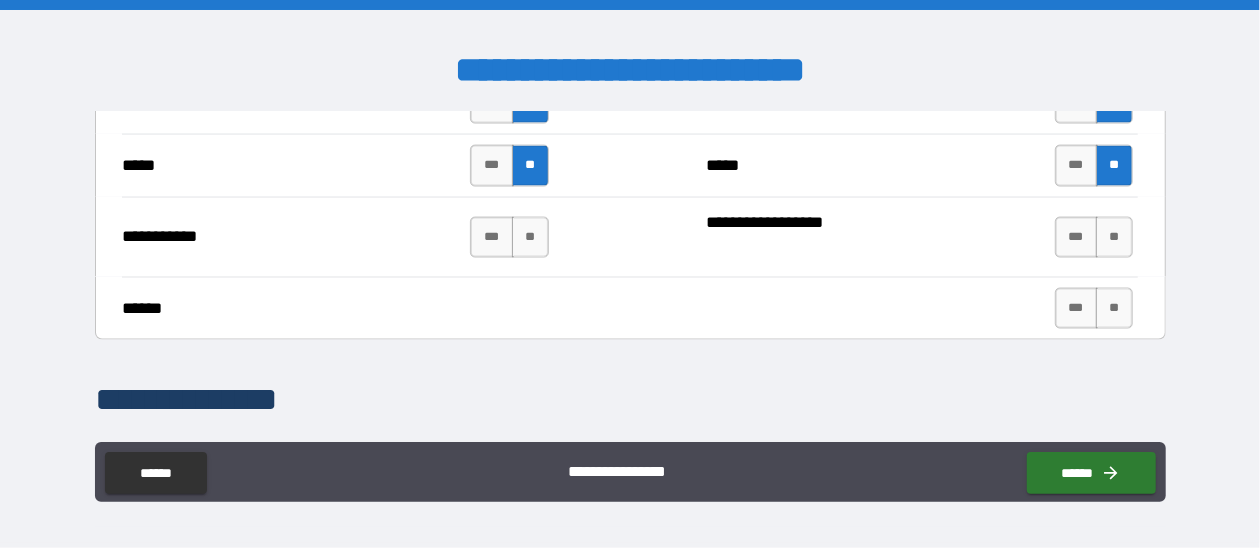 scroll, scrollTop: 1599, scrollLeft: 0, axis: vertical 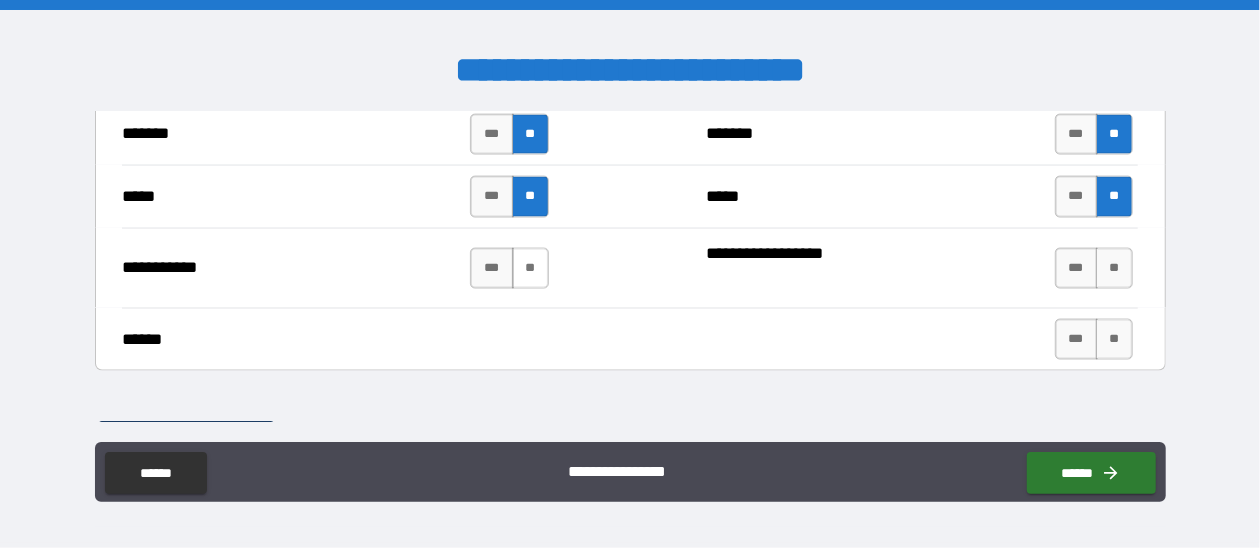 click on "**" at bounding box center (530, 268) 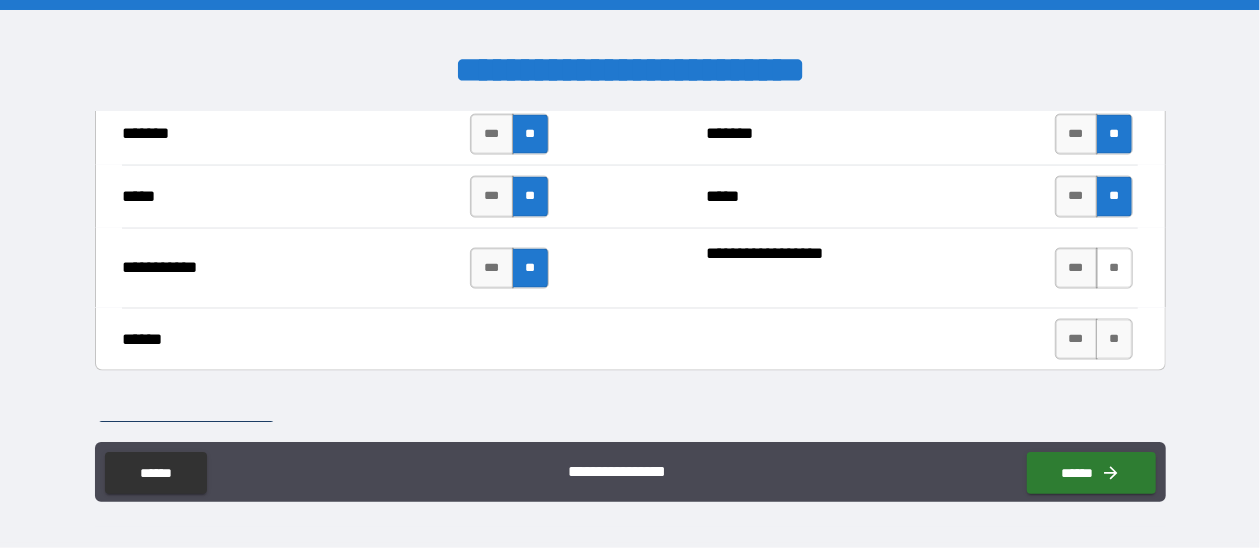 click on "**" at bounding box center (1114, 268) 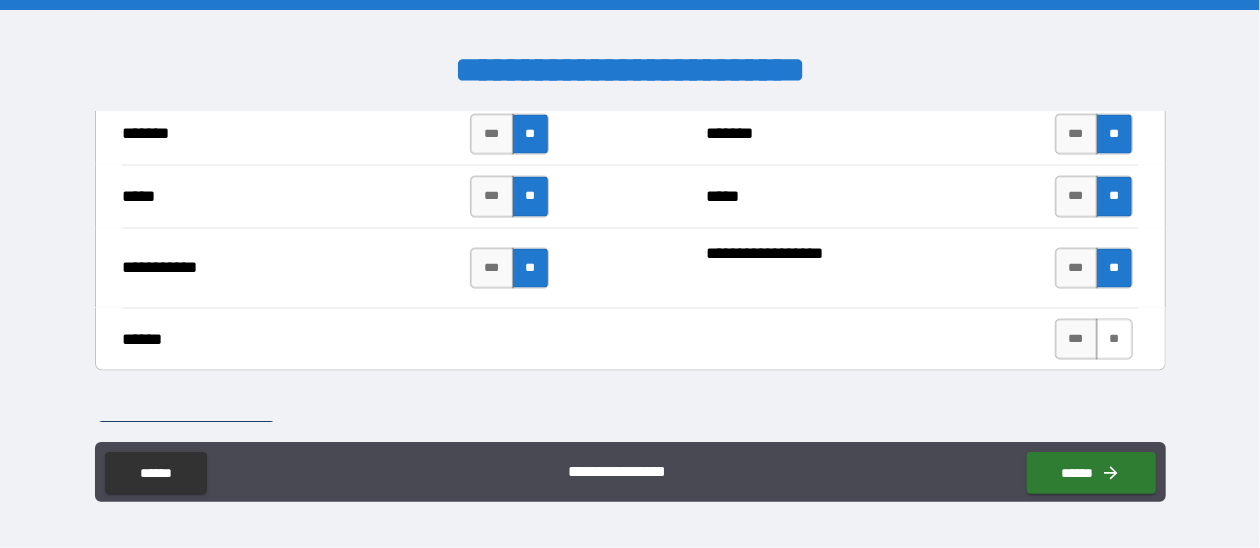 click on "**" at bounding box center (1114, 339) 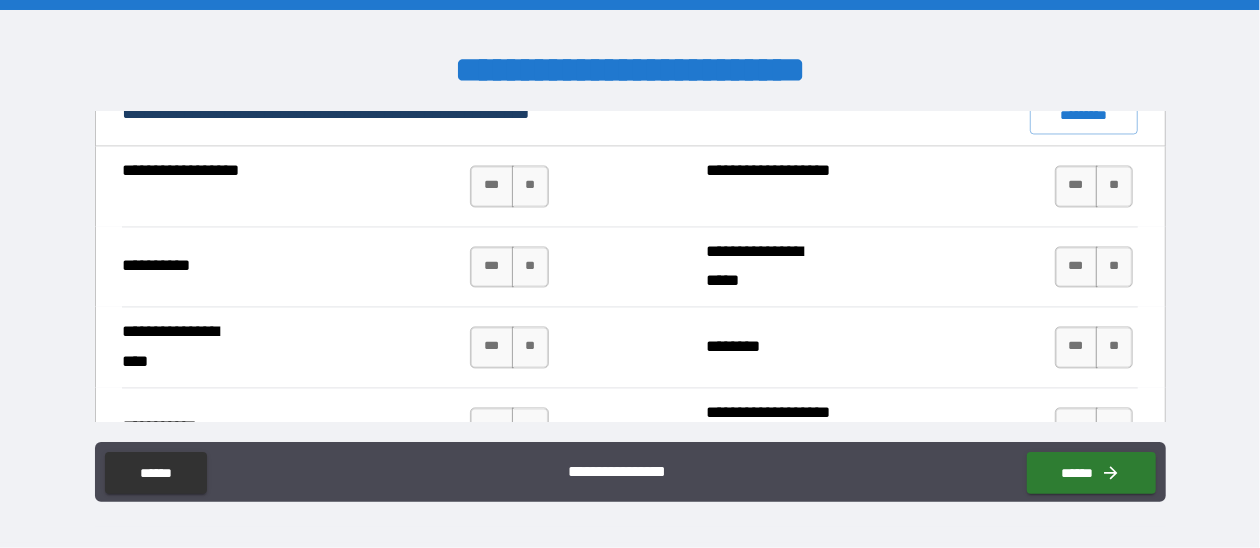 scroll, scrollTop: 1900, scrollLeft: 0, axis: vertical 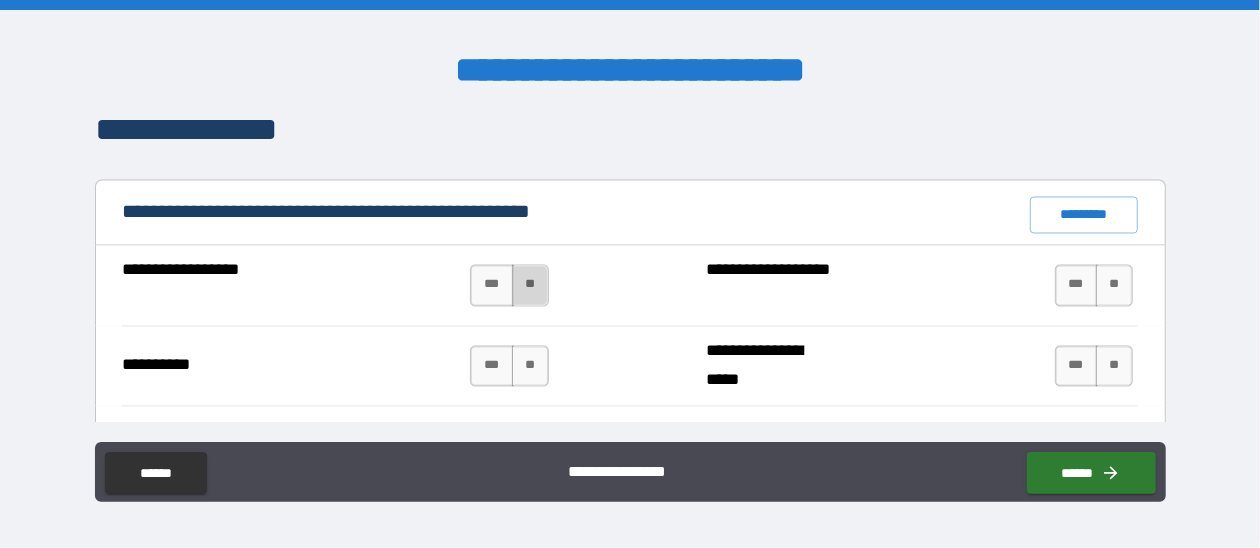 click on "**" at bounding box center (530, 285) 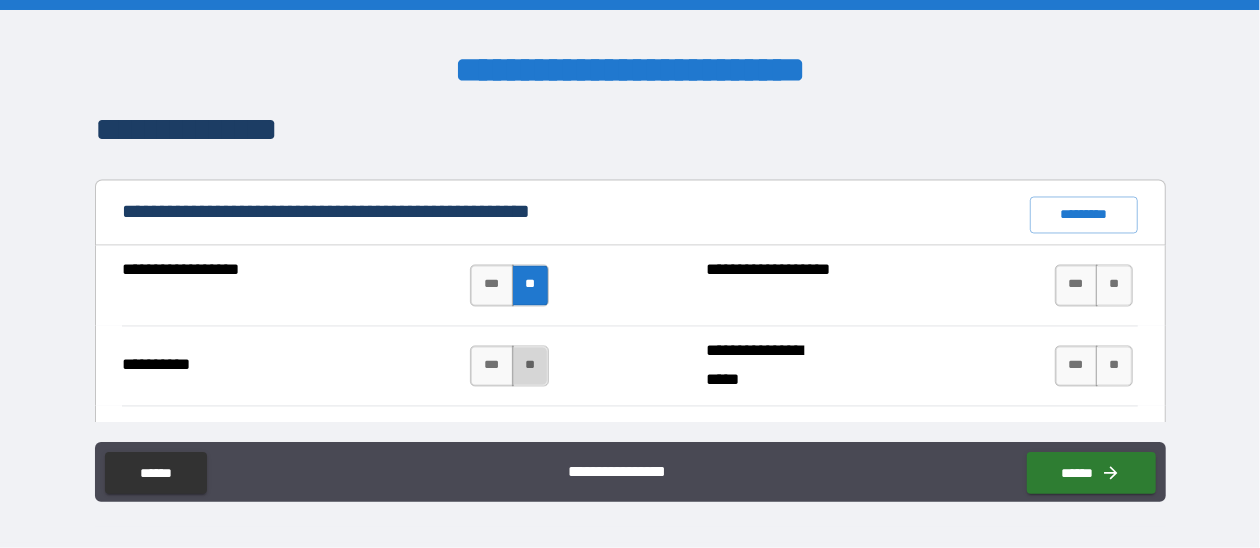 click on "**" at bounding box center [530, 366] 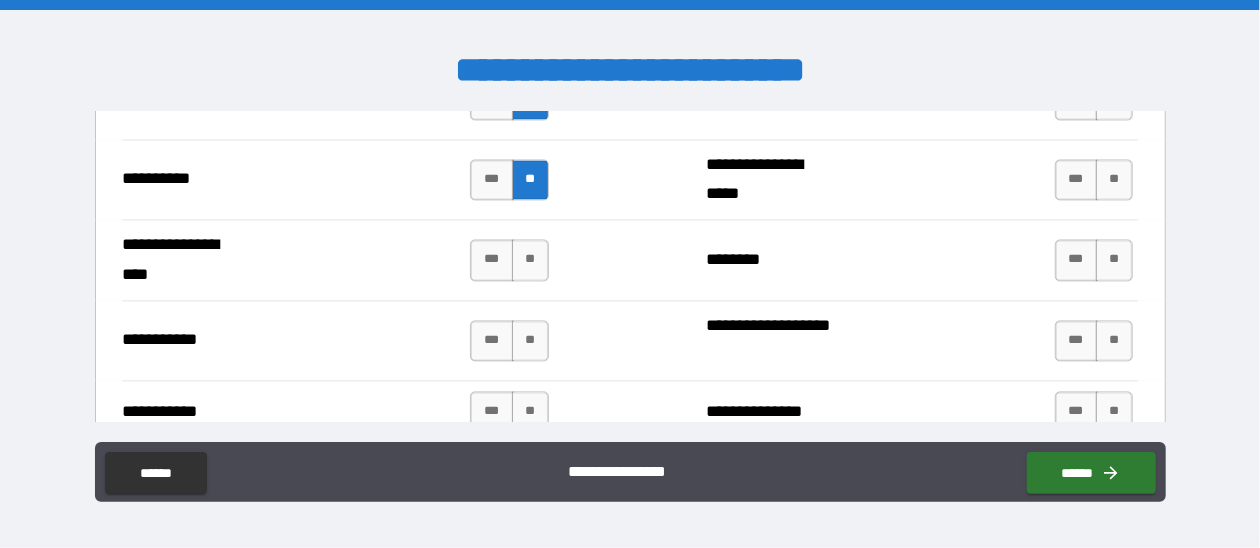 scroll, scrollTop: 2100, scrollLeft: 0, axis: vertical 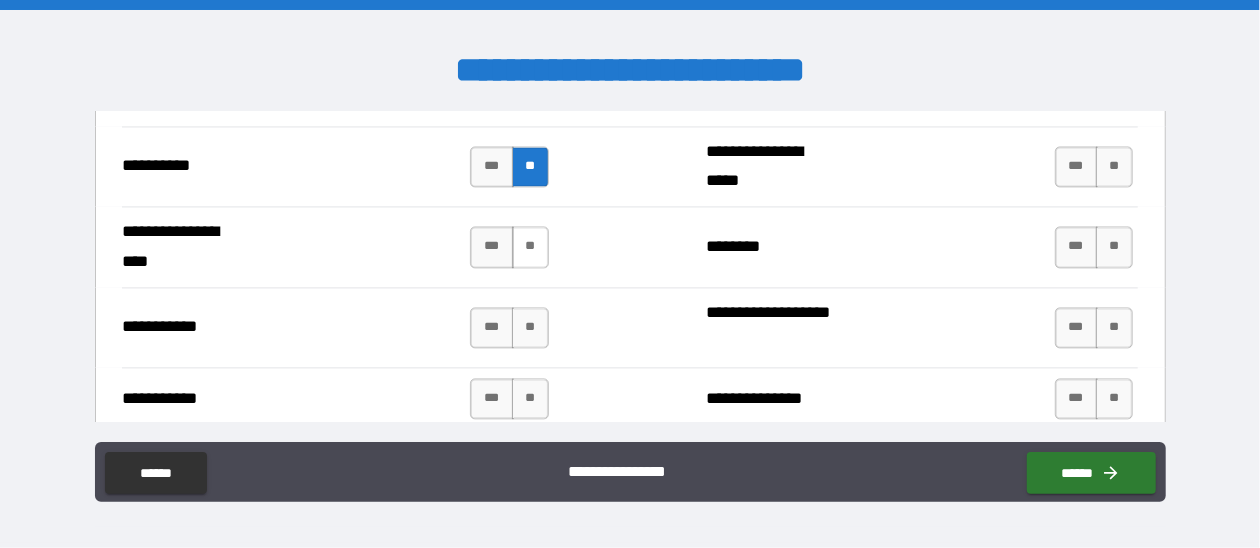 click on "**" at bounding box center [530, 246] 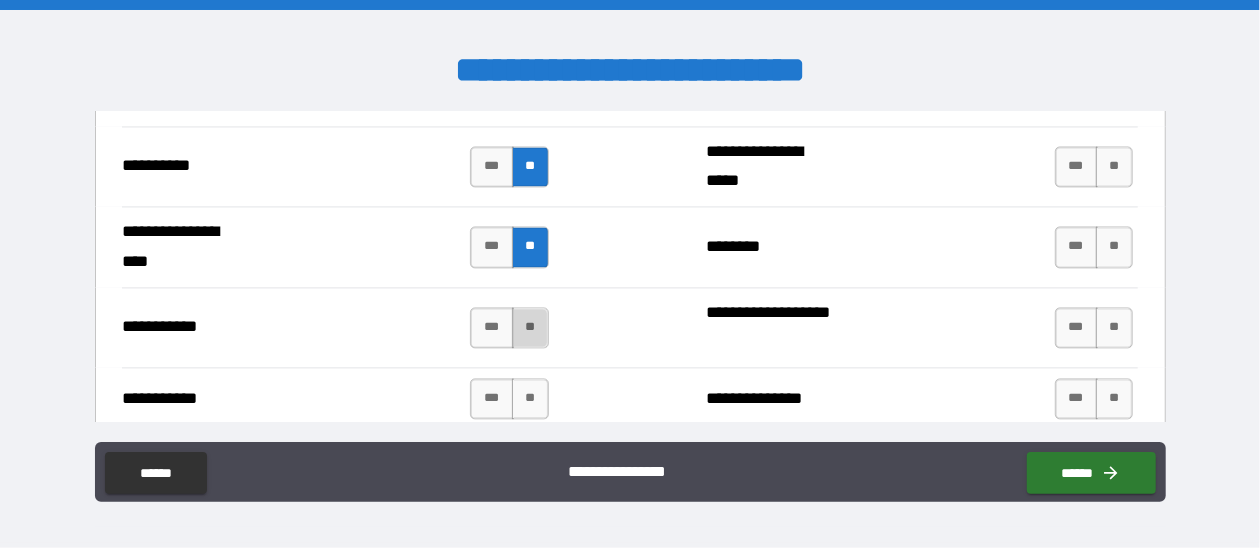 click on "**" at bounding box center [530, 327] 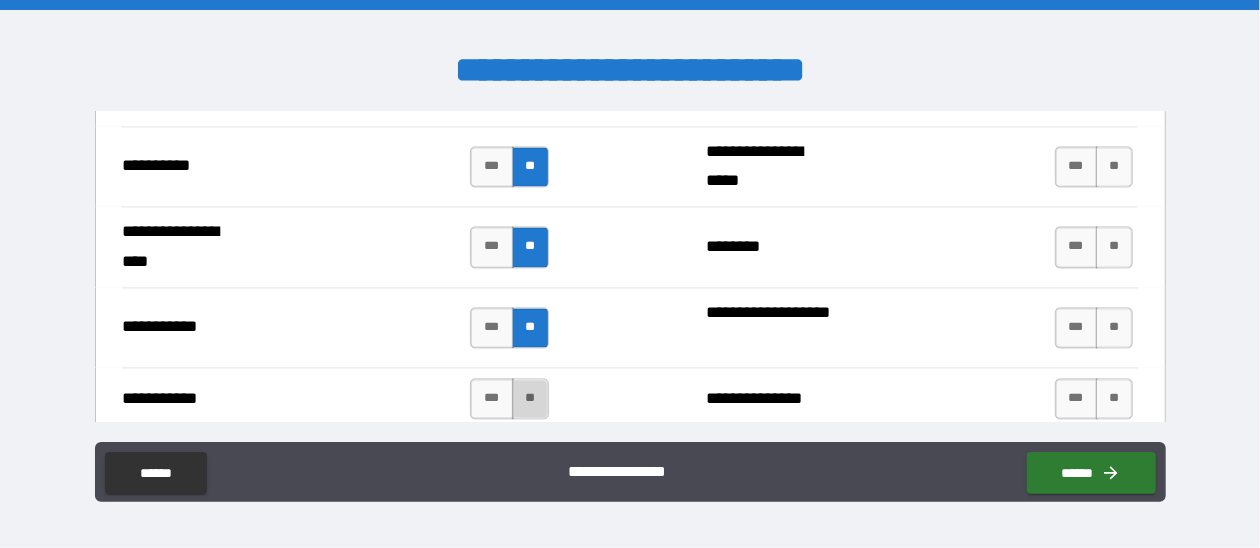 click on "**" at bounding box center [530, 398] 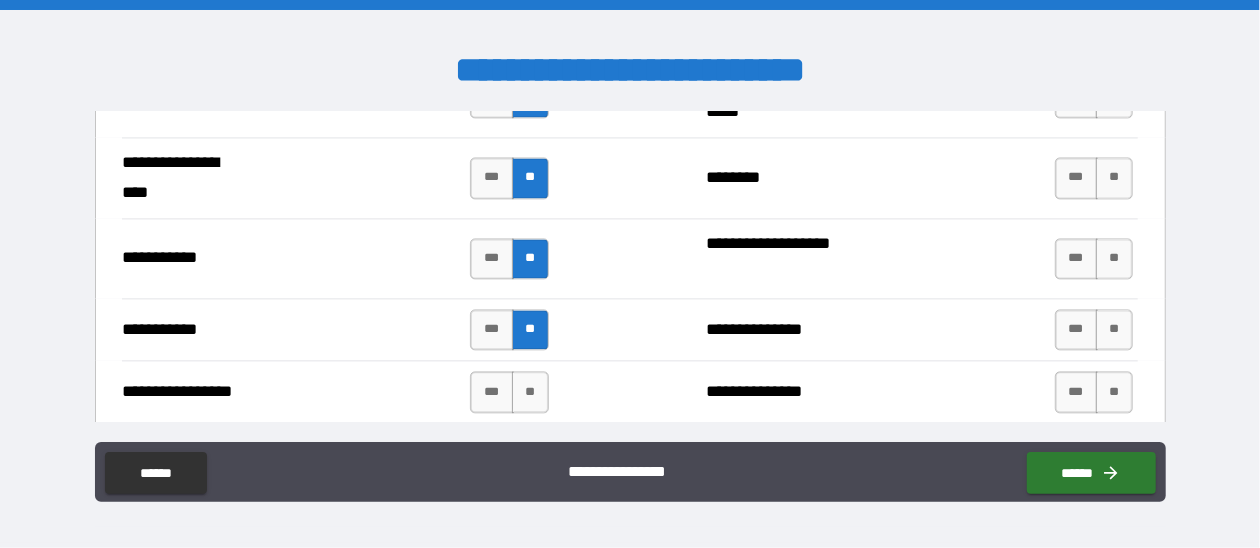 scroll, scrollTop: 2199, scrollLeft: 0, axis: vertical 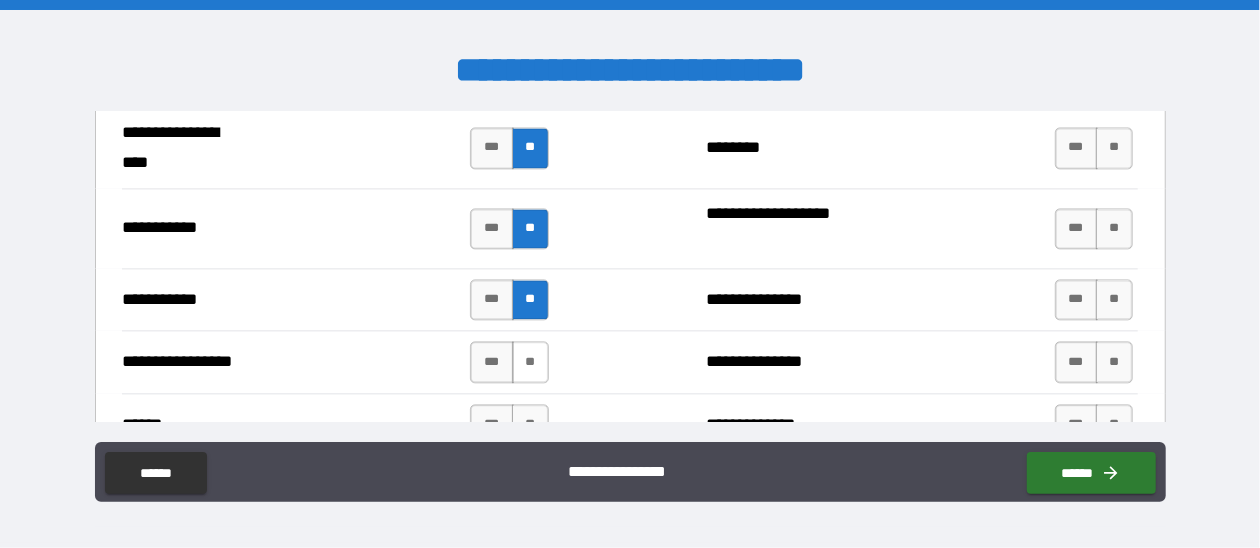 click on "**" at bounding box center (530, 361) 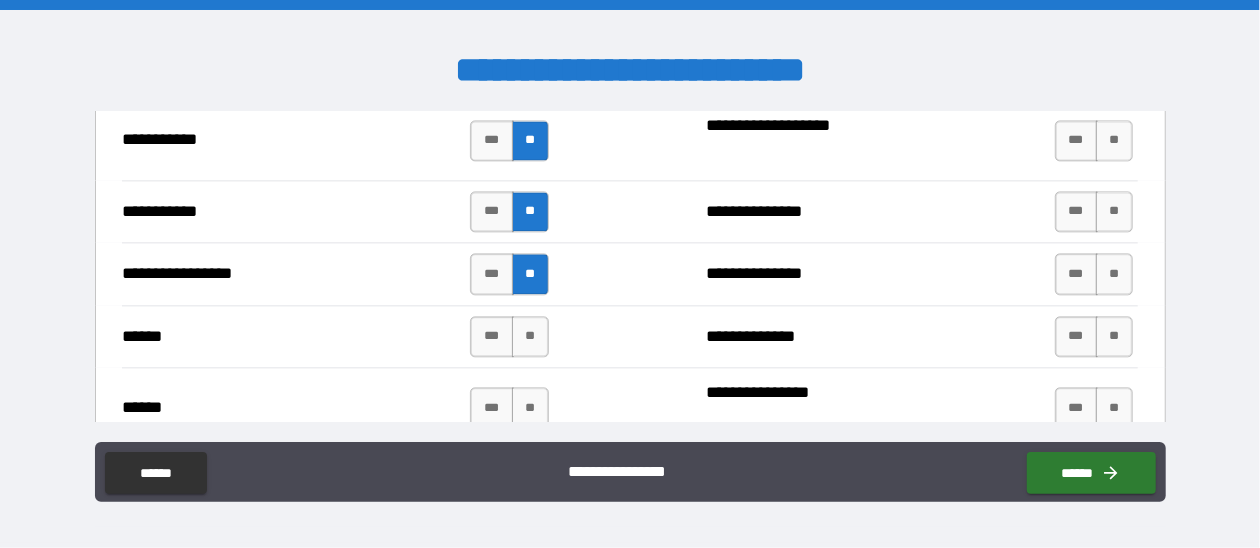 scroll, scrollTop: 2399, scrollLeft: 0, axis: vertical 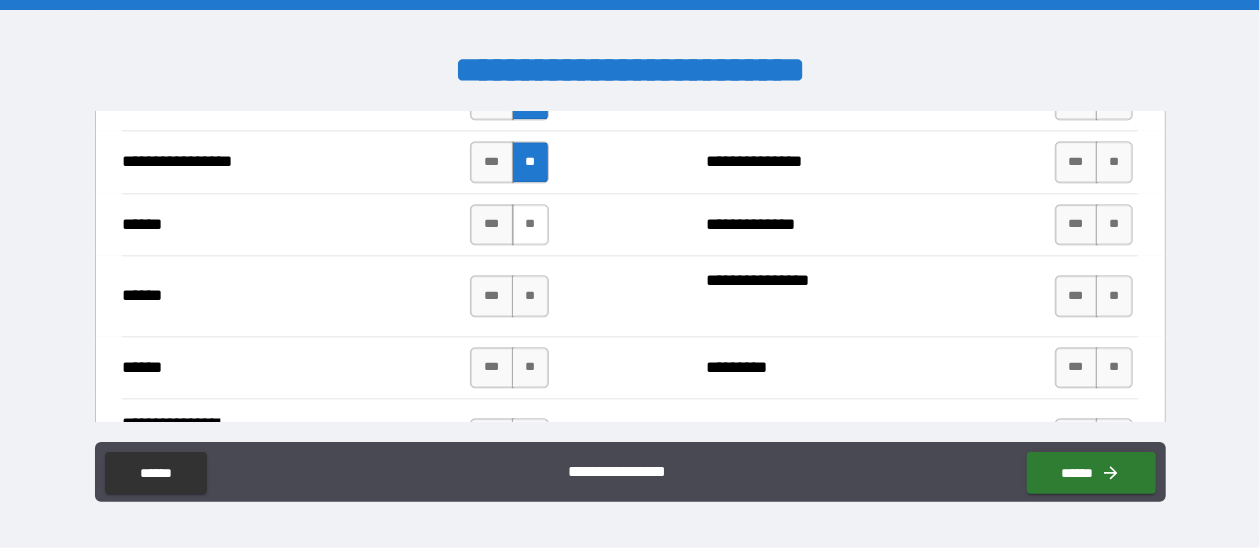 click on "**" at bounding box center (530, 224) 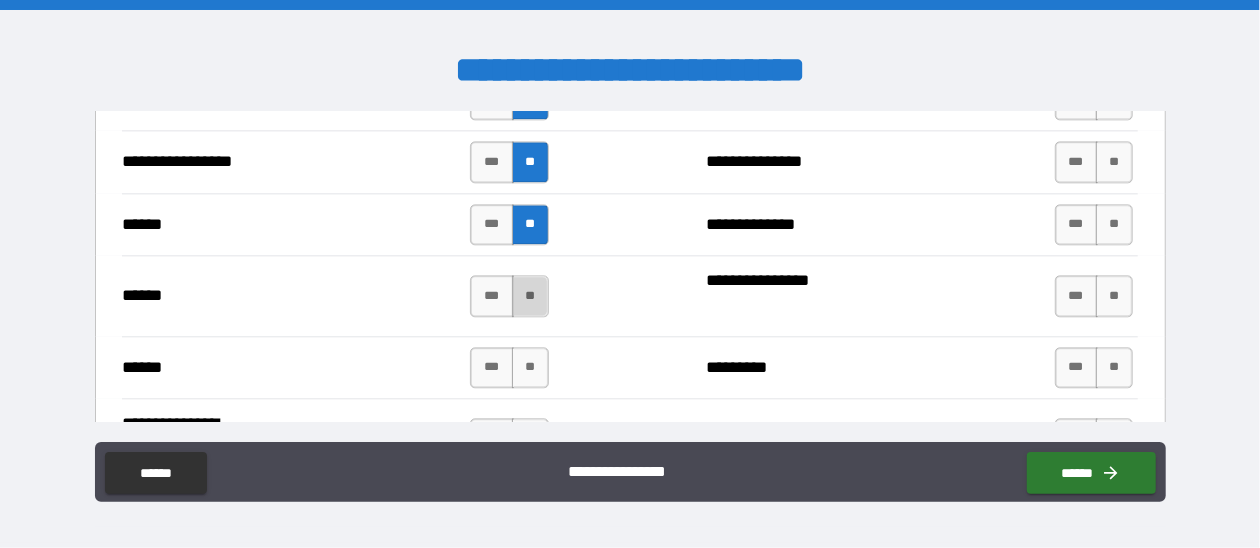 click on "**" at bounding box center (530, 295) 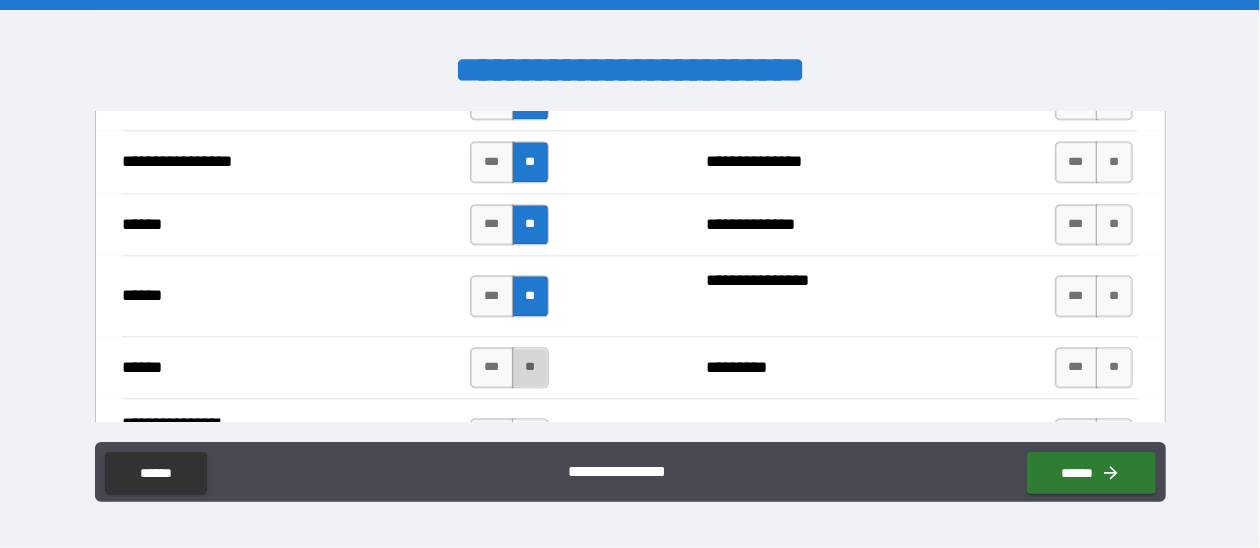 click on "**" at bounding box center (530, 367) 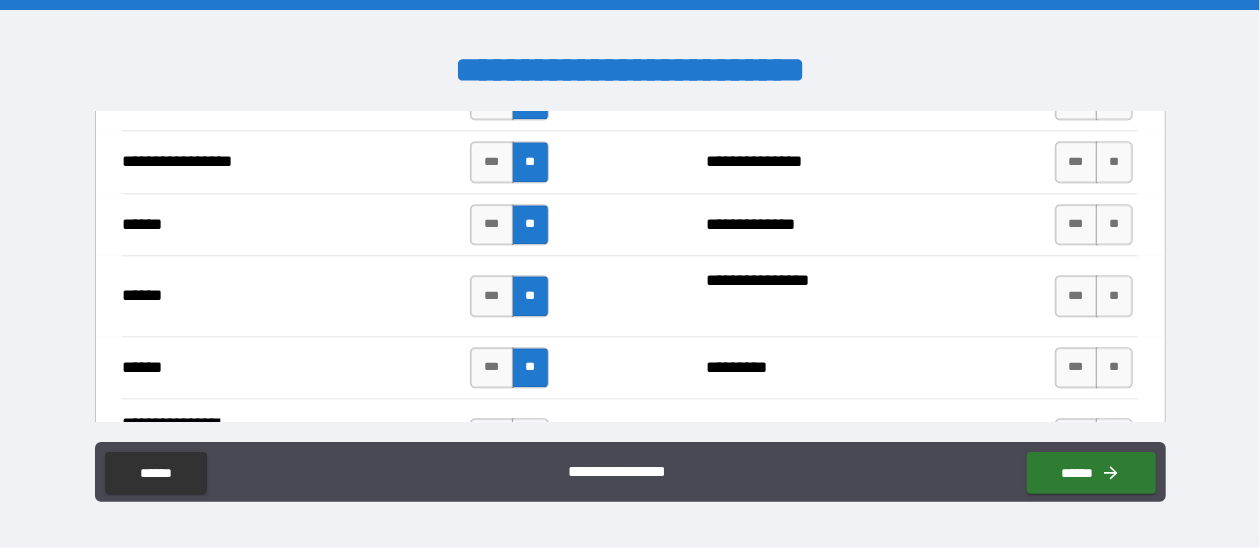 scroll, scrollTop: 2599, scrollLeft: 0, axis: vertical 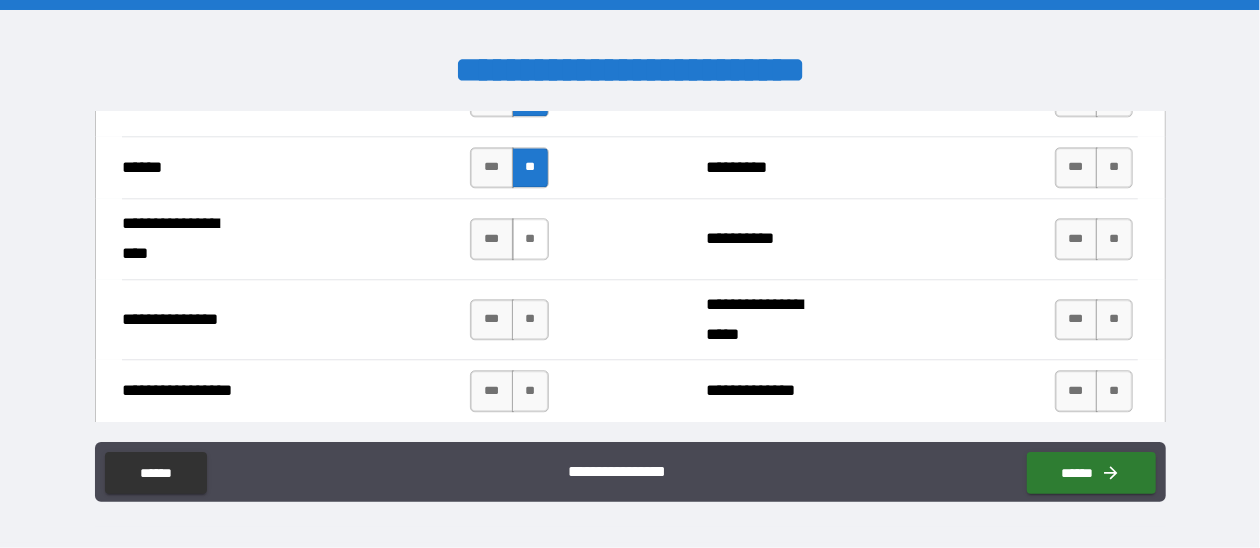 click on "**" at bounding box center (530, 238) 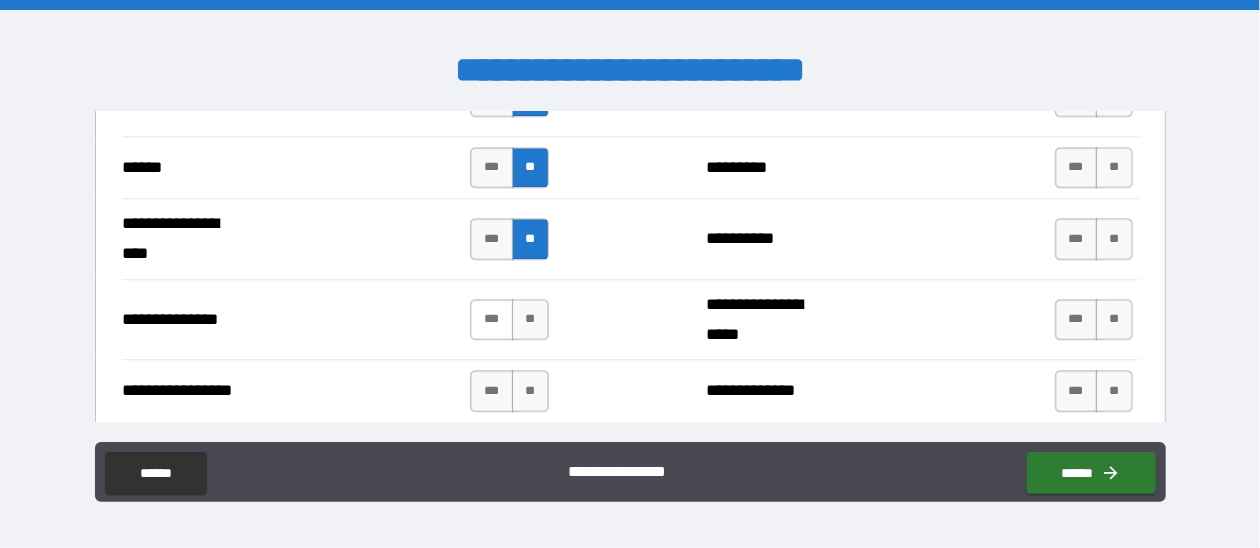 click on "***" at bounding box center [491, 319] 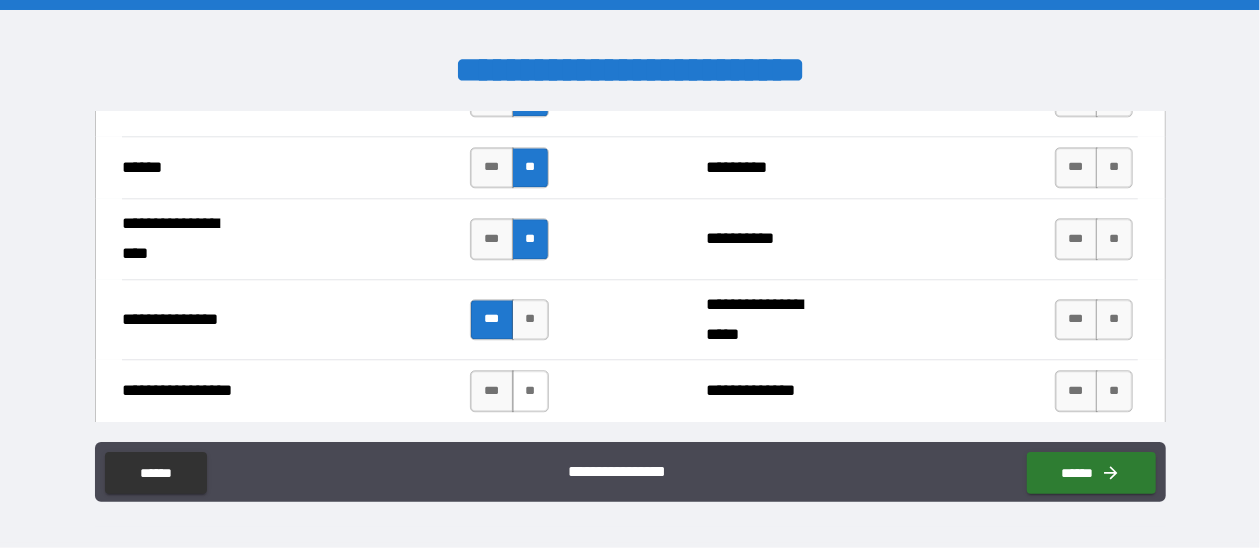 click on "**" at bounding box center (530, 390) 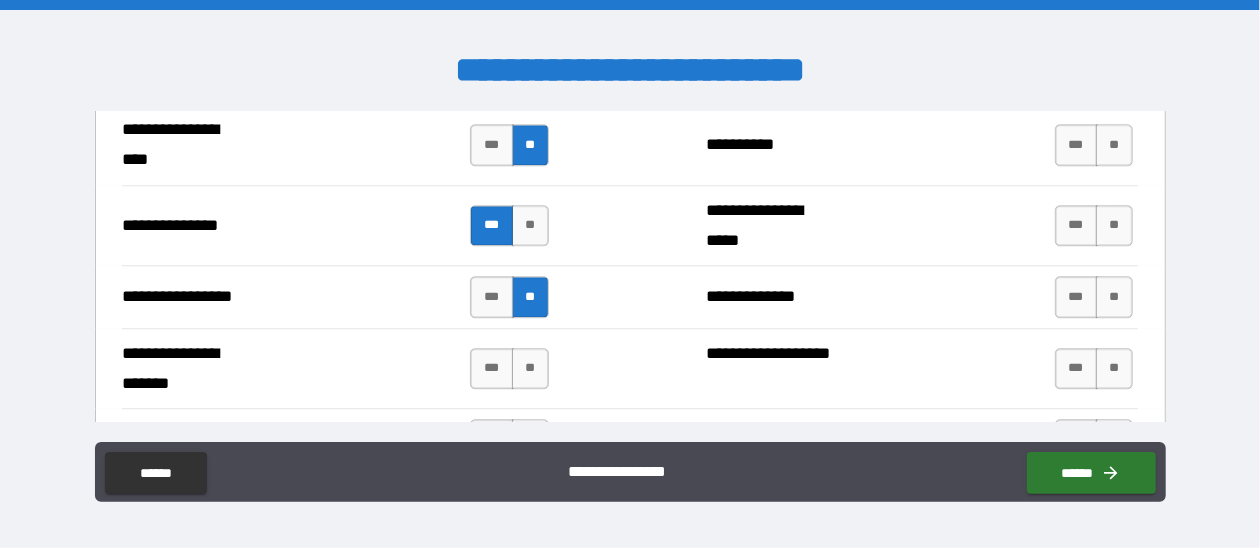 scroll, scrollTop: 2799, scrollLeft: 0, axis: vertical 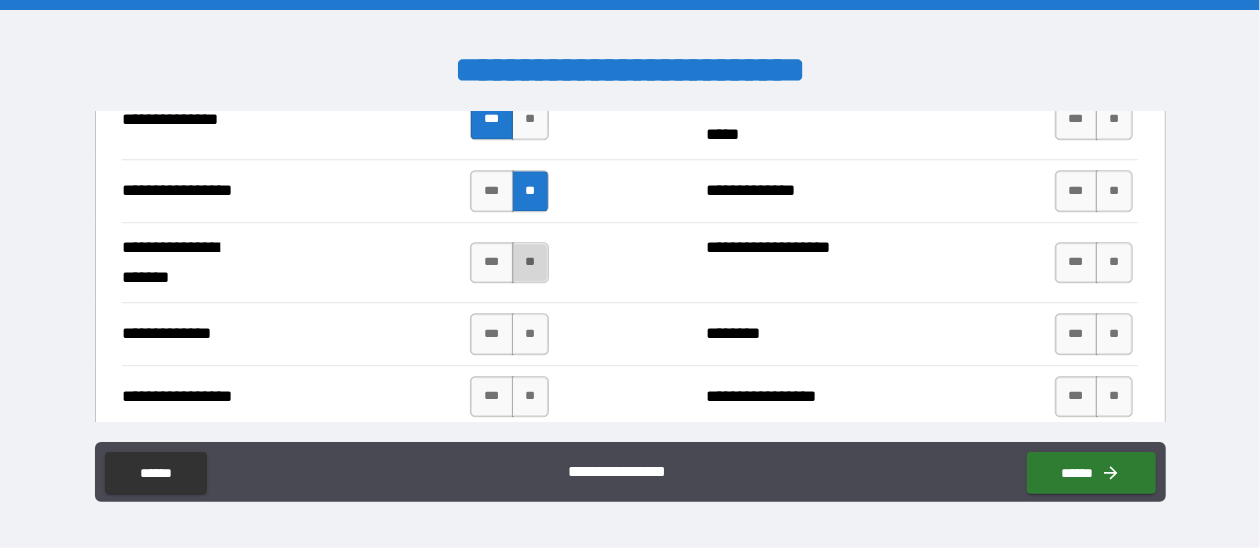 click on "**" at bounding box center [530, 262] 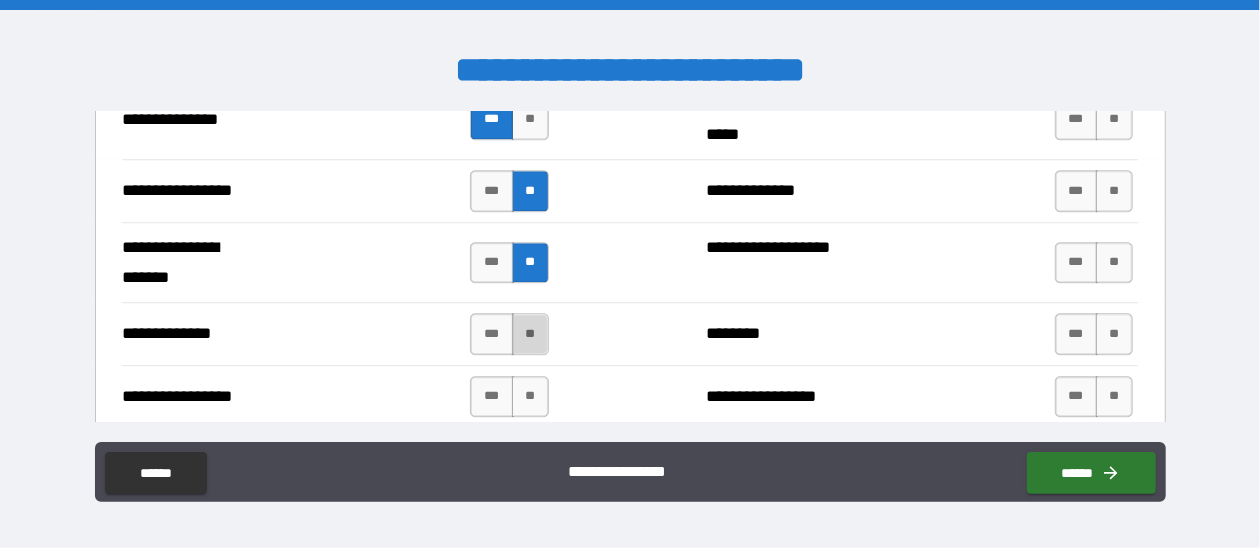 click on "**" at bounding box center [530, 333] 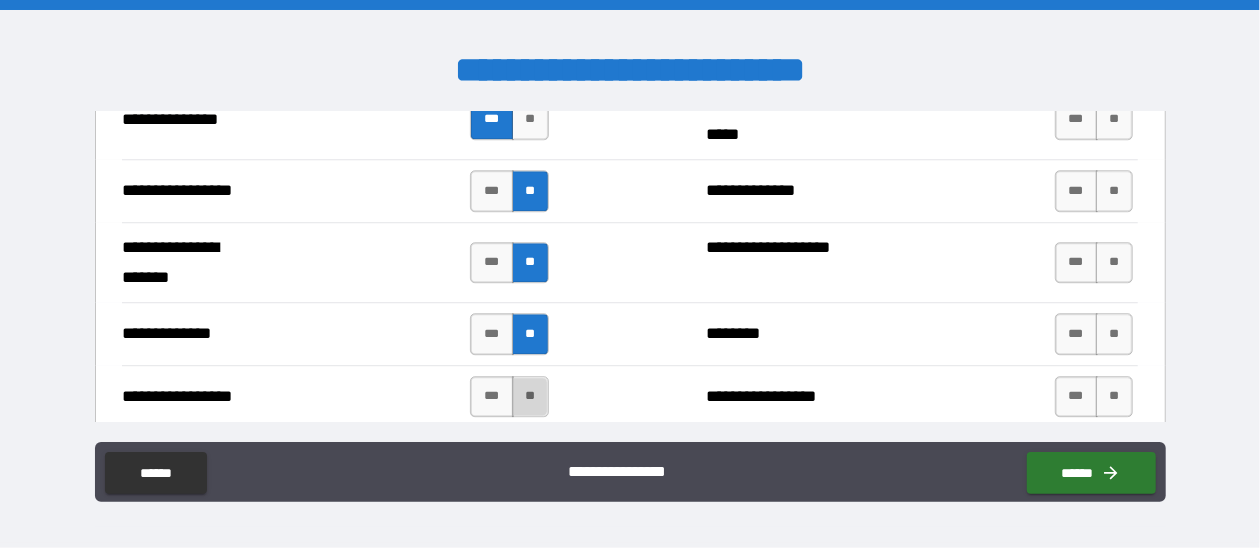 click on "**" at bounding box center [530, 396] 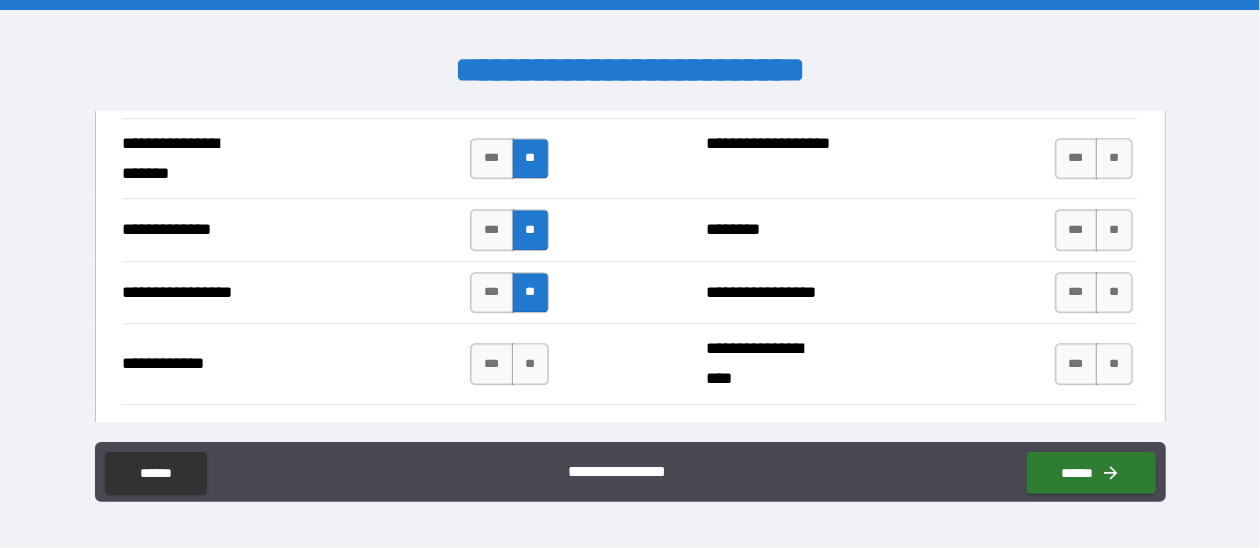 scroll, scrollTop: 2999, scrollLeft: 0, axis: vertical 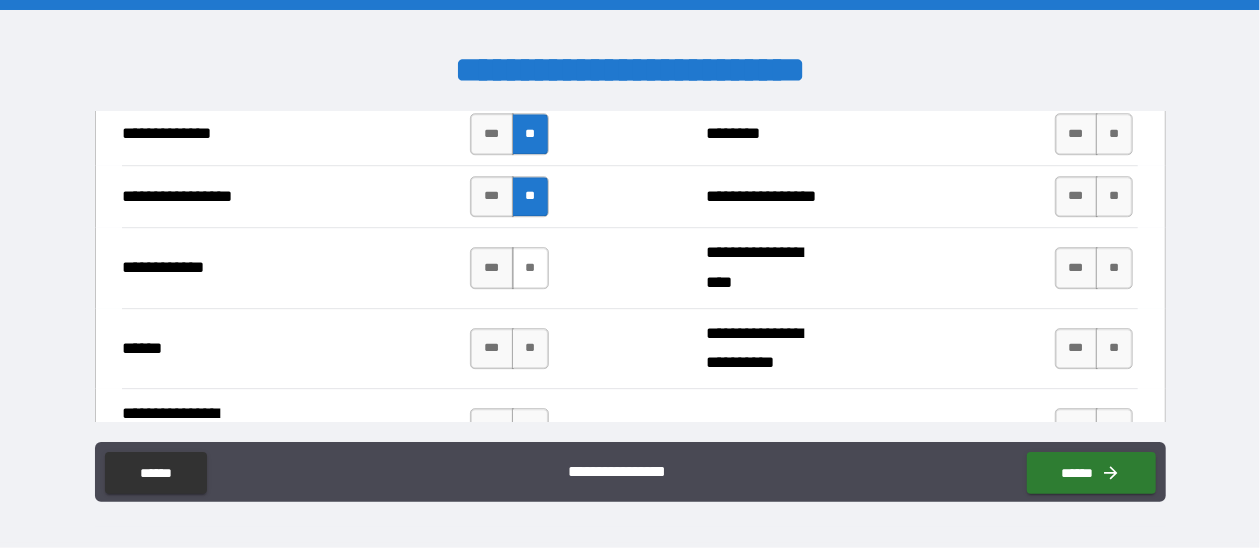 click on "**" at bounding box center [530, 267] 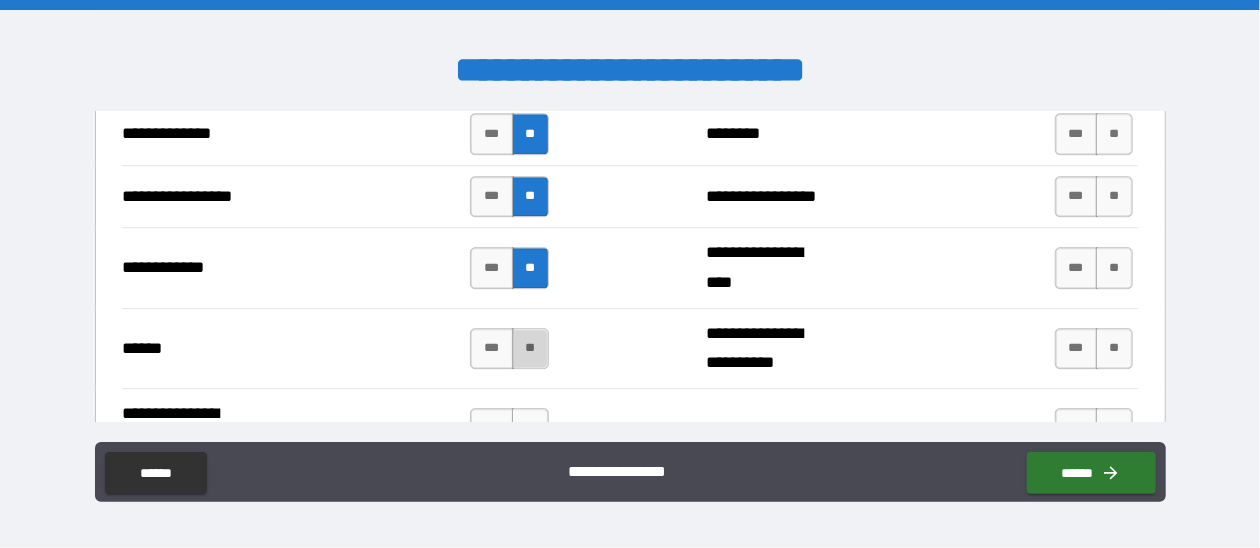 click on "**" at bounding box center [530, 348] 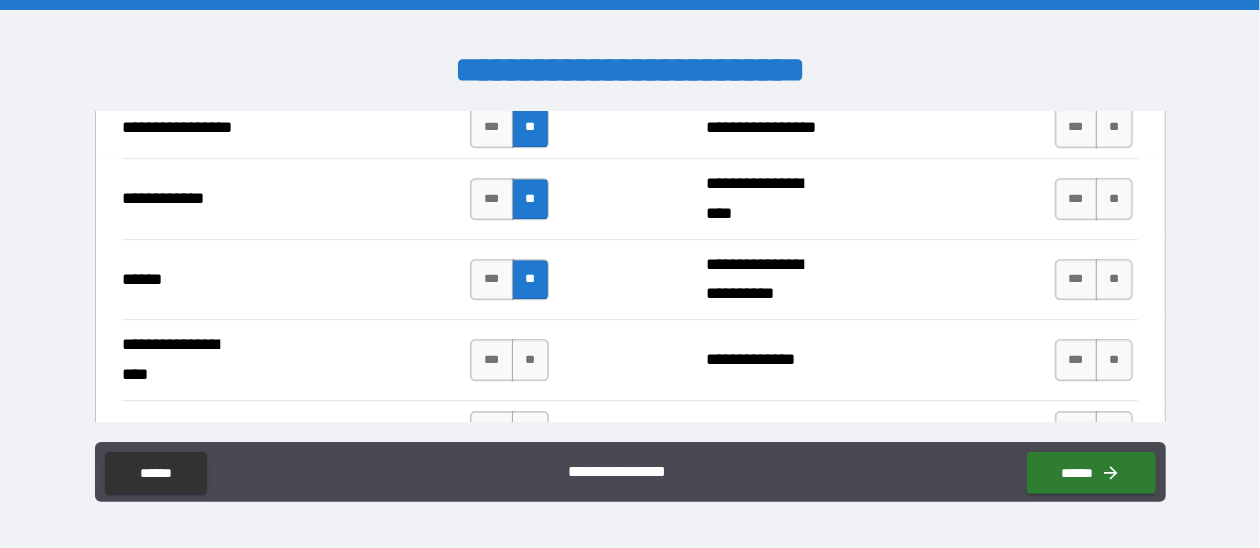 scroll, scrollTop: 3100, scrollLeft: 0, axis: vertical 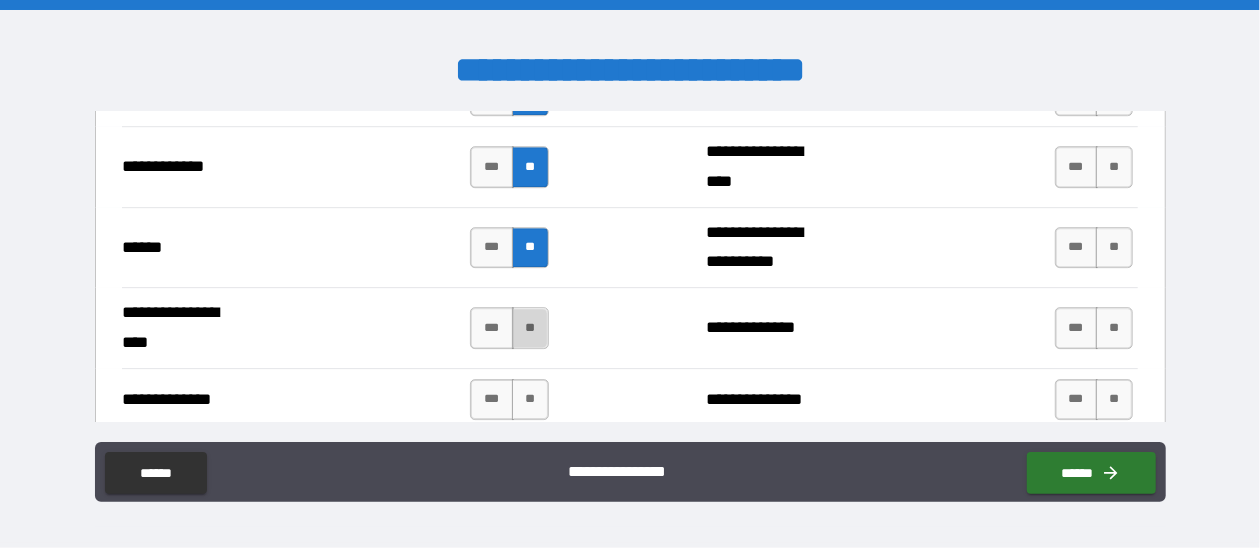 click on "**" at bounding box center [530, 327] 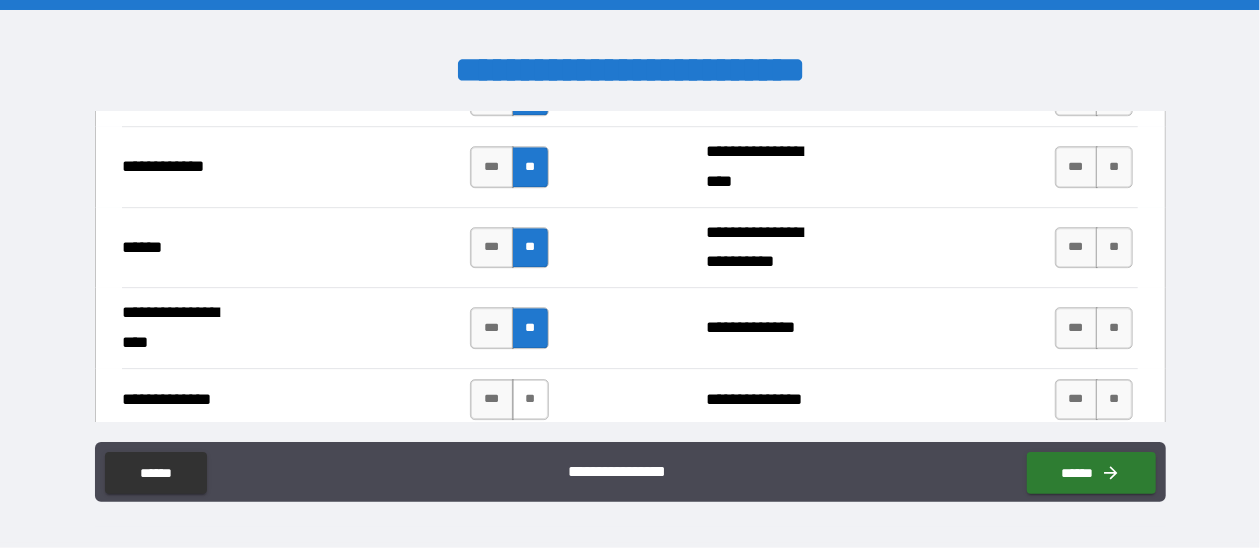 click on "**" at bounding box center (530, 399) 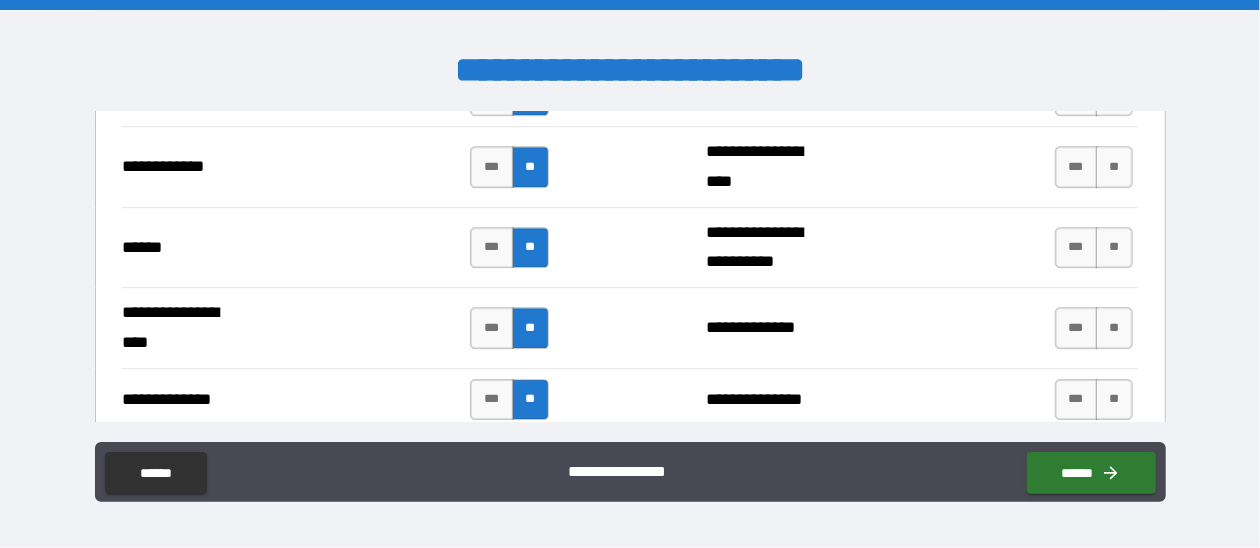 scroll, scrollTop: 3300, scrollLeft: 0, axis: vertical 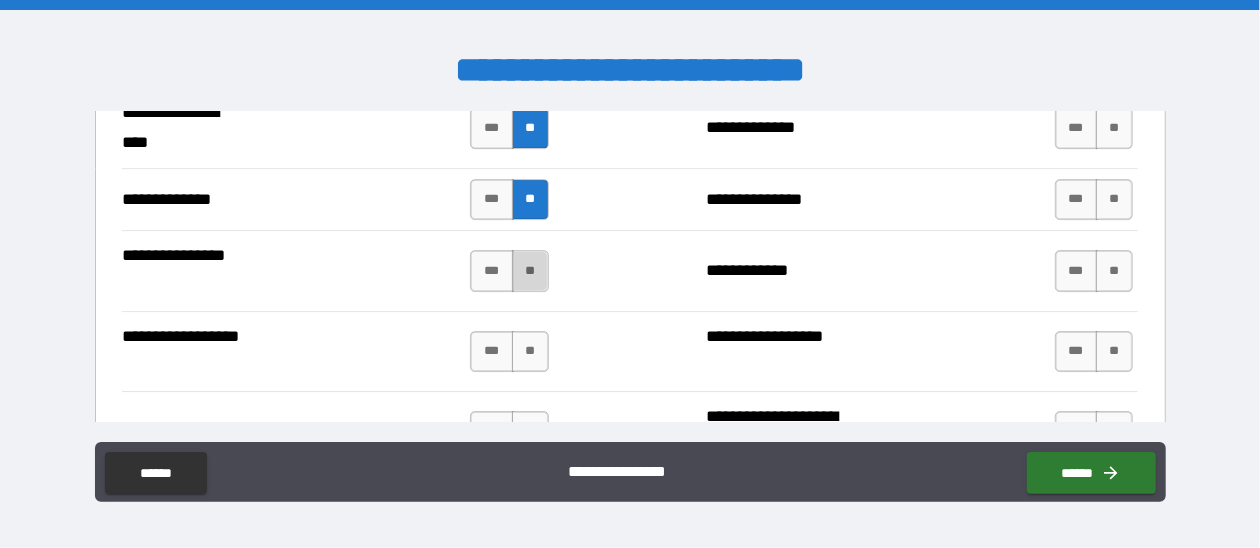 click on "**" at bounding box center (530, 270) 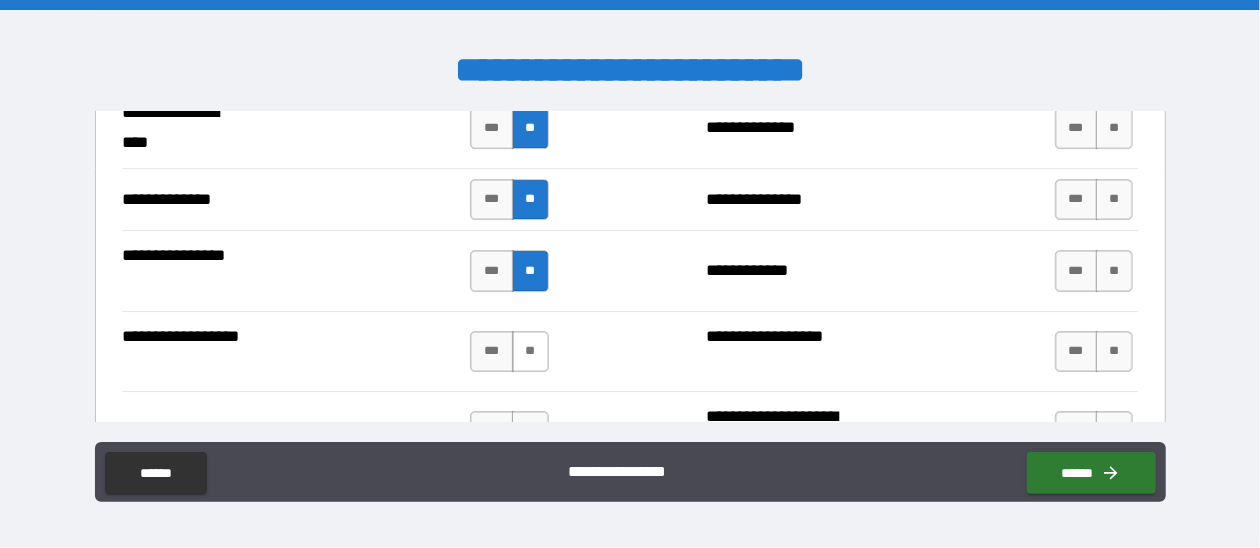click on "**" at bounding box center (530, 351) 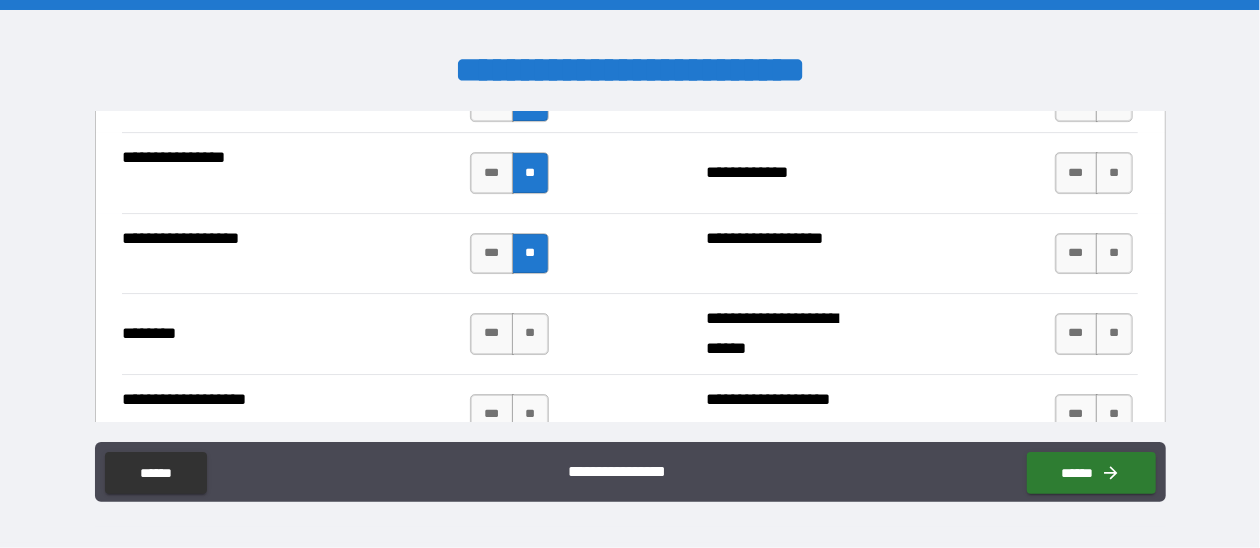 scroll, scrollTop: 3500, scrollLeft: 0, axis: vertical 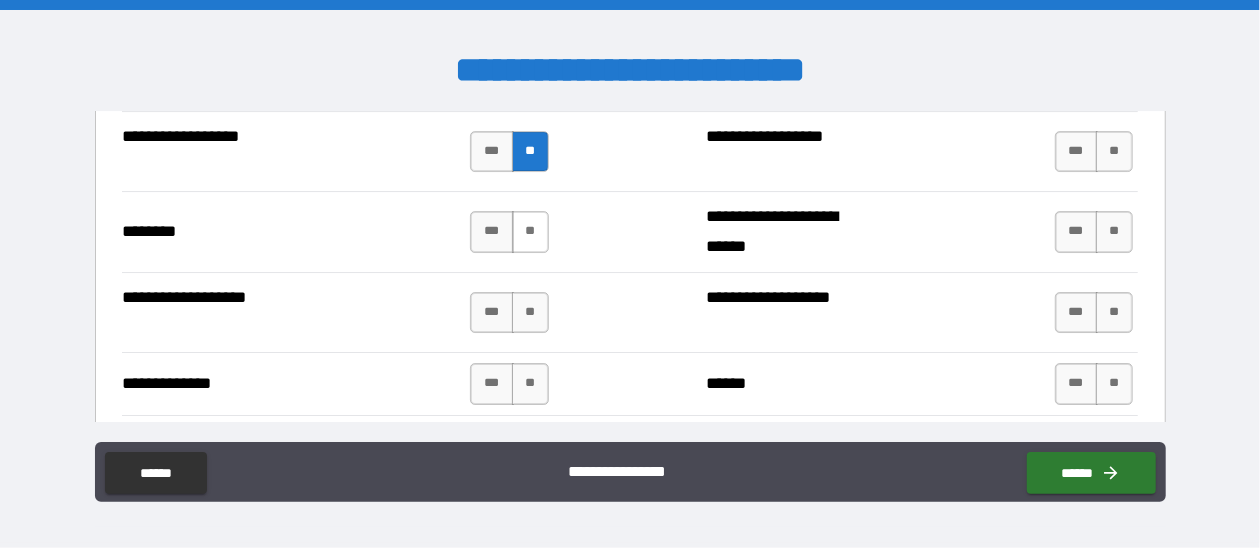 click on "**" at bounding box center (530, 231) 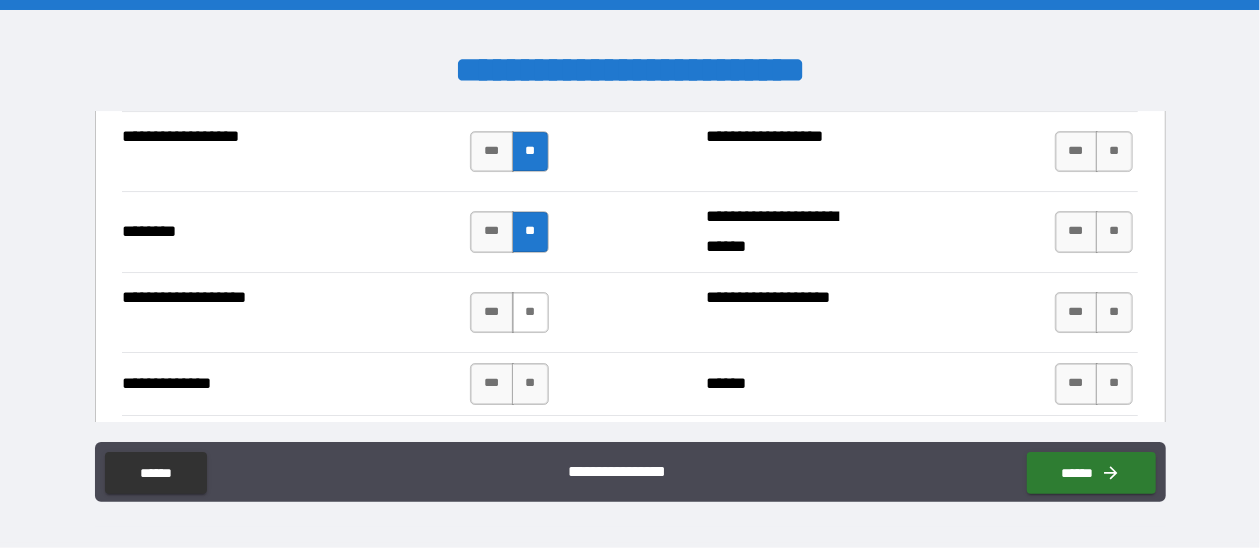 click on "**" at bounding box center (530, 312) 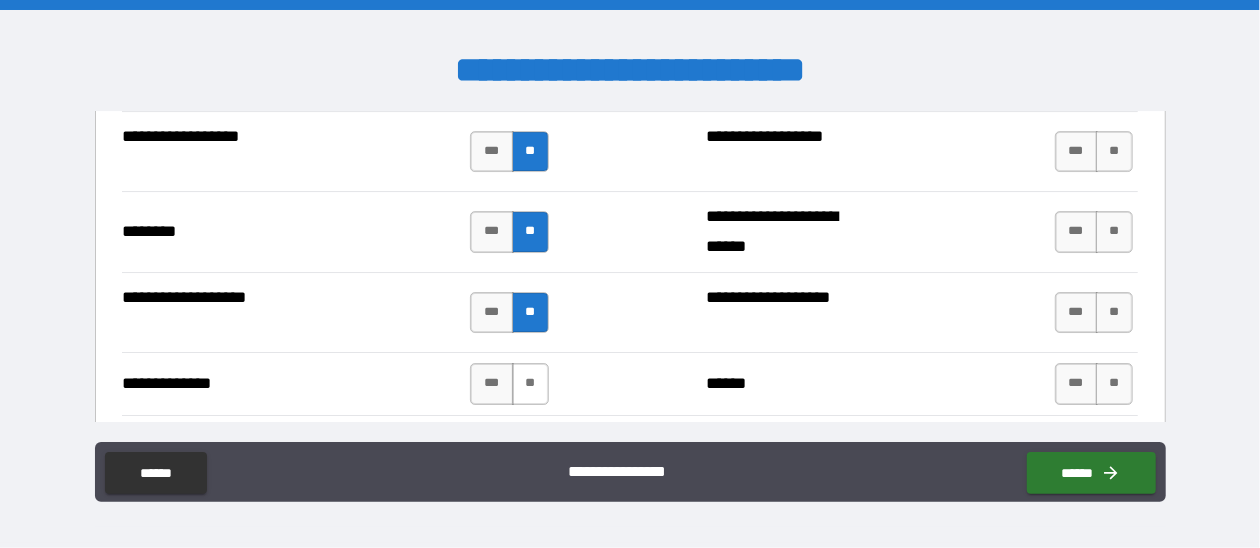 click on "**" at bounding box center [530, 383] 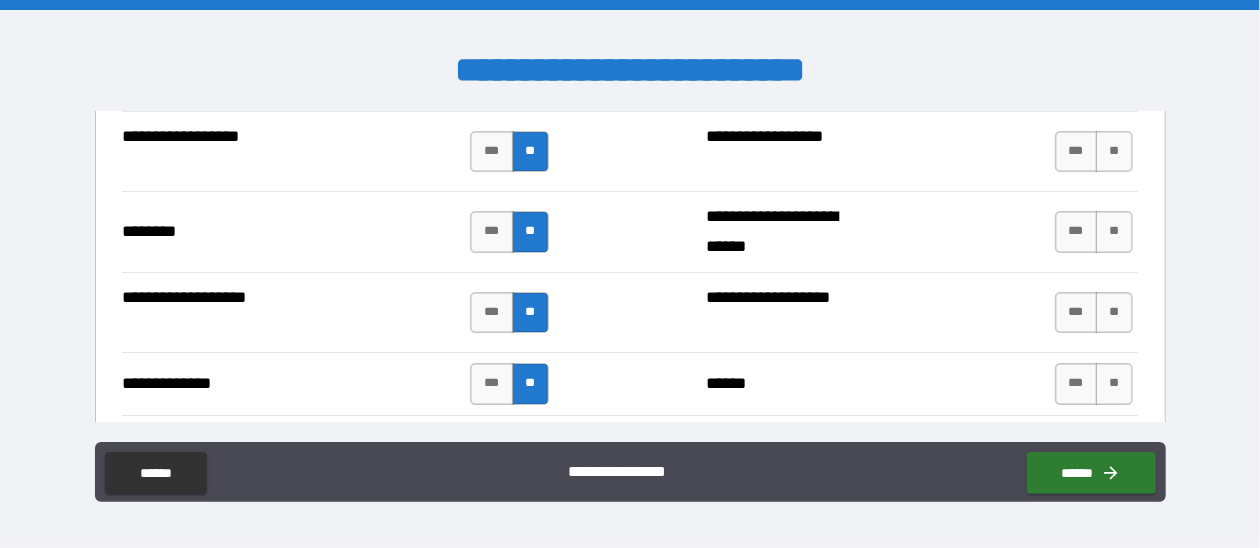 scroll, scrollTop: 3700, scrollLeft: 0, axis: vertical 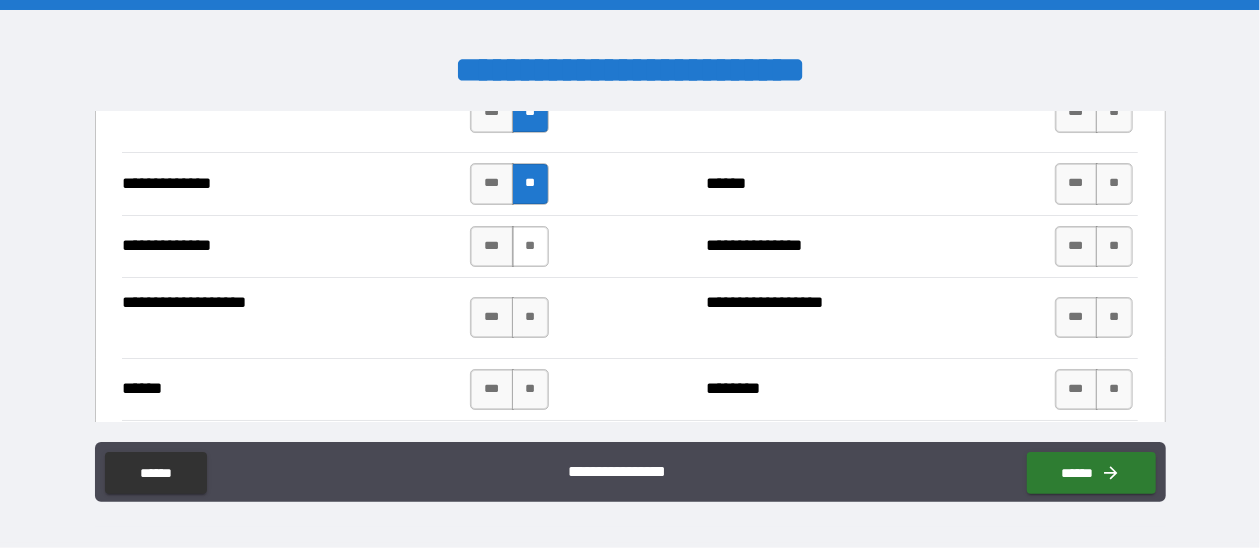 click on "**" at bounding box center (530, 246) 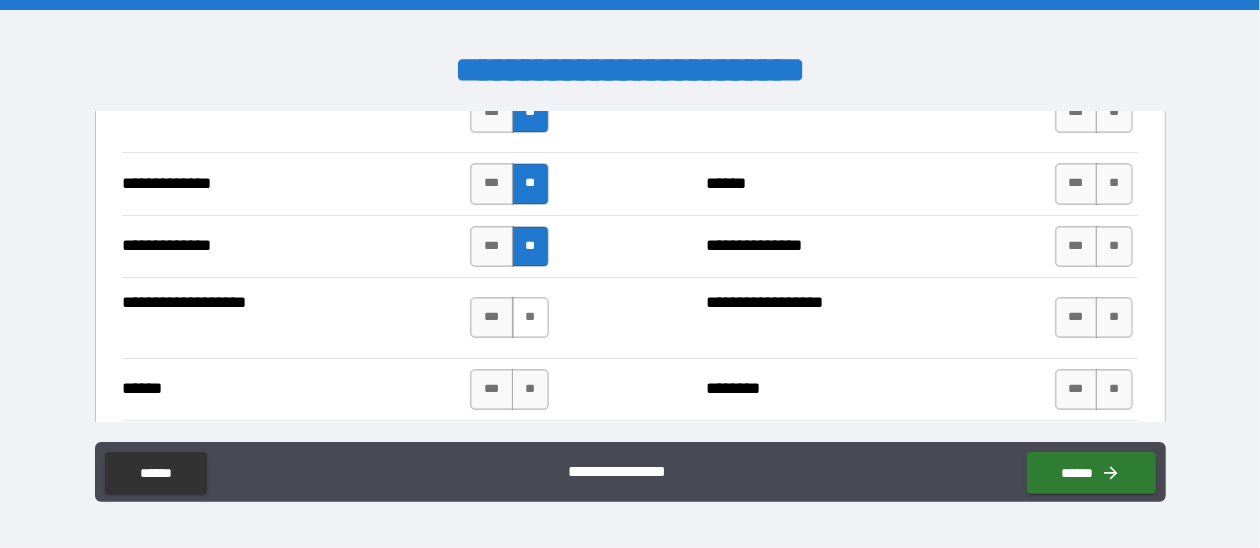 click on "**" at bounding box center [530, 317] 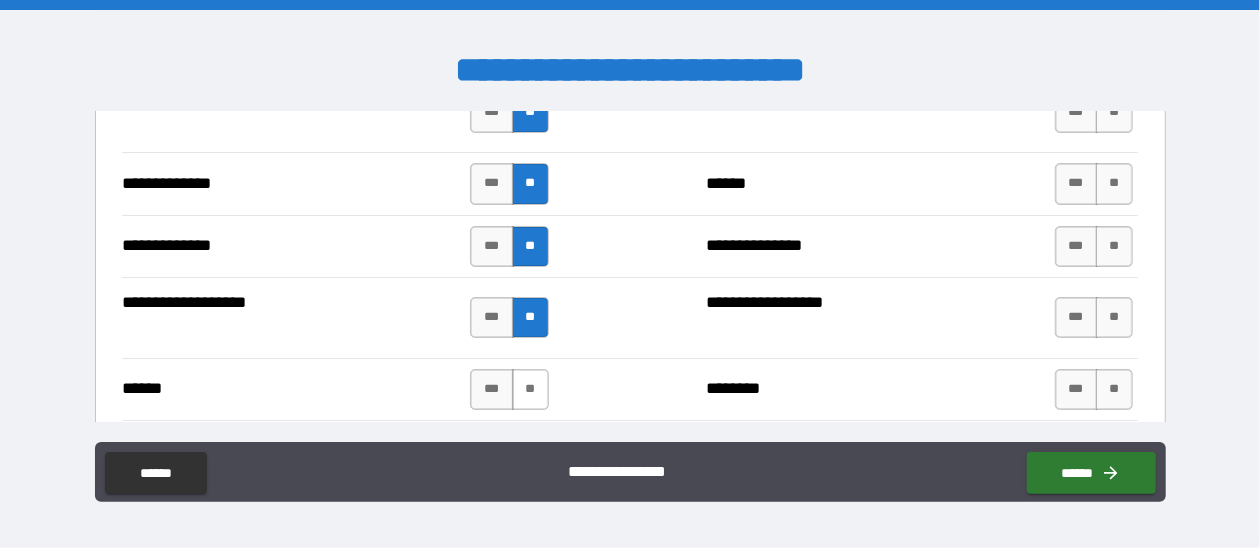 click on "**" at bounding box center [530, 389] 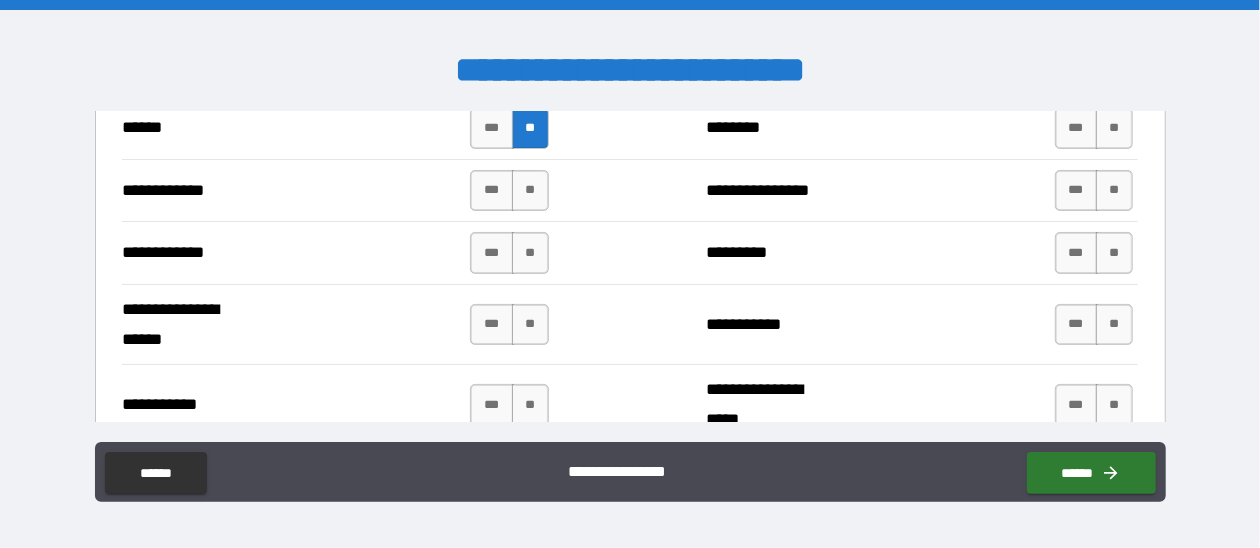 scroll, scrollTop: 3999, scrollLeft: 0, axis: vertical 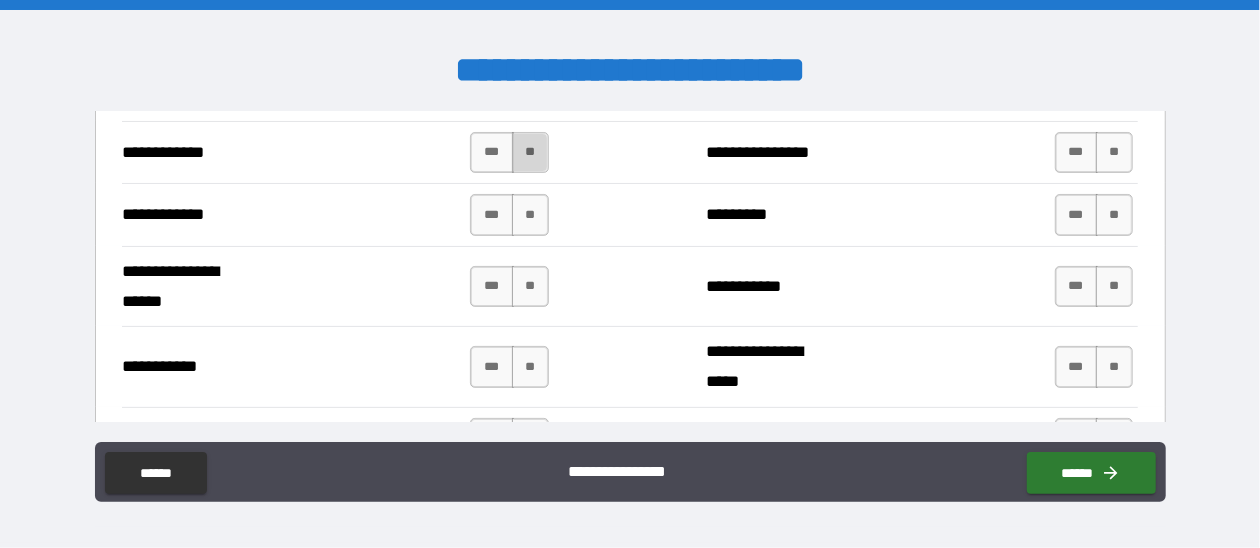 click on "**" at bounding box center (530, 152) 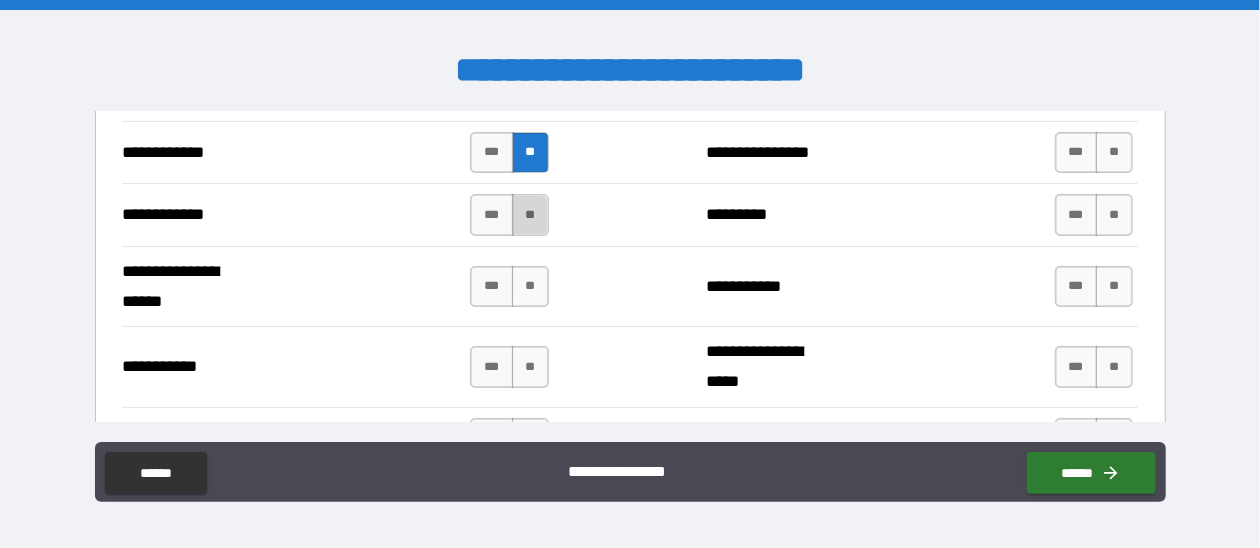 click on "**" at bounding box center (530, 214) 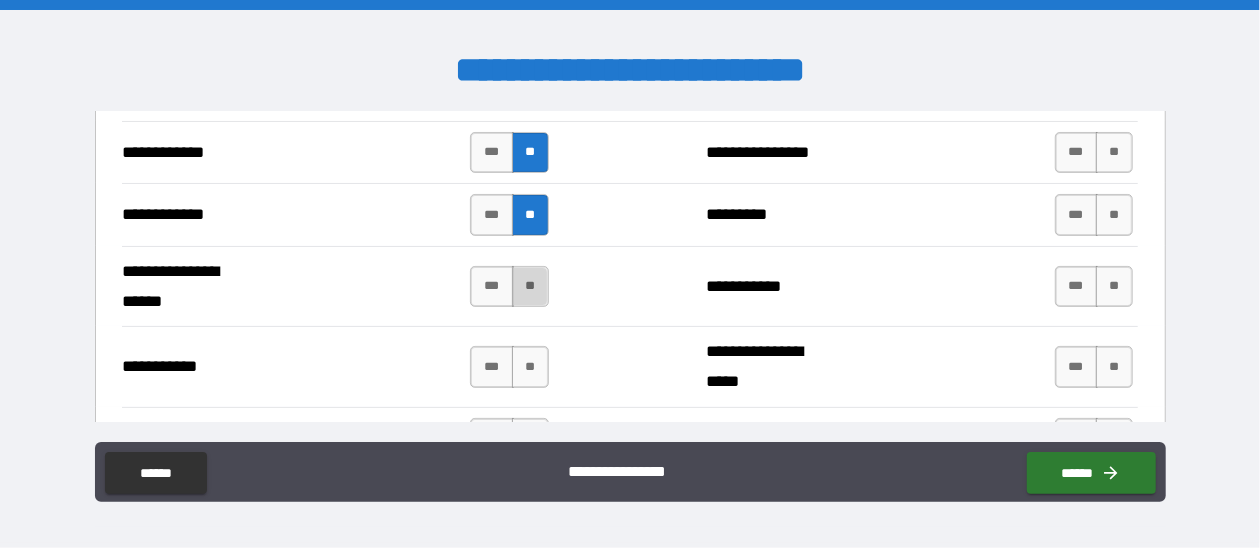 click on "**" at bounding box center (530, 286) 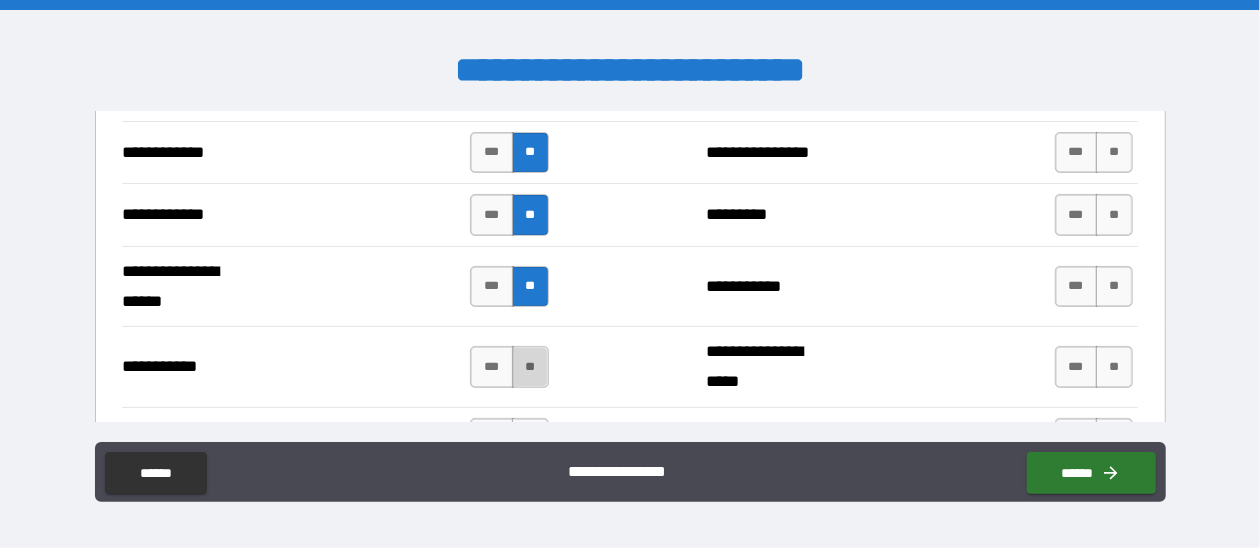 click on "**" at bounding box center (530, 366) 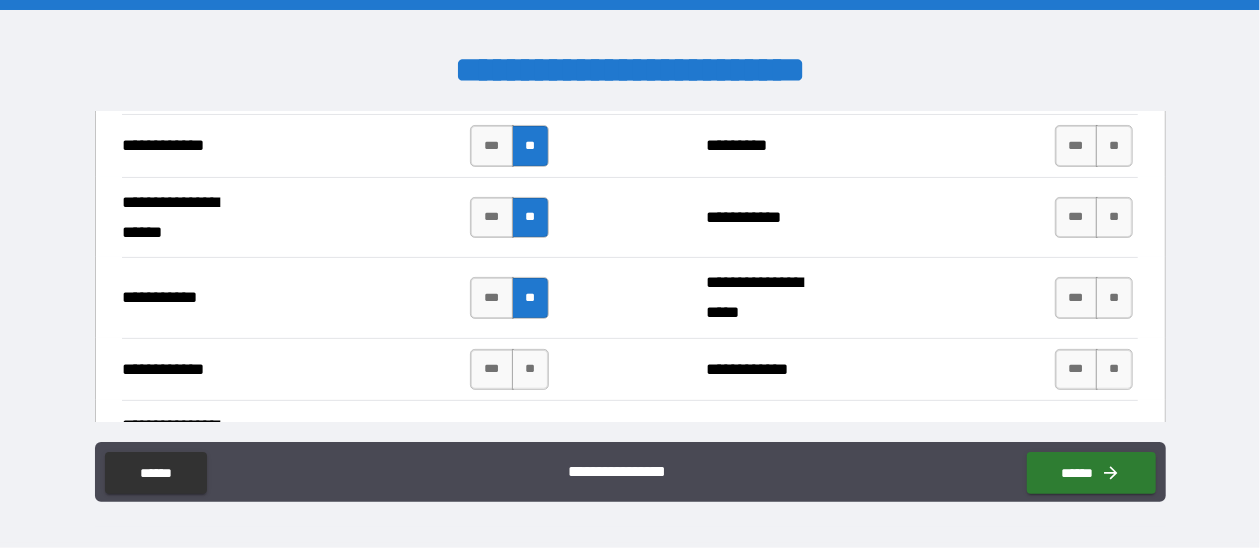 scroll, scrollTop: 4100, scrollLeft: 0, axis: vertical 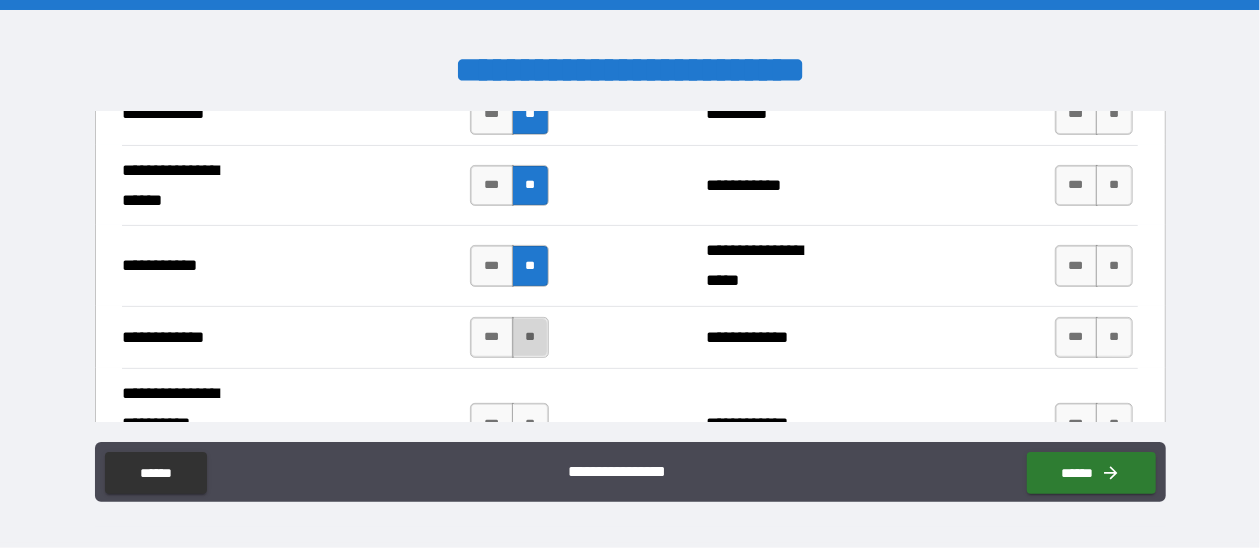 click on "**" at bounding box center [530, 337] 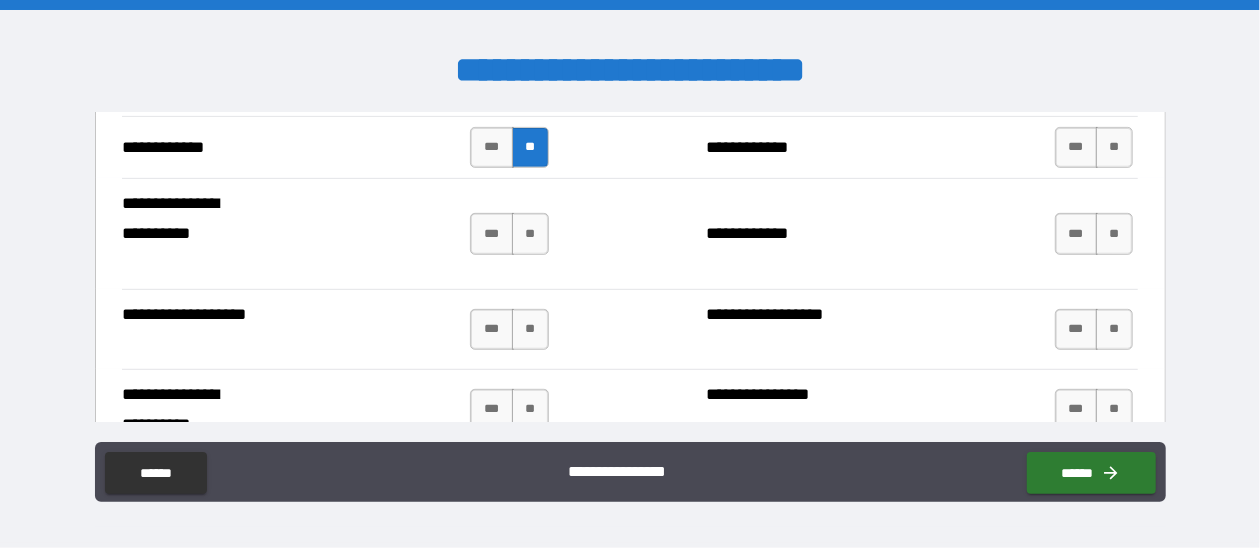 scroll, scrollTop: 4300, scrollLeft: 0, axis: vertical 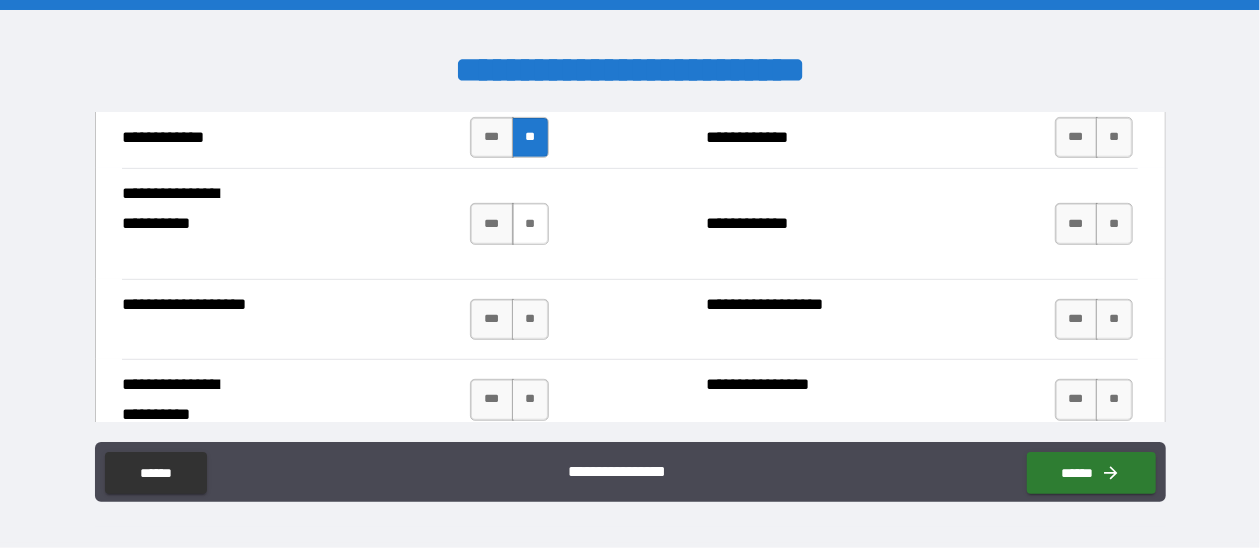 click on "**" at bounding box center (530, 223) 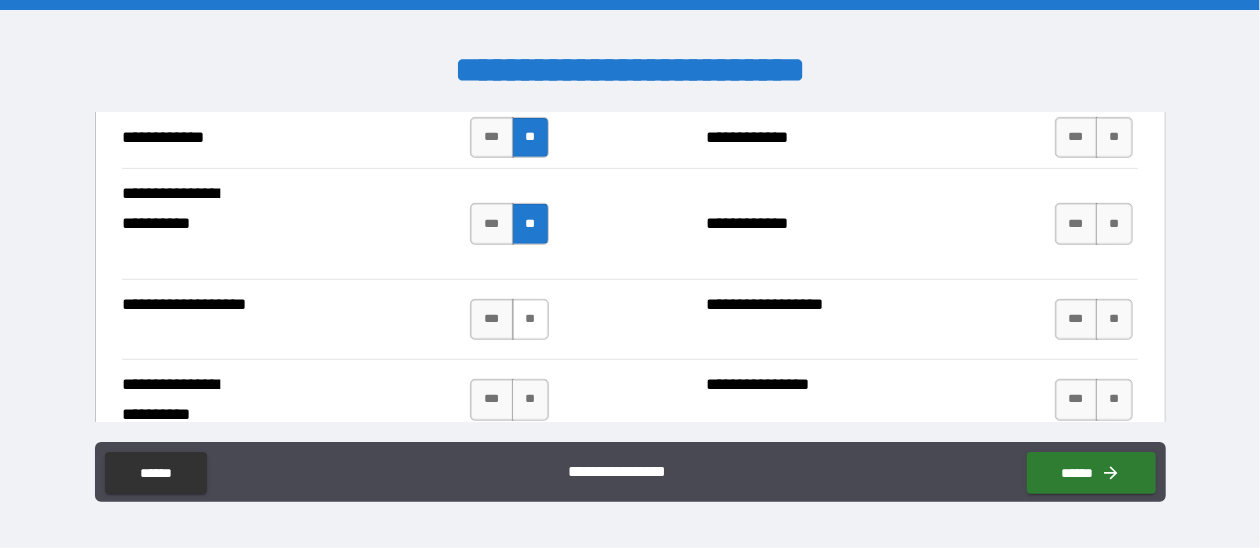 click on "**" at bounding box center [530, 319] 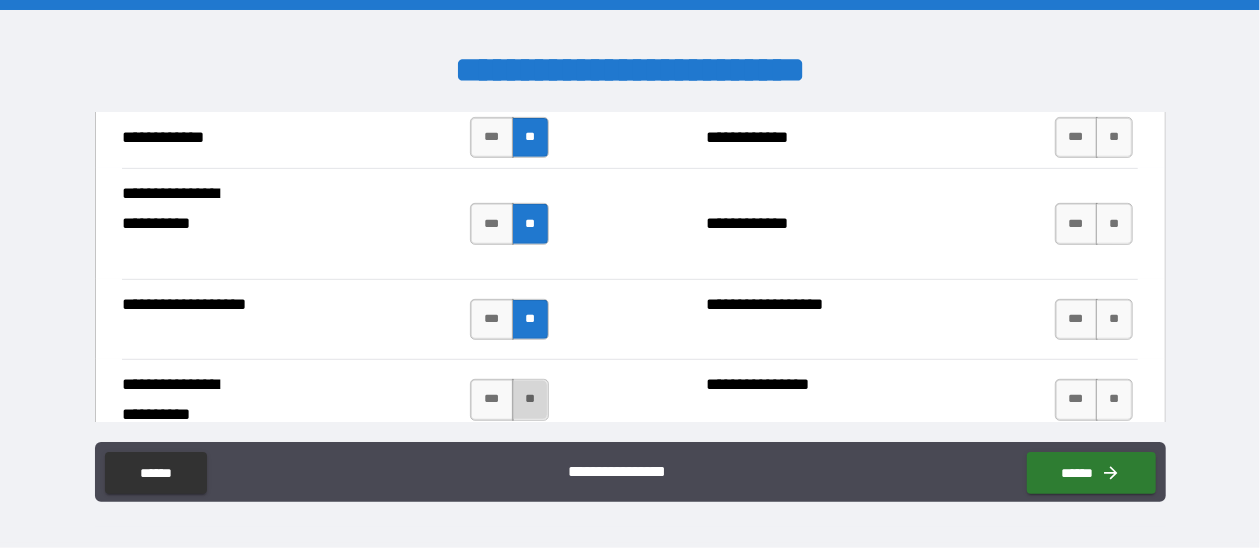 click on "**" at bounding box center [530, 399] 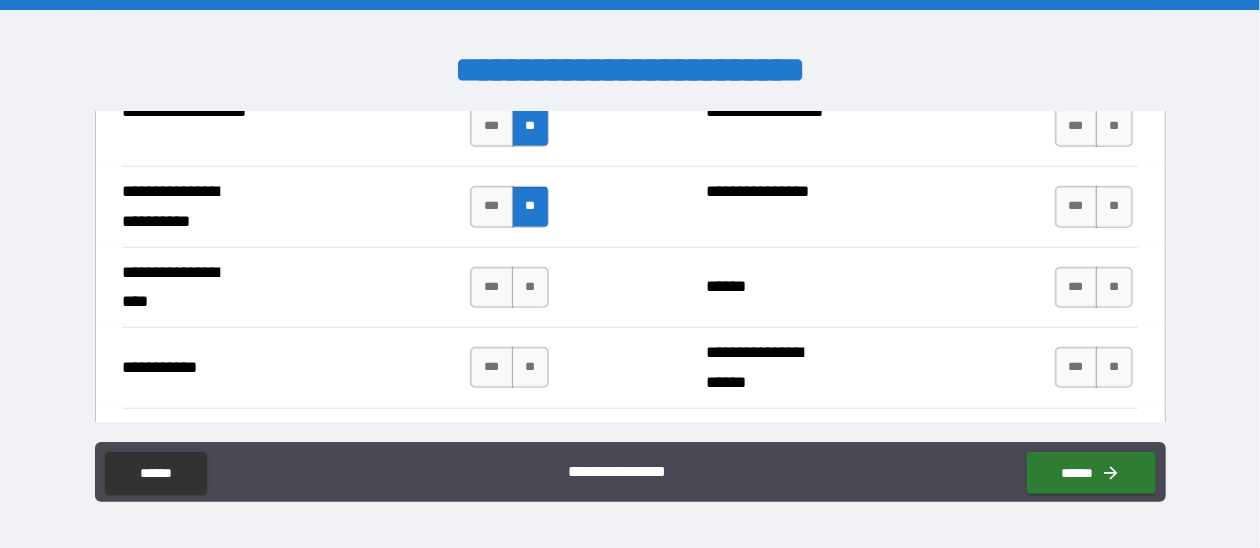scroll, scrollTop: 4500, scrollLeft: 0, axis: vertical 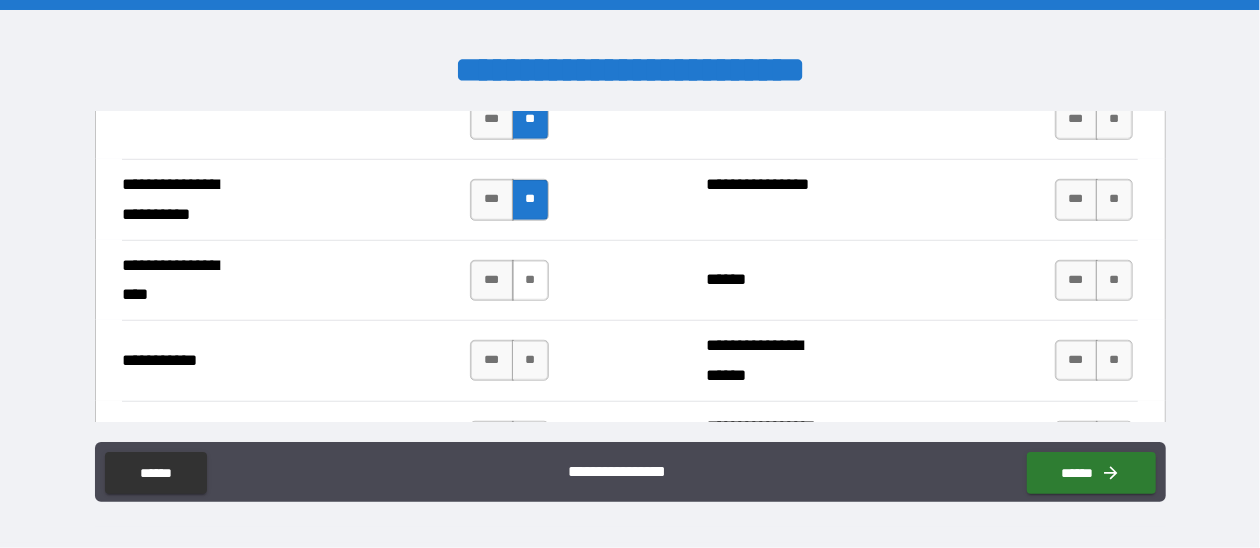 click on "**" at bounding box center (530, 280) 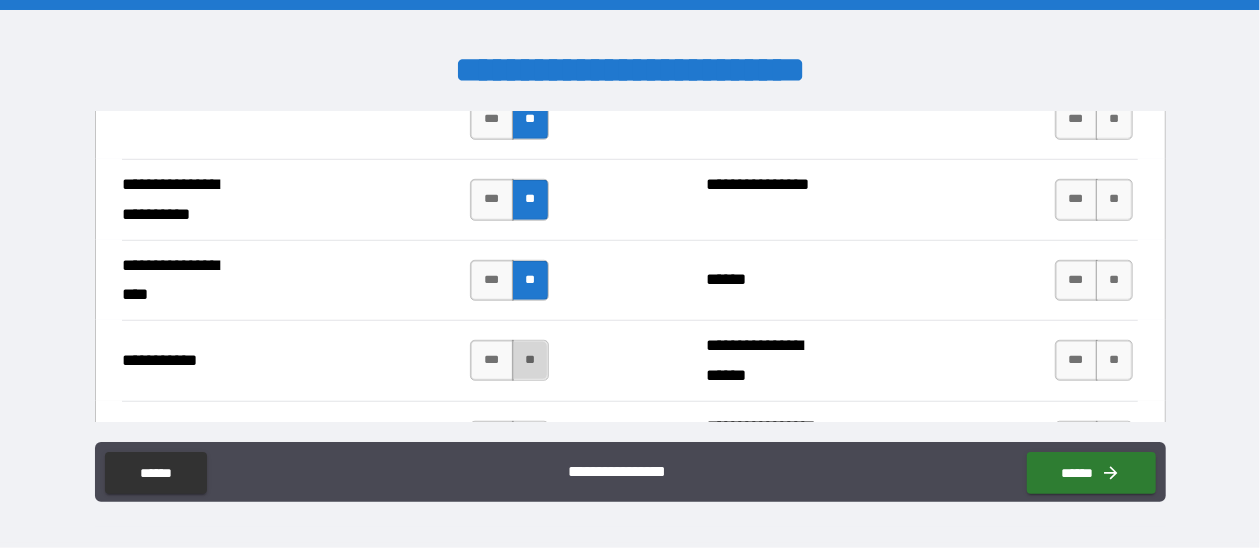 click on "**" at bounding box center [530, 360] 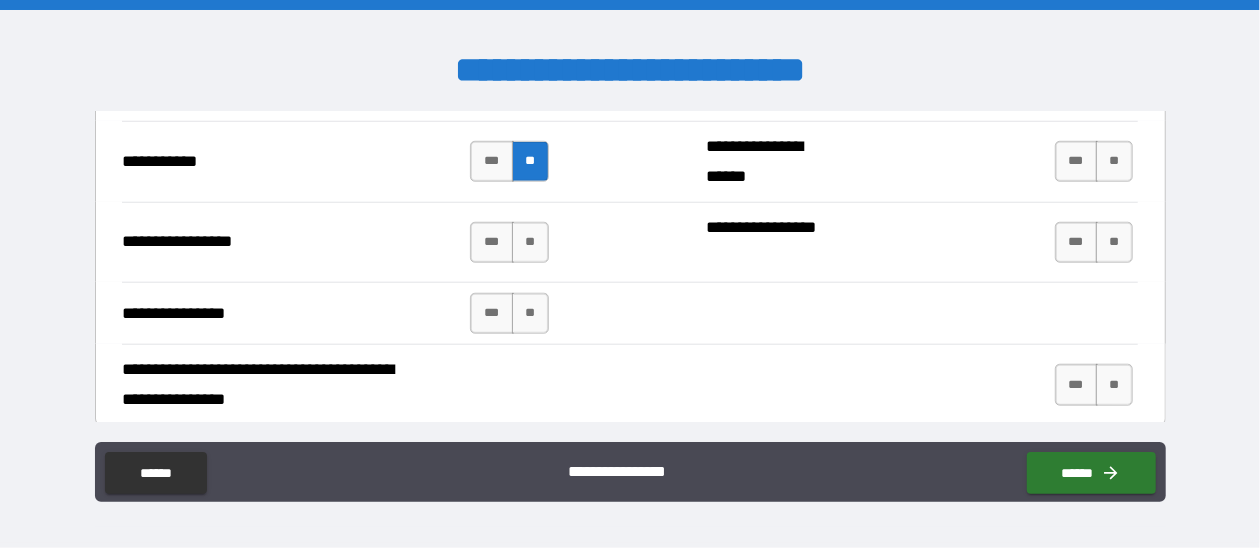 scroll, scrollTop: 4700, scrollLeft: 0, axis: vertical 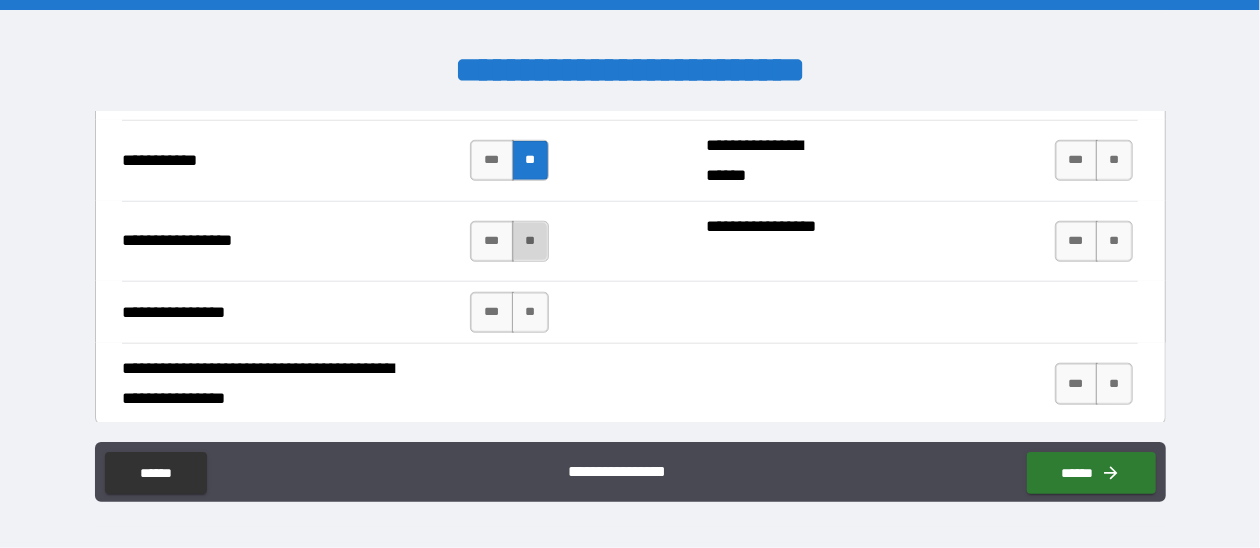 click on "**" at bounding box center (530, 241) 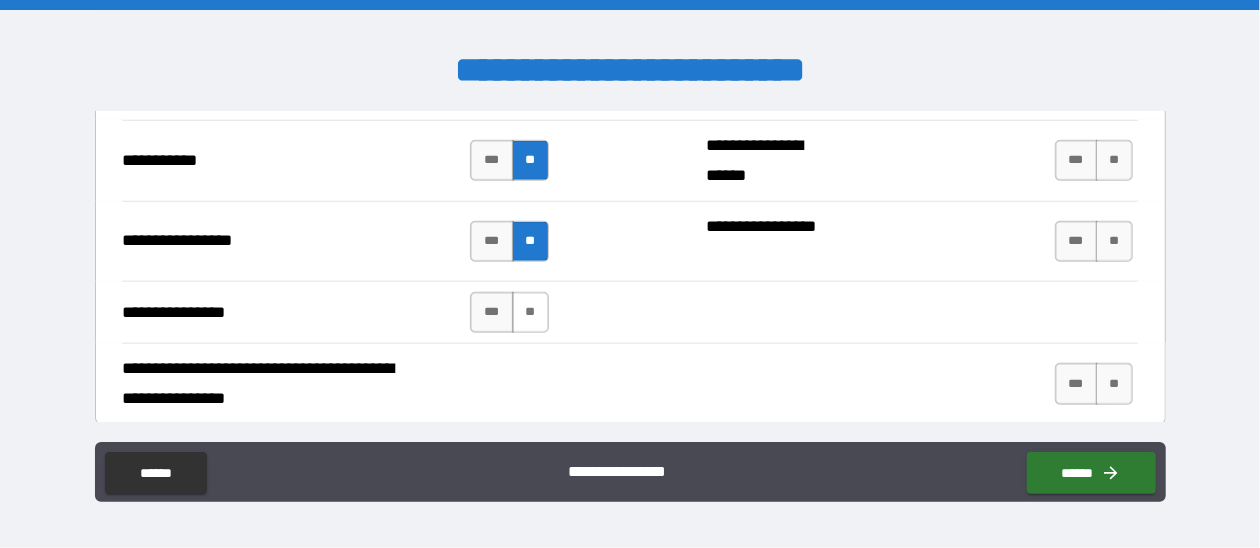 click on "**" at bounding box center (530, 312) 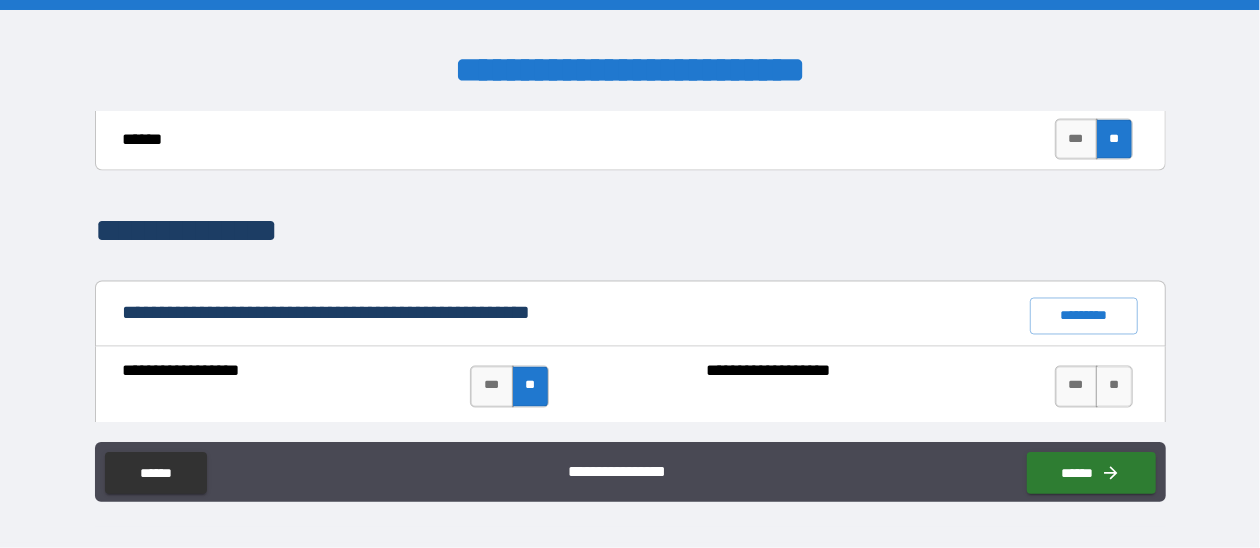scroll, scrollTop: 1999, scrollLeft: 0, axis: vertical 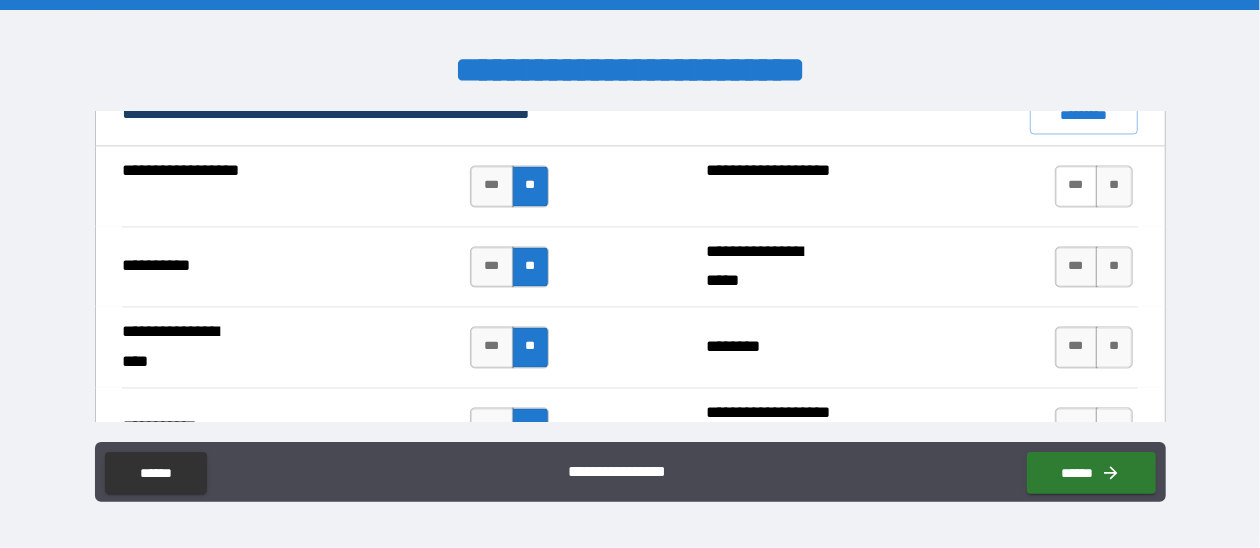 click on "***" at bounding box center [1076, 186] 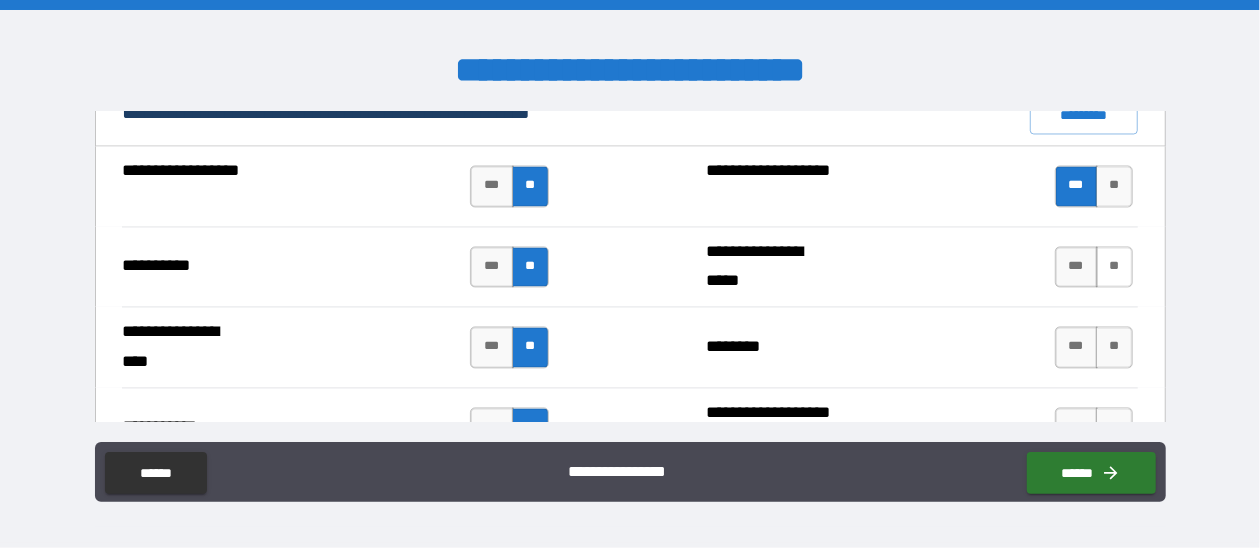 click on "**" at bounding box center (1114, 267) 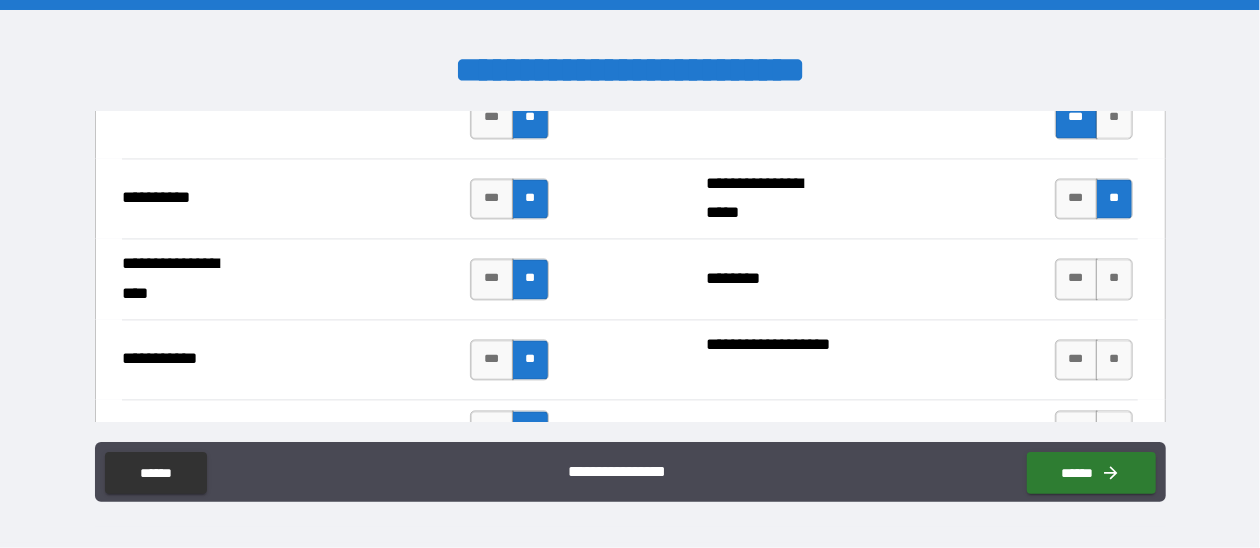 scroll, scrollTop: 2100, scrollLeft: 0, axis: vertical 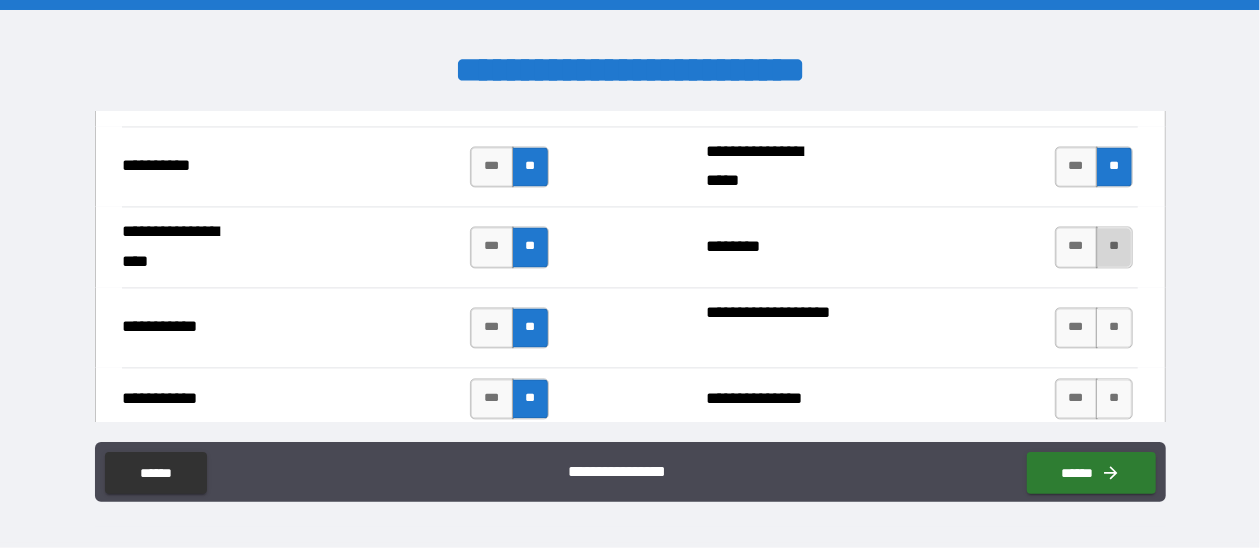 click on "**" at bounding box center [1114, 246] 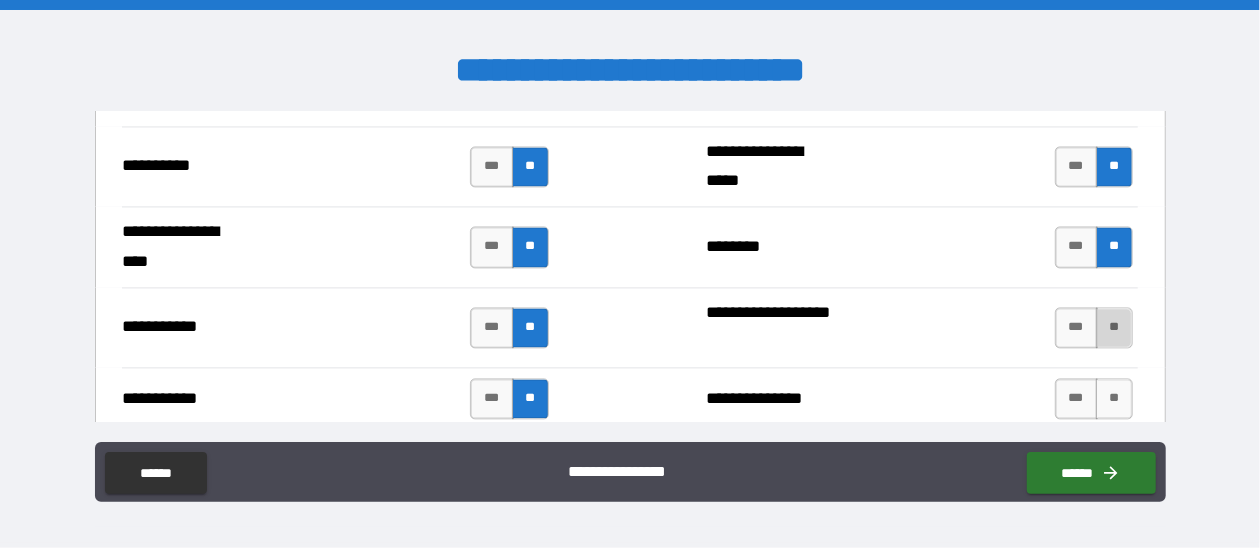 click on "**" at bounding box center (1114, 327) 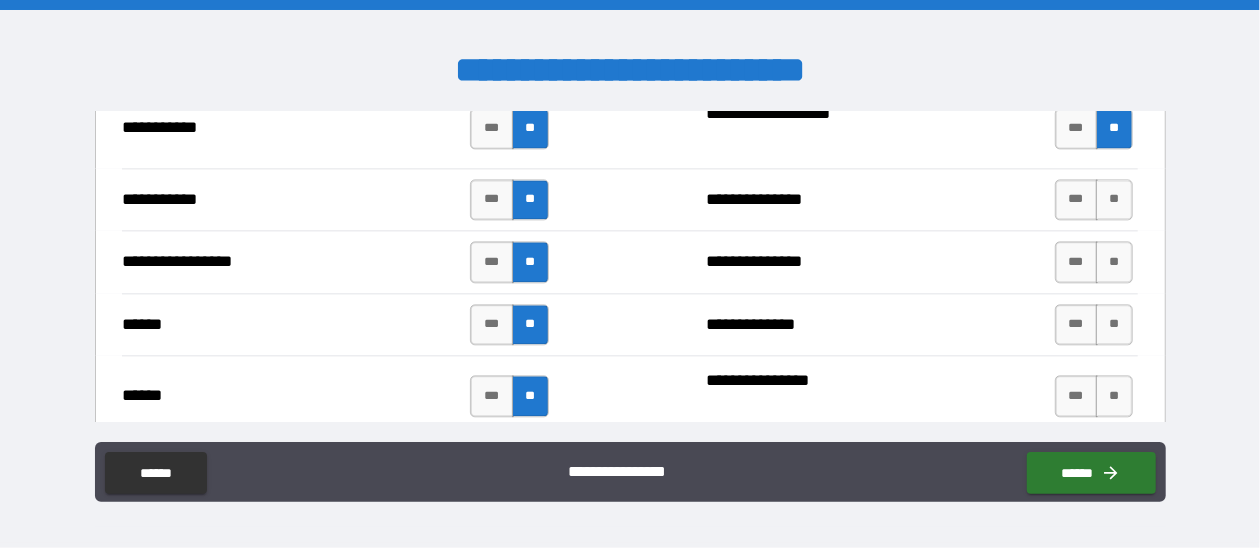scroll, scrollTop: 2300, scrollLeft: 0, axis: vertical 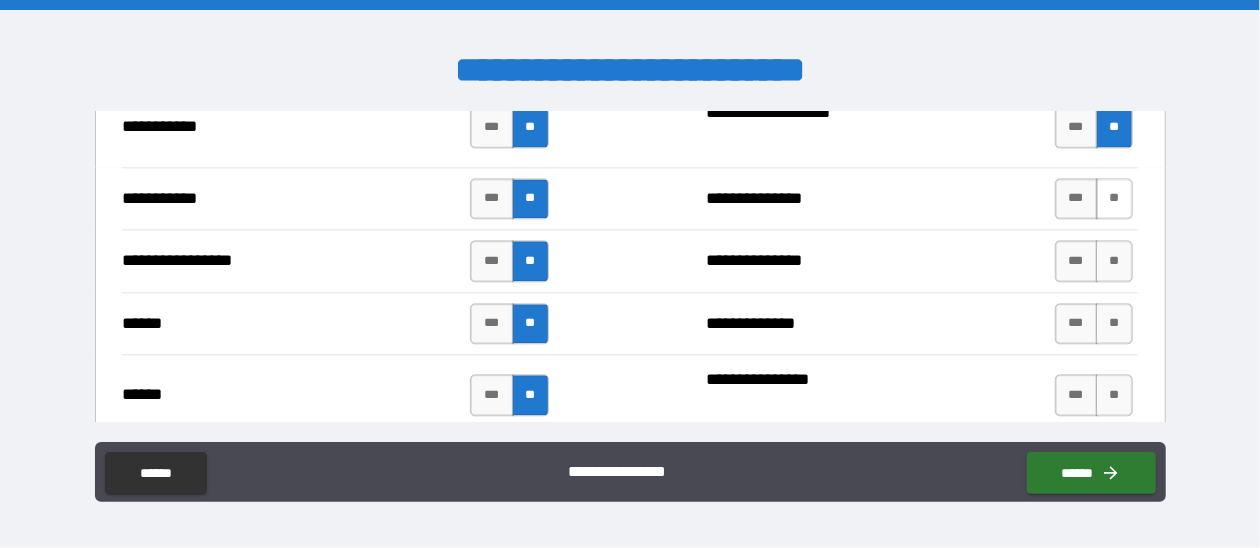 click on "**" at bounding box center (1114, 198) 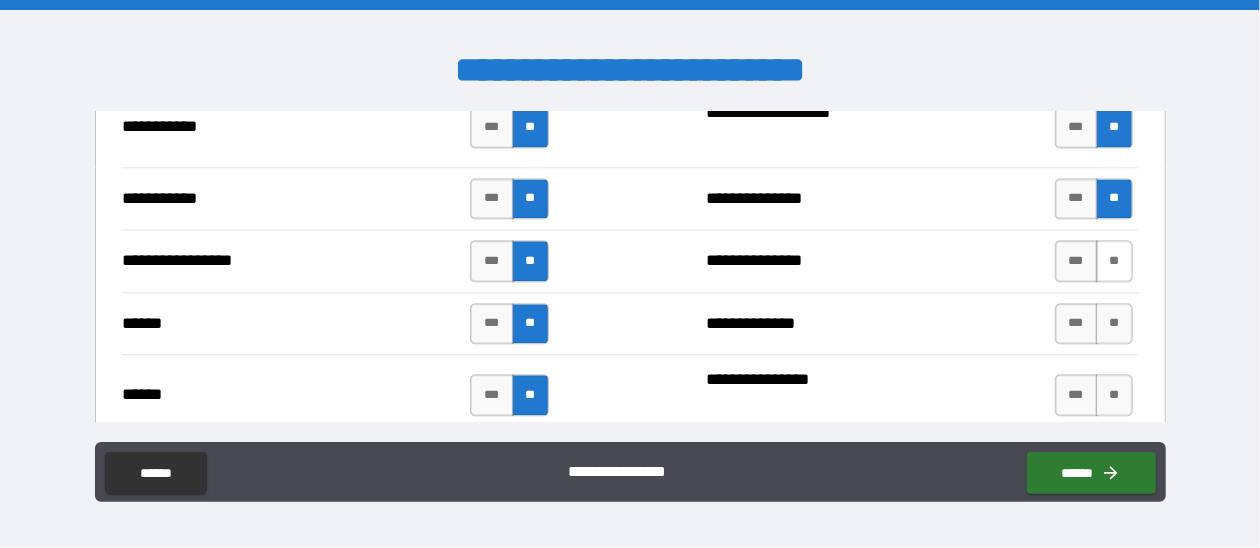 click on "**" at bounding box center (1114, 260) 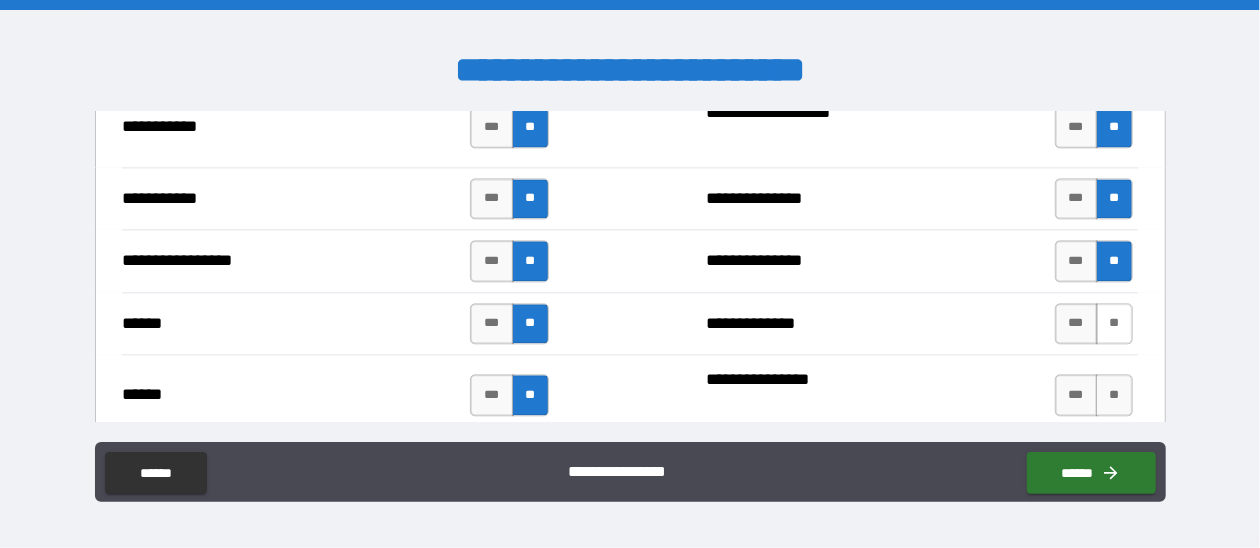 click on "**" at bounding box center [1114, 323] 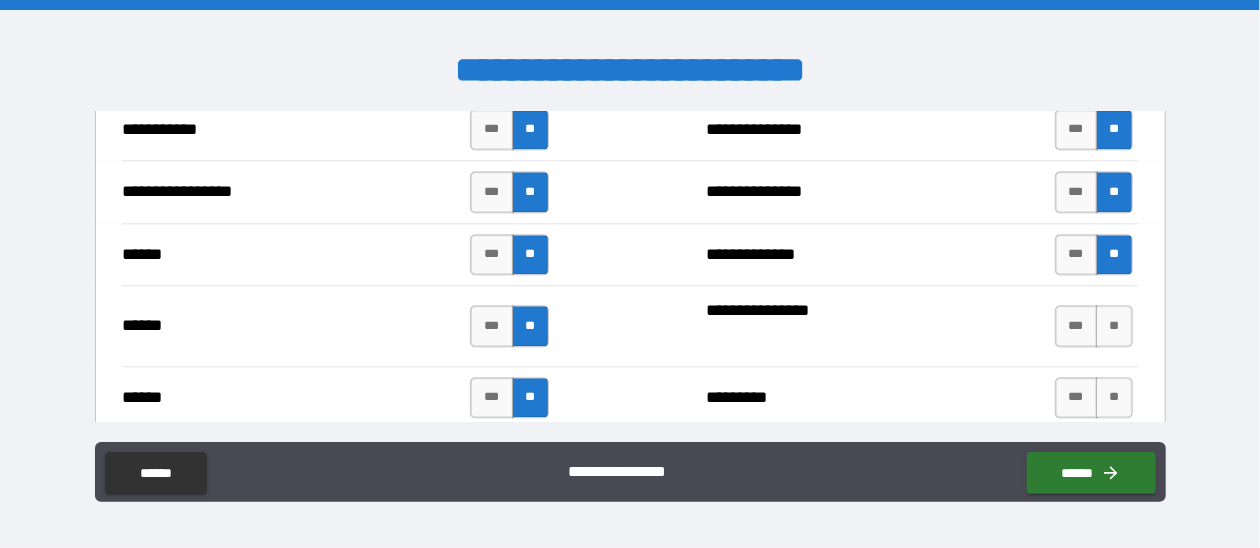 scroll, scrollTop: 2399, scrollLeft: 0, axis: vertical 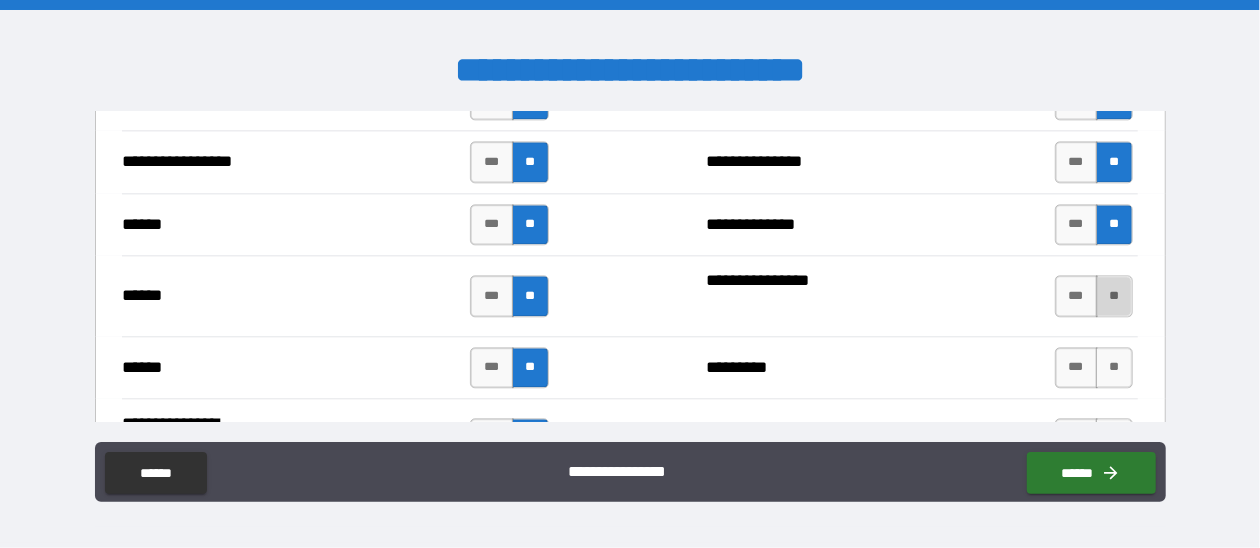 click on "**" at bounding box center (1114, 295) 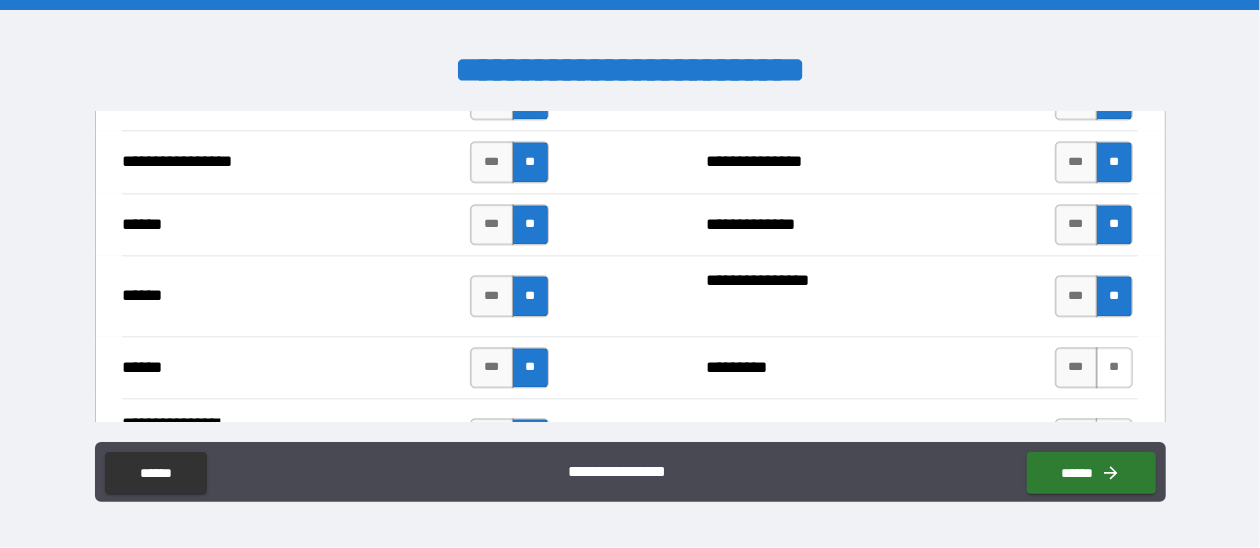 scroll, scrollTop: 2599, scrollLeft: 0, axis: vertical 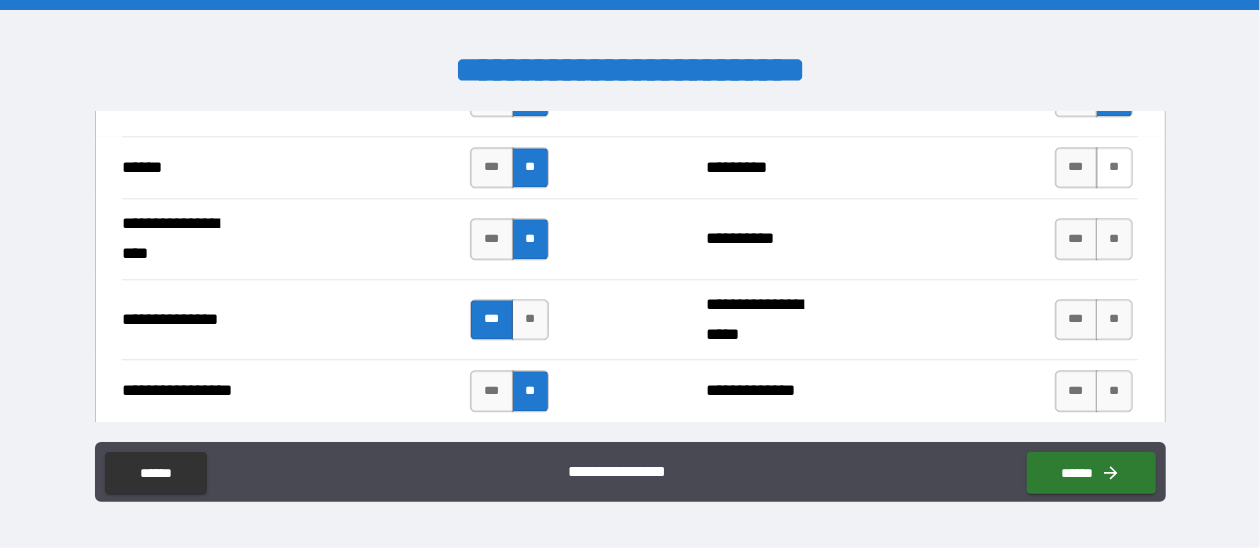 click on "**" at bounding box center [1114, 167] 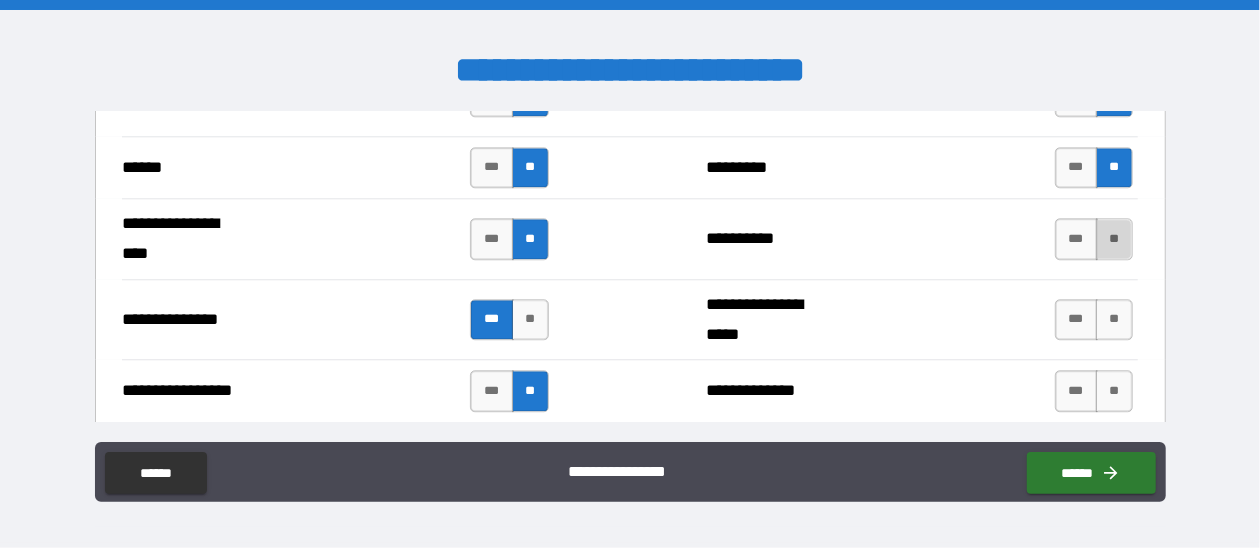 click on "**" at bounding box center [1114, 238] 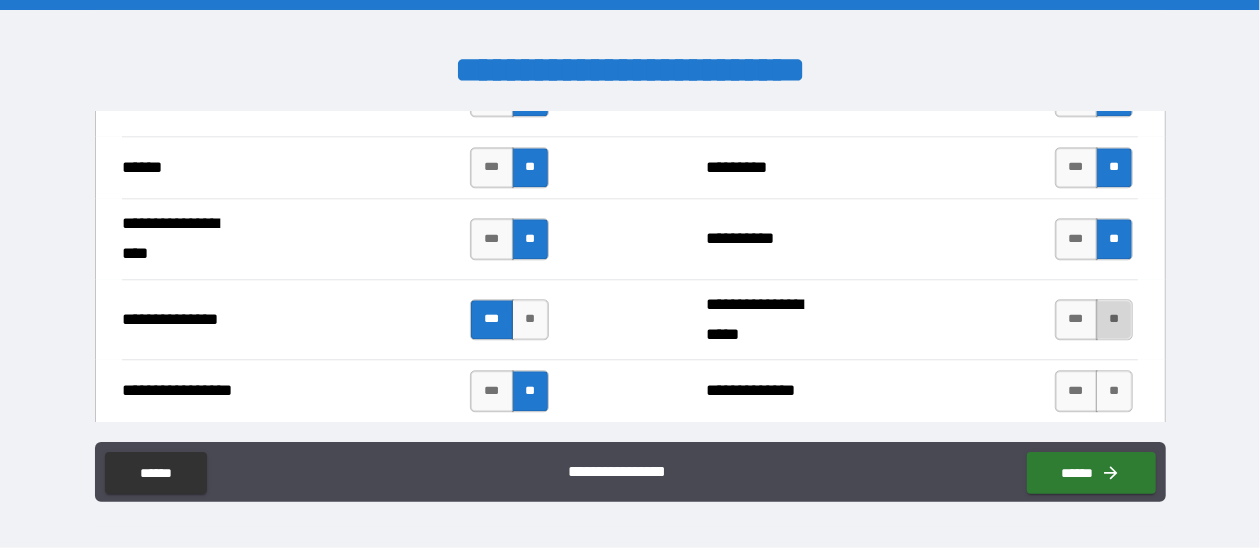 click on "**" at bounding box center (1114, 319) 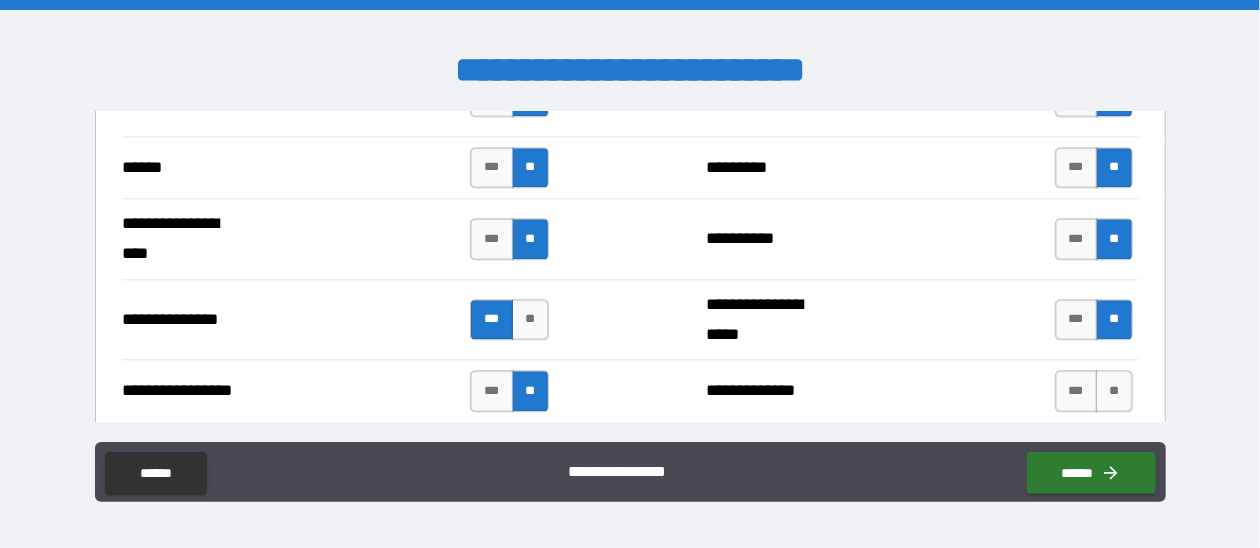 scroll, scrollTop: 2700, scrollLeft: 0, axis: vertical 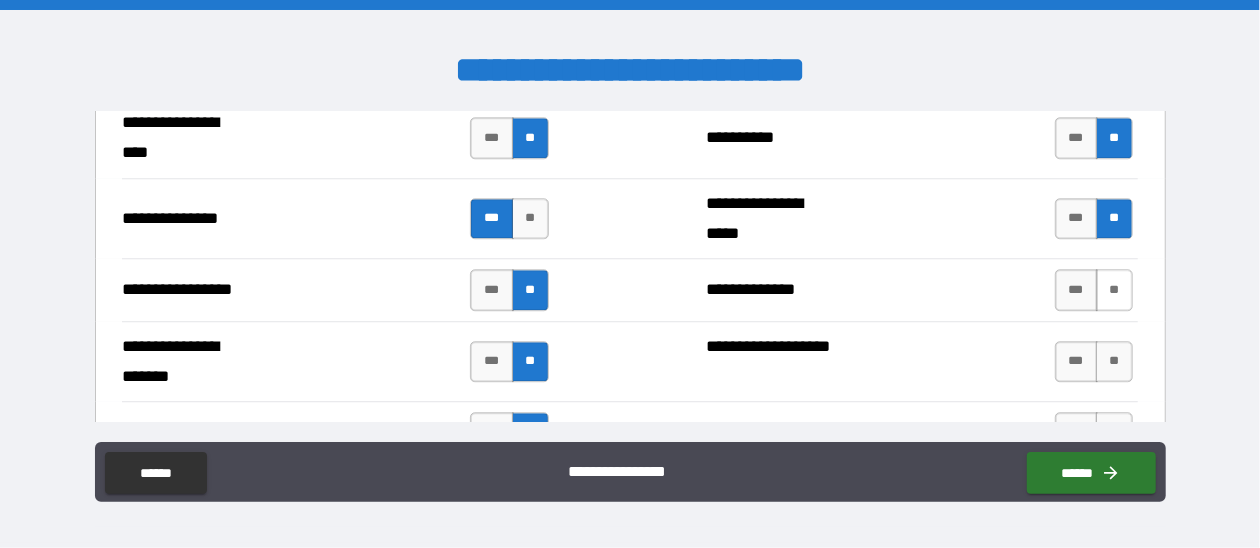 click on "**" at bounding box center [1114, 289] 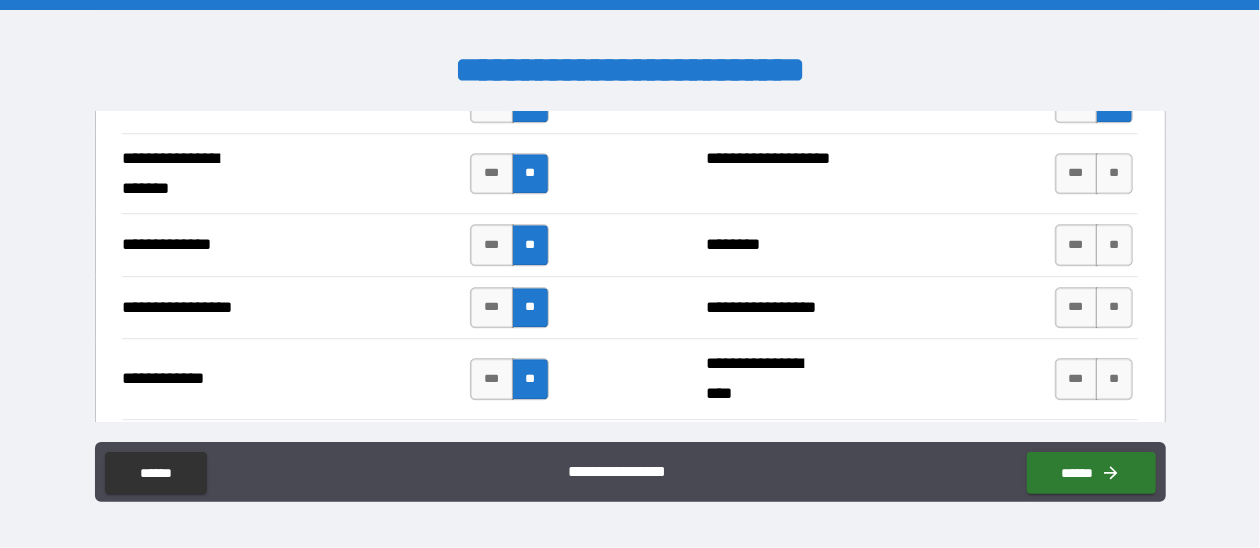 scroll, scrollTop: 2900, scrollLeft: 0, axis: vertical 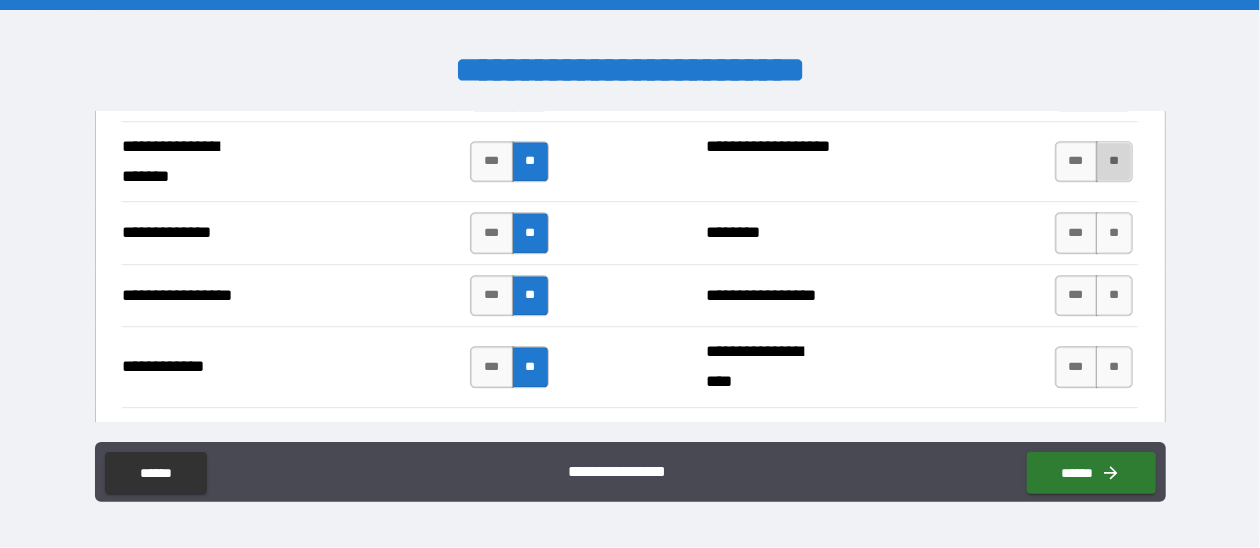 click on "**" at bounding box center [1114, 161] 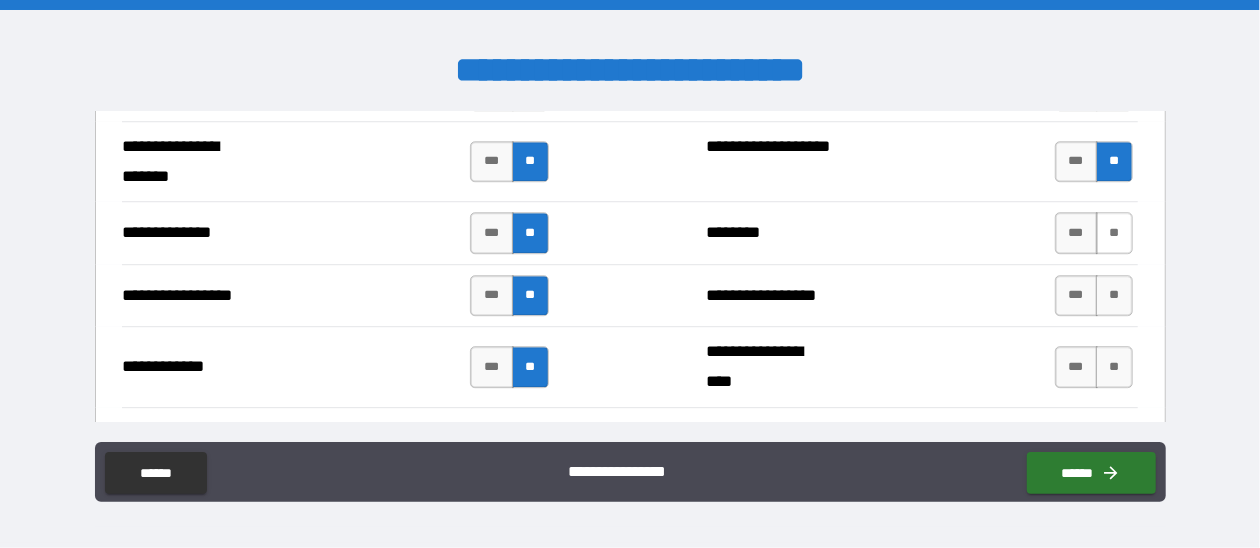 click on "**" at bounding box center [1114, 232] 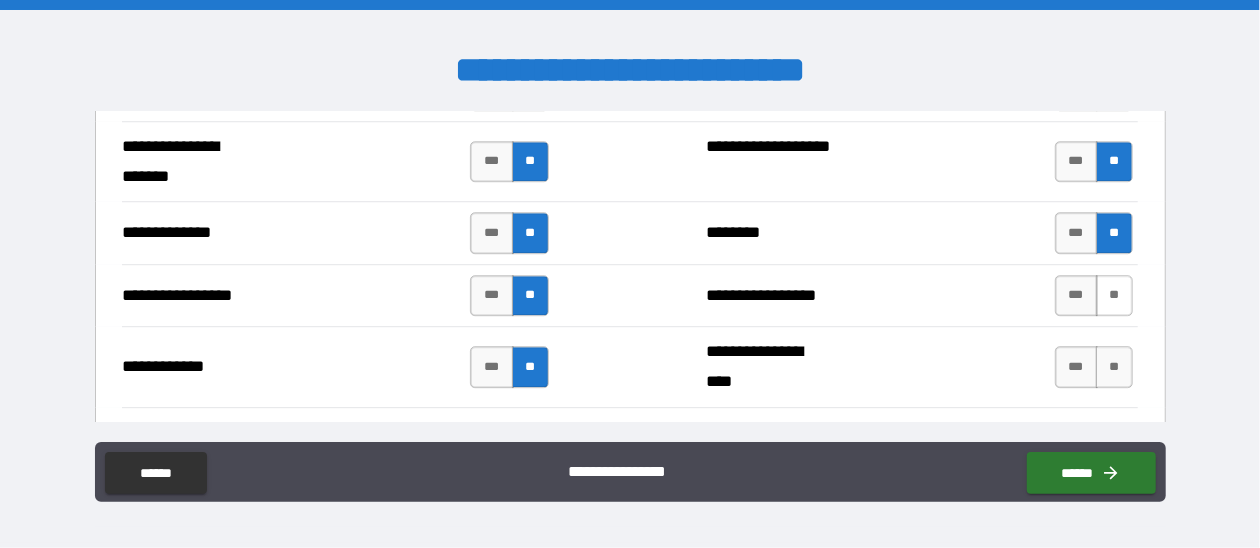 click on "**" at bounding box center (1114, 295) 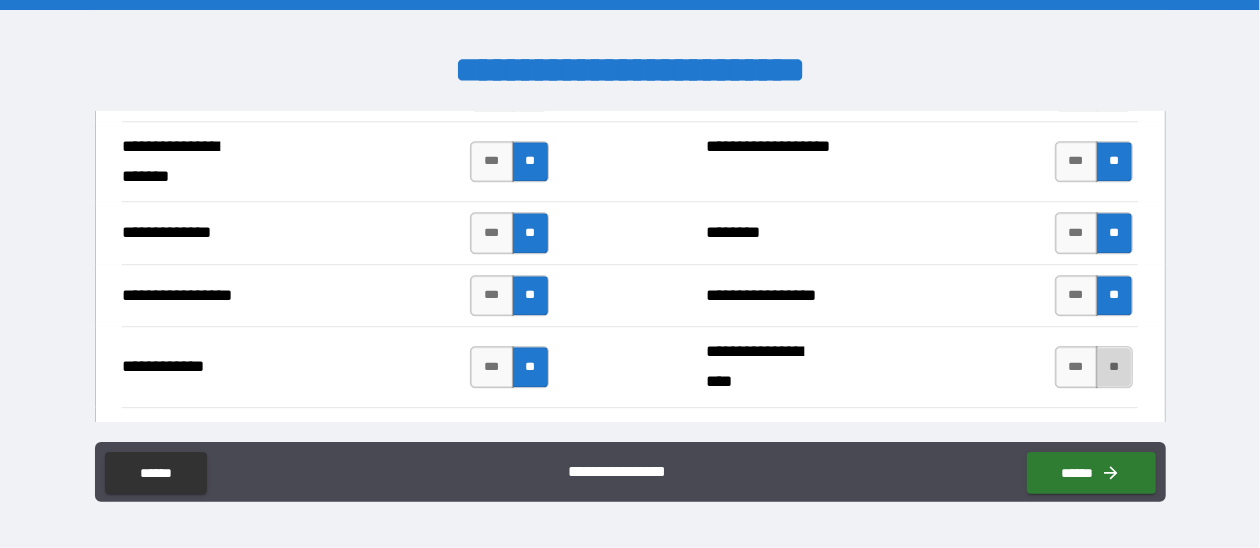 click on "**" at bounding box center [1114, 366] 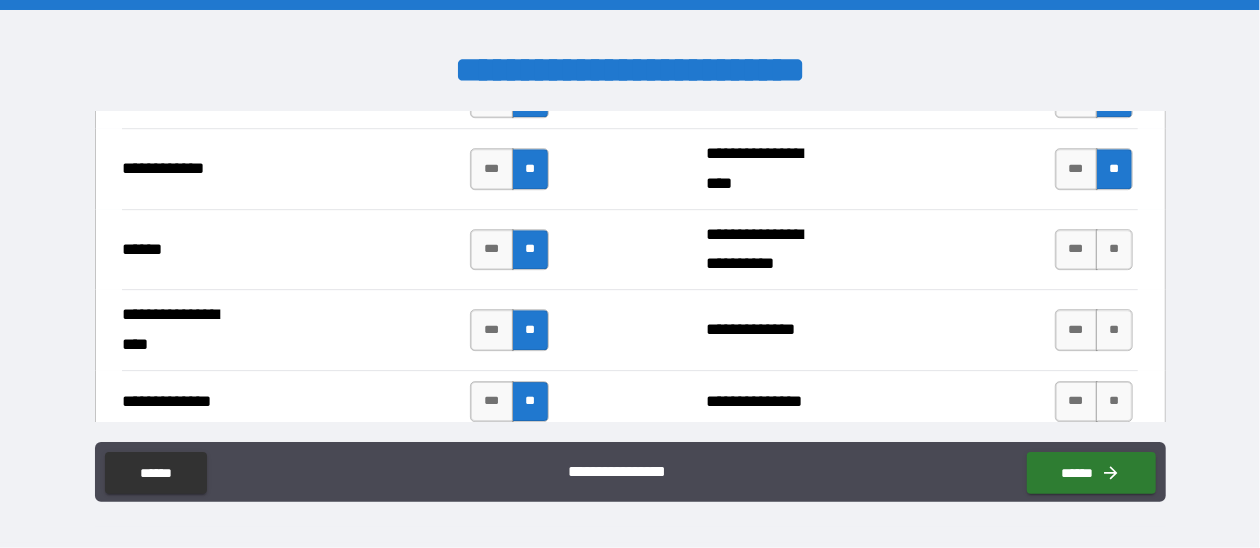 scroll, scrollTop: 3100, scrollLeft: 0, axis: vertical 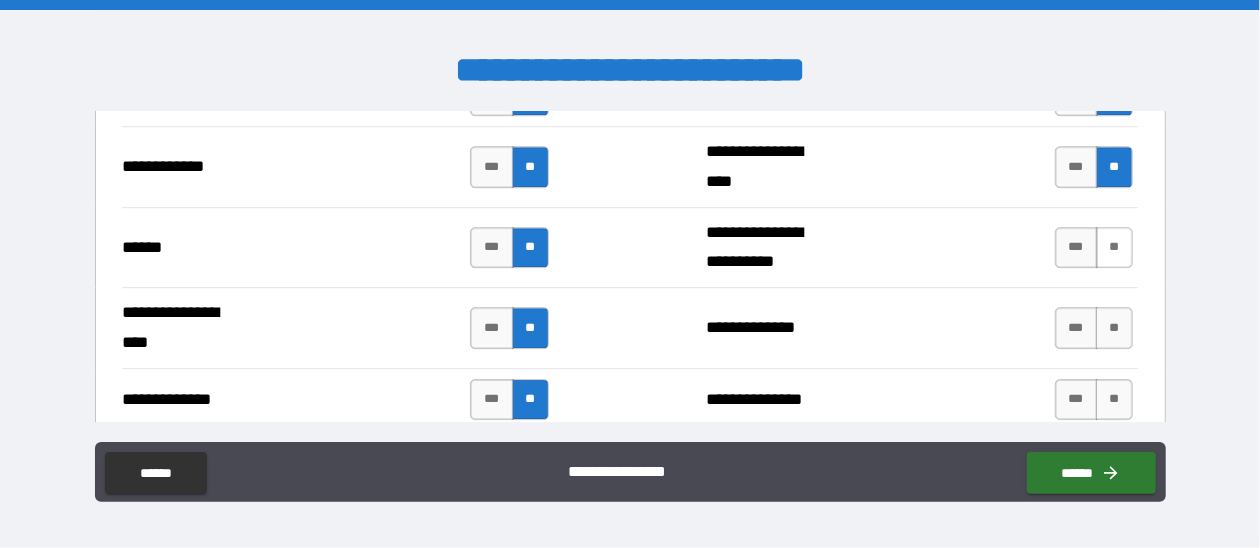 click on "**" at bounding box center [1114, 247] 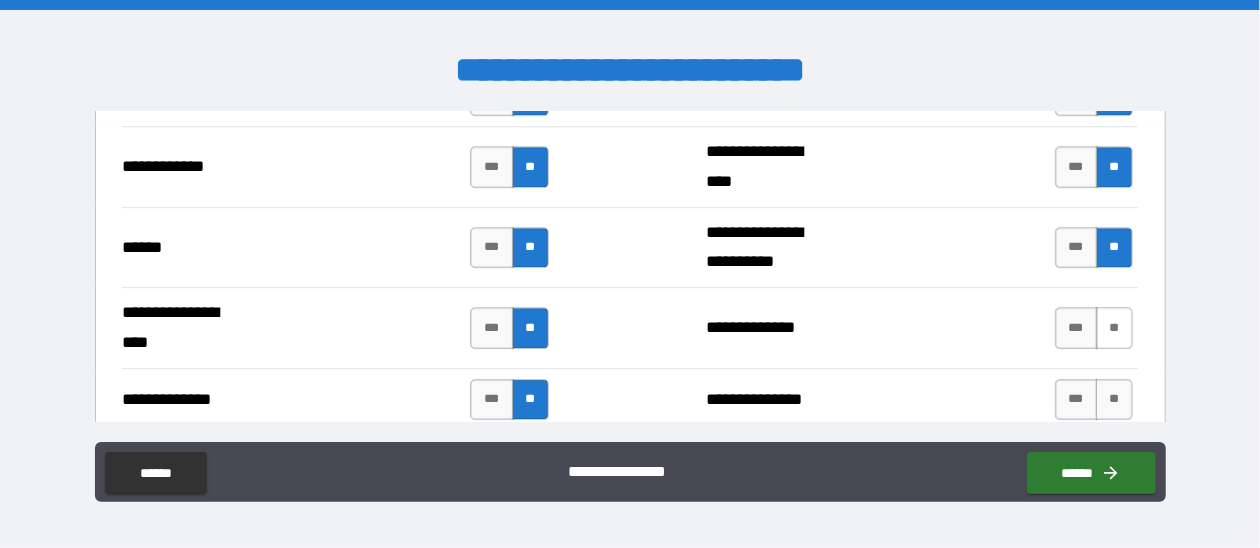 click on "**" at bounding box center (1114, 327) 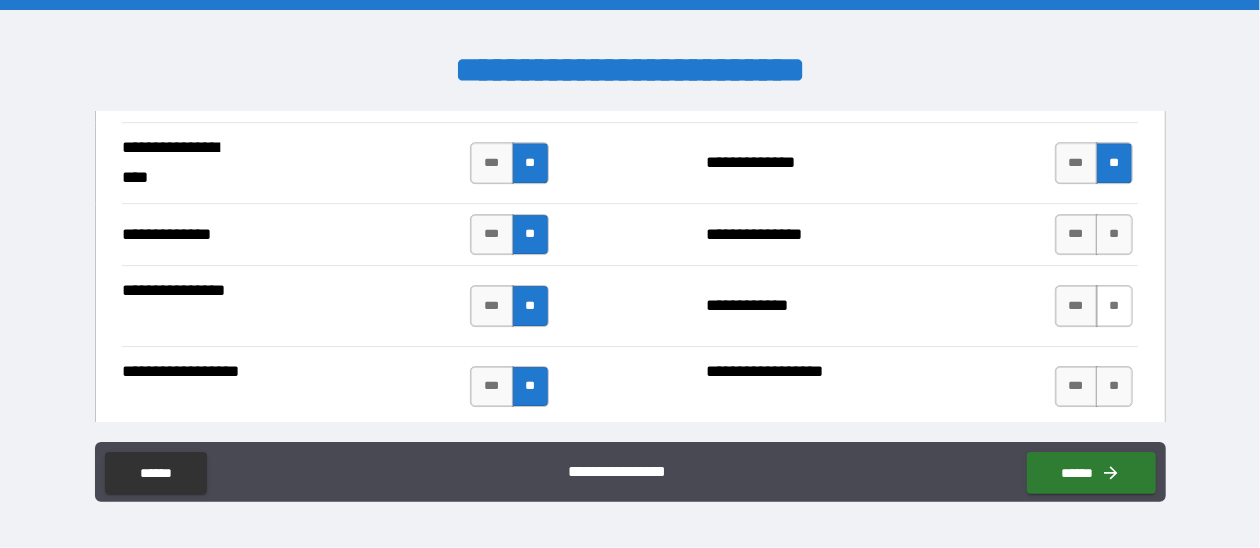 scroll, scrollTop: 3300, scrollLeft: 0, axis: vertical 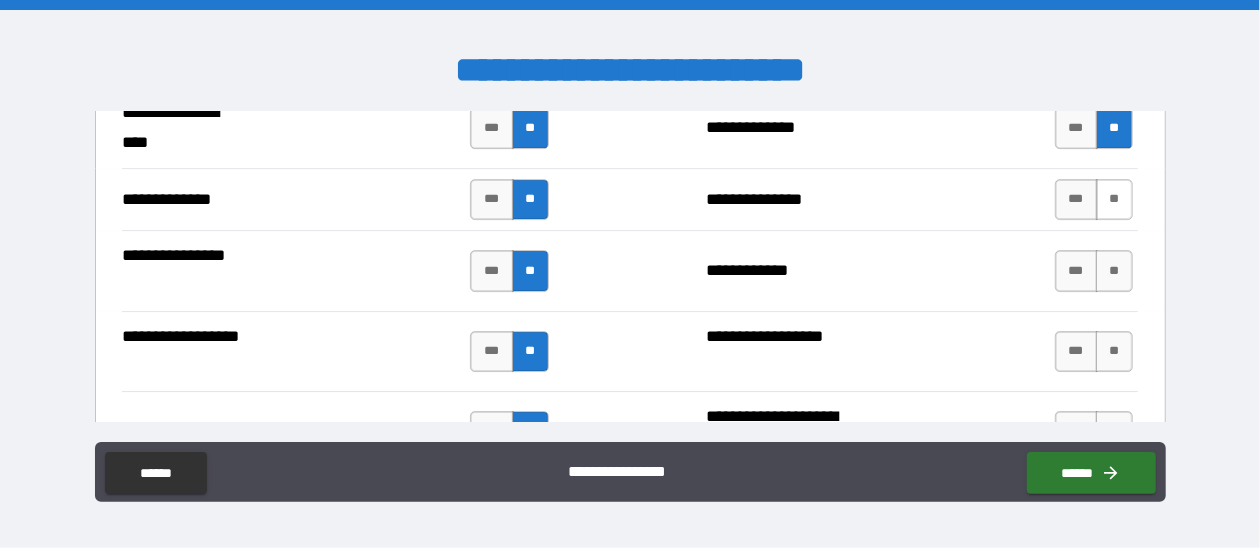 click on "**" at bounding box center (1114, 199) 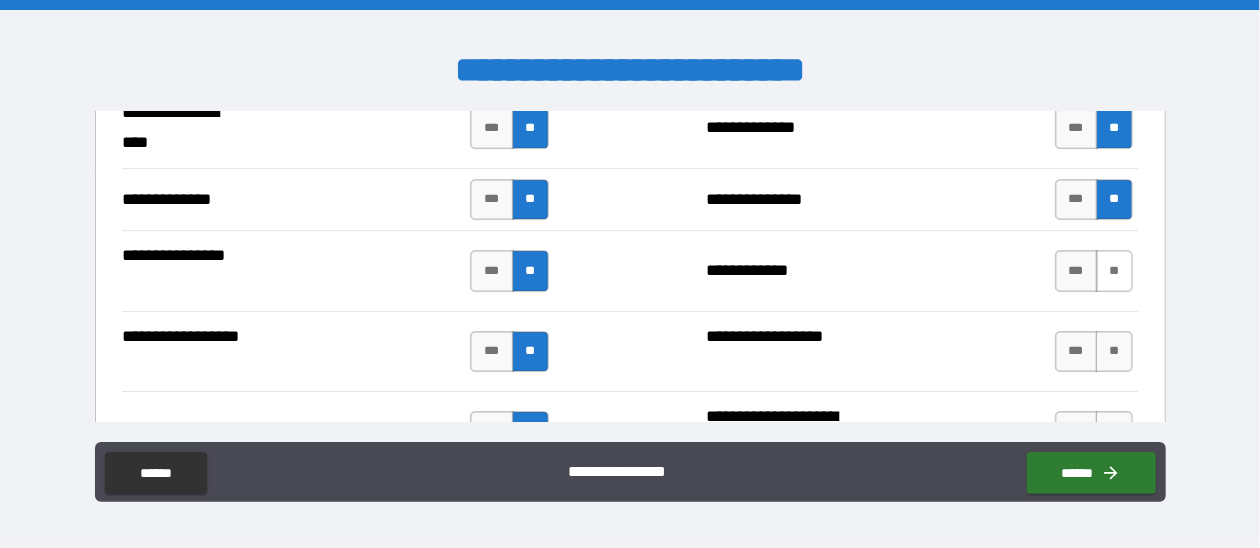 click on "**" at bounding box center (1114, 270) 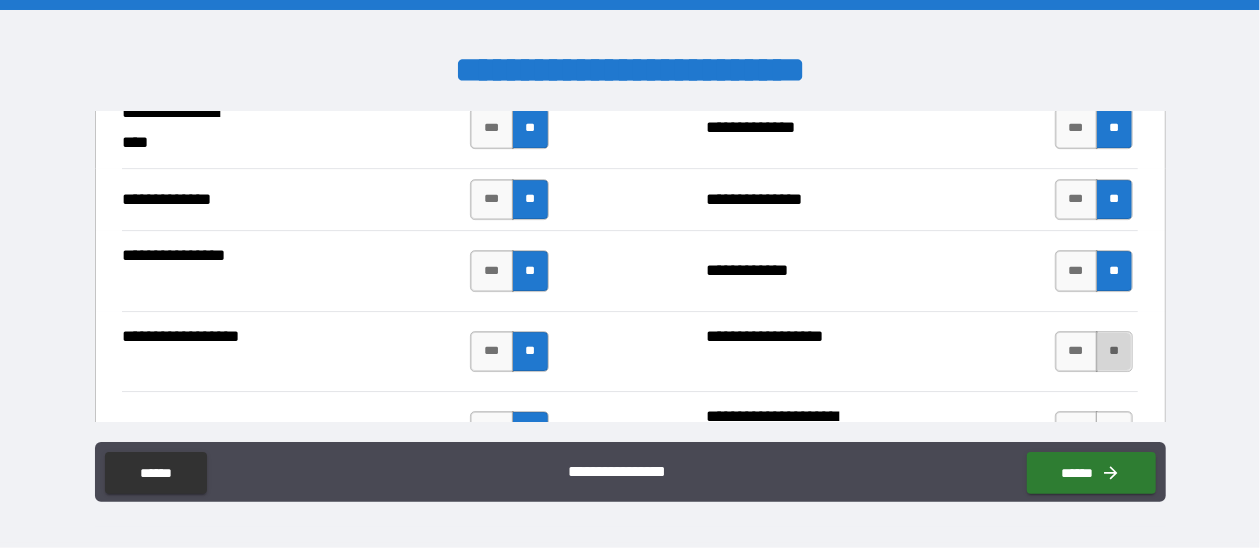 click on "**" at bounding box center (1114, 351) 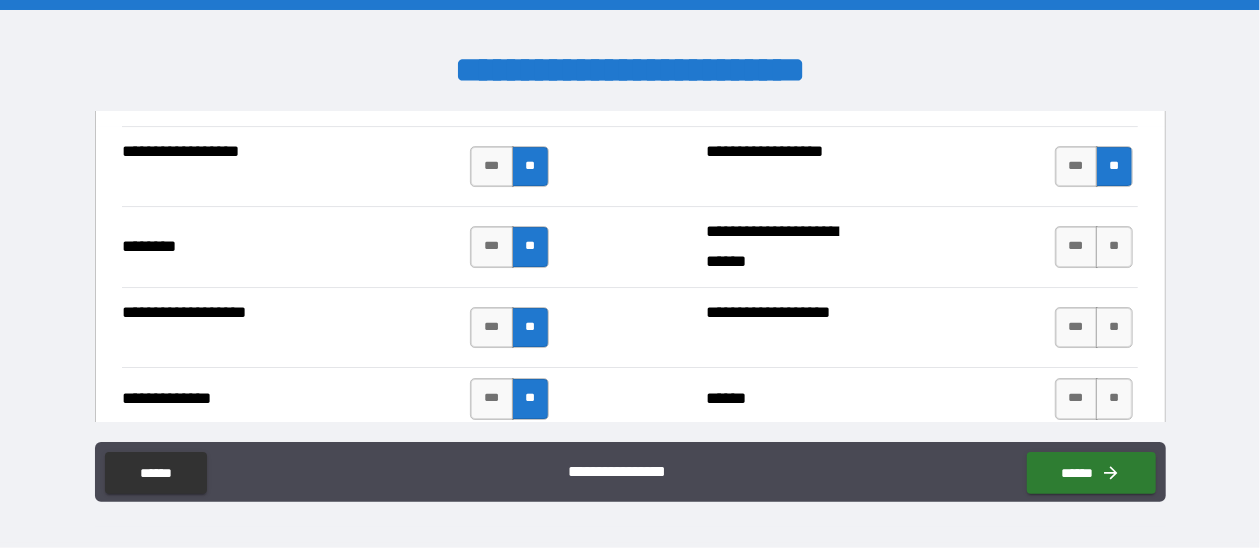 scroll, scrollTop: 3500, scrollLeft: 0, axis: vertical 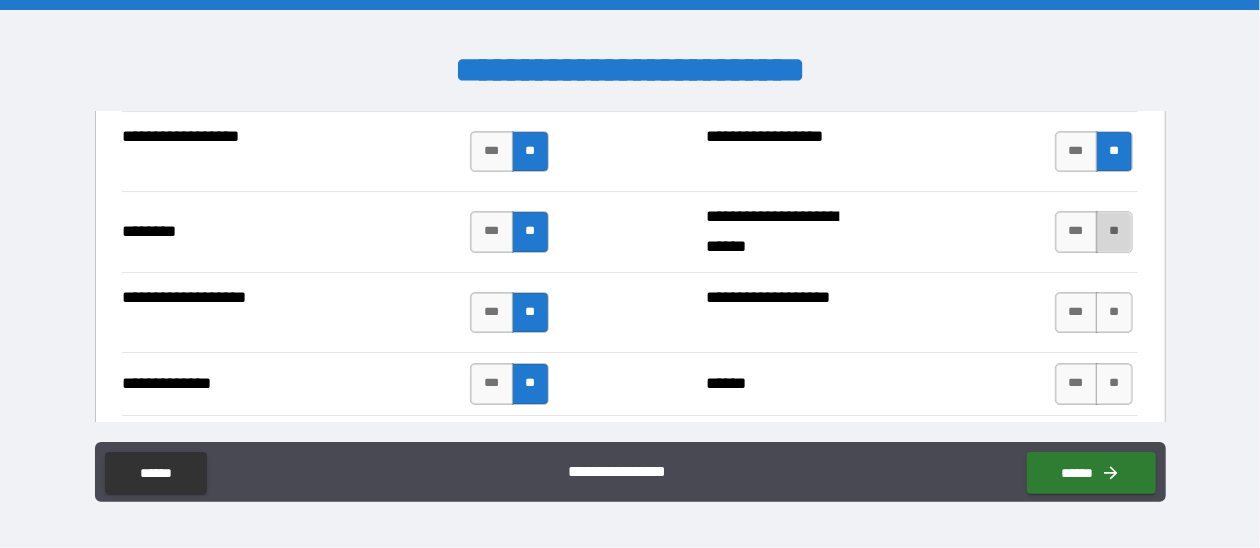 click on "**" at bounding box center (1114, 231) 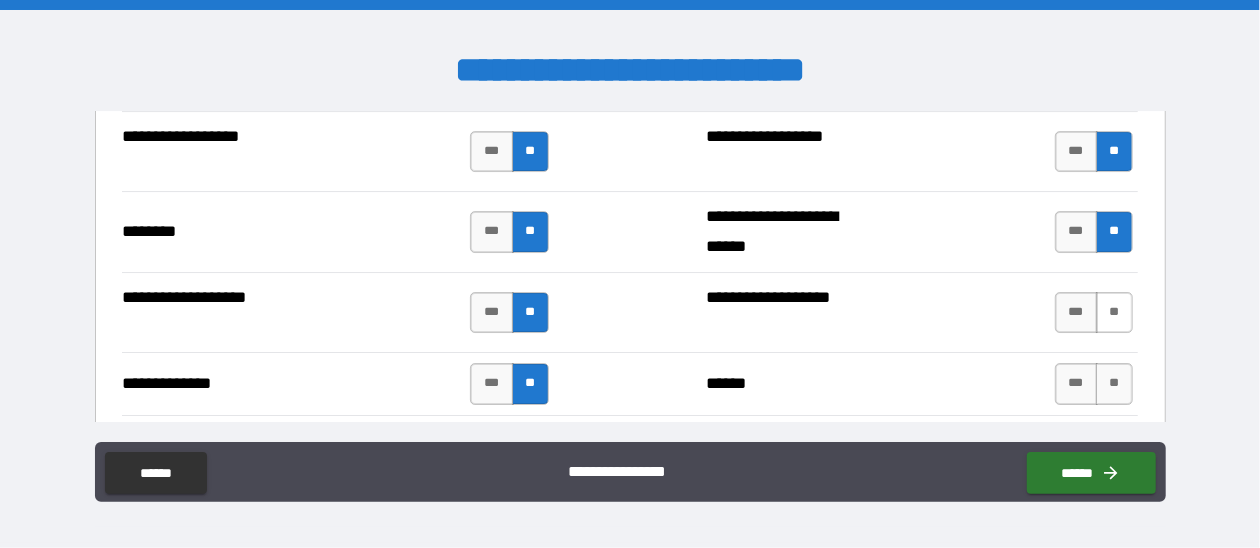 click on "**" at bounding box center [1114, 312] 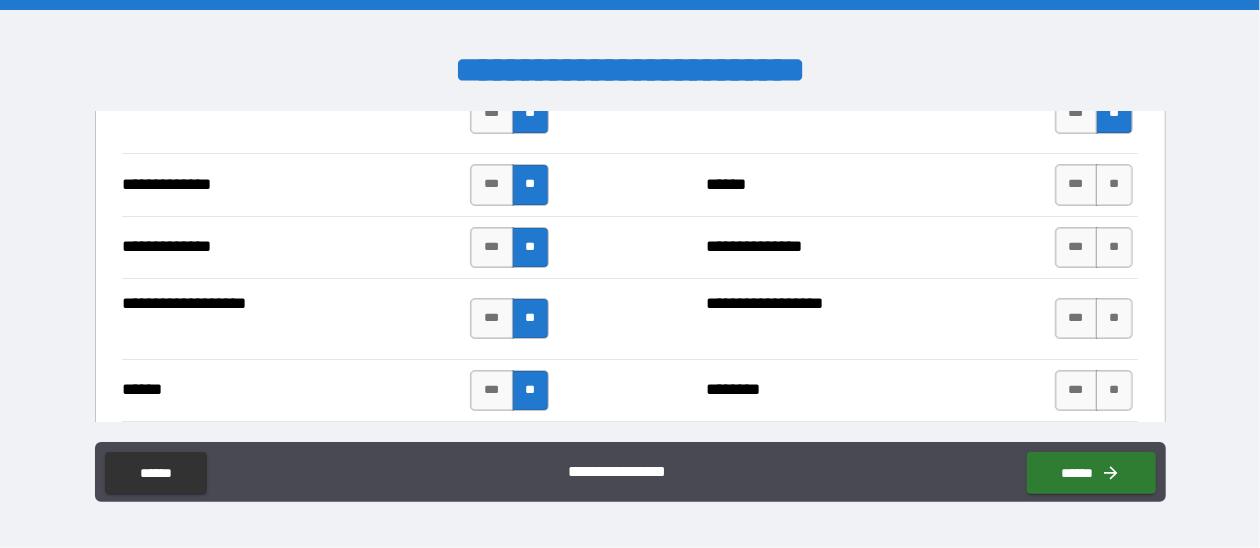scroll, scrollTop: 3700, scrollLeft: 0, axis: vertical 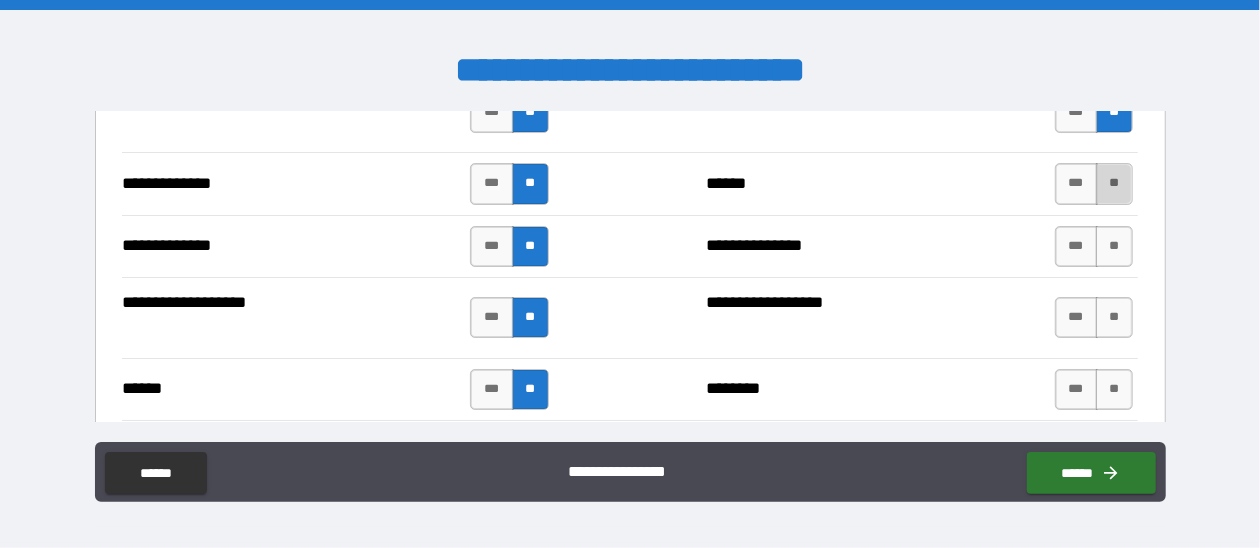 click on "**" at bounding box center [1114, 183] 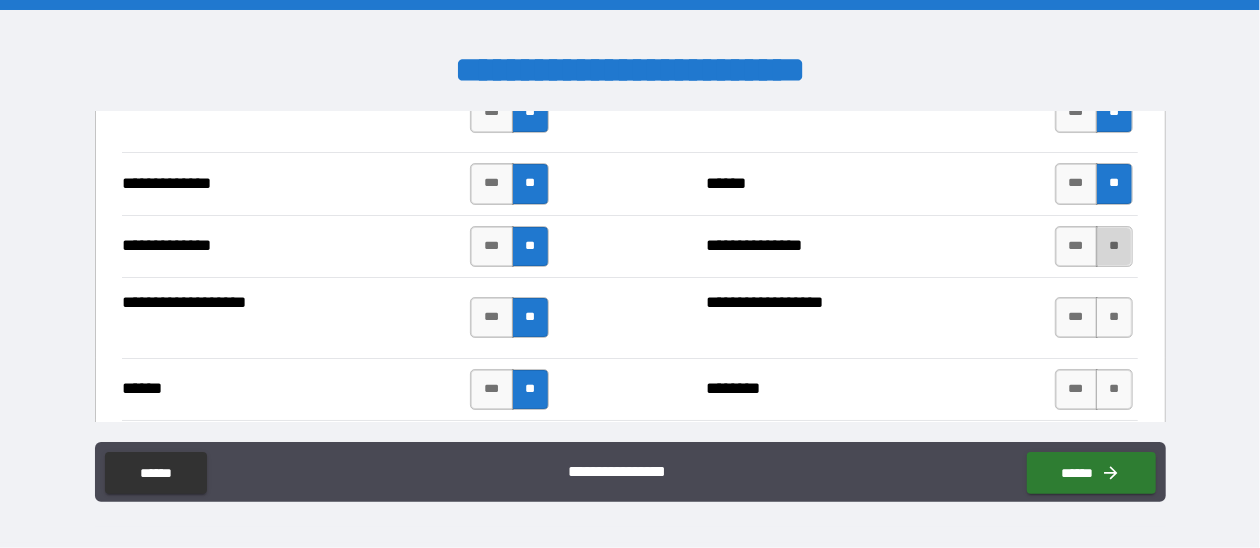 click on "**" at bounding box center [1114, 246] 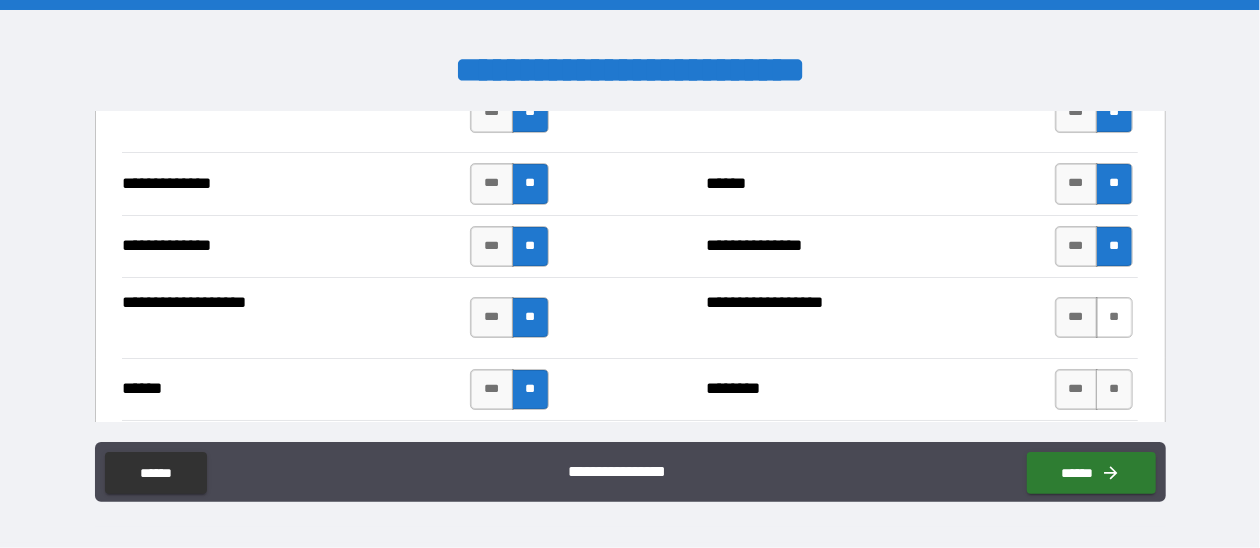 click on "**" at bounding box center (1114, 317) 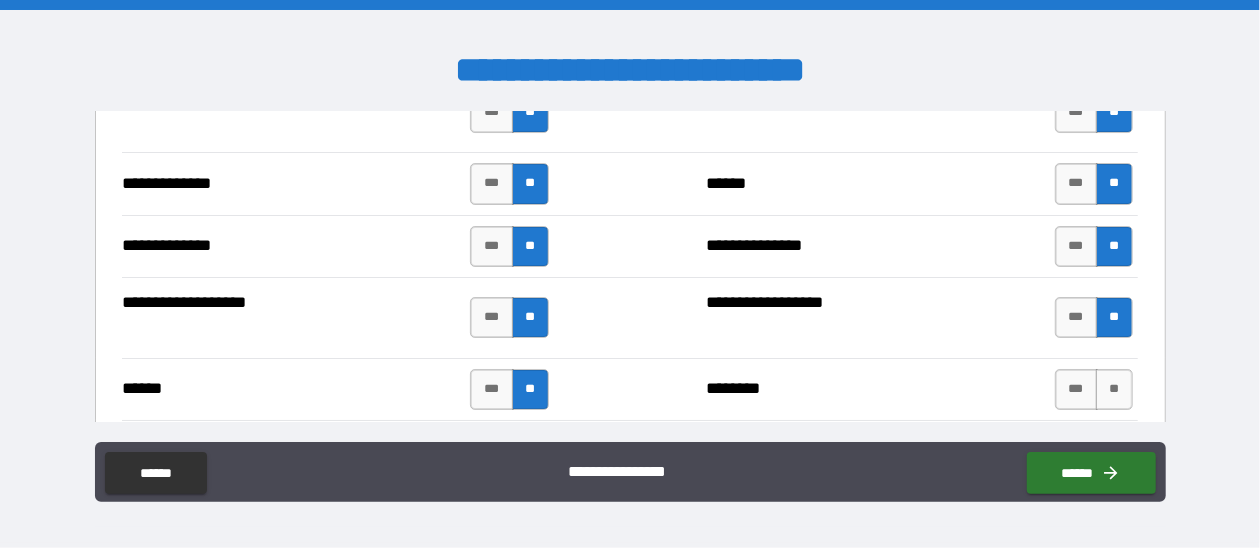 scroll, scrollTop: 3799, scrollLeft: 0, axis: vertical 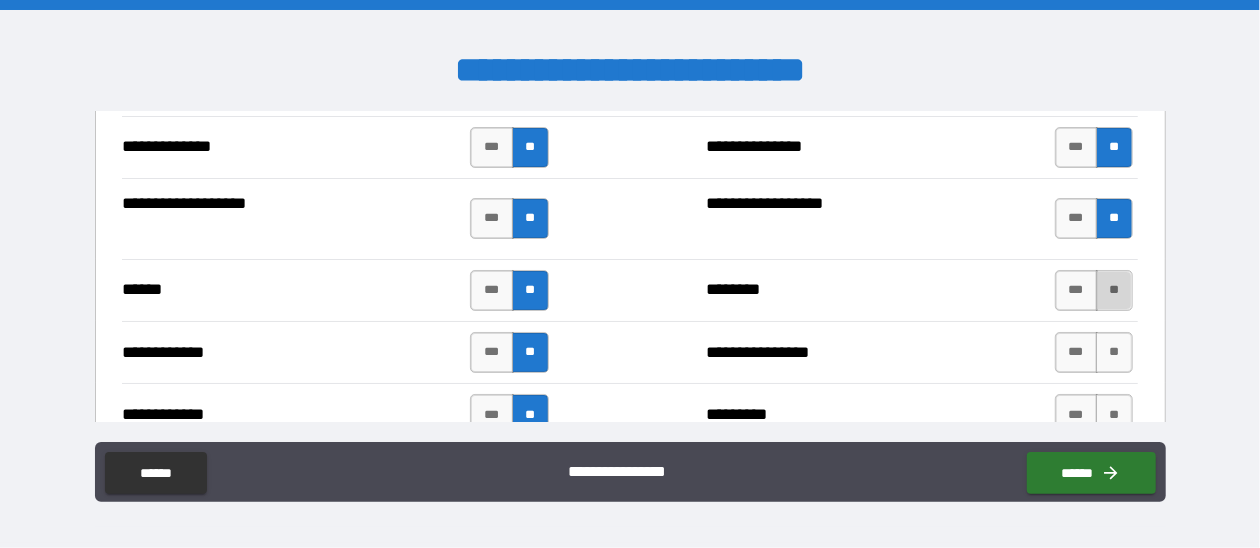 click on "**" at bounding box center (1114, 290) 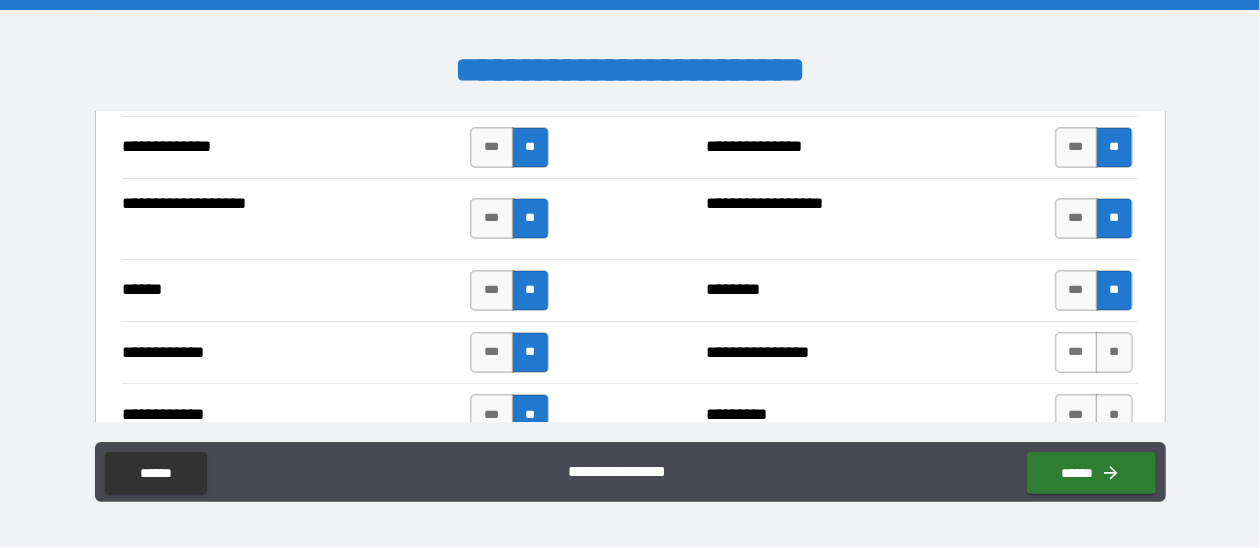 click on "***" at bounding box center (1076, 352) 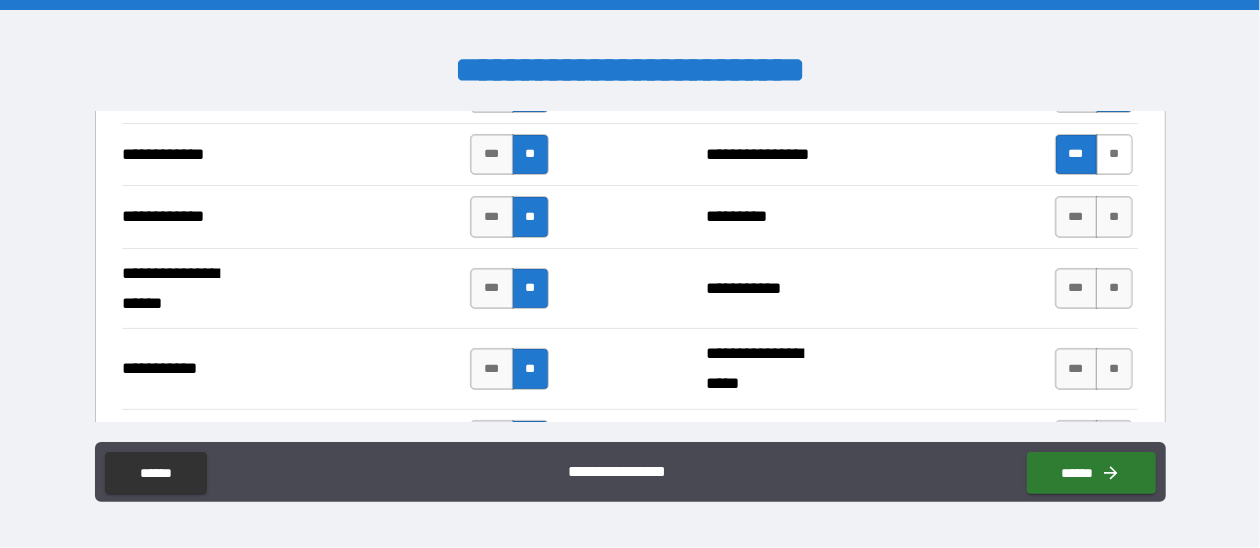 scroll, scrollTop: 3999, scrollLeft: 0, axis: vertical 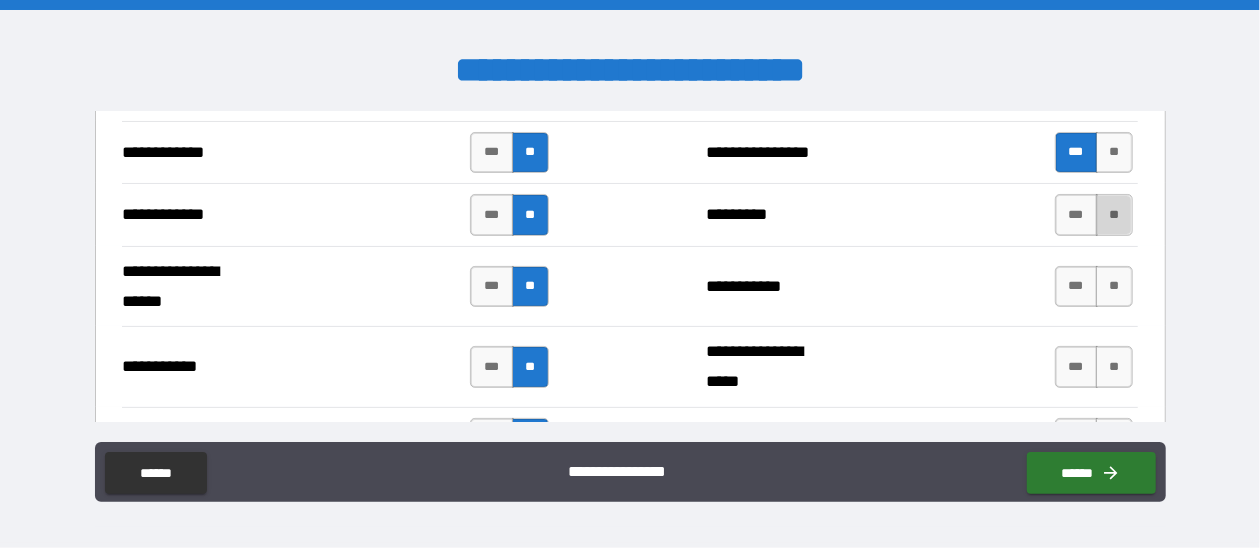 click on "**" at bounding box center [1114, 214] 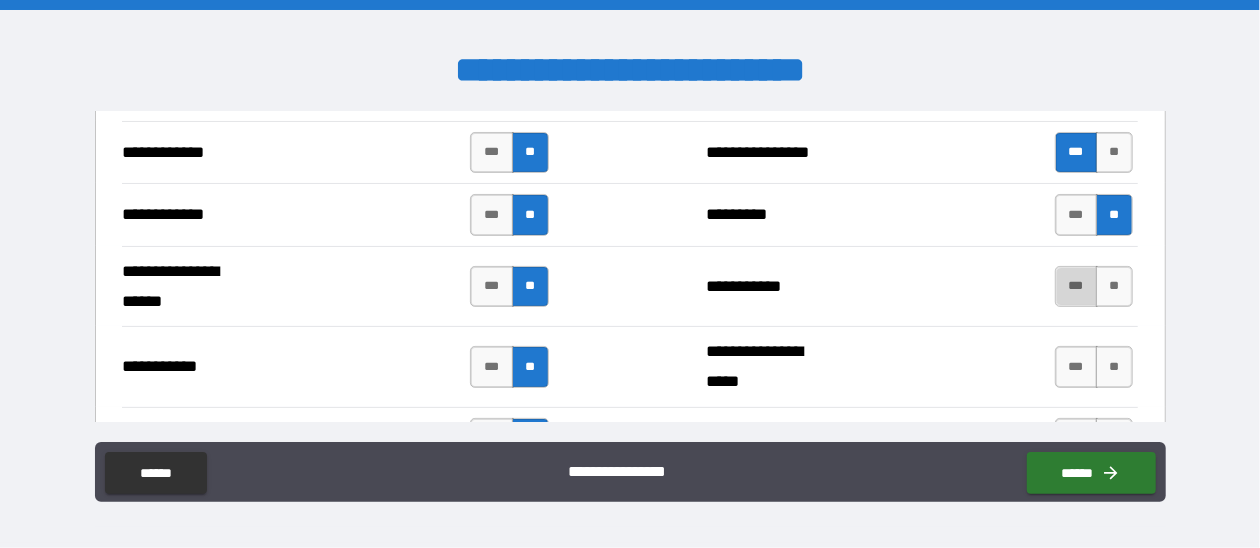 click on "***" at bounding box center [1076, 286] 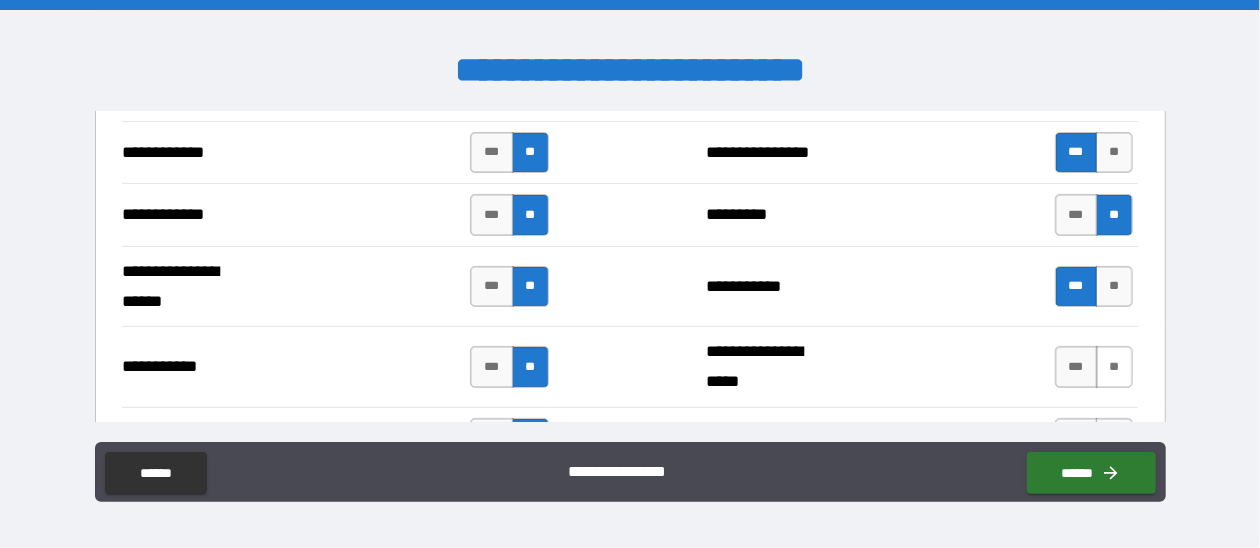 click on "**" at bounding box center [1114, 366] 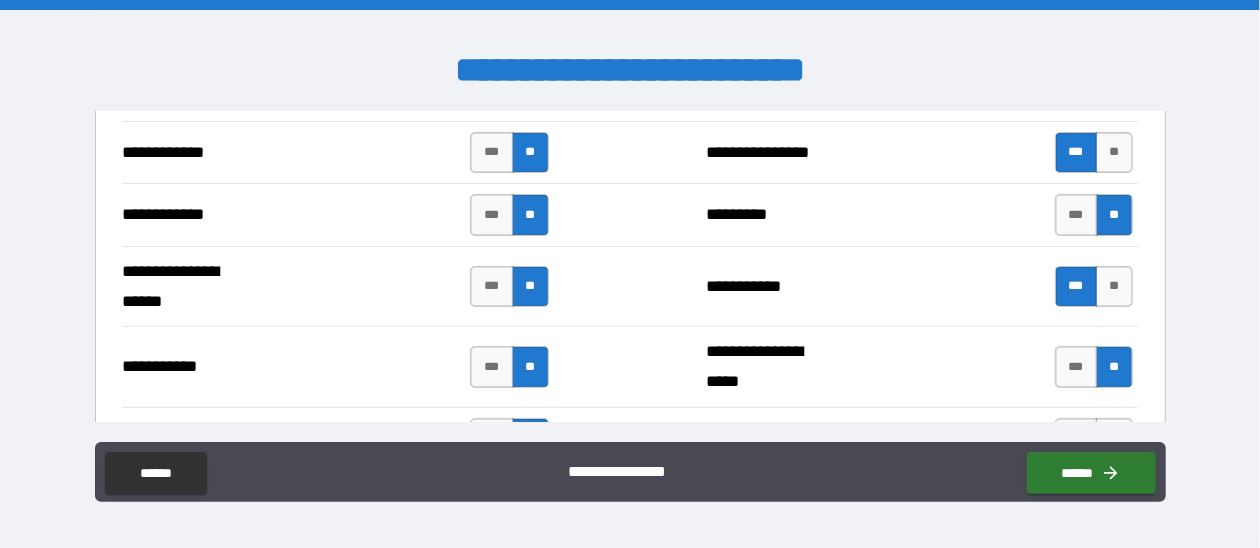 scroll, scrollTop: 4199, scrollLeft: 0, axis: vertical 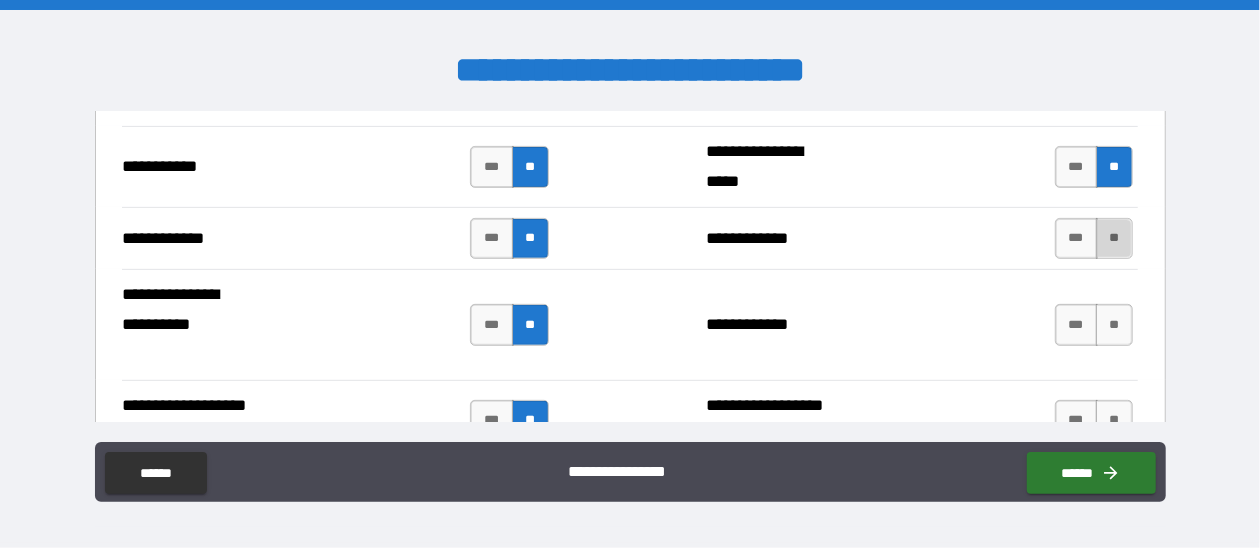 click on "**" at bounding box center [1114, 238] 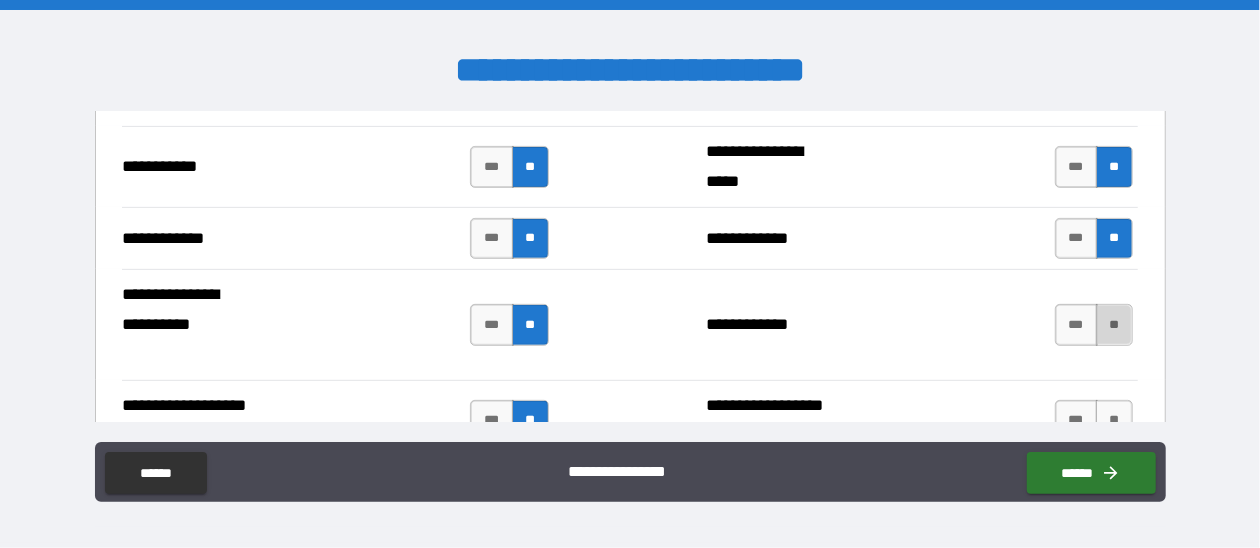 click on "**" at bounding box center [1114, 324] 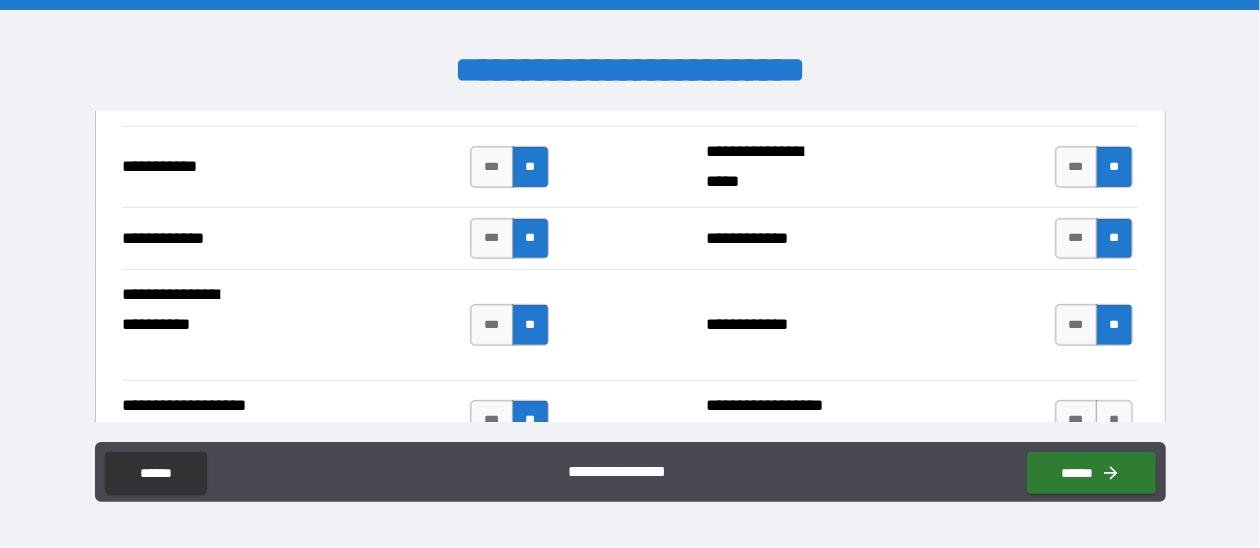 scroll, scrollTop: 4399, scrollLeft: 0, axis: vertical 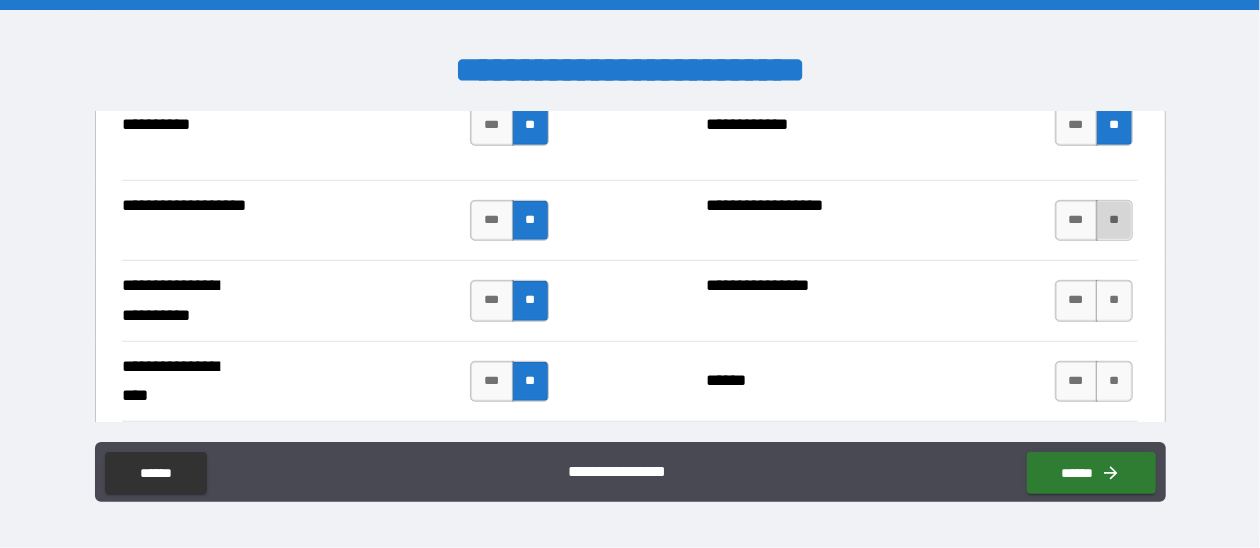 click on "**" at bounding box center [1114, 220] 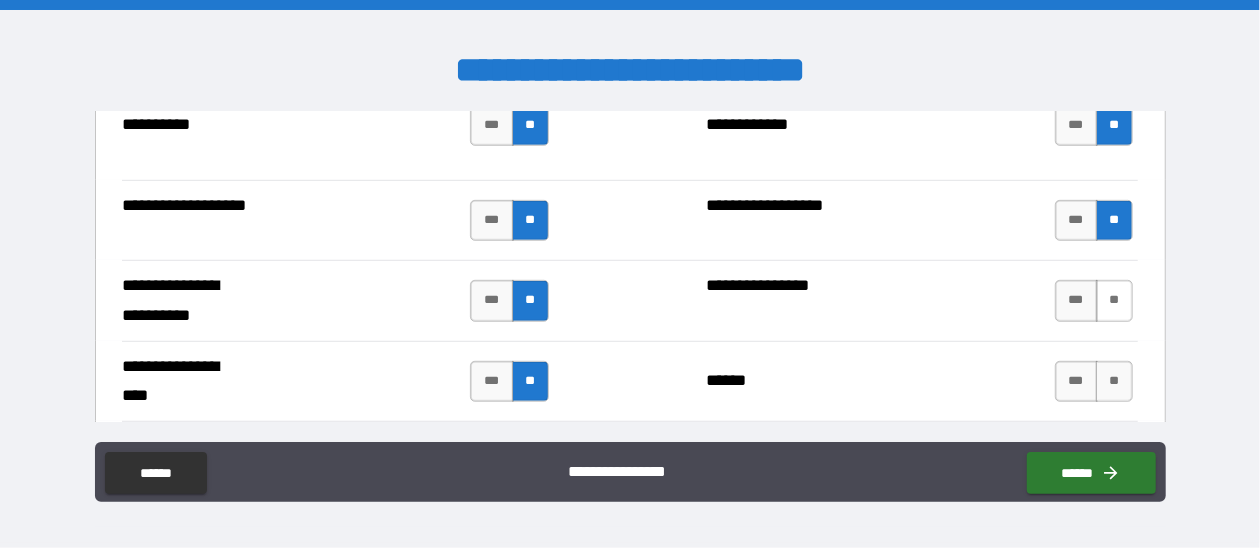 click on "**" at bounding box center [1114, 300] 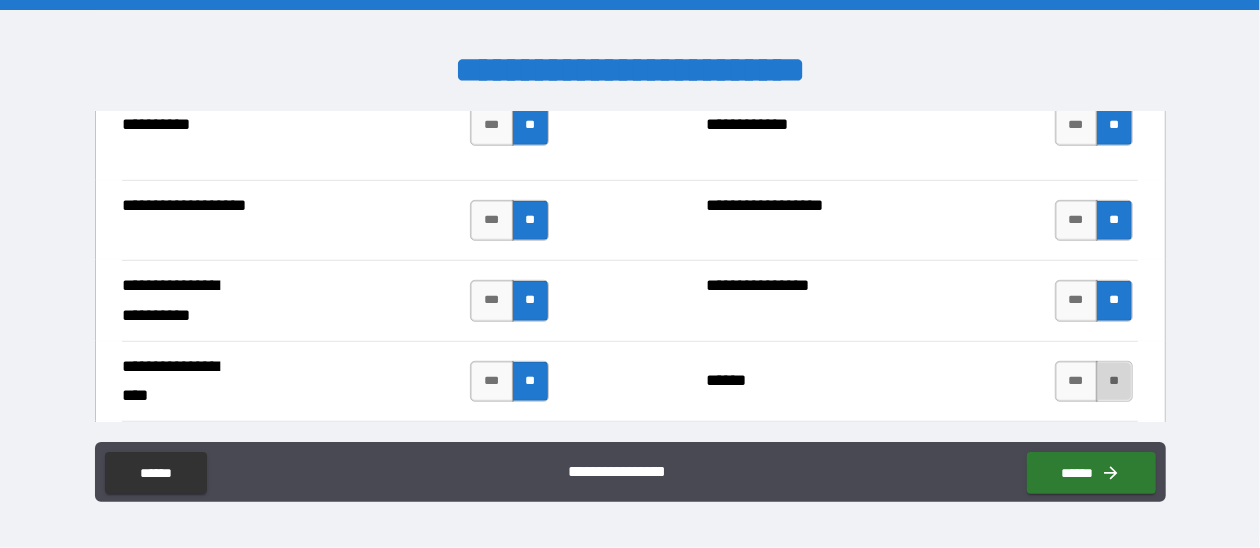 click on "**" at bounding box center [1114, 381] 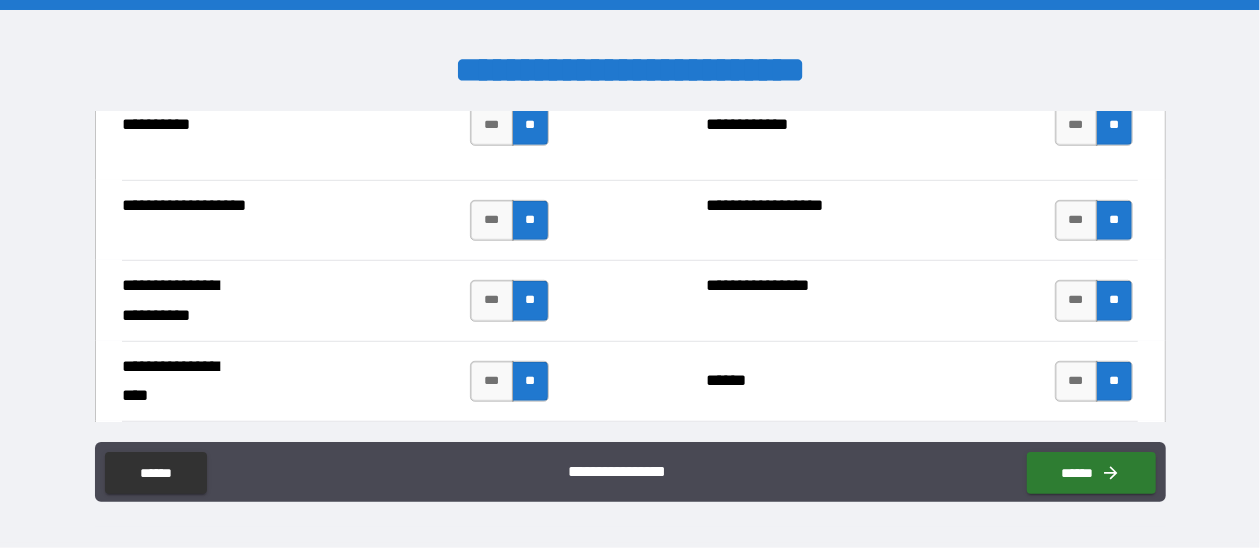 scroll, scrollTop: 4599, scrollLeft: 0, axis: vertical 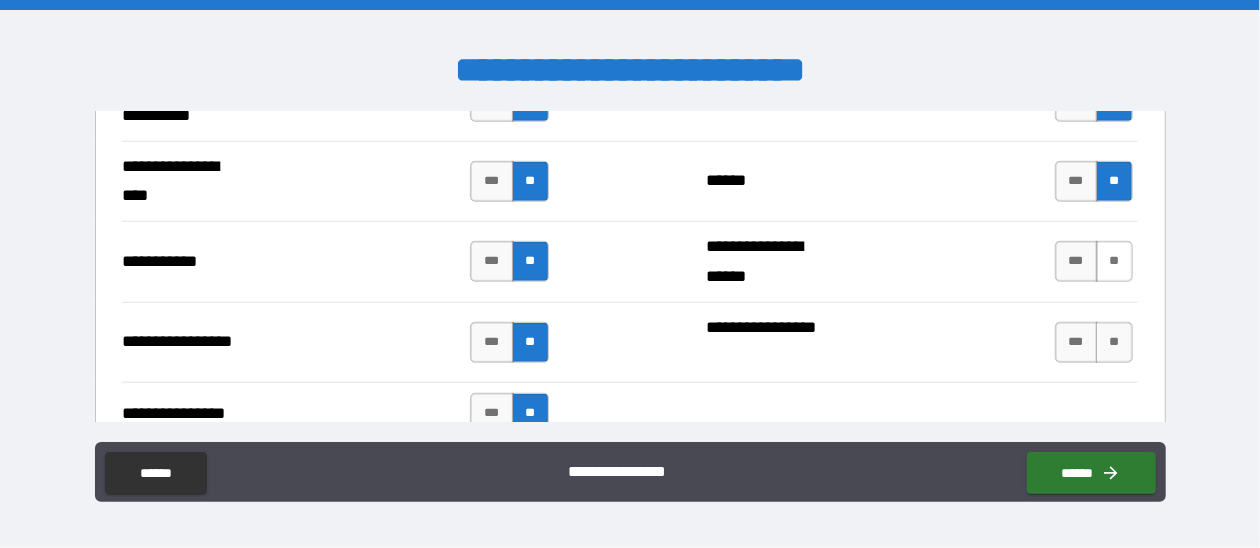click on "**" at bounding box center (1114, 261) 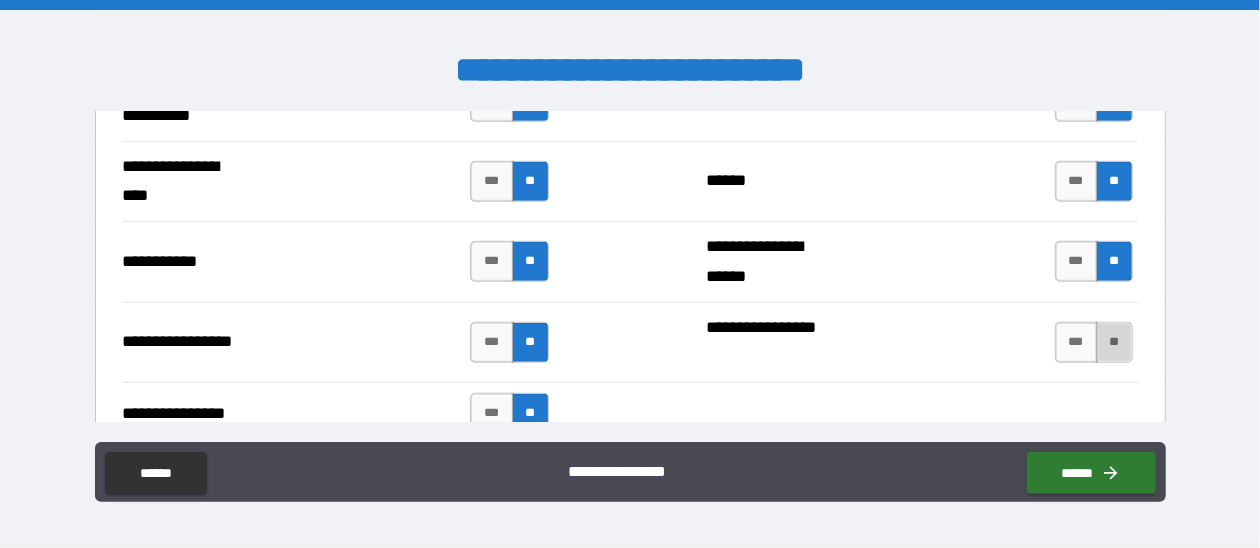 click on "**" at bounding box center [1114, 342] 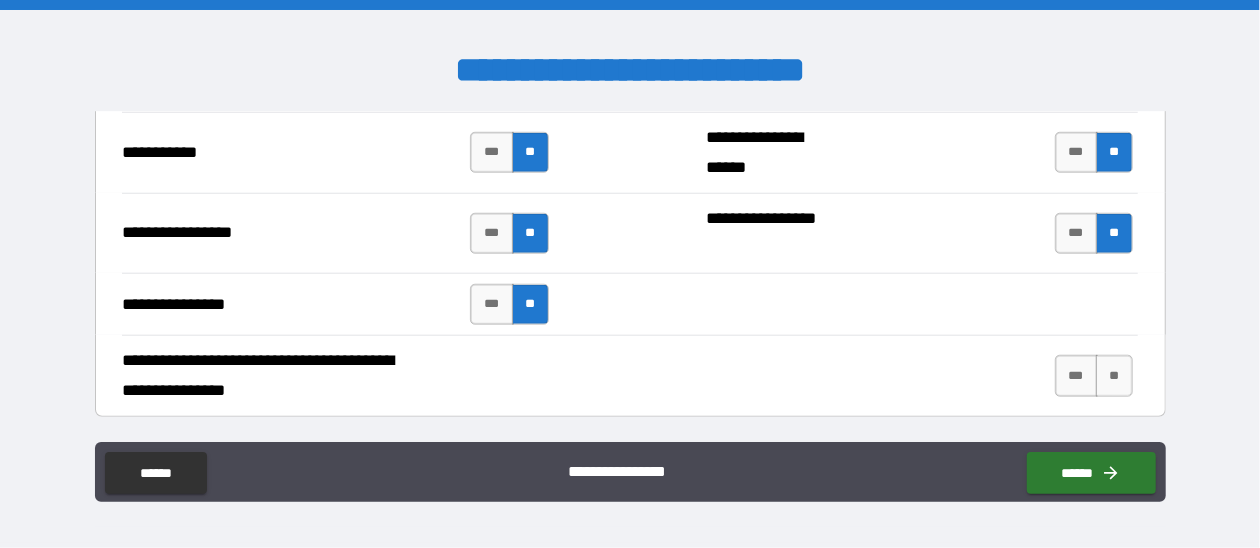 scroll, scrollTop: 4799, scrollLeft: 0, axis: vertical 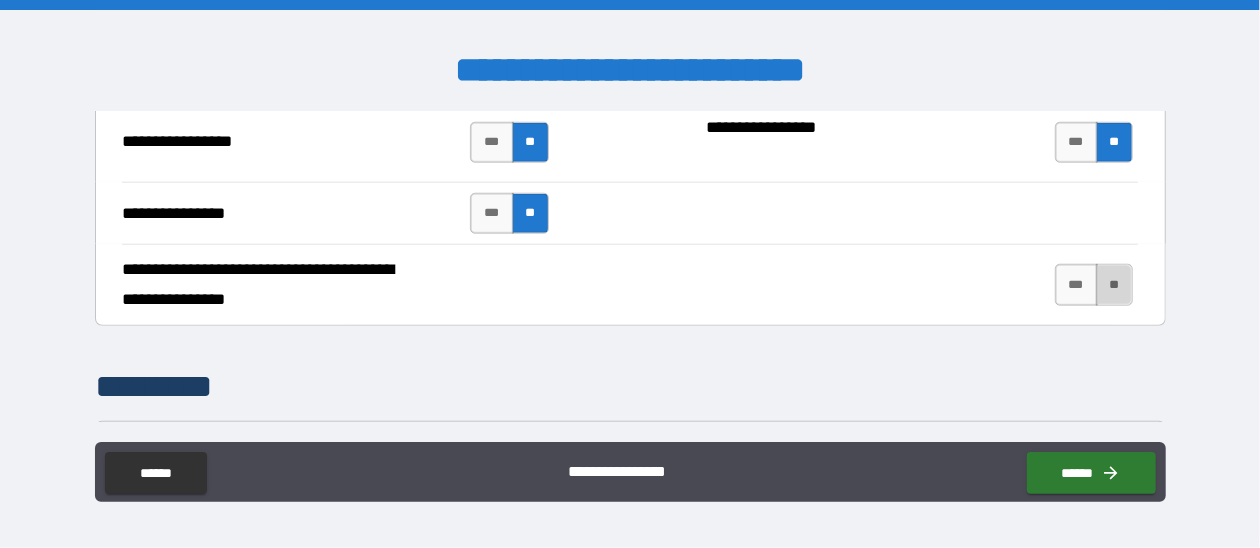 click on "**" at bounding box center [1114, 284] 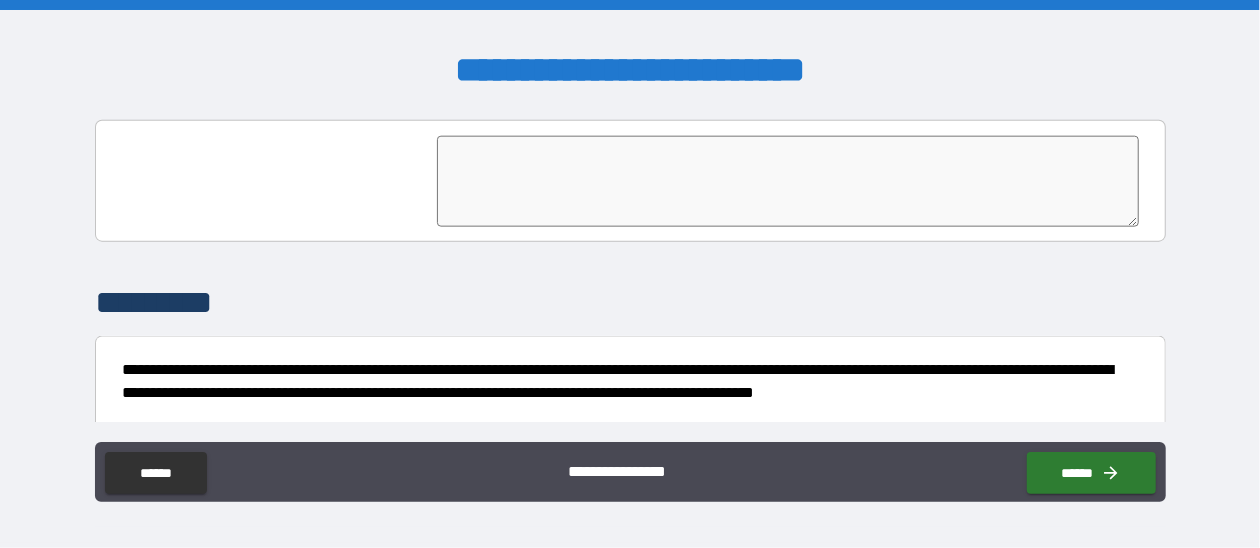scroll, scrollTop: 4999, scrollLeft: 0, axis: vertical 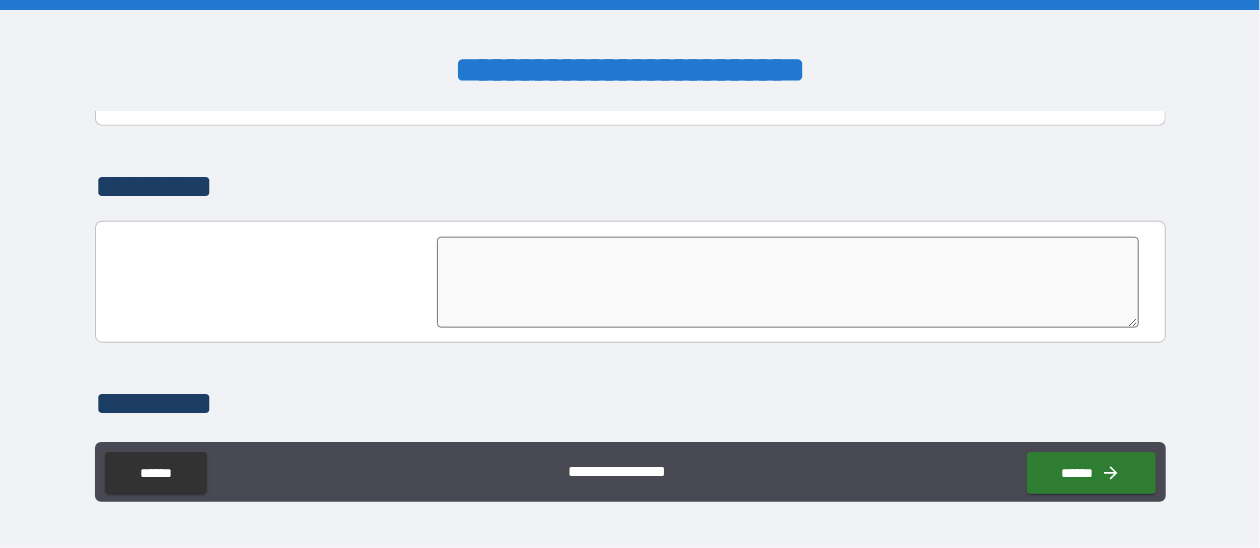 click at bounding box center [788, 282] 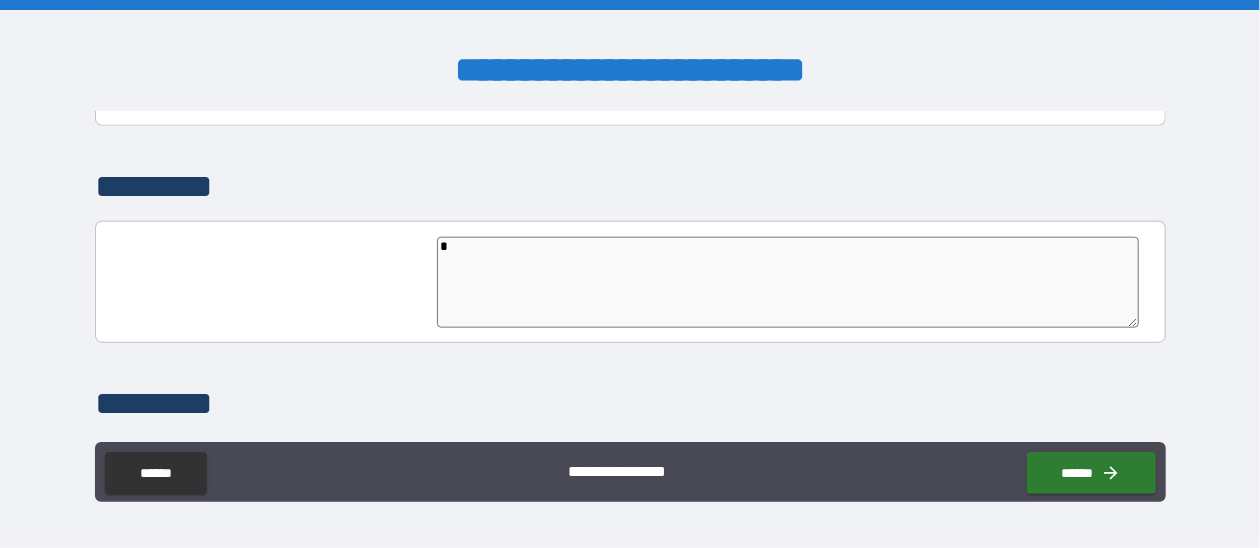 type on "*" 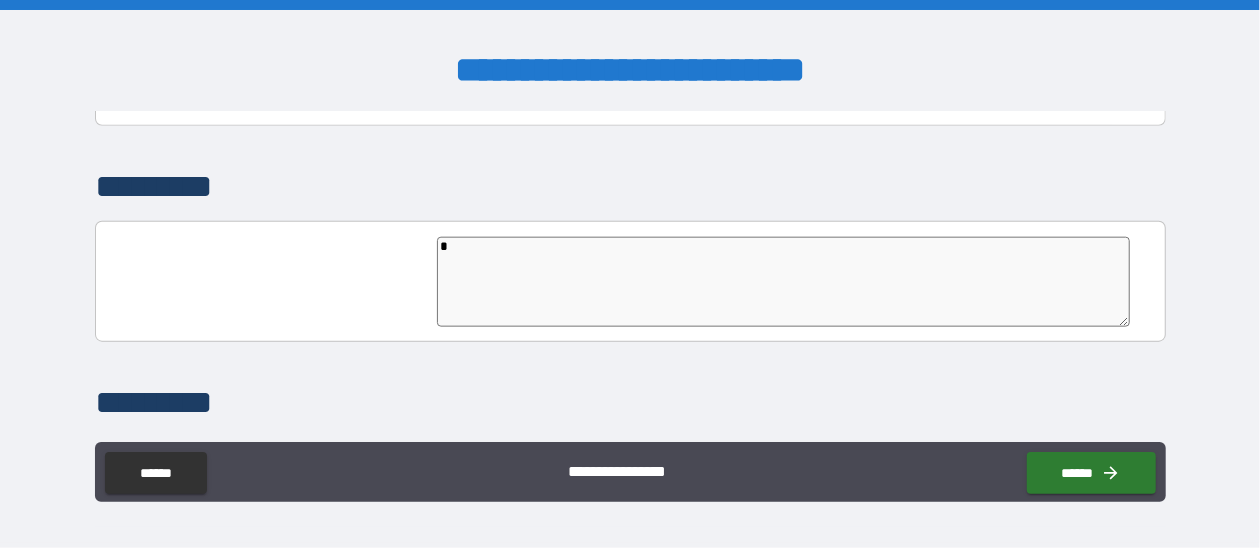 type on "**" 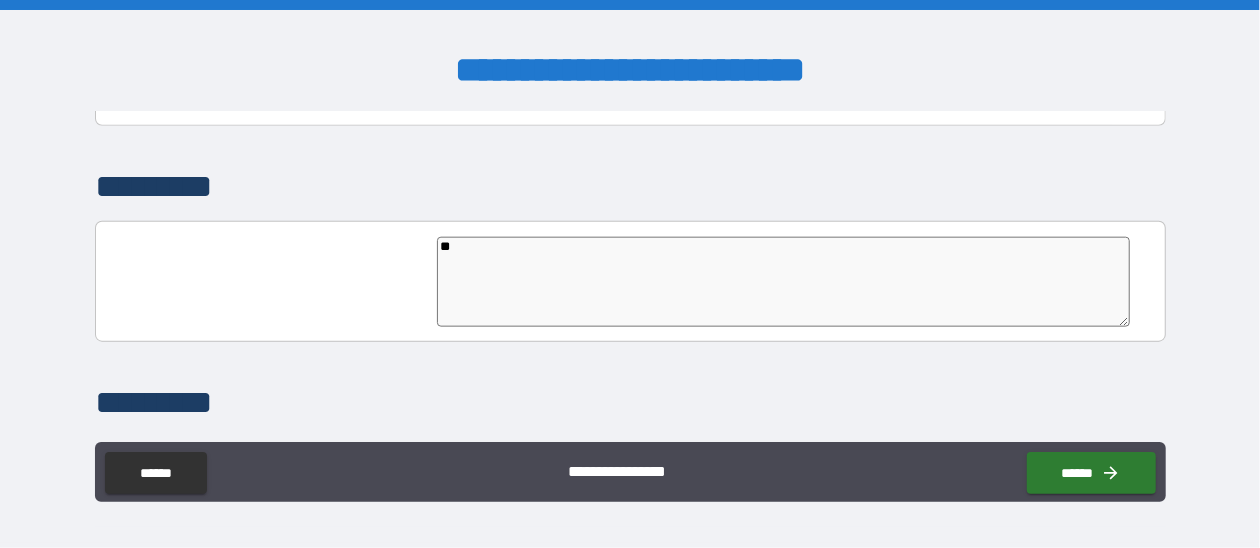 type on "*" 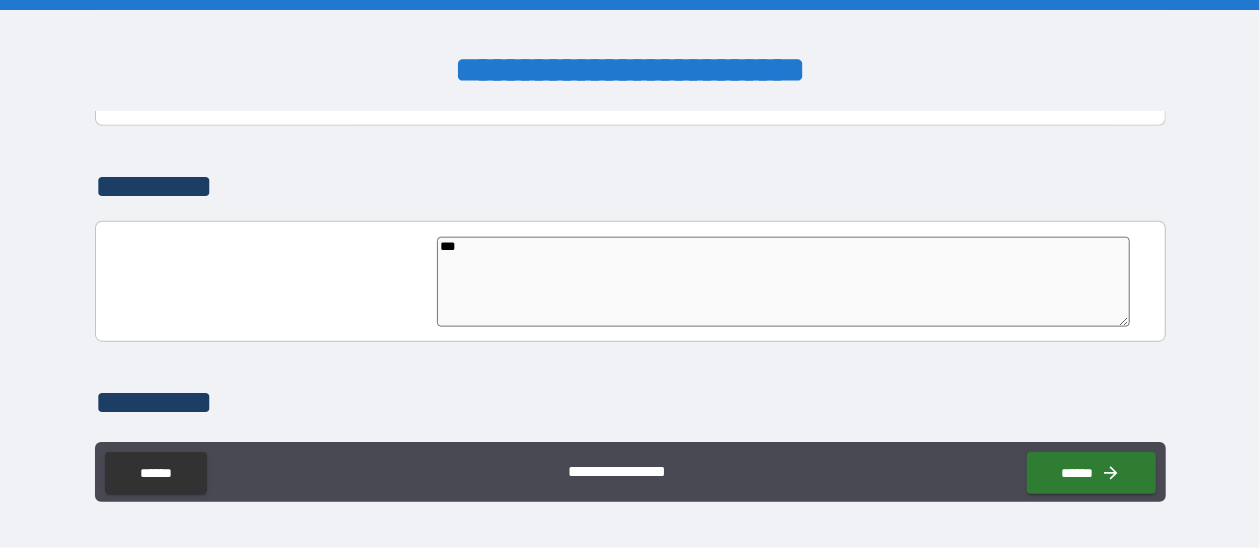type on "*" 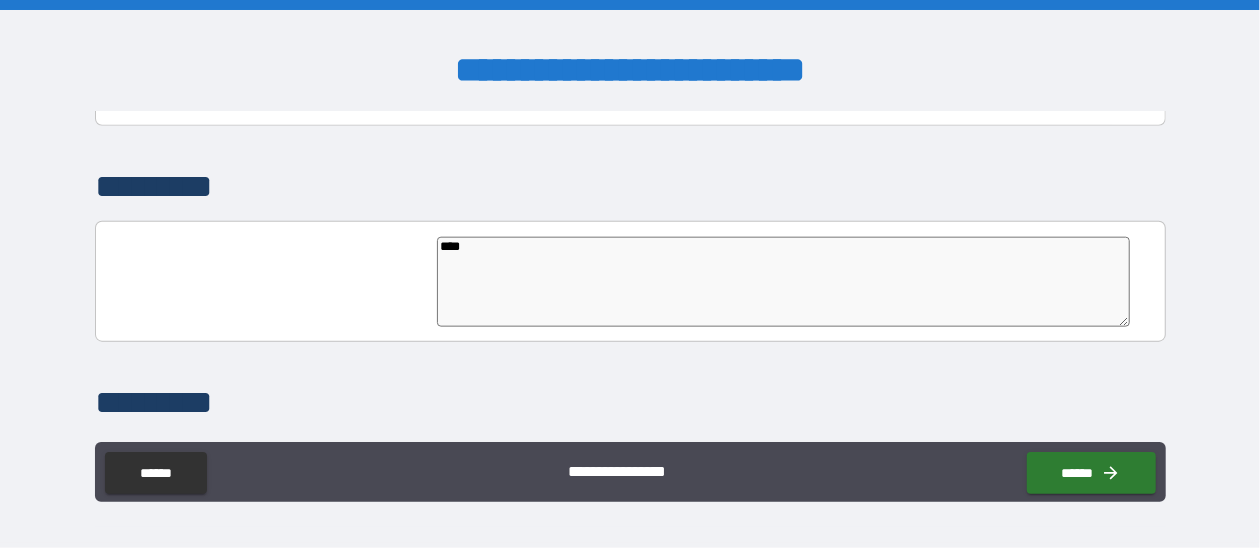 type on "*" 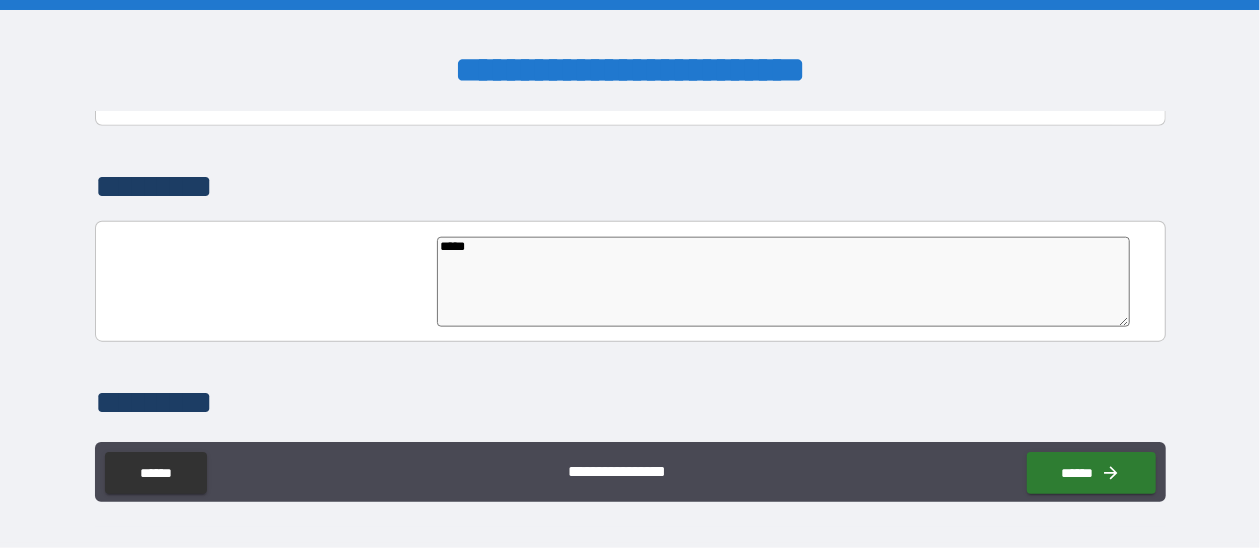 type on "*" 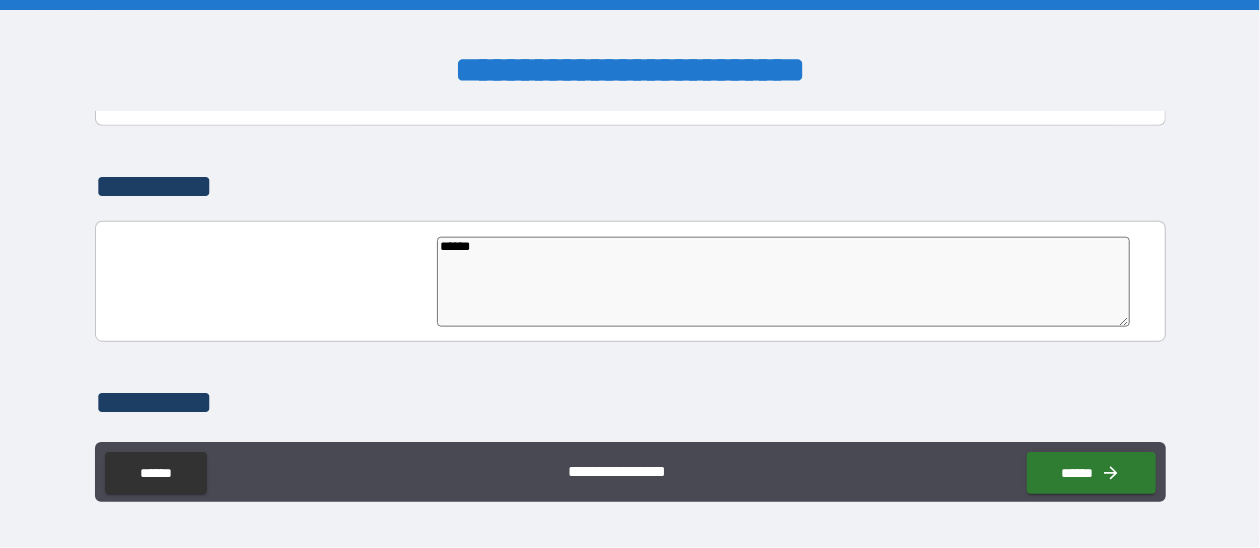 type on "*******" 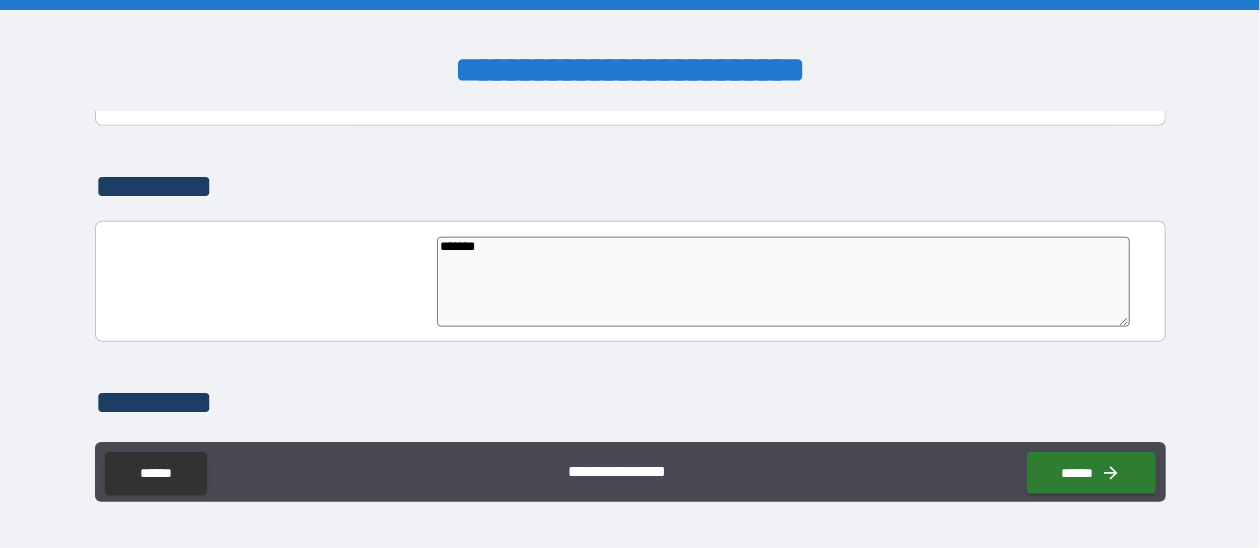 type on "********" 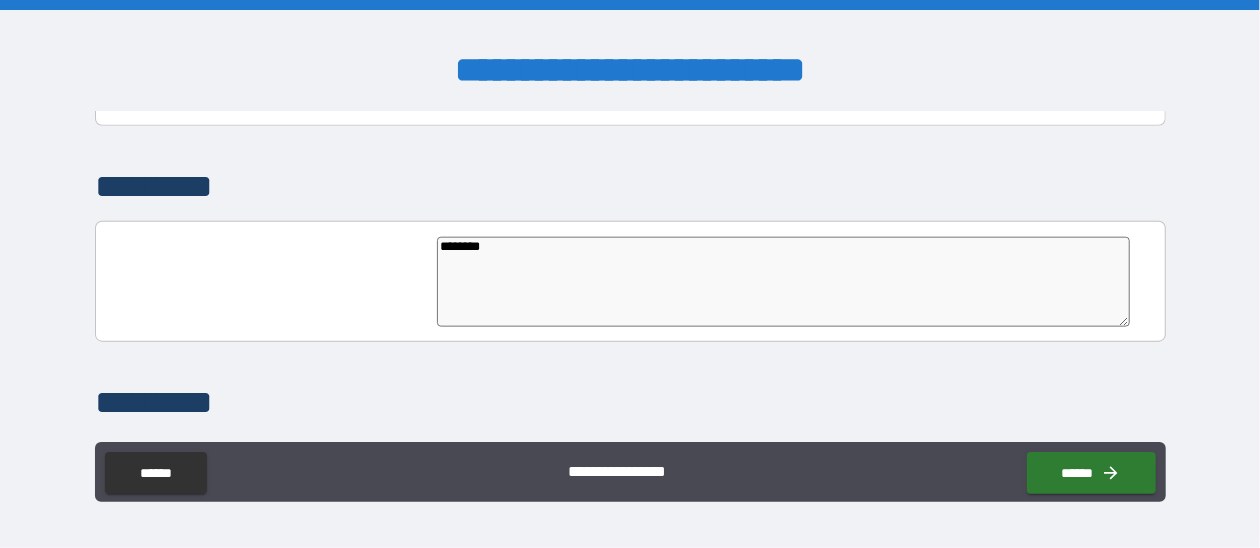 type on "*" 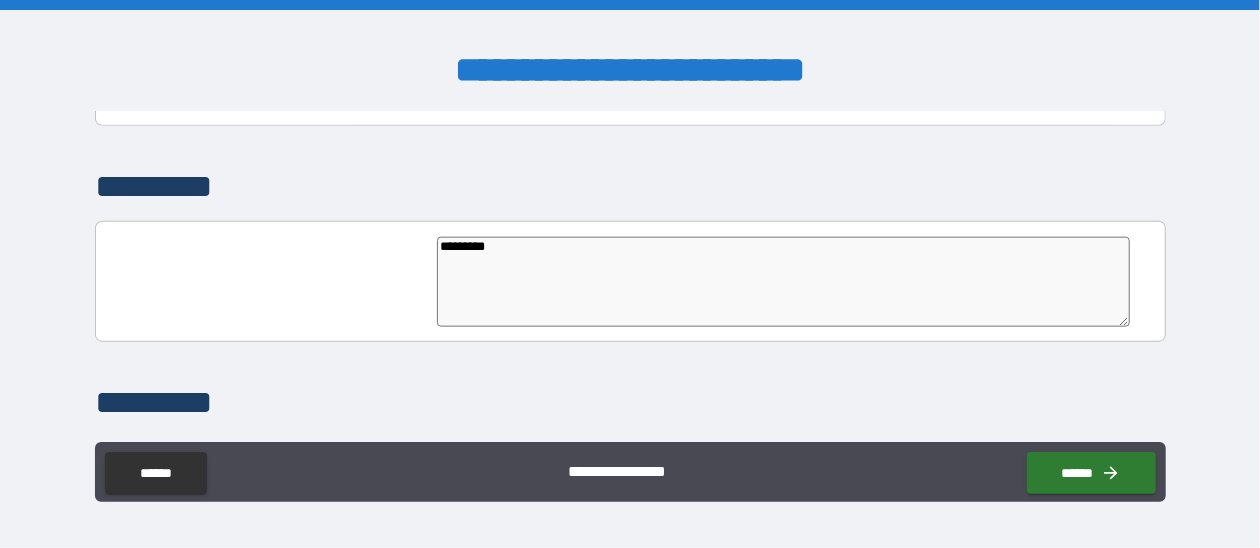 type on "*" 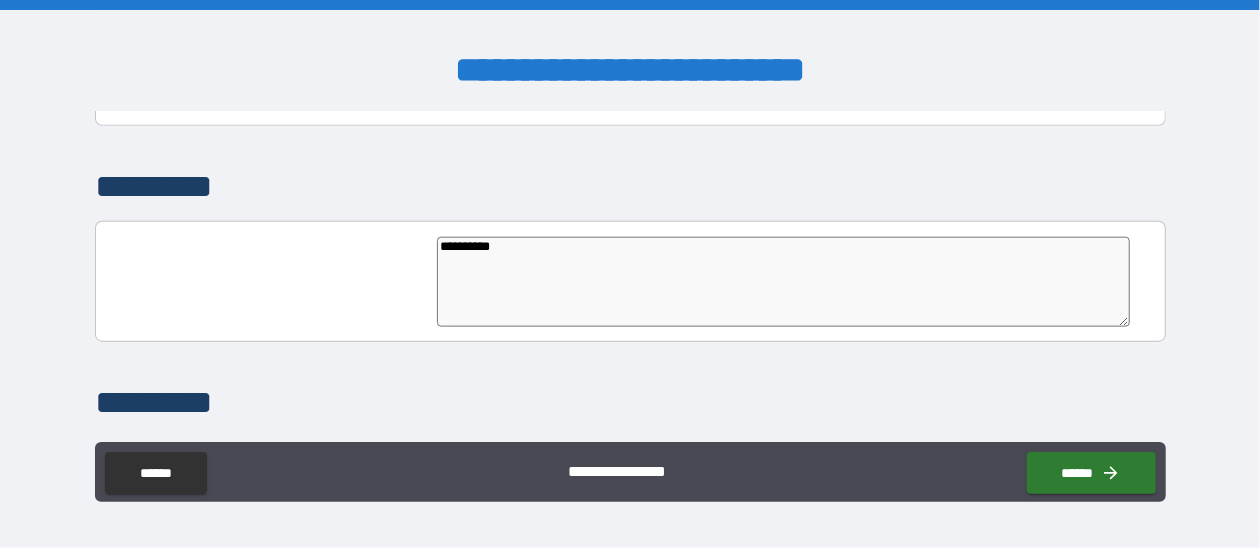 type on "*" 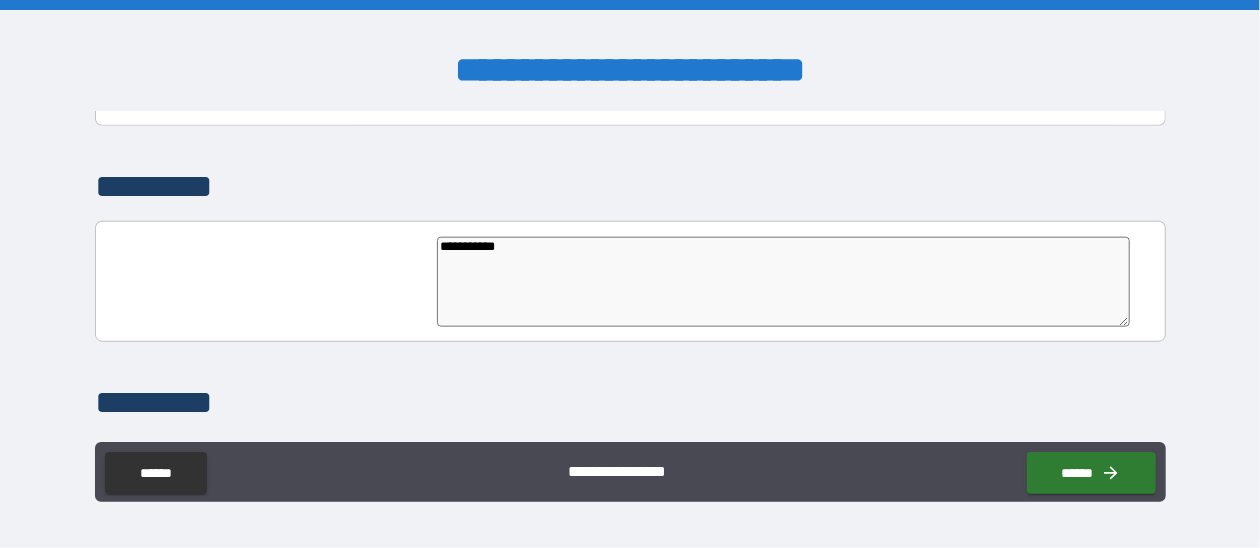 type on "*" 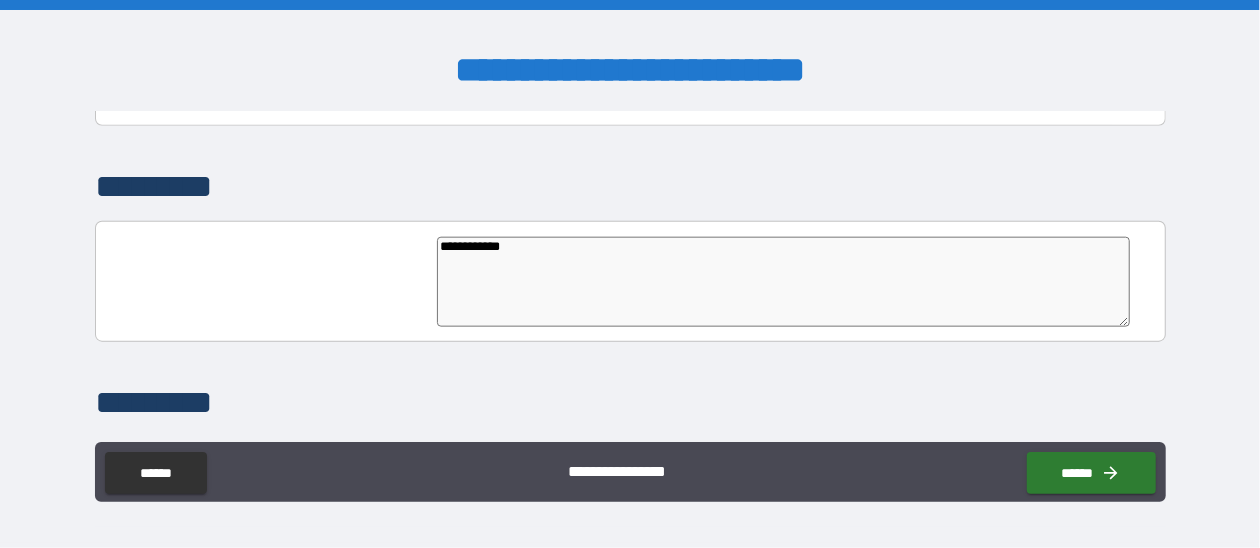type on "*" 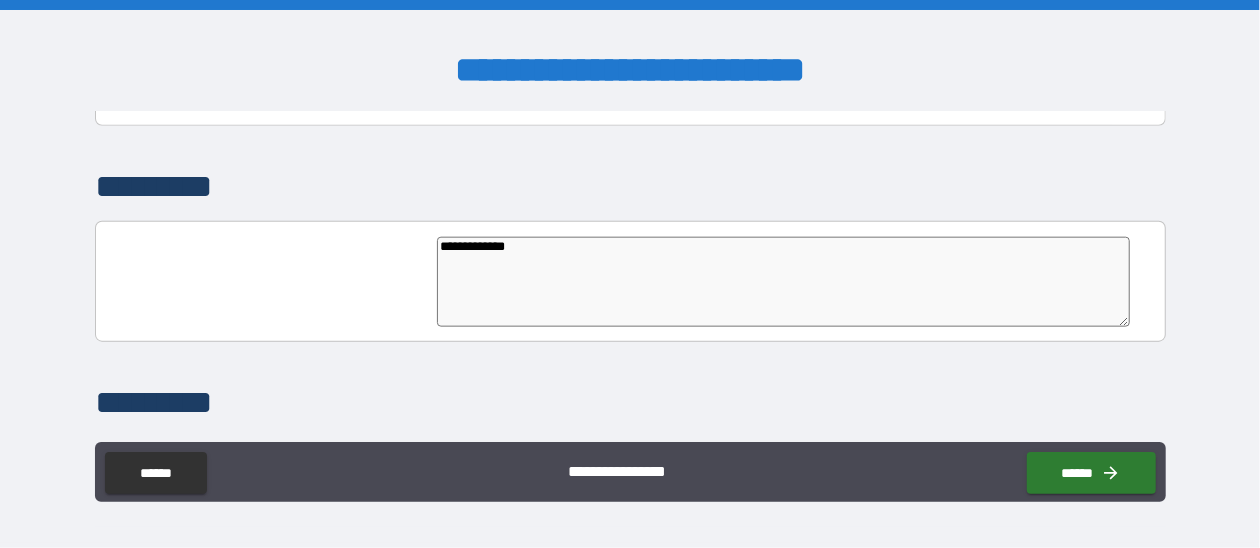 type on "**********" 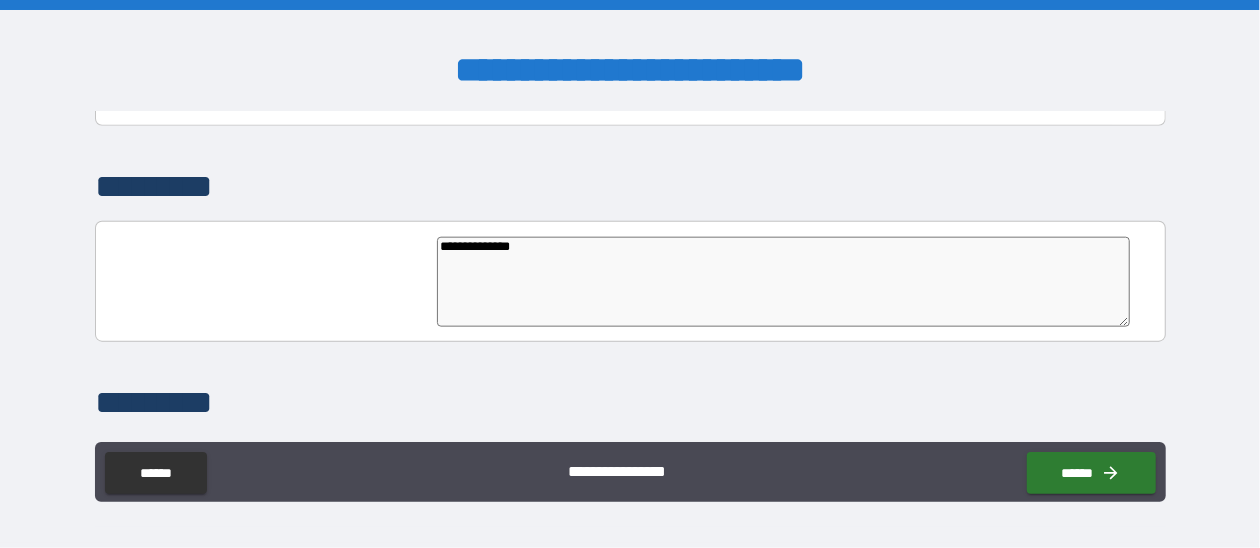 type on "**********" 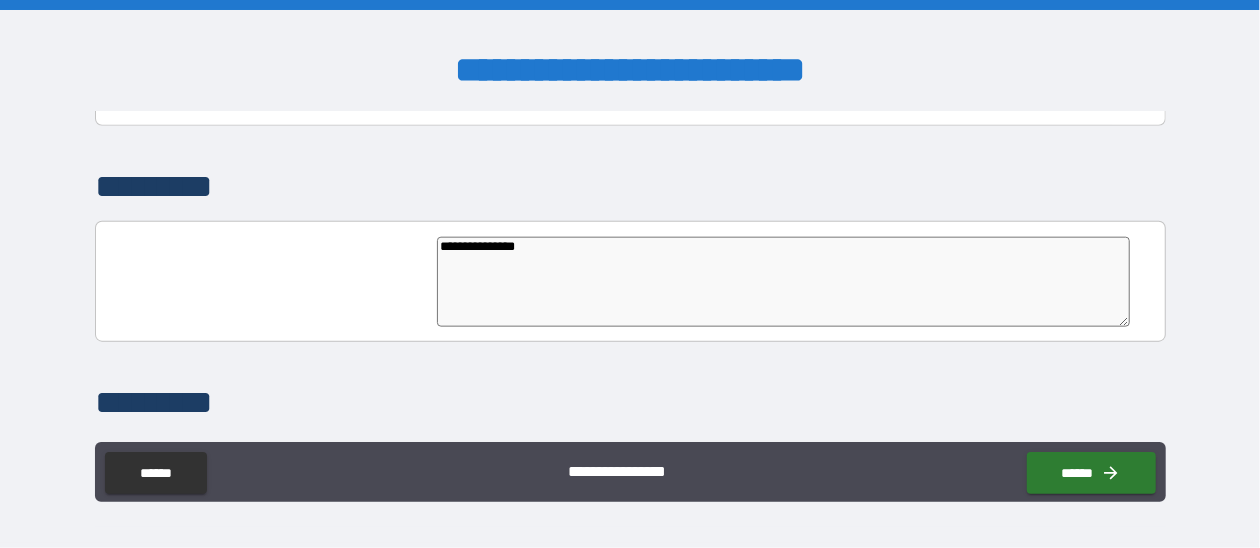 type on "*" 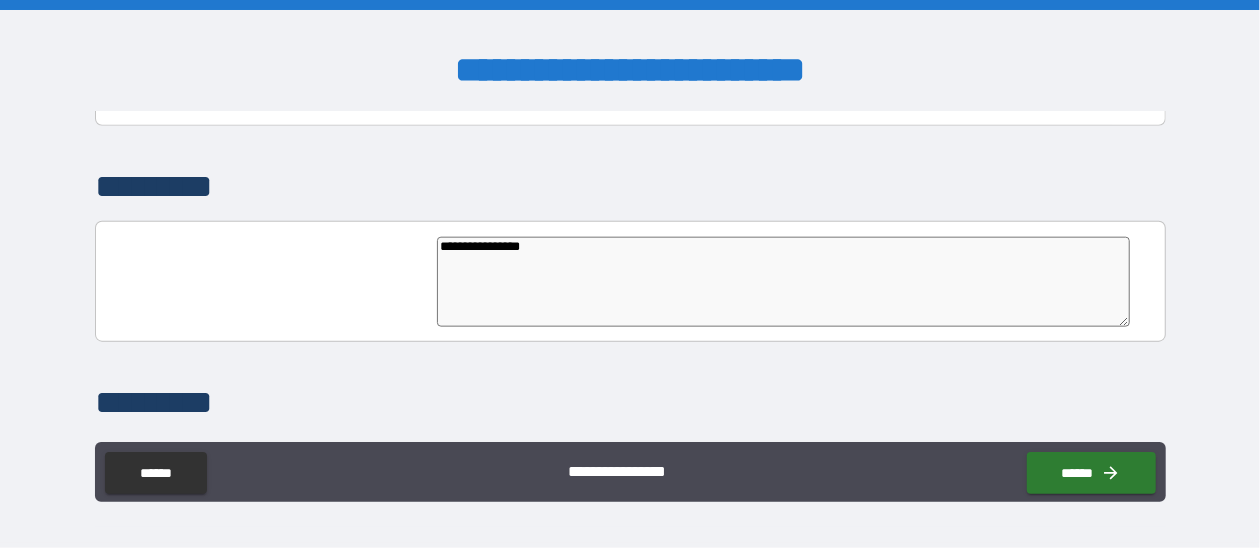 type on "**********" 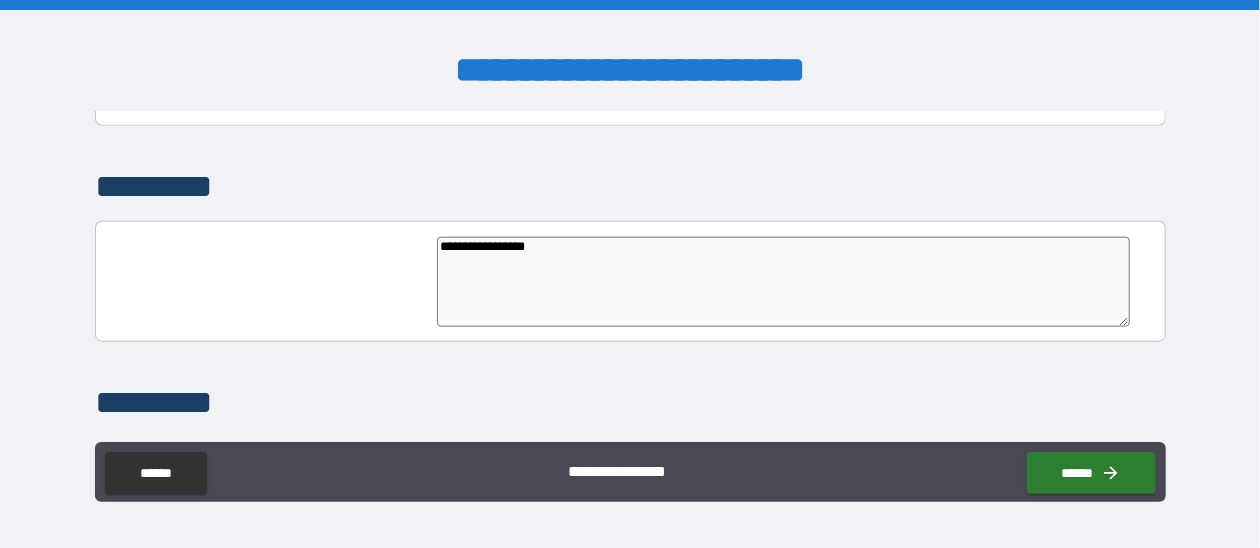 type on "**********" 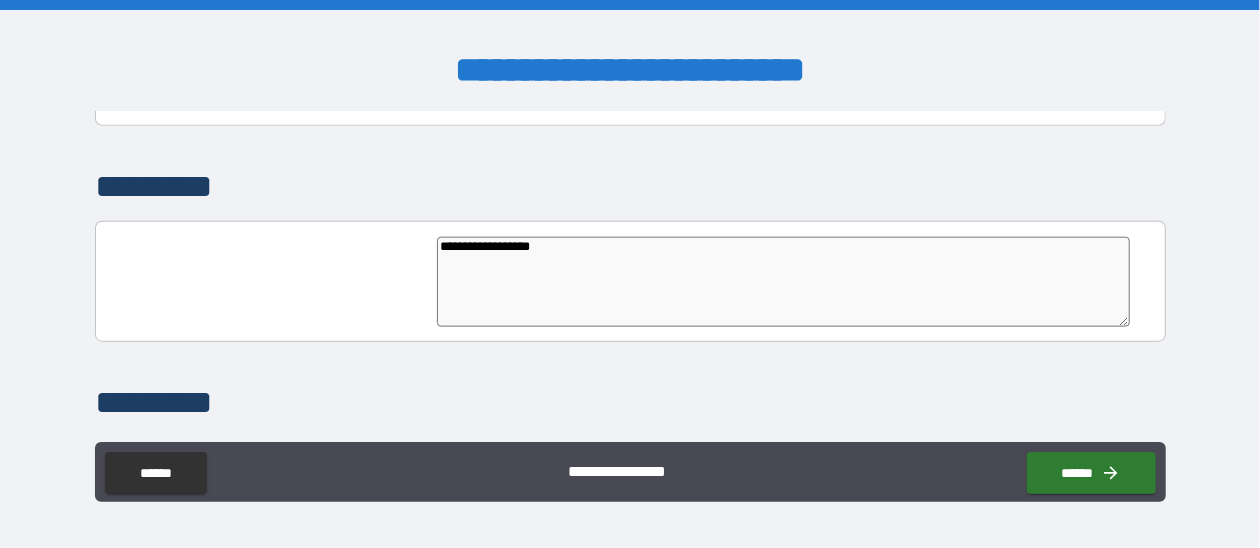 type on "*" 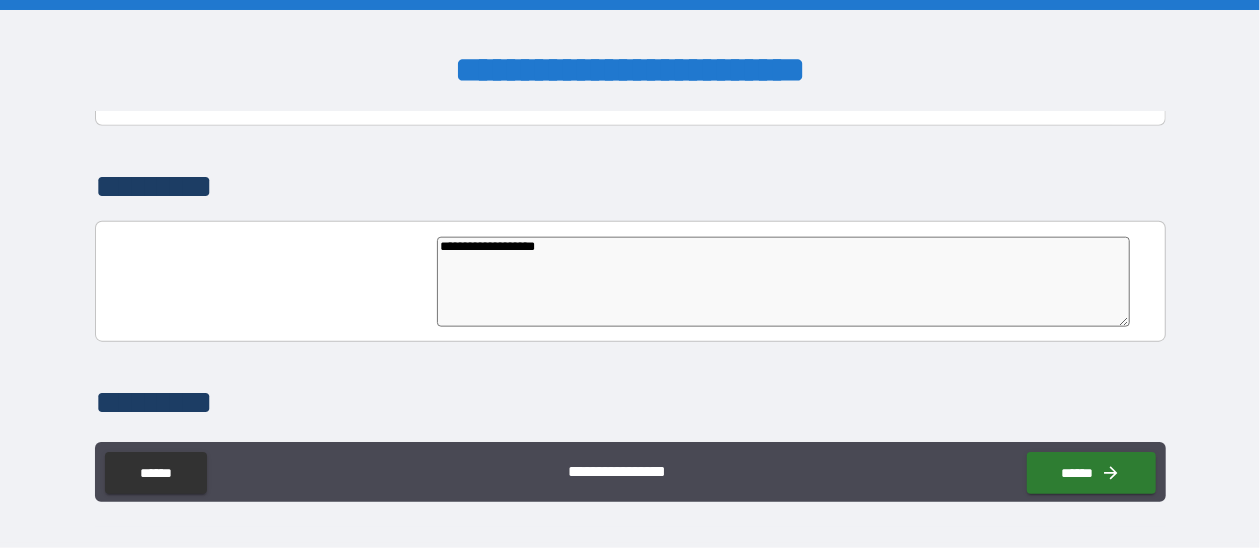 type on "**********" 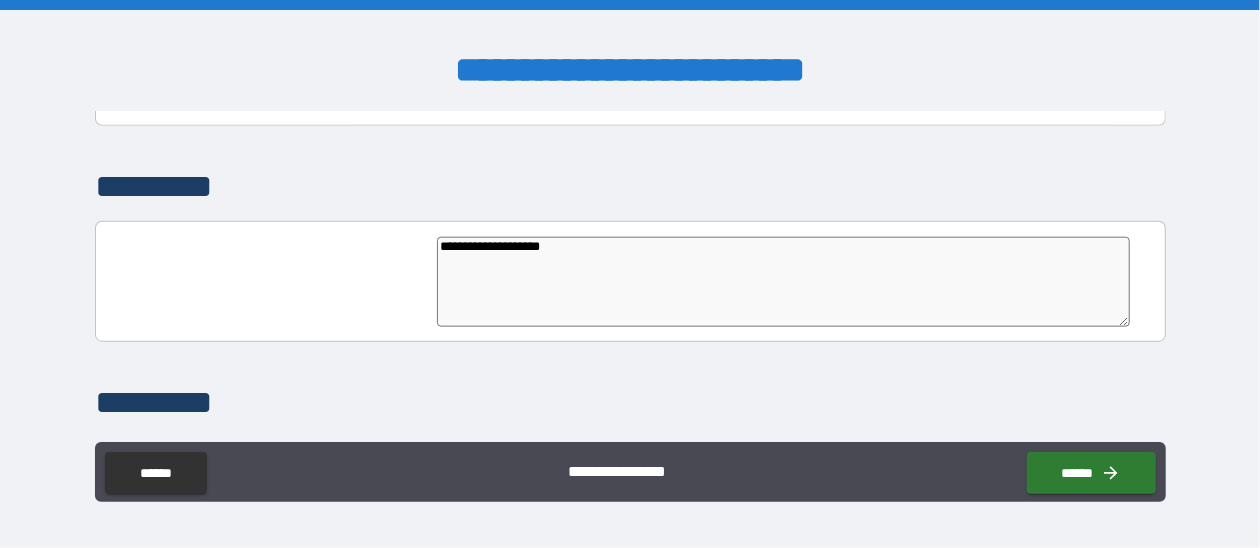 type on "**********" 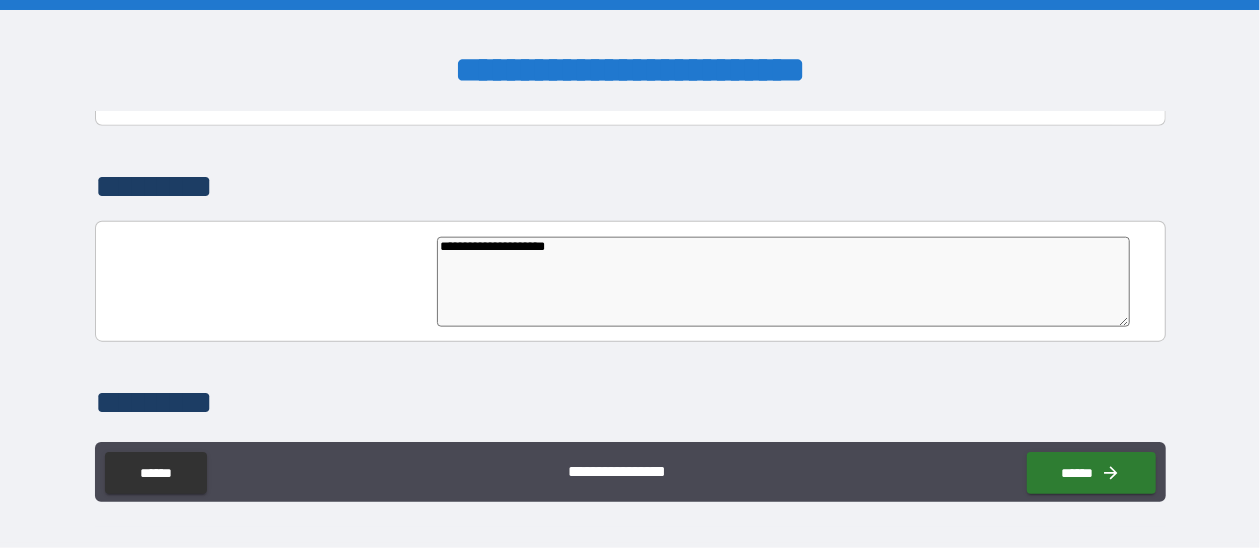 type on "*" 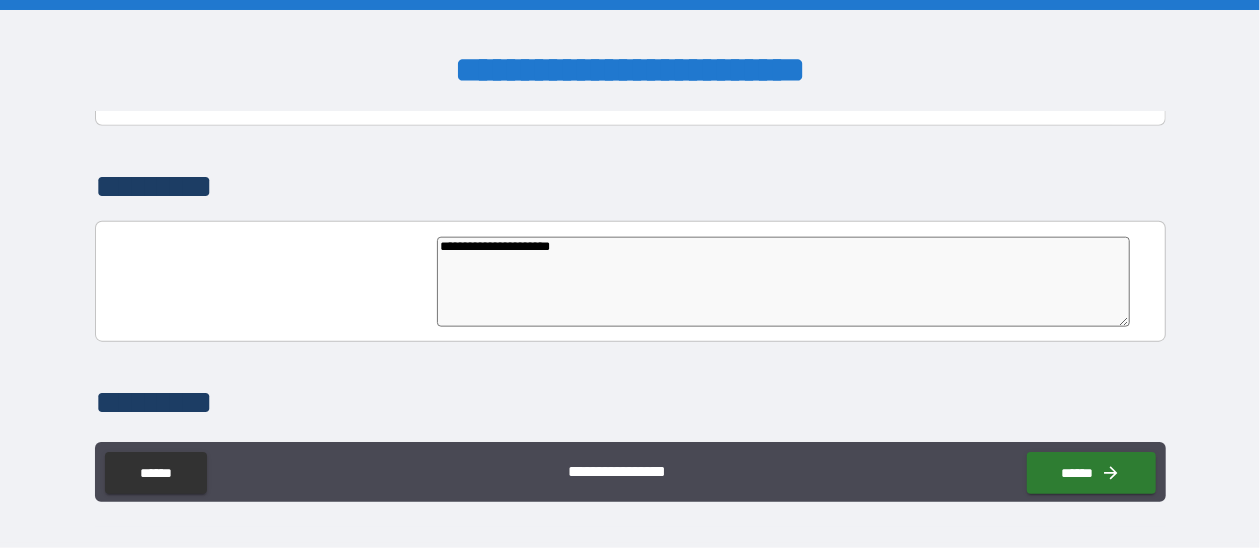 type on "*" 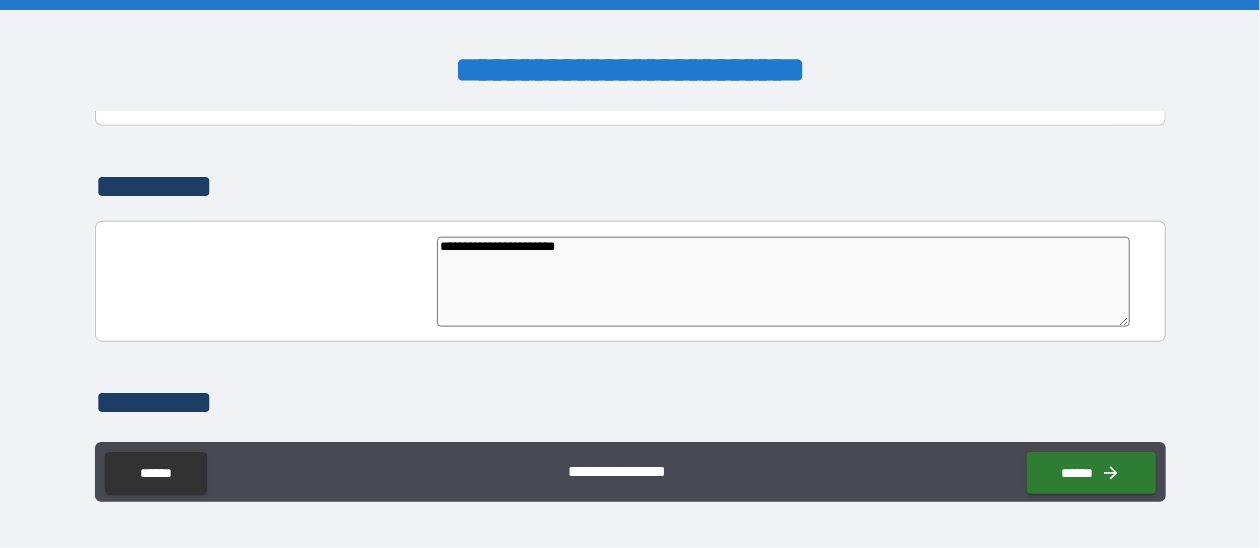 type on "*" 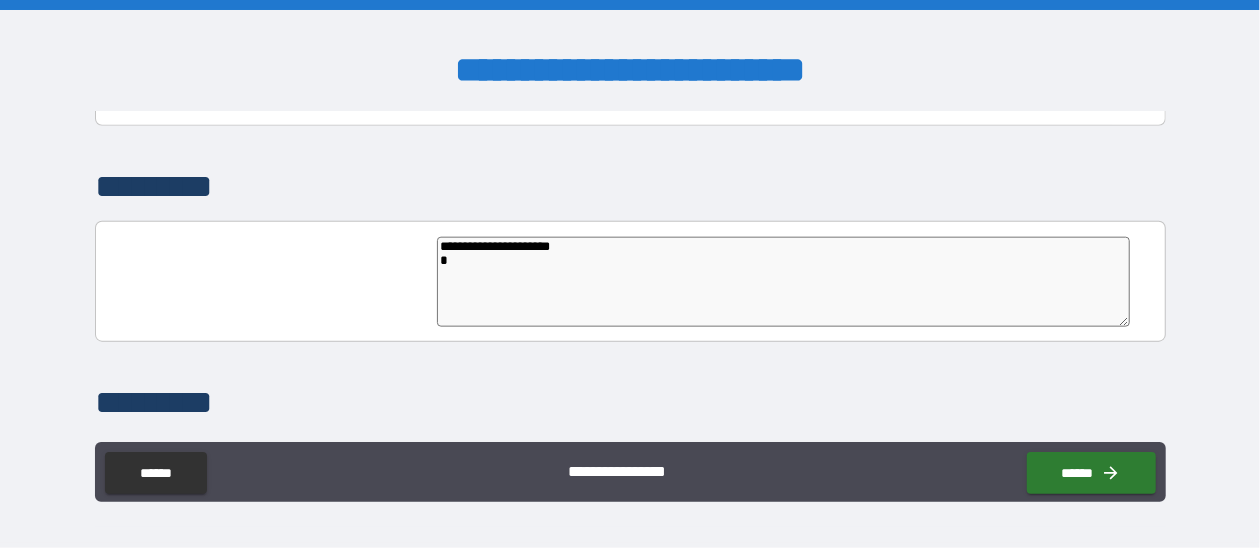 type on "**********" 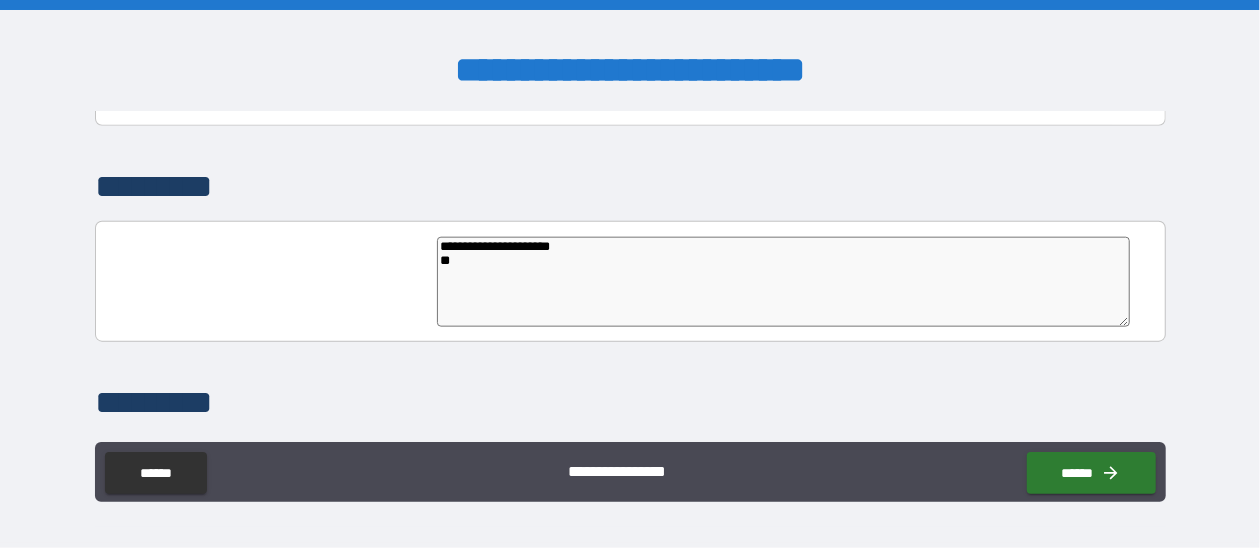 type on "*" 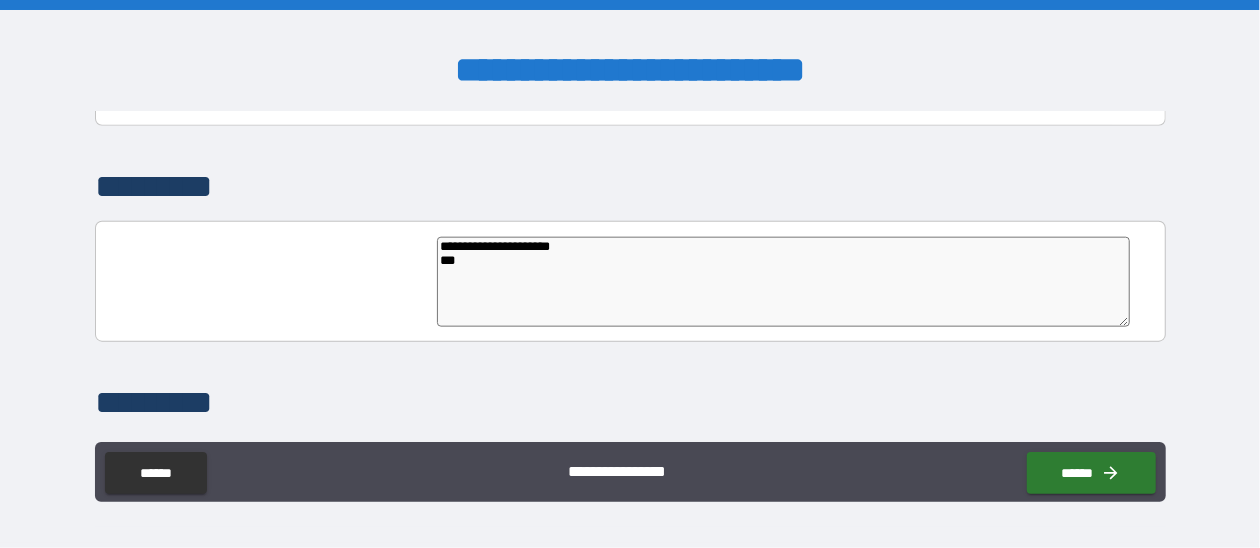 type on "*" 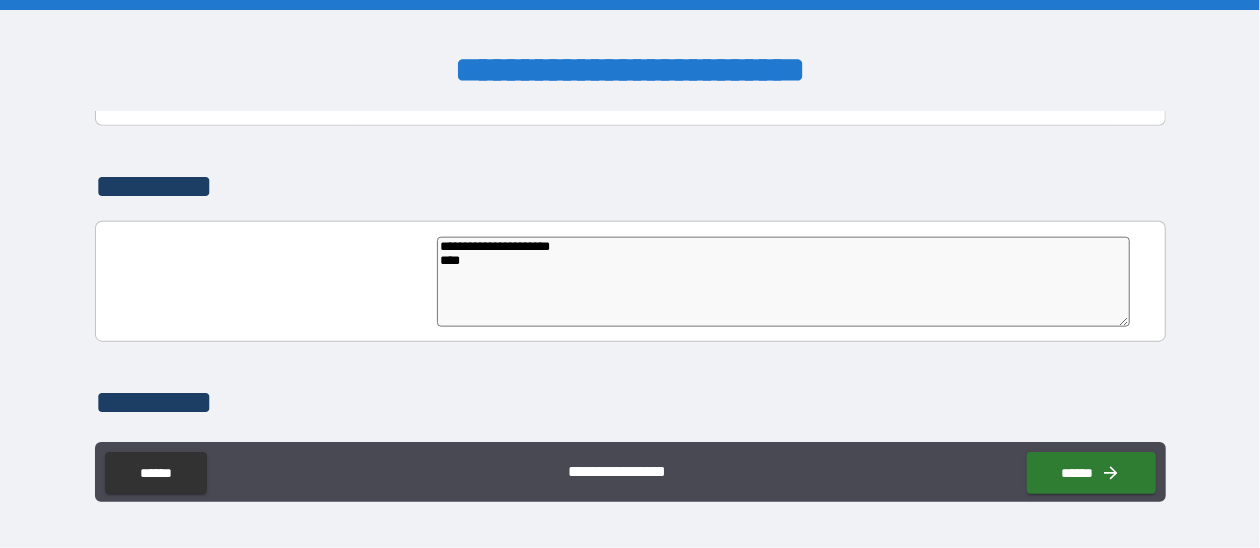 type on "*" 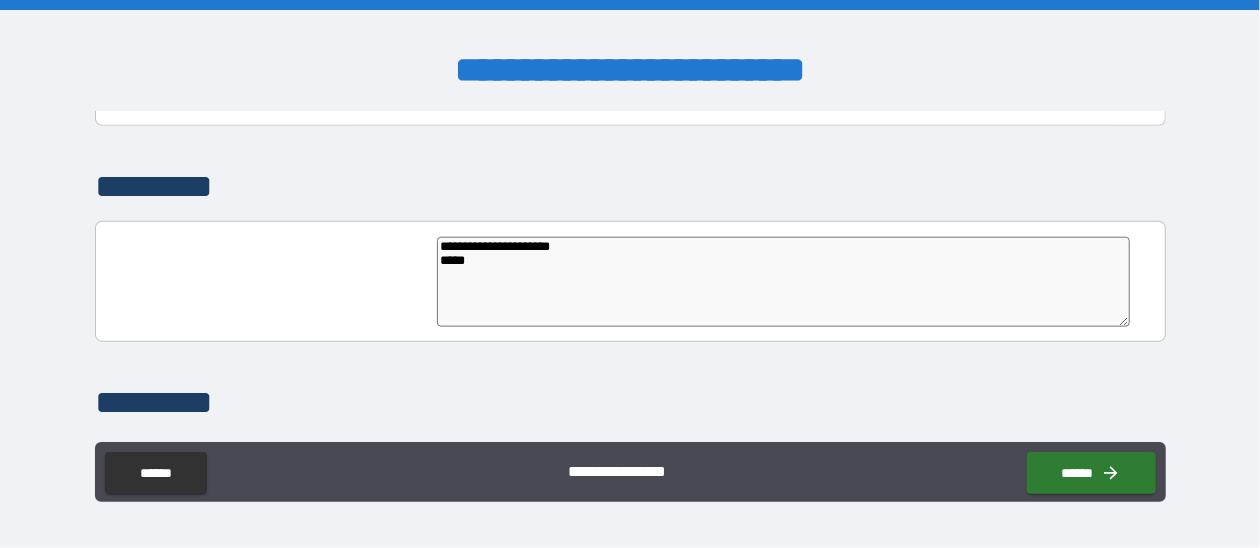 type on "*" 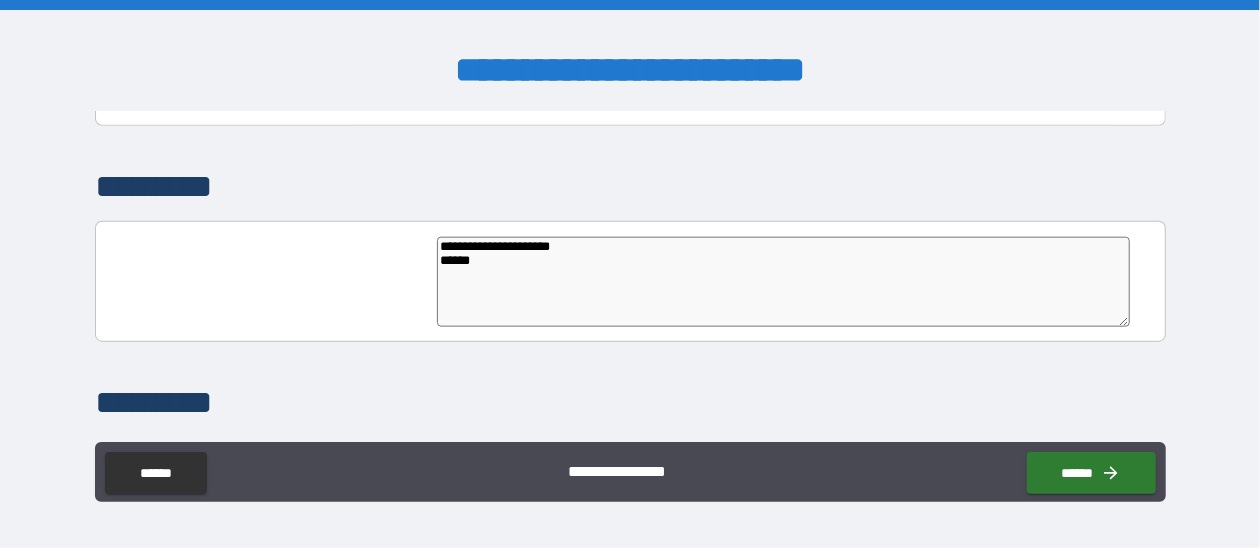 type on "*" 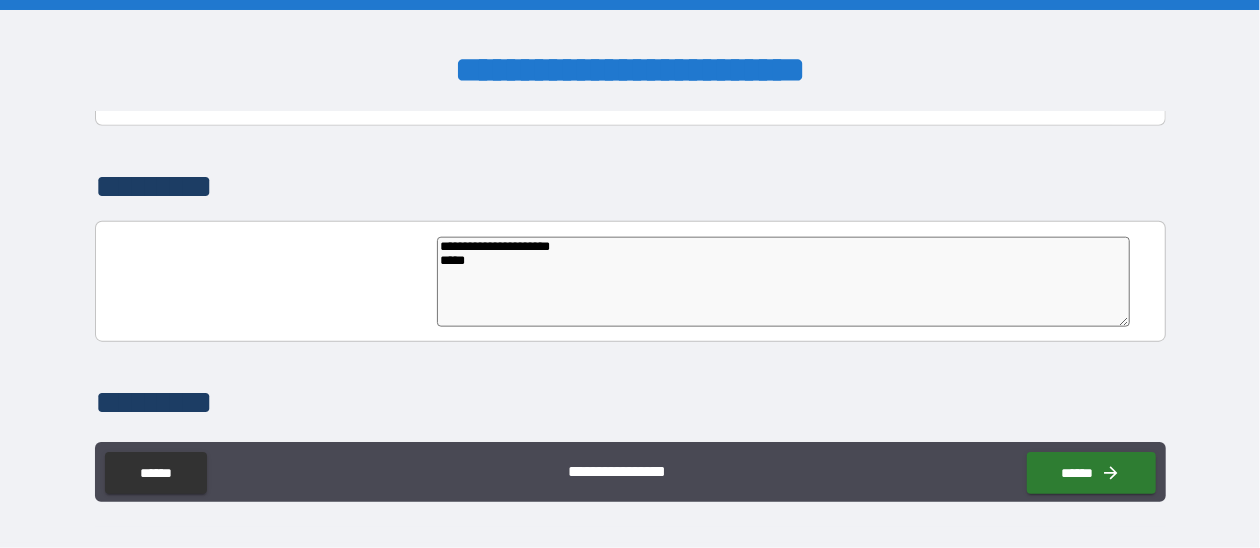 type on "*" 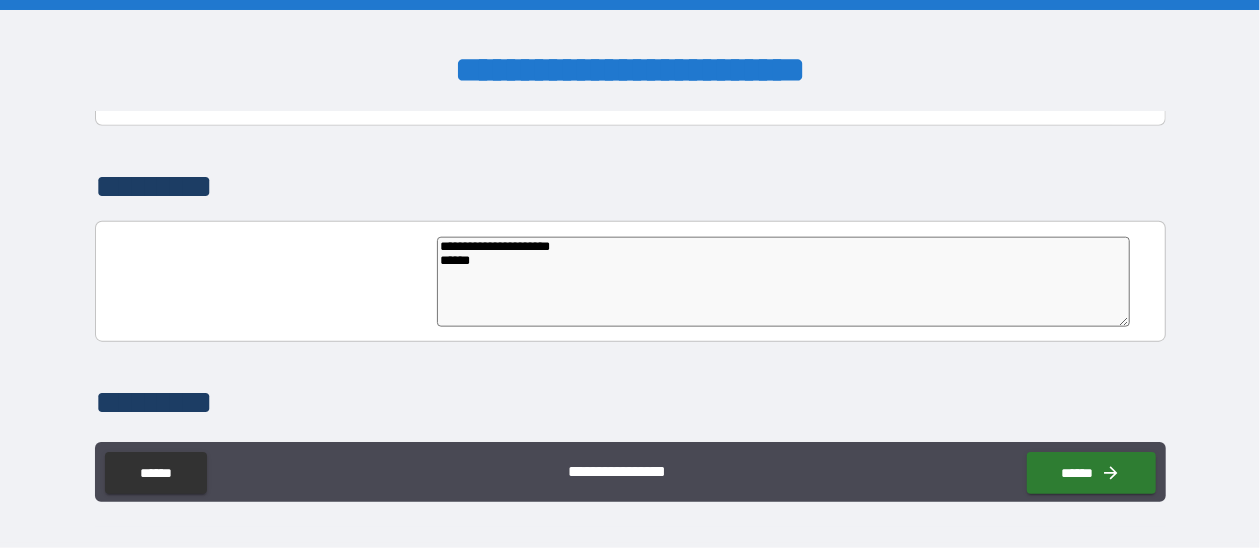 type on "*" 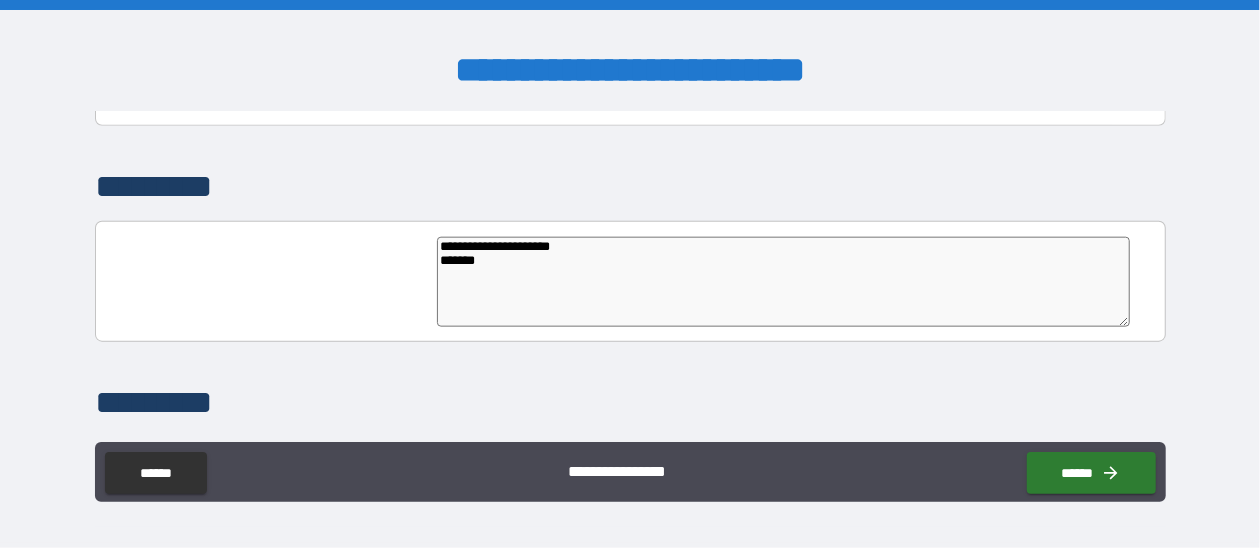 type on "*" 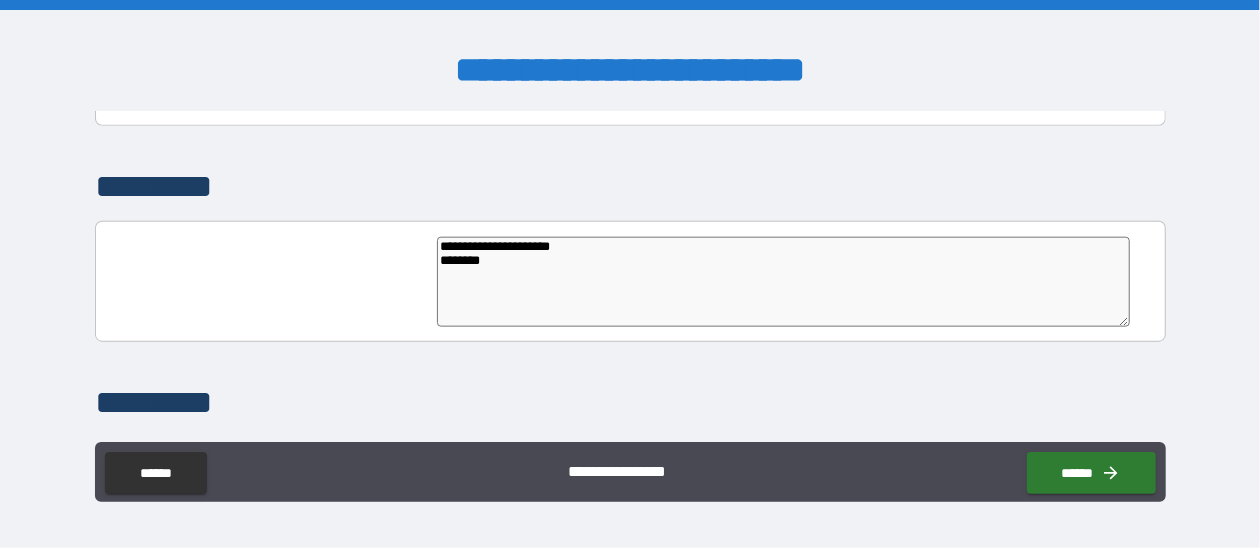 type on "**********" 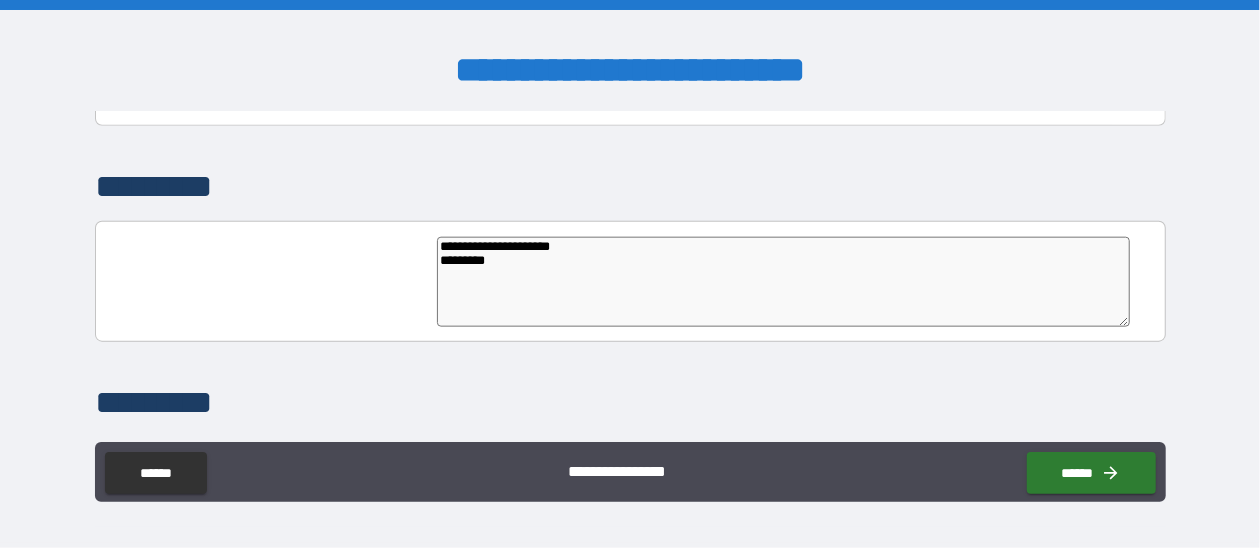 type on "*" 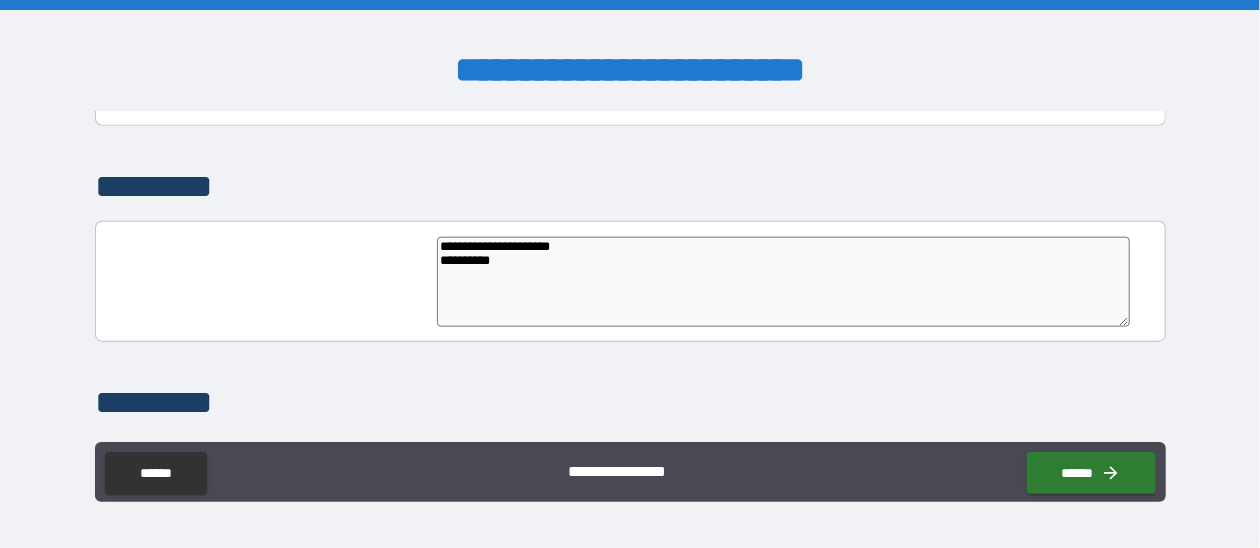 type on "**********" 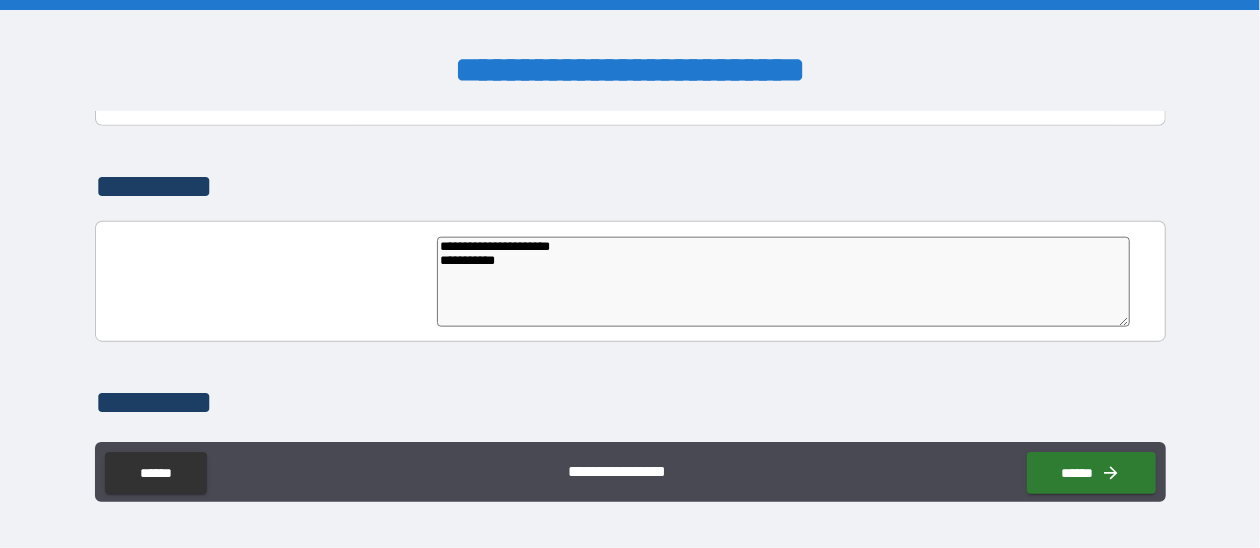 type on "*" 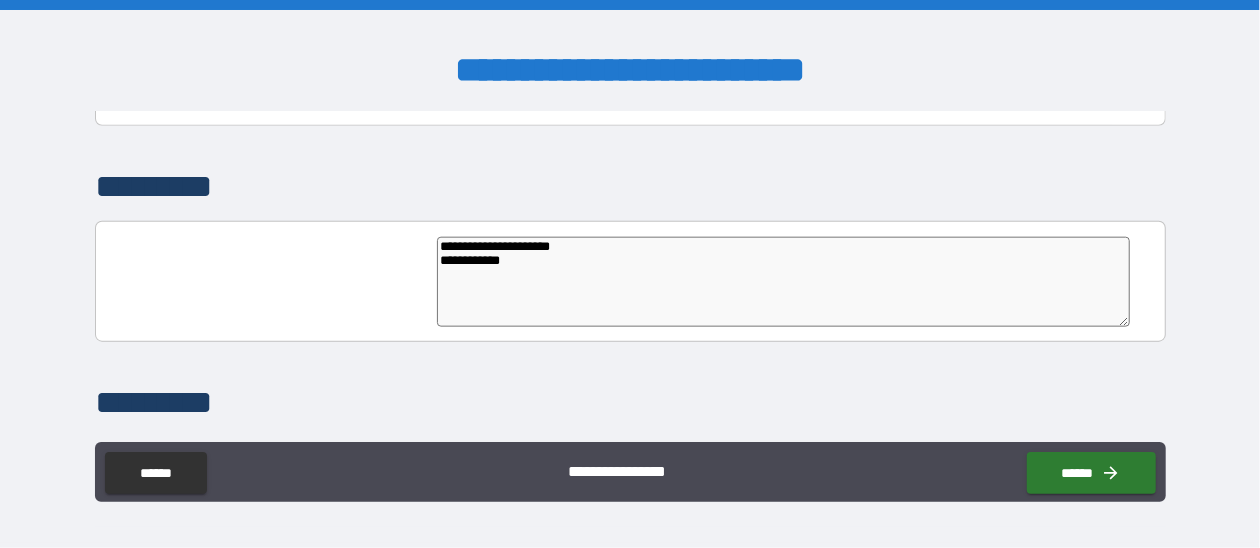 type on "*" 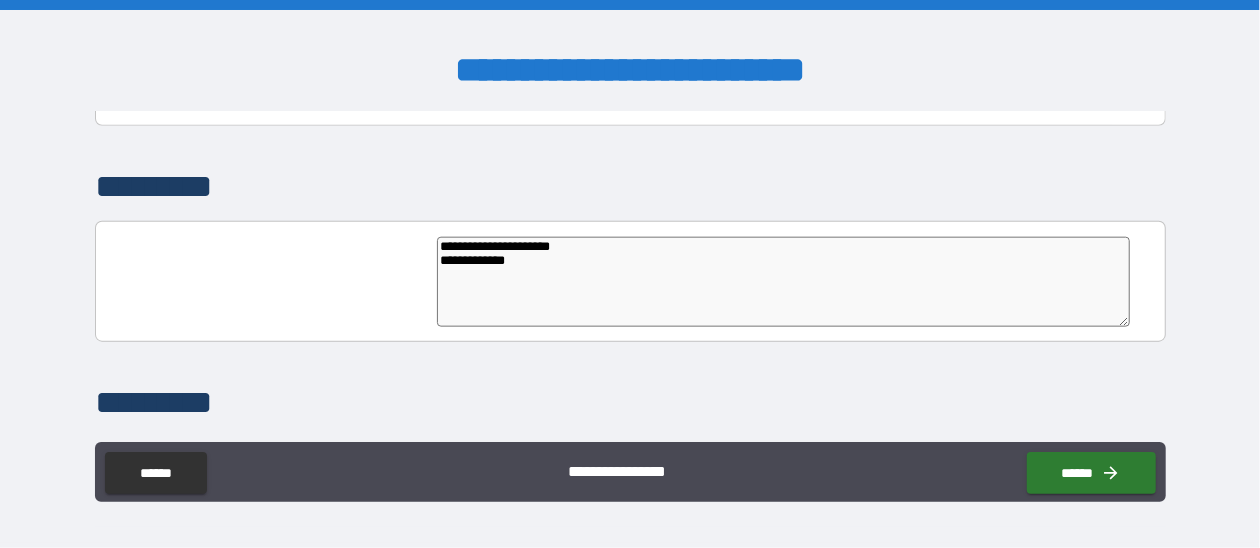 type on "**********" 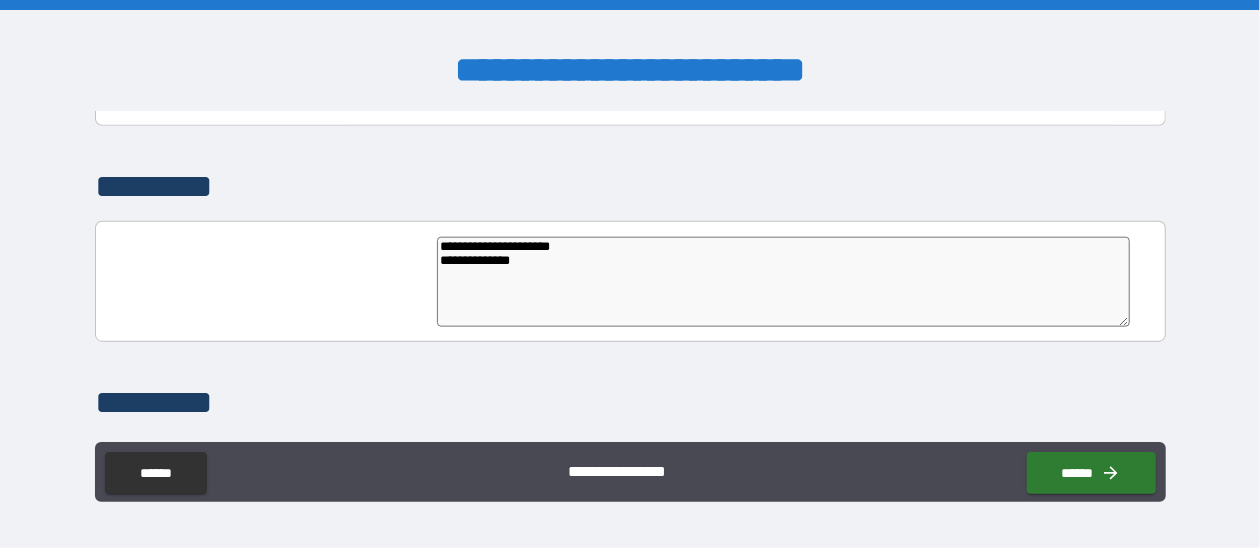 type on "**********" 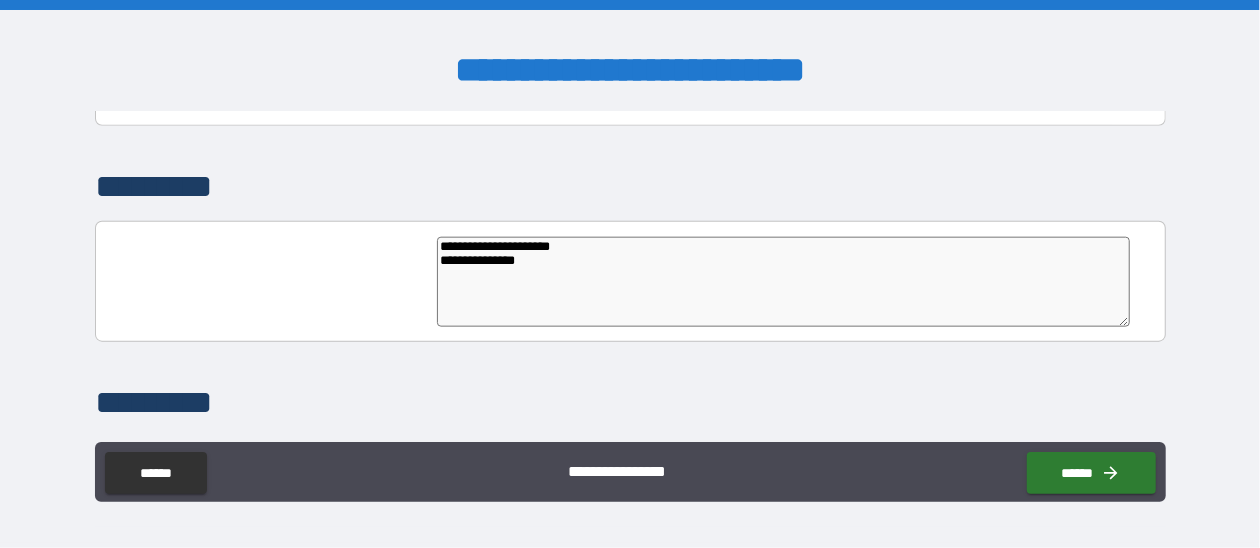 type on "*" 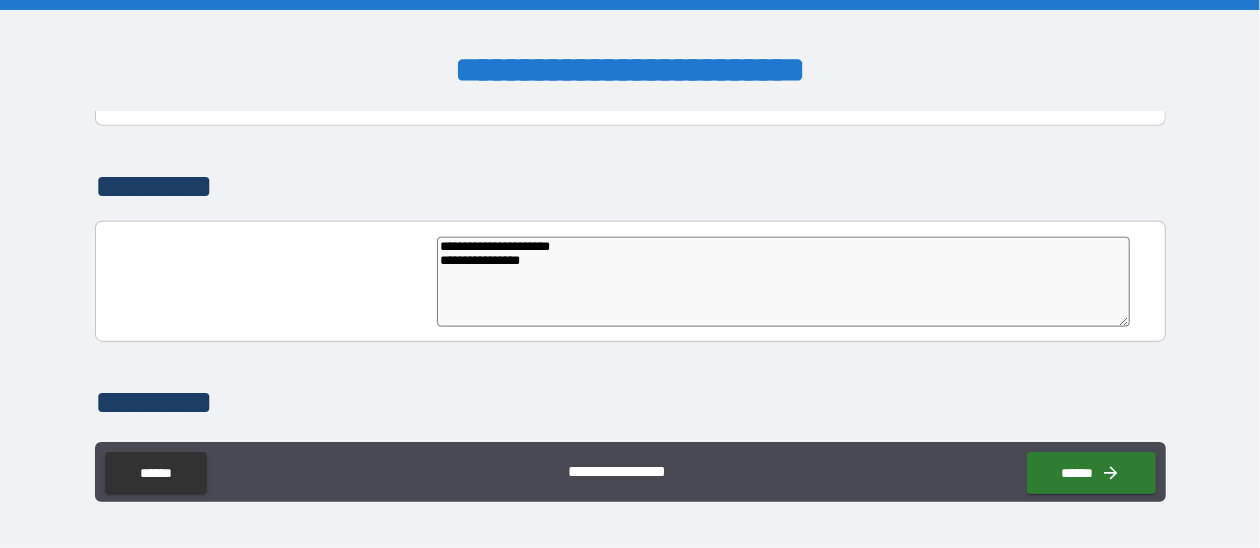 type on "**********" 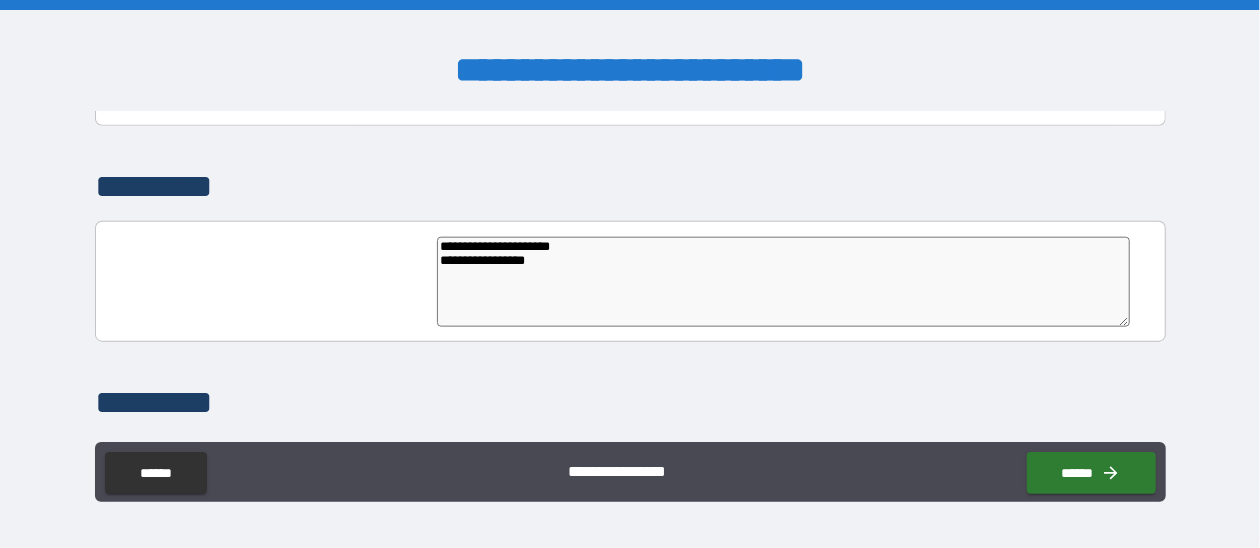 type on "*" 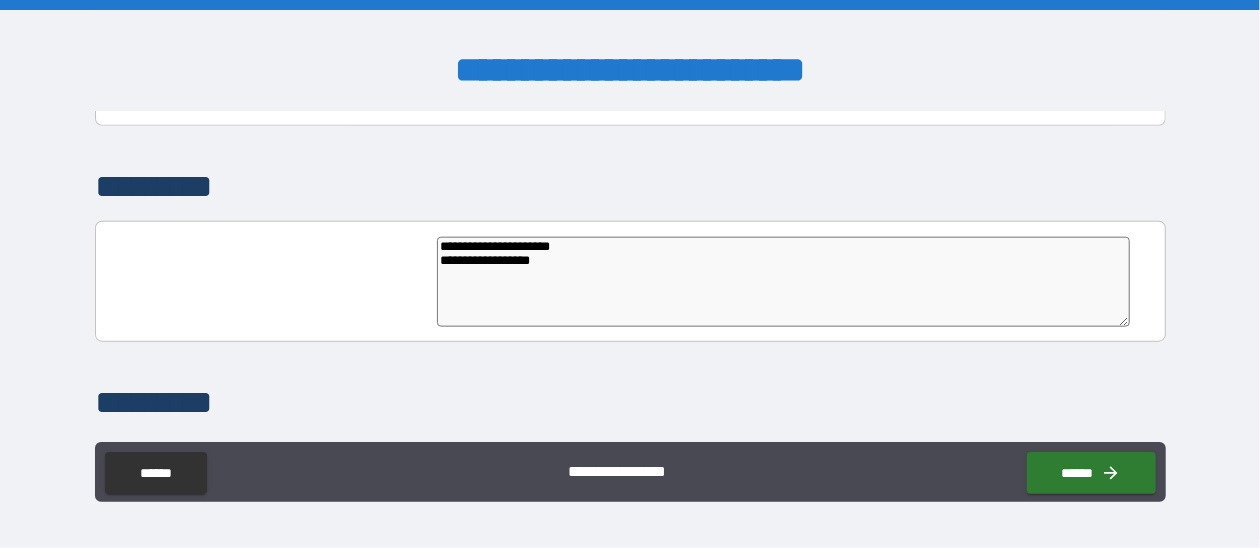 type on "*" 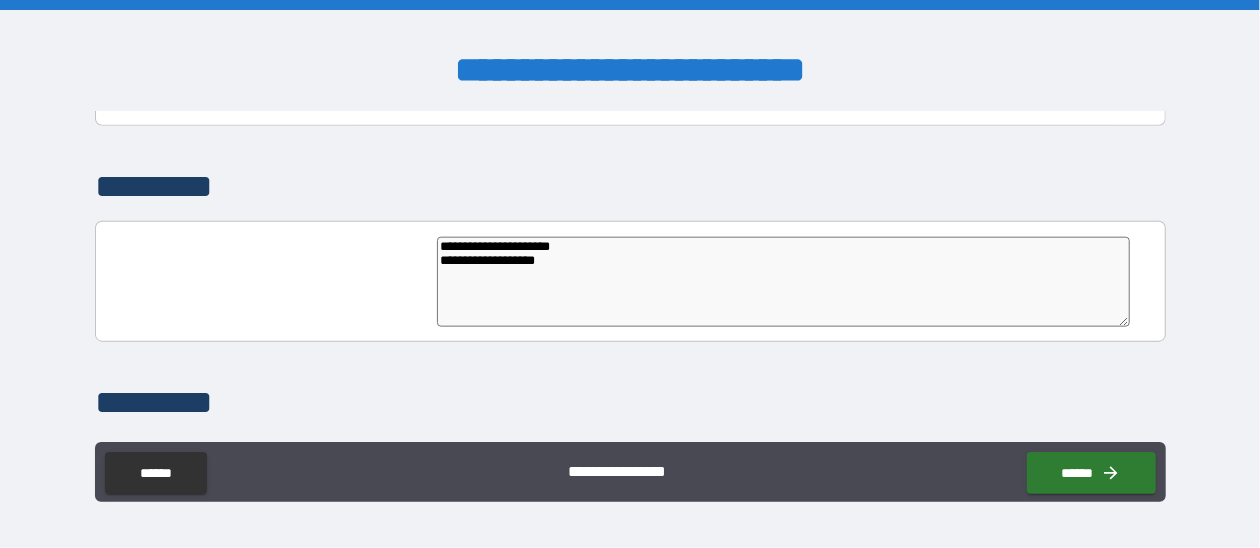 type on "**********" 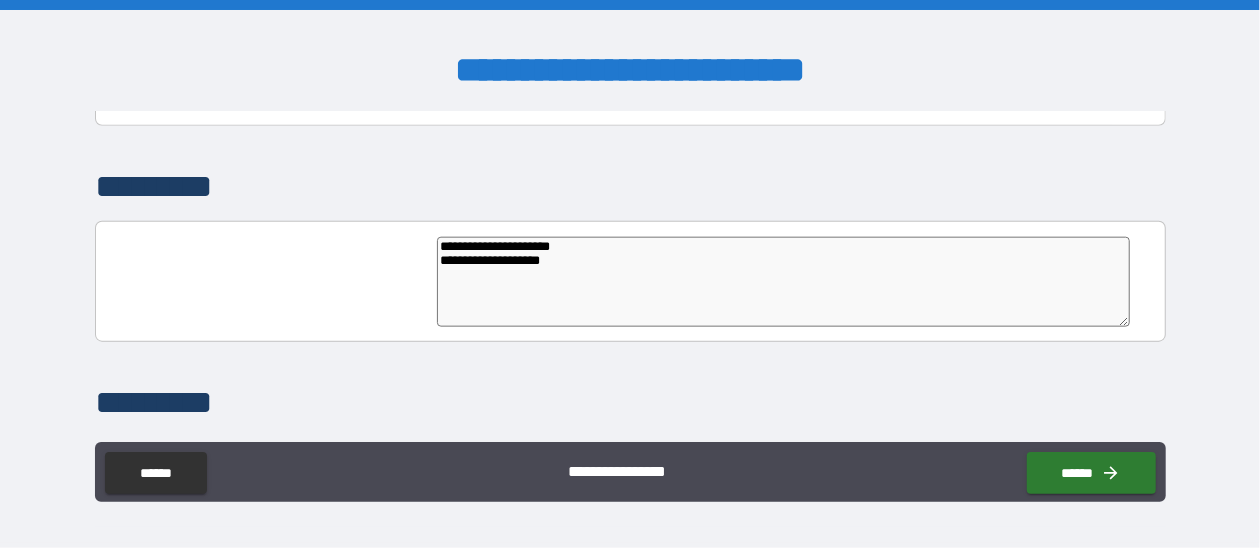 type on "**********" 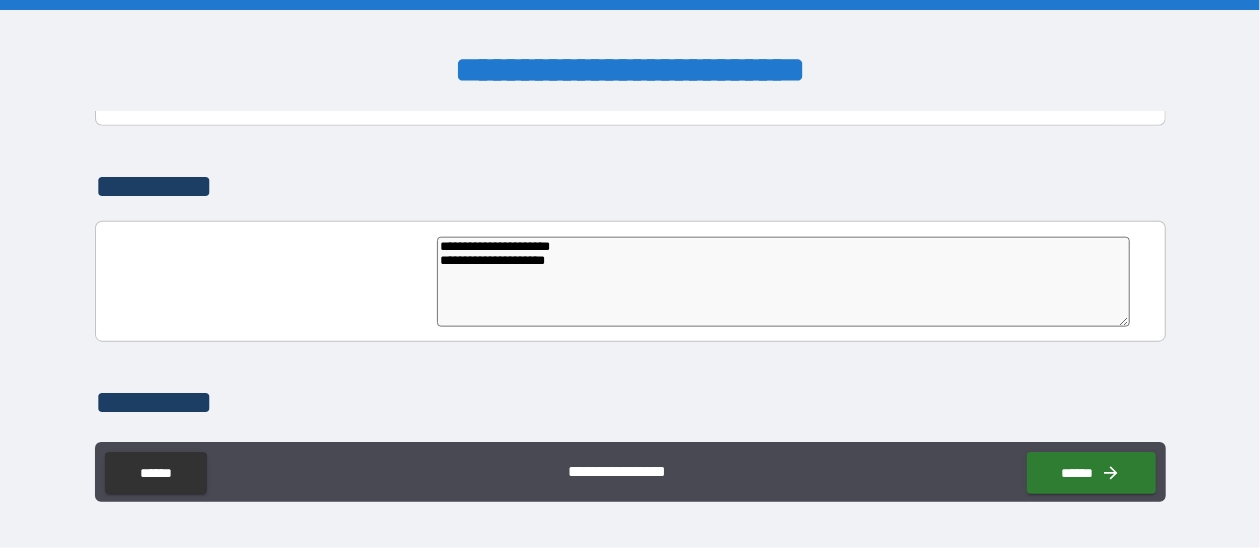 type on "*" 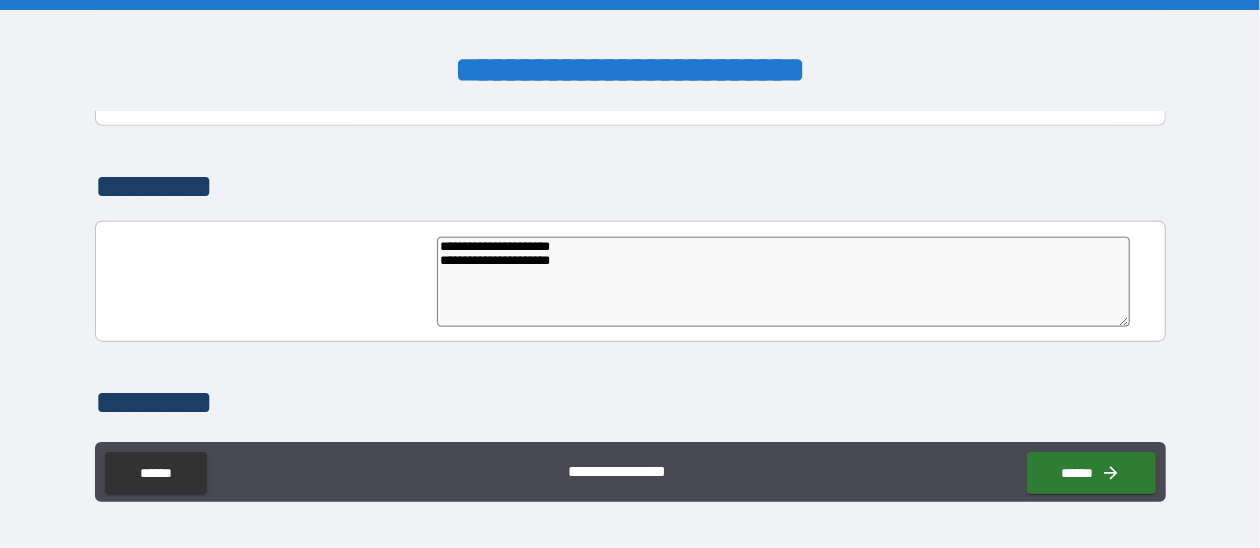 type on "*" 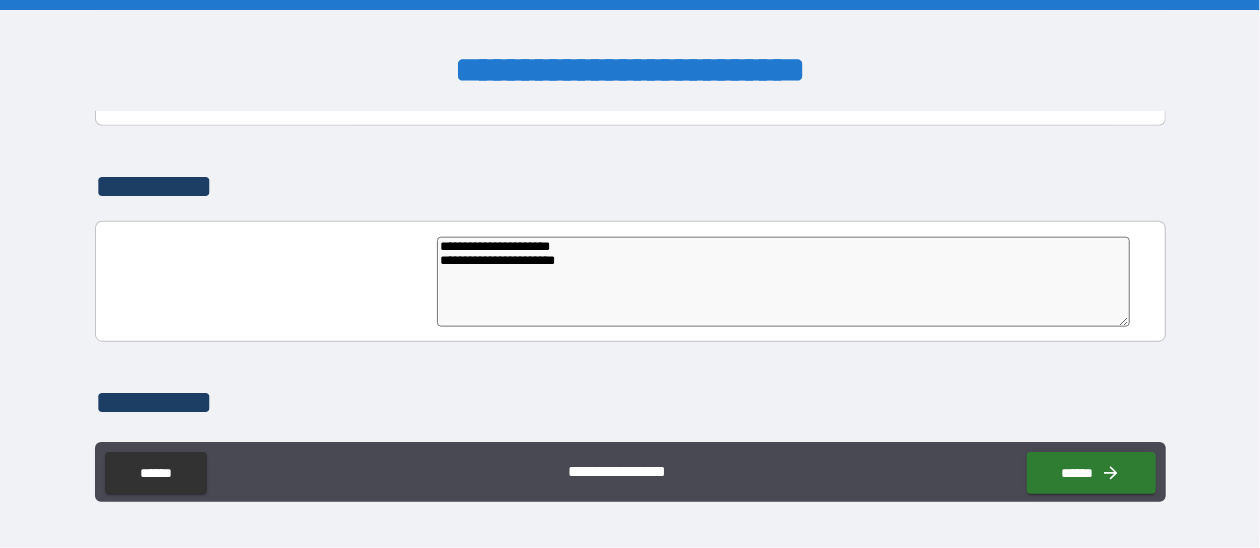 type on "**********" 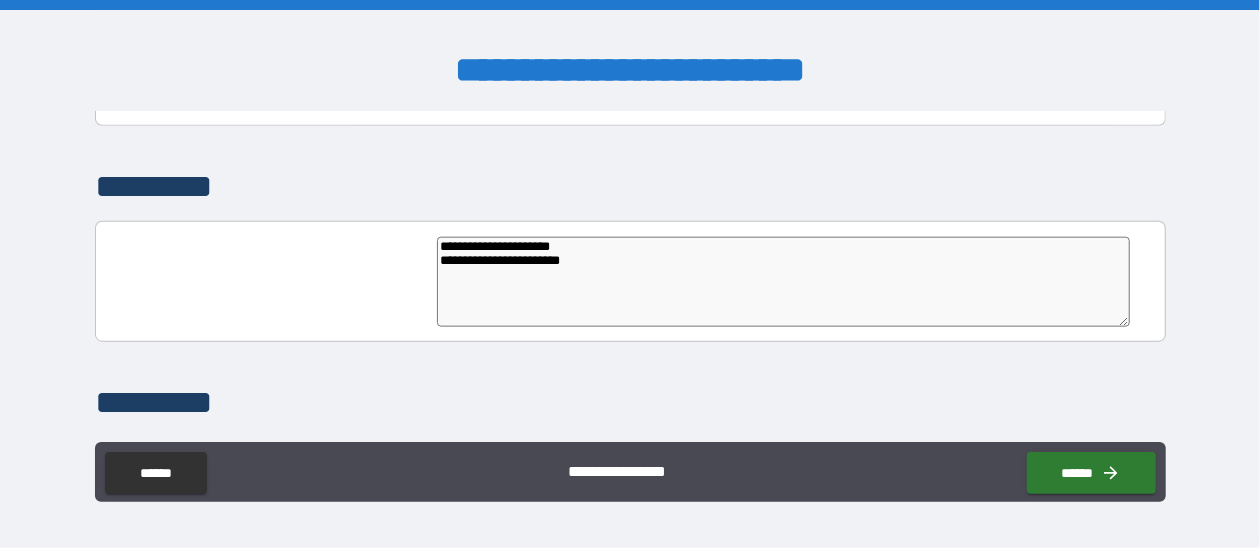 type on "*" 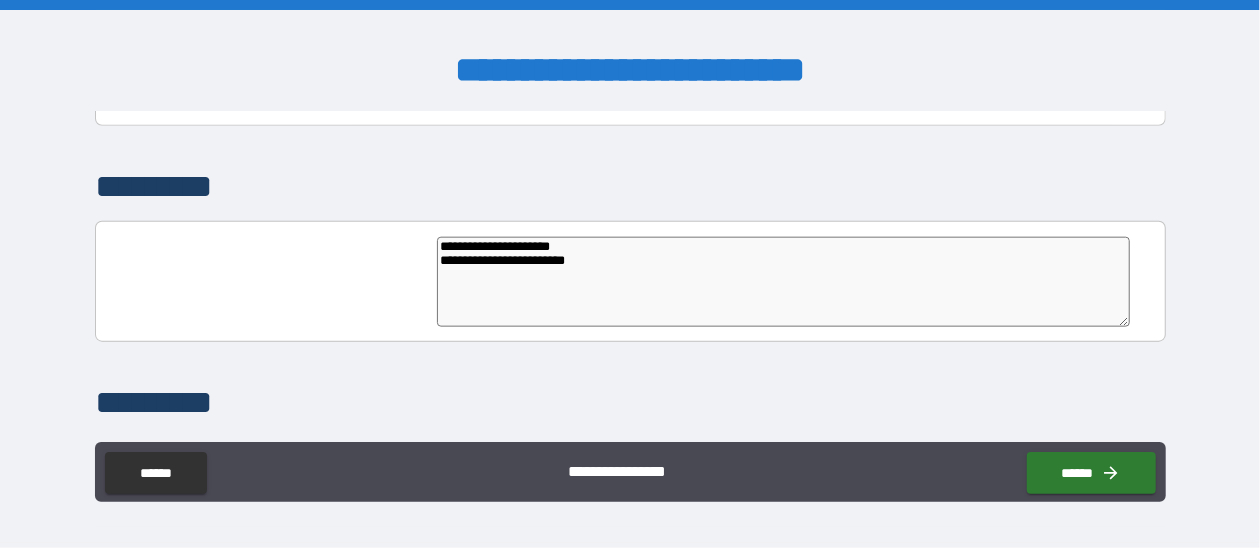 type on "*" 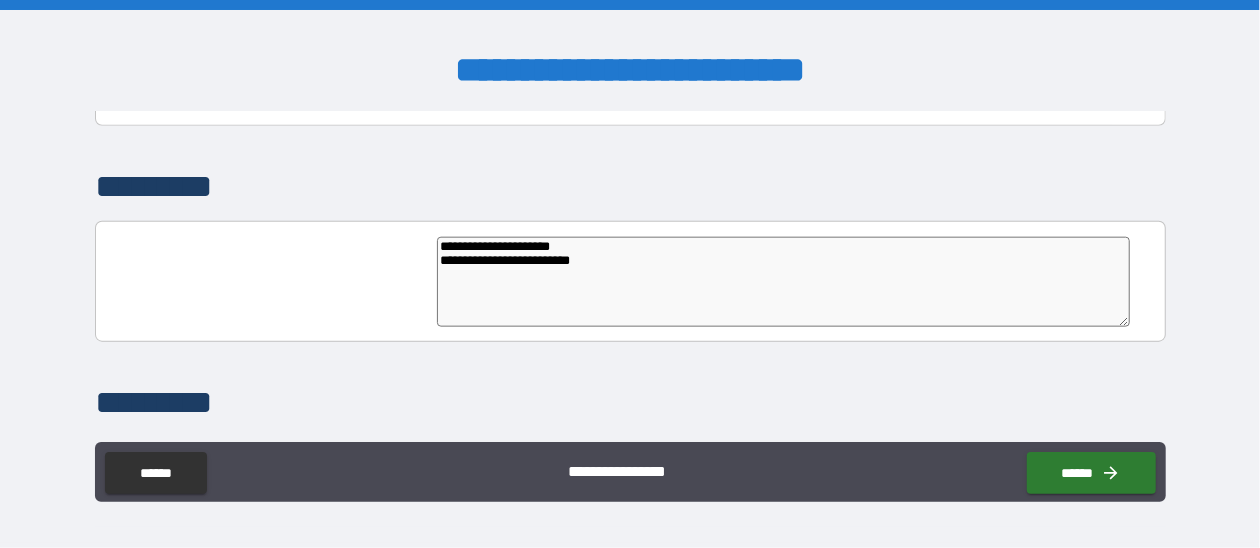 type on "*" 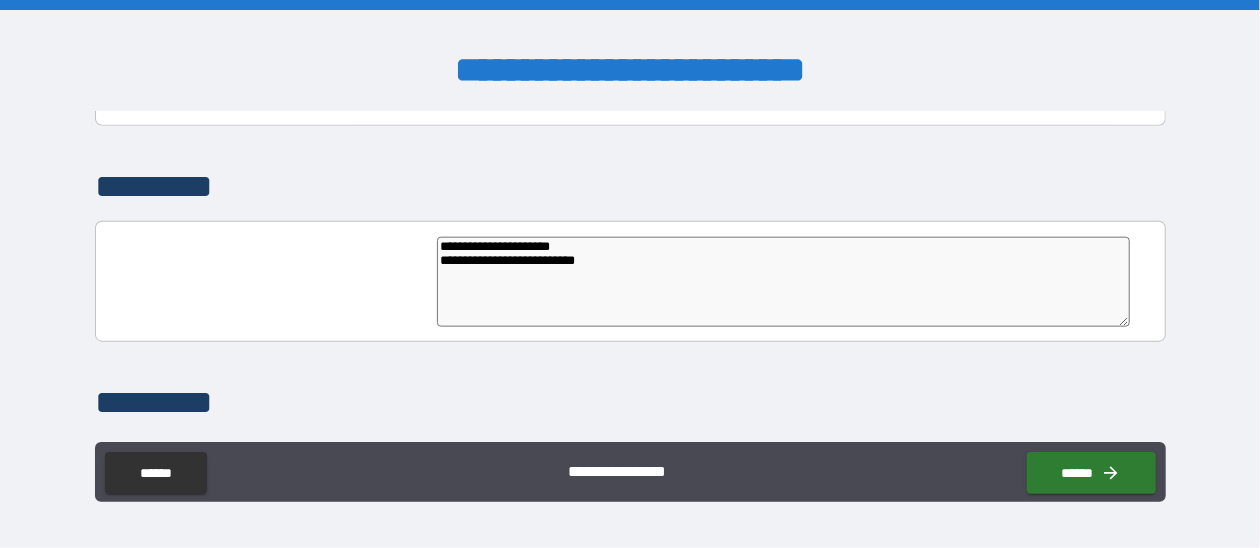 type on "*" 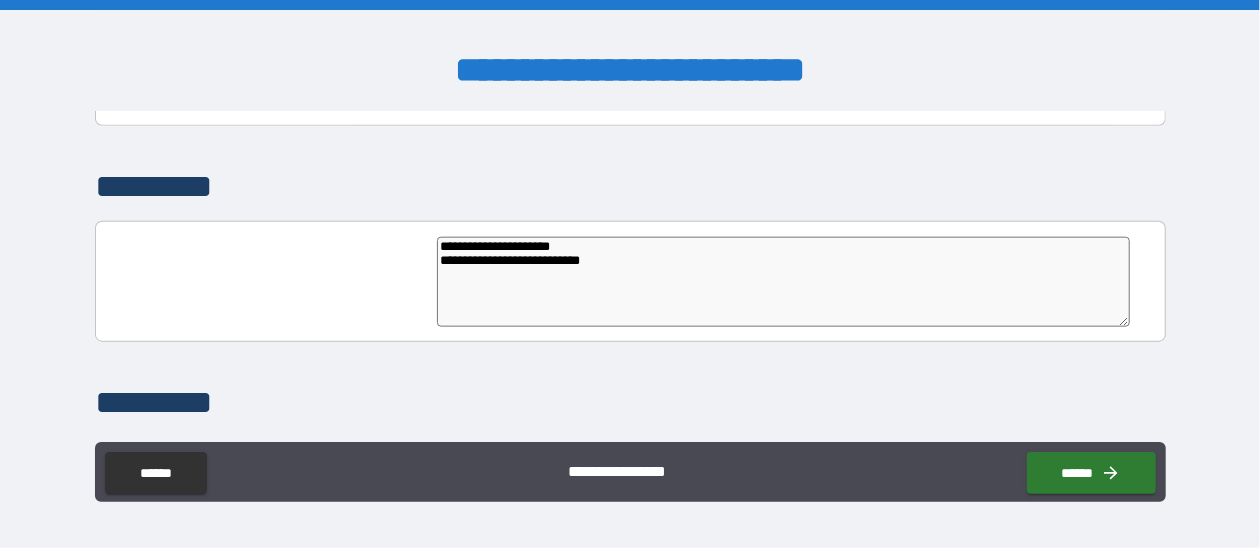 type on "*" 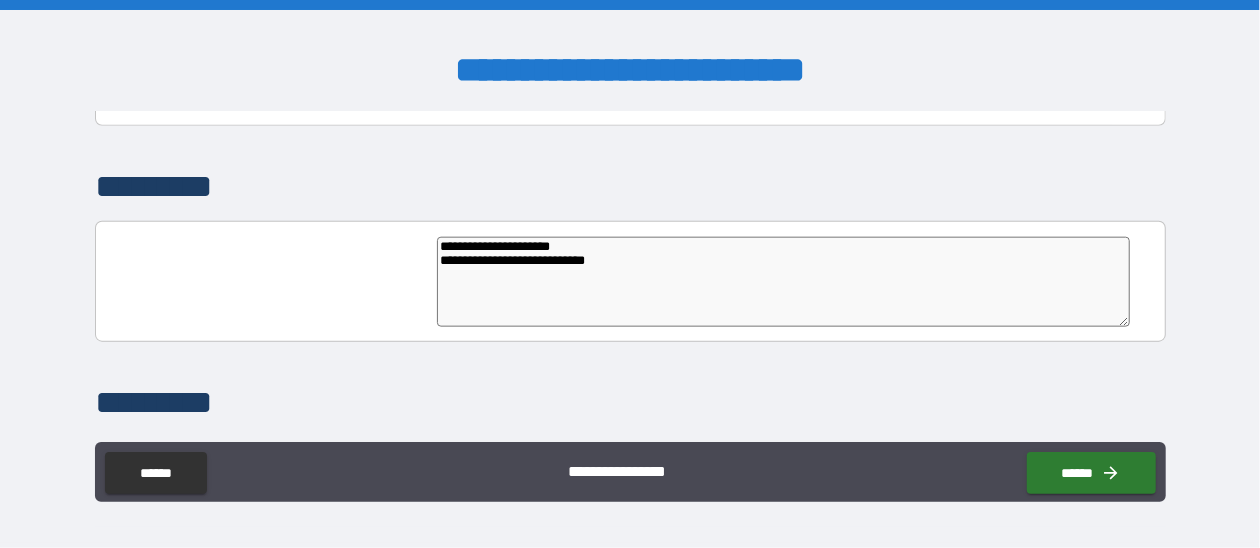 type on "*" 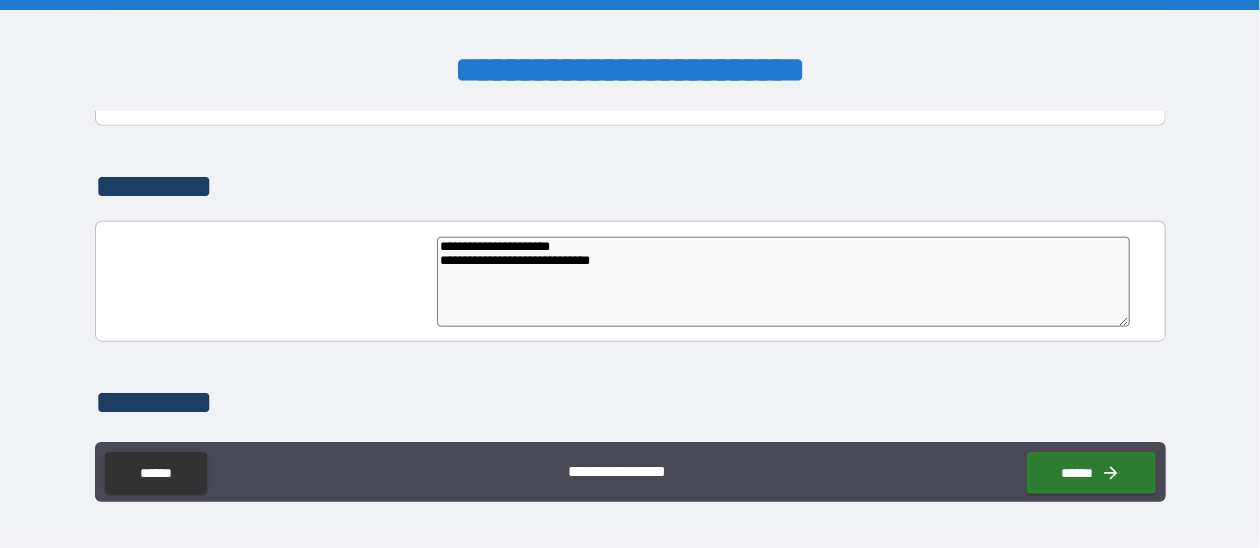 type on "**********" 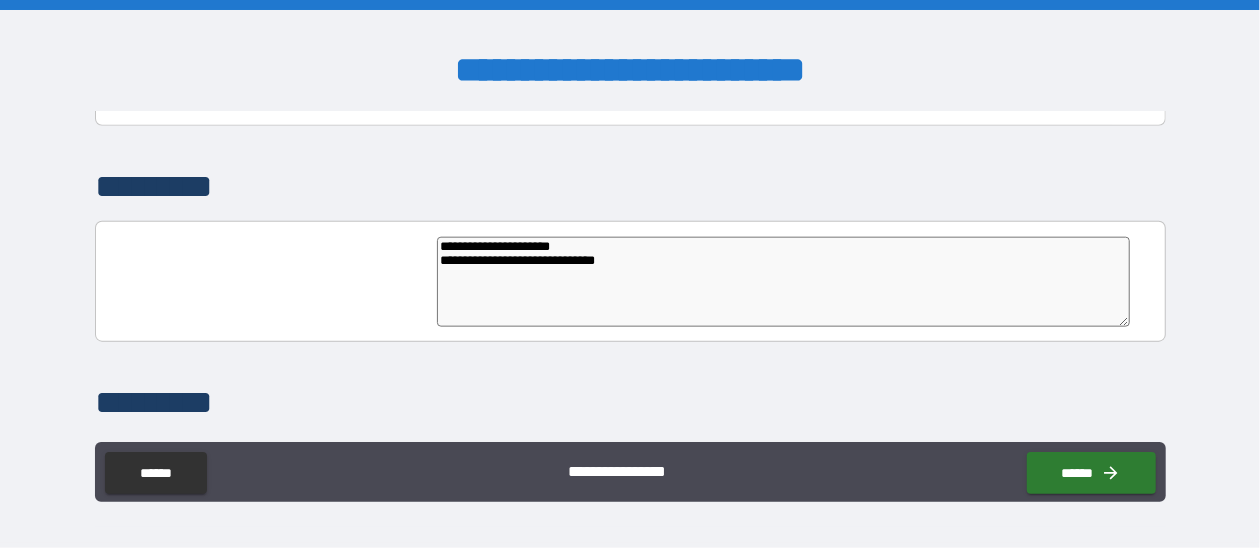 type on "*" 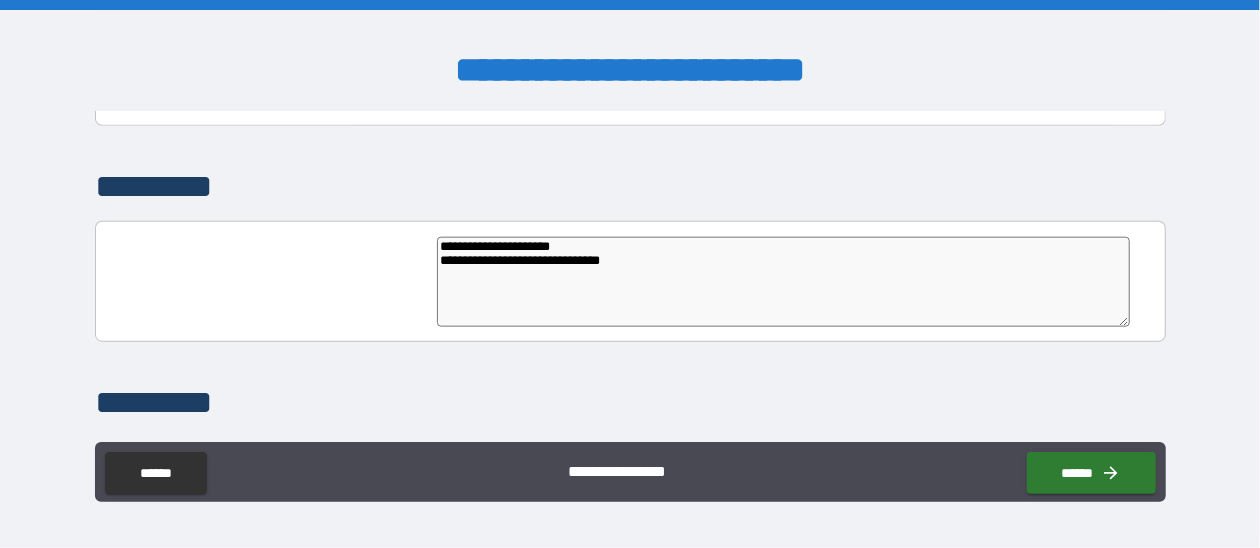 type on "**********" 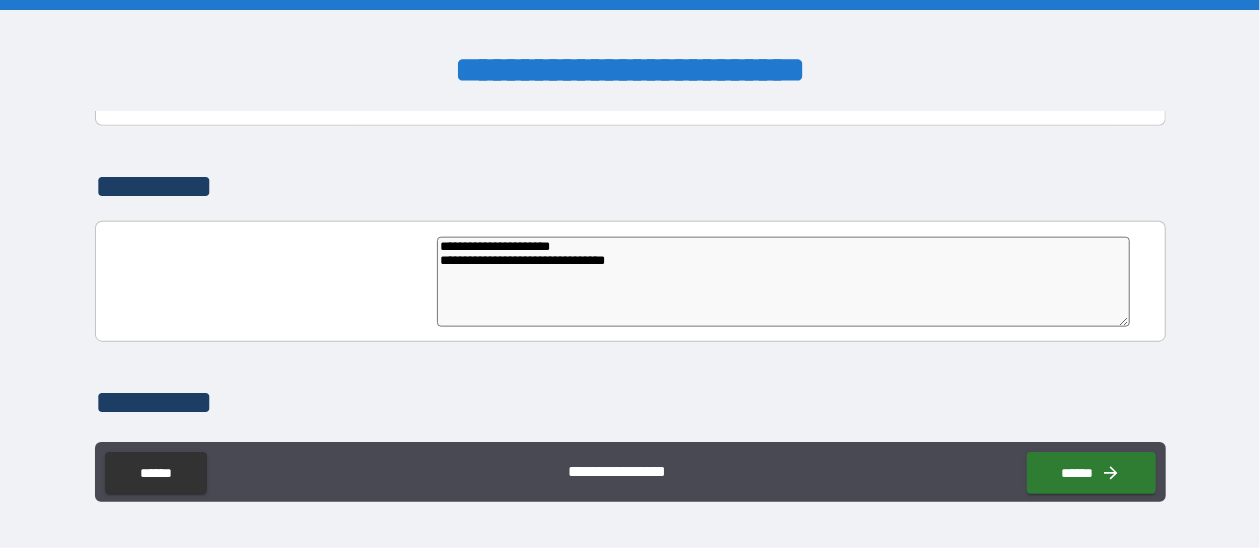 type on "*" 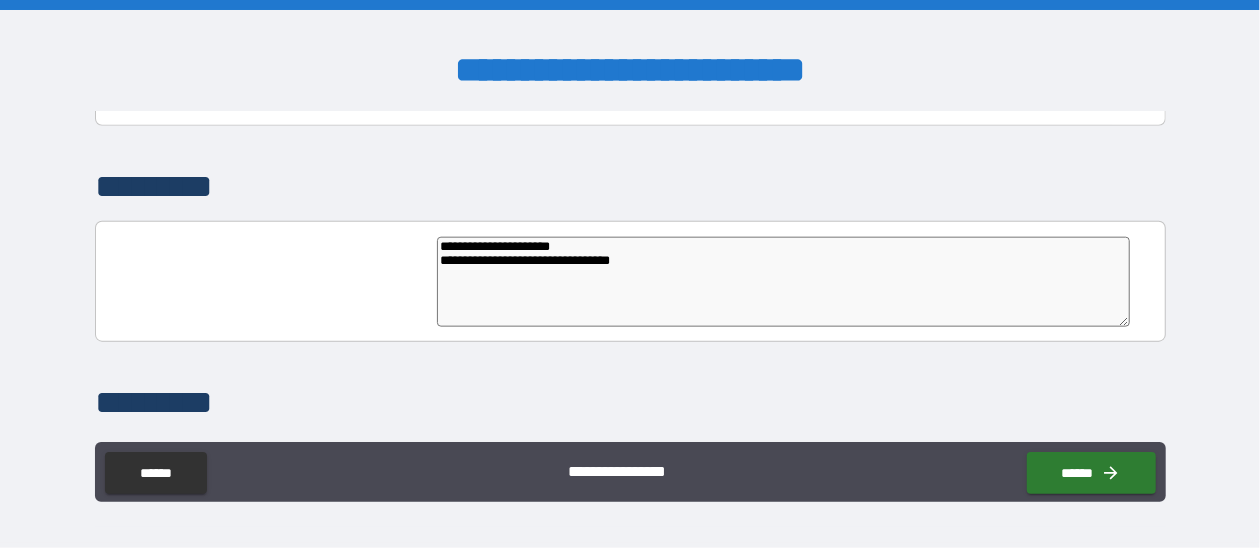 type on "*" 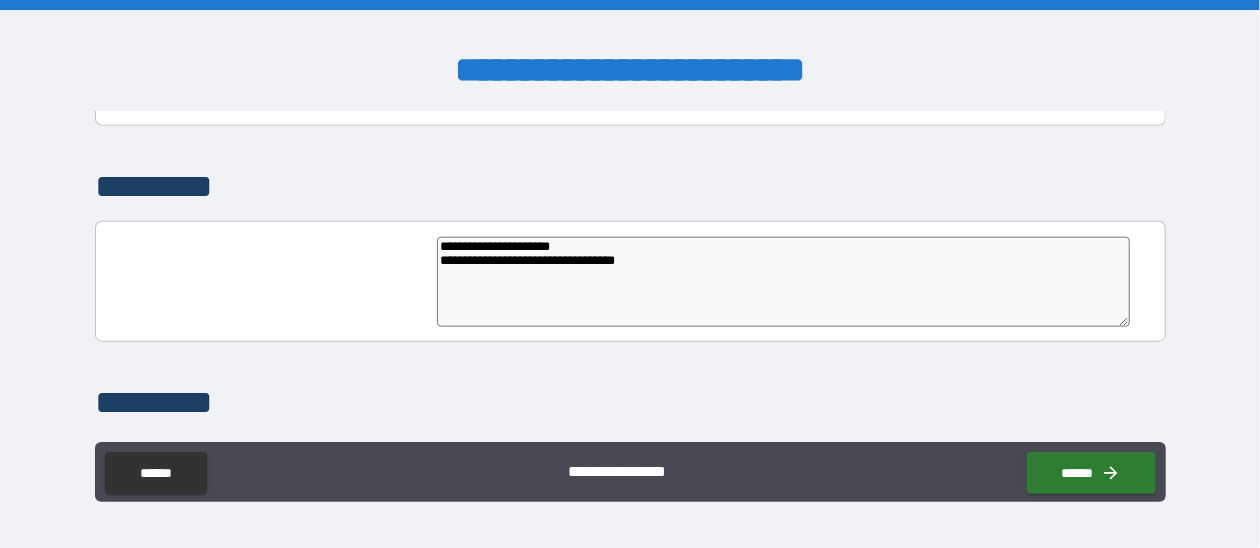 type on "*" 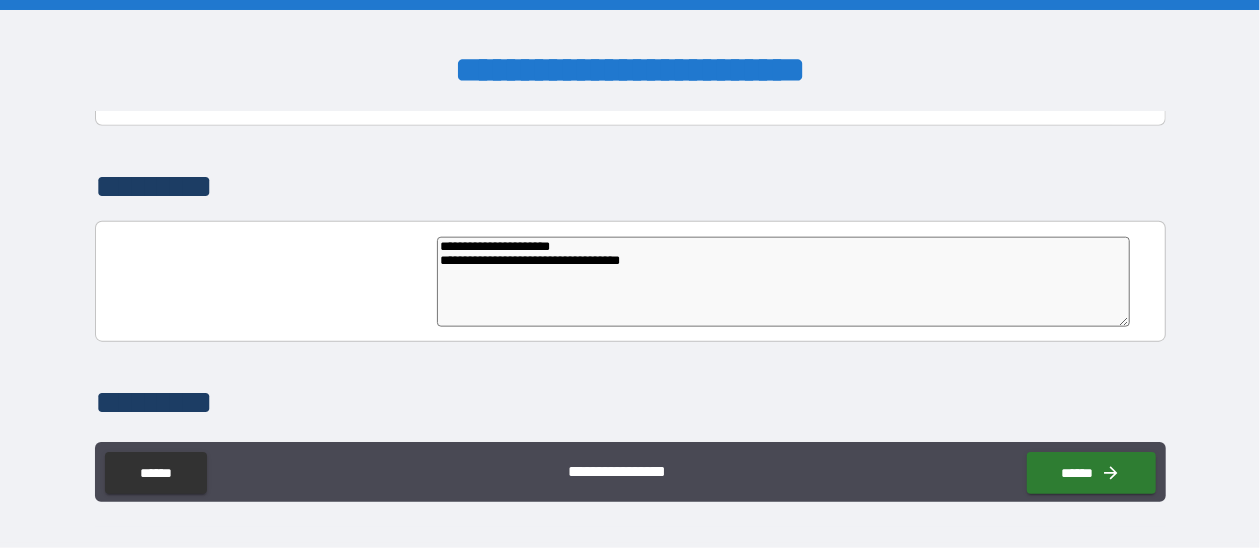 type on "*" 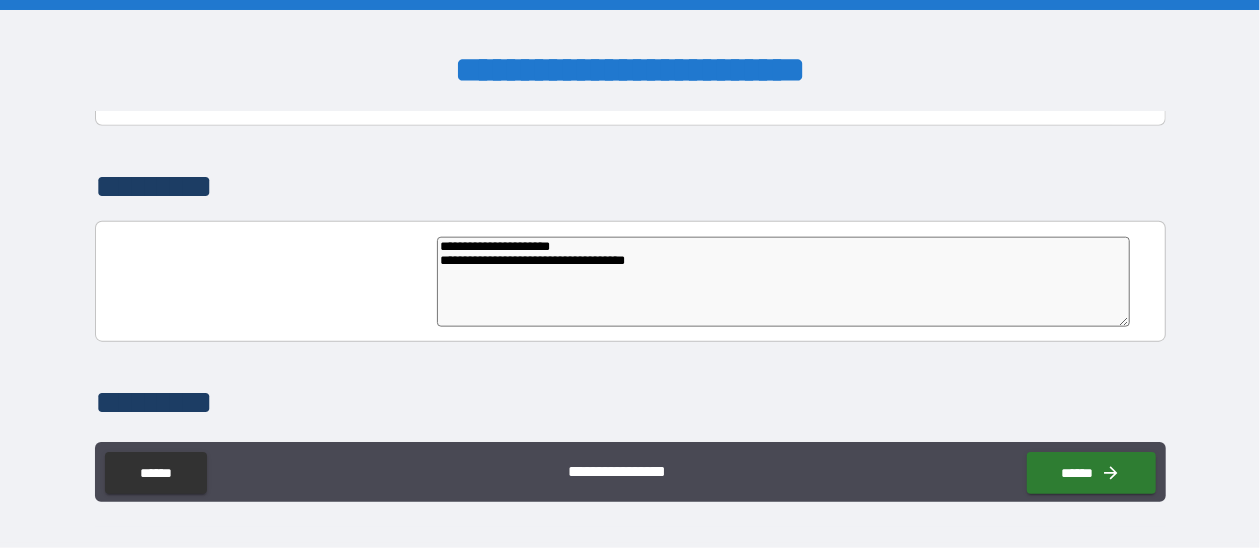 type on "*" 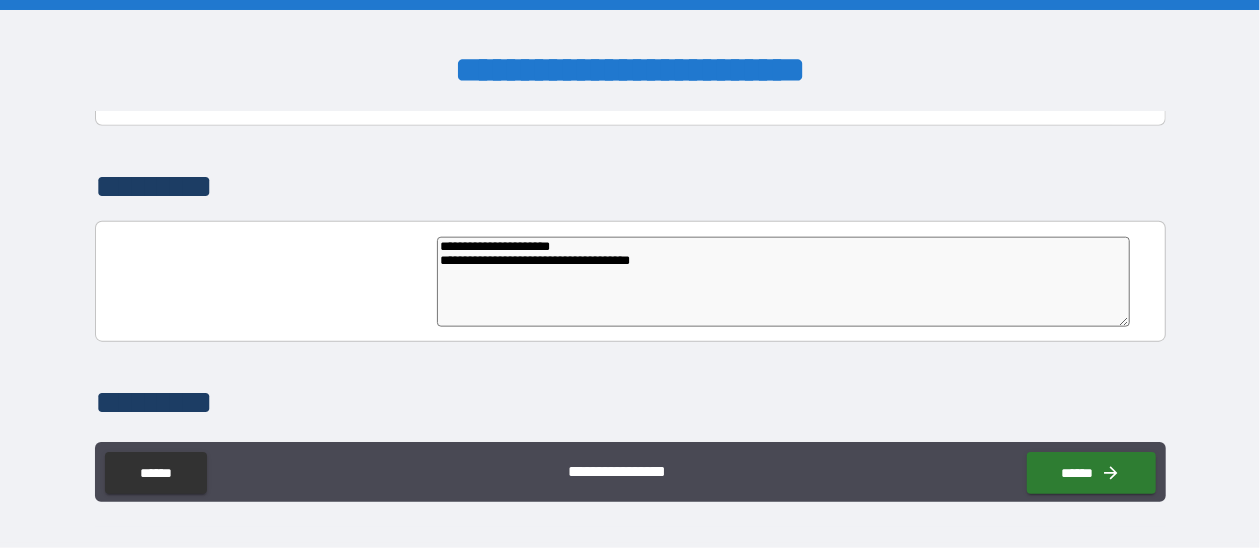 type on "*" 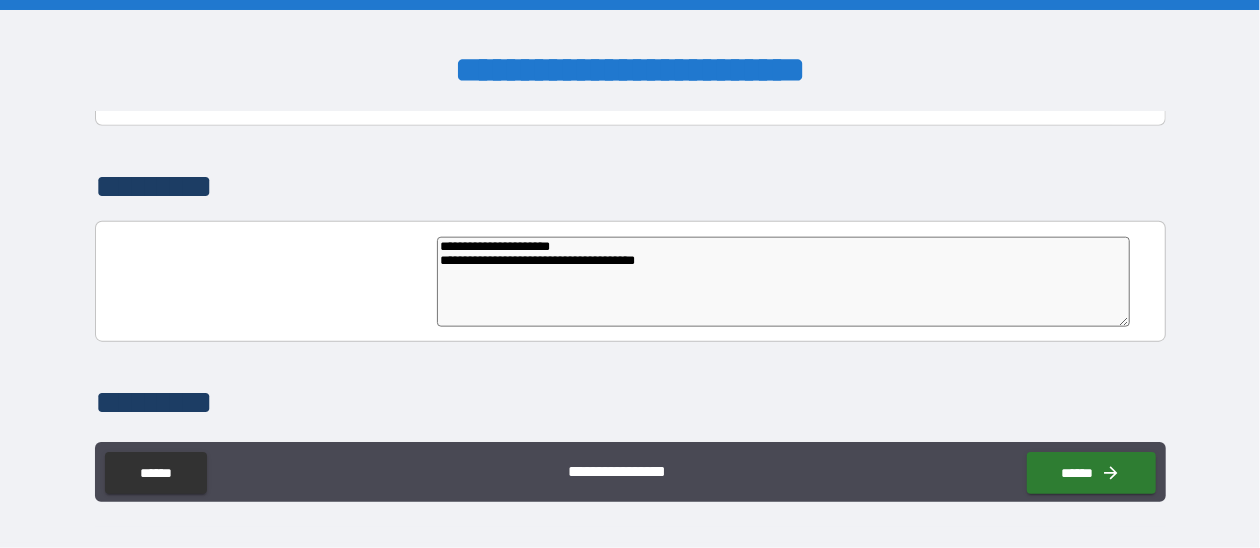 type on "*" 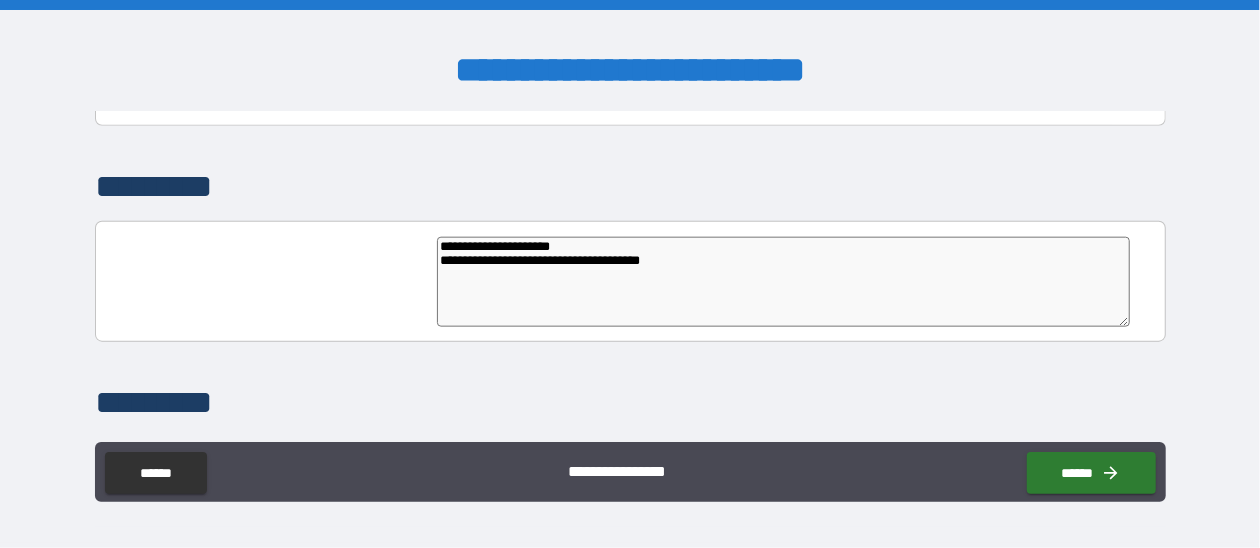 type on "*" 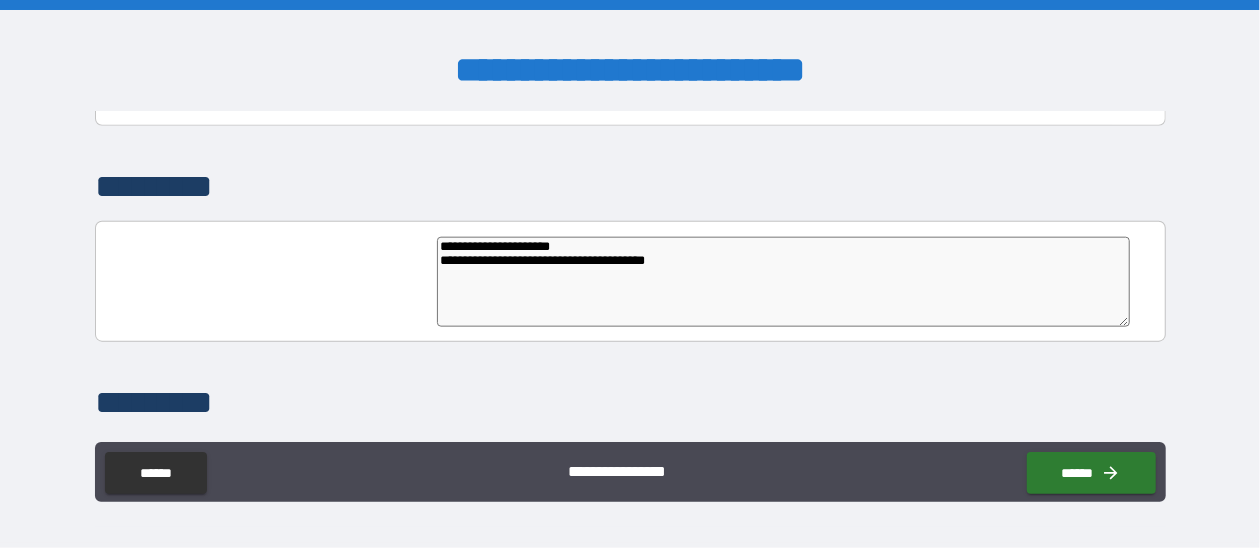 type on "*" 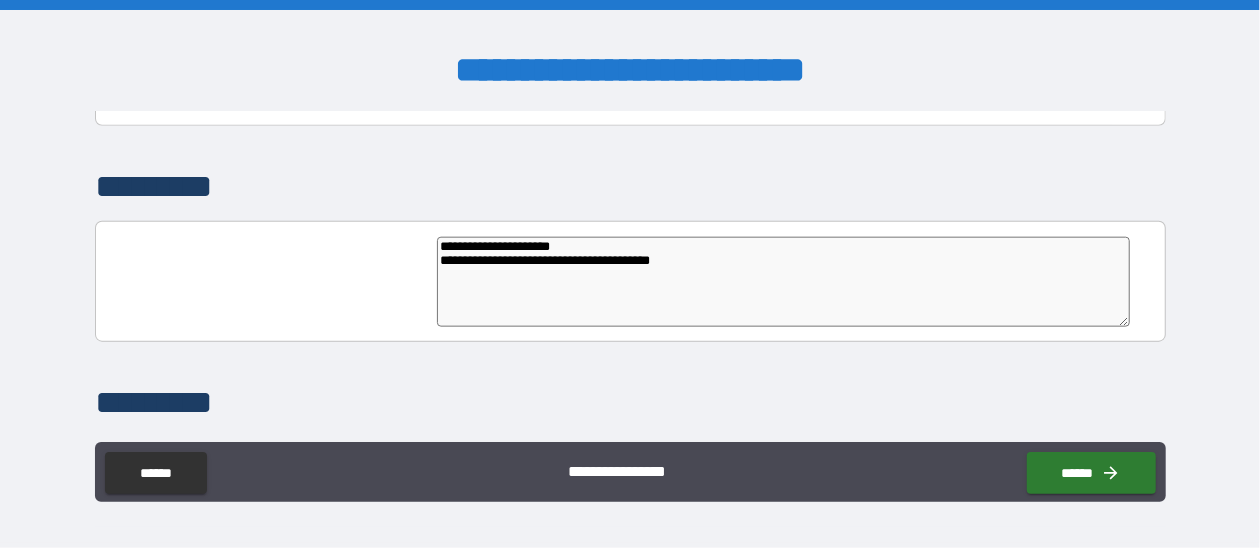 type on "*" 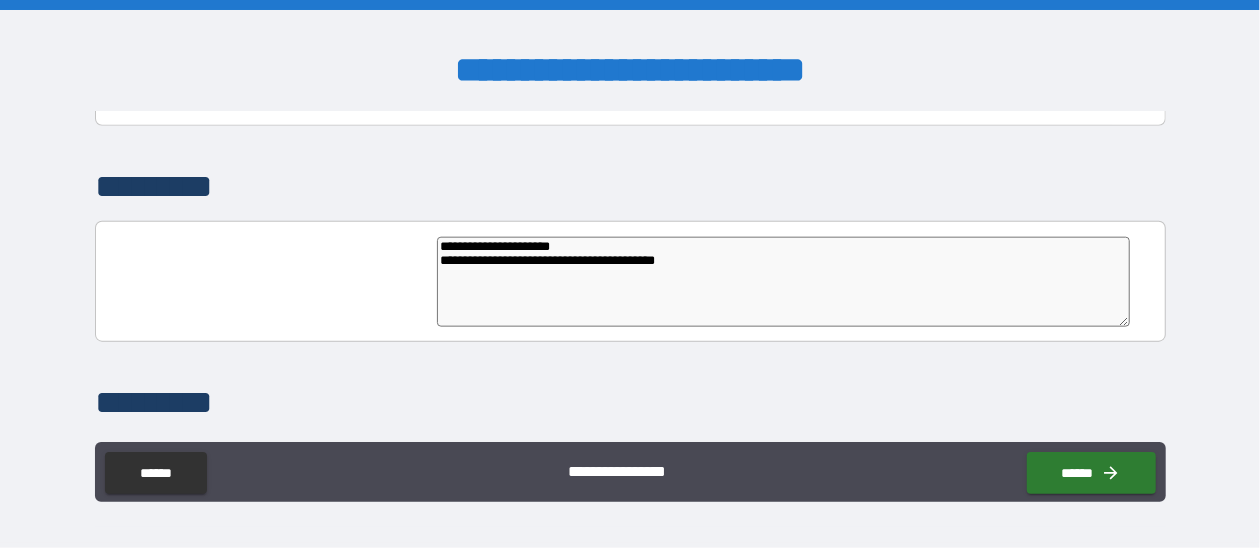 type on "*" 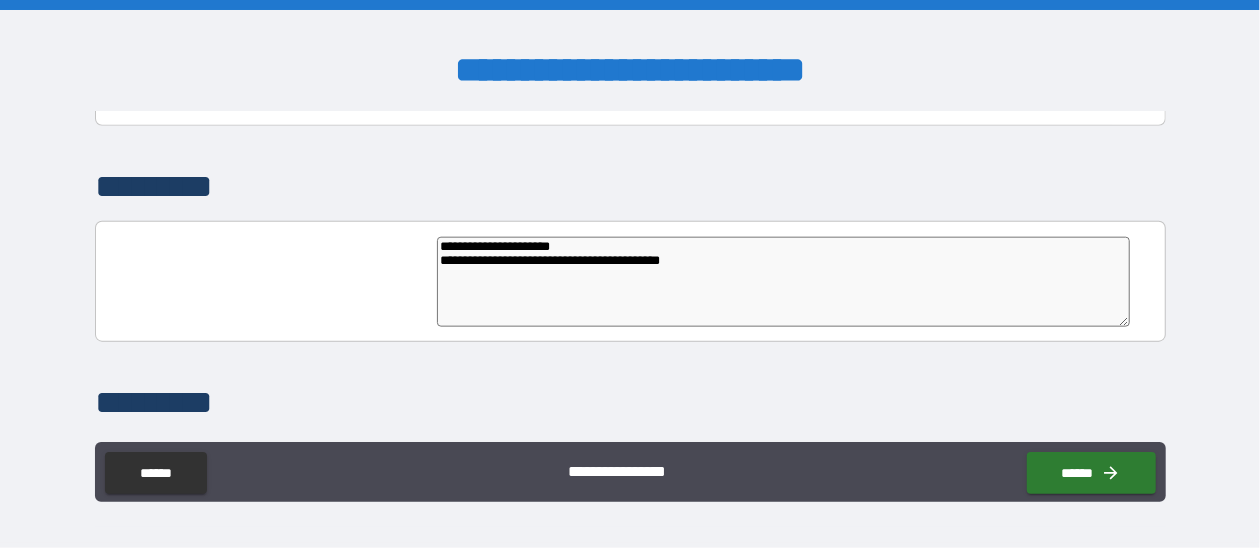 type on "**********" 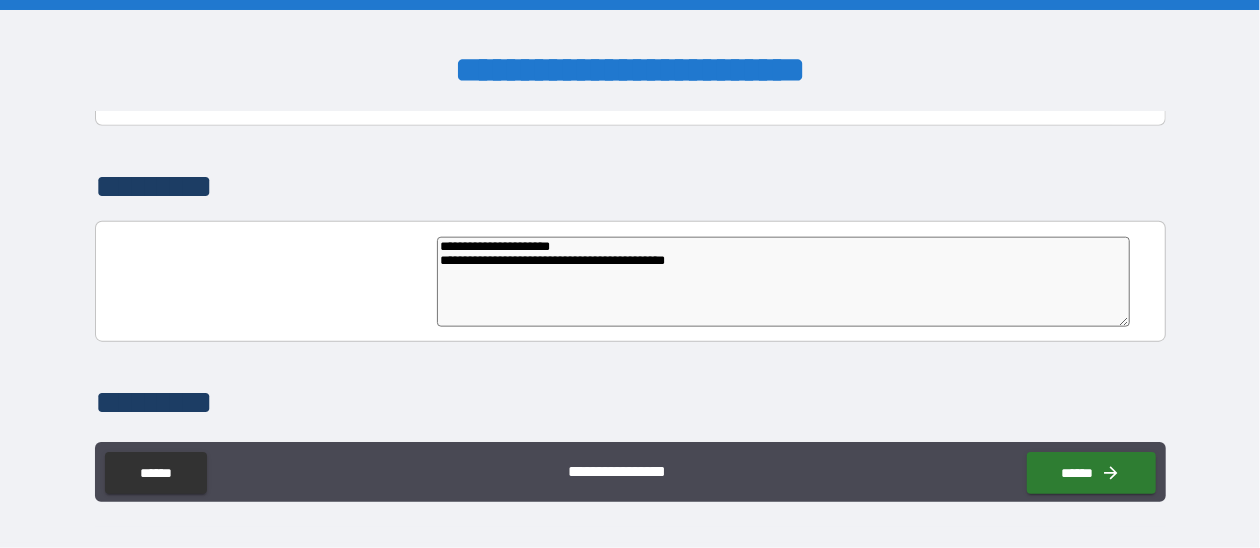 type on "**********" 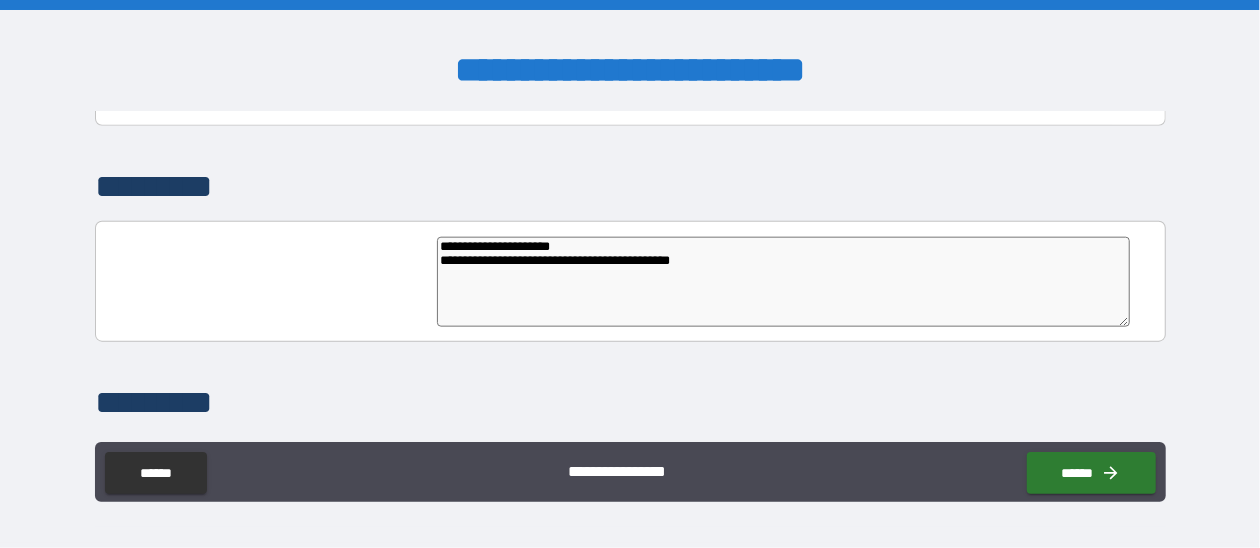 type on "*" 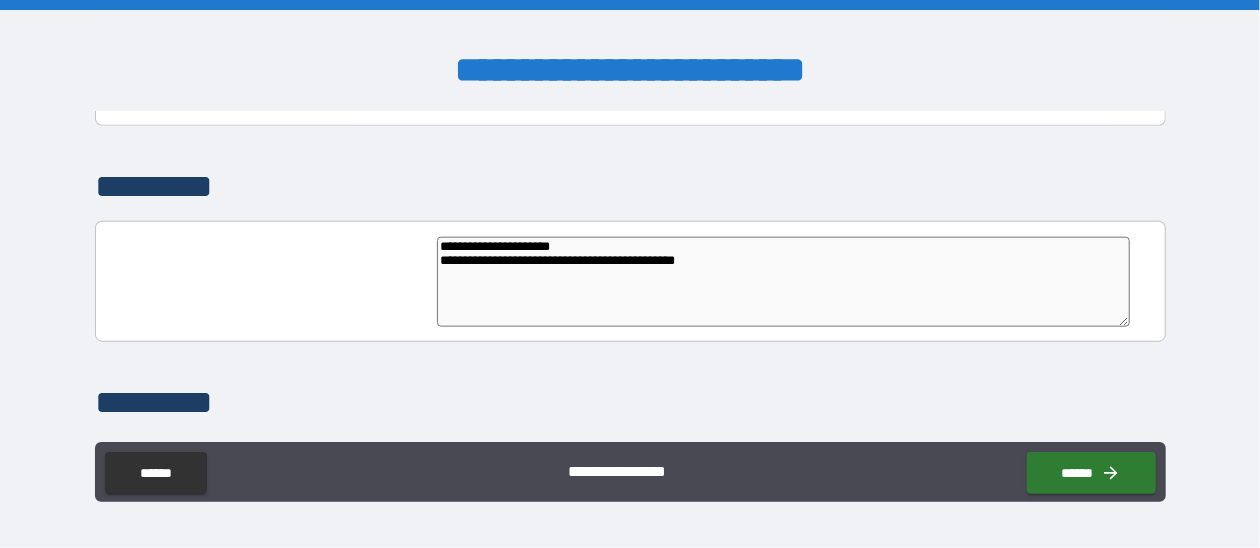 type on "**********" 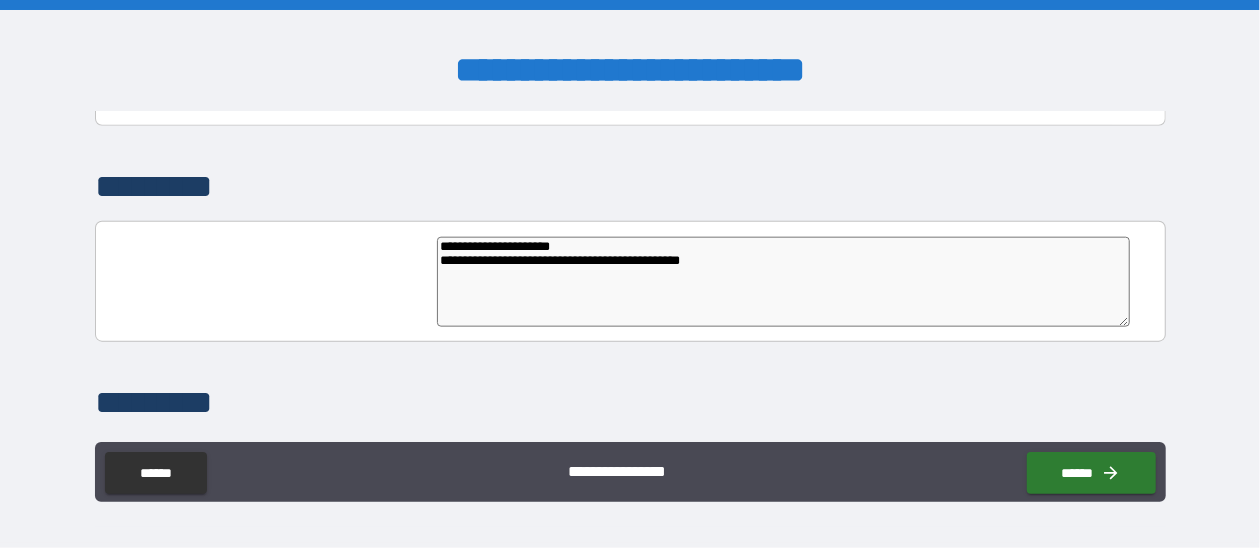 type on "*" 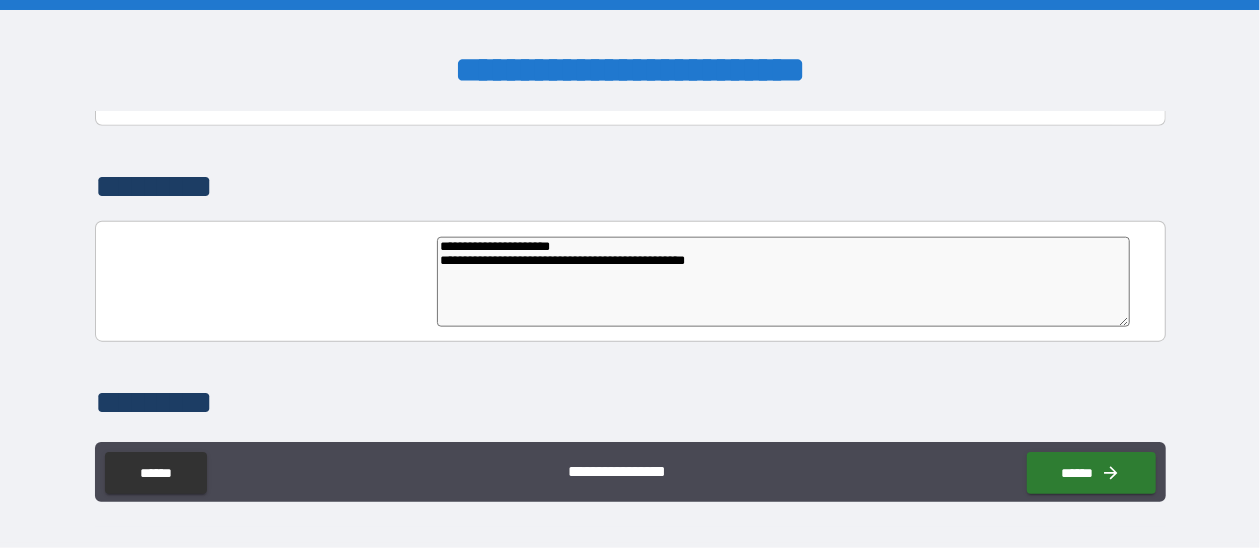 type on "*" 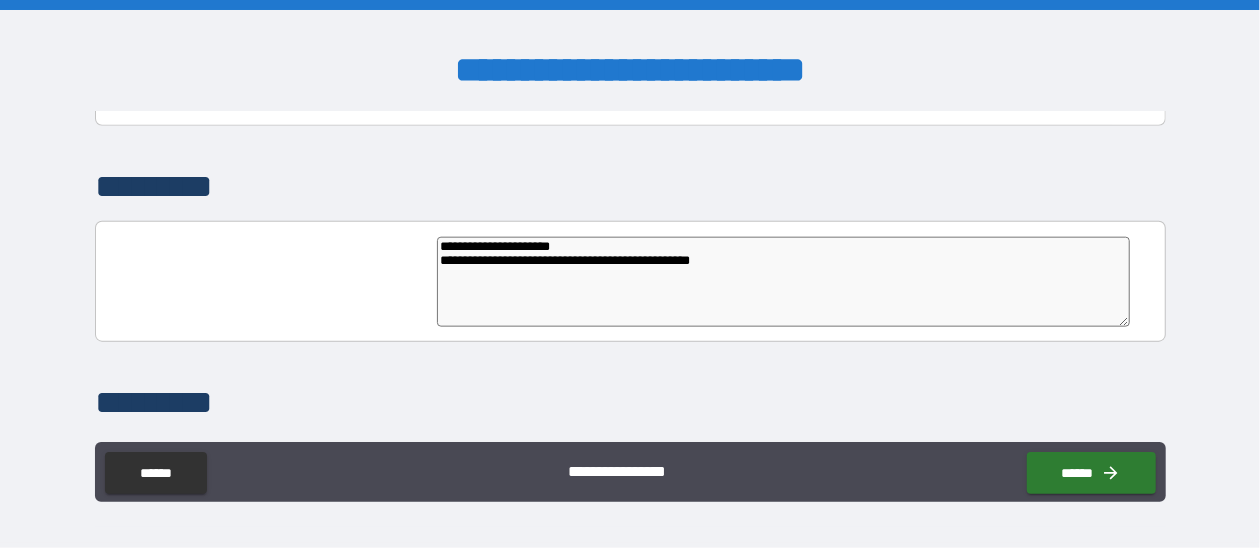 type on "*" 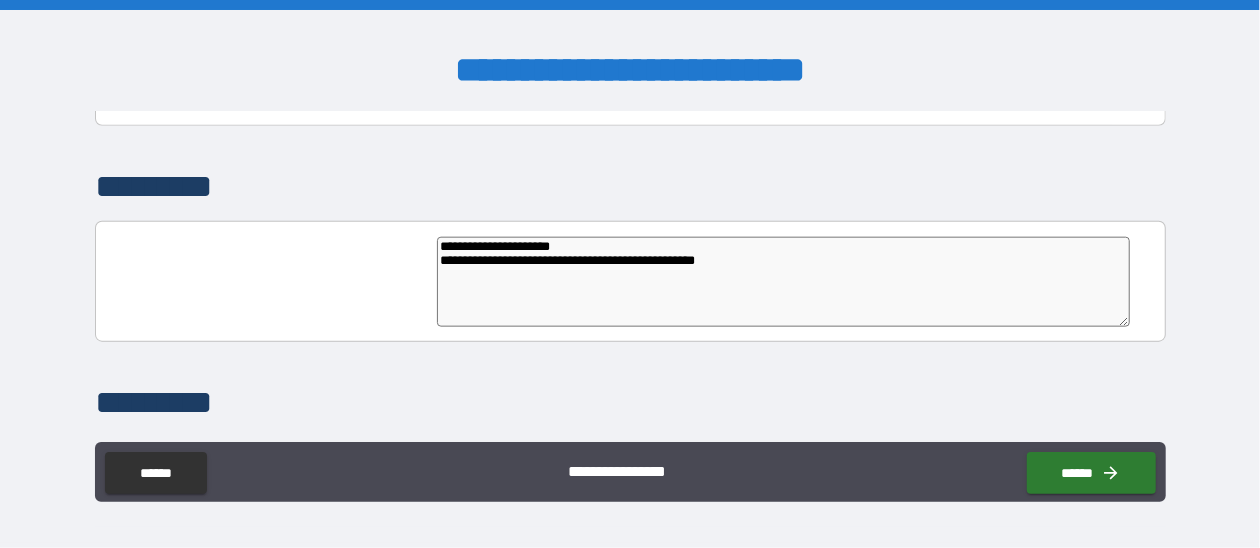type on "*" 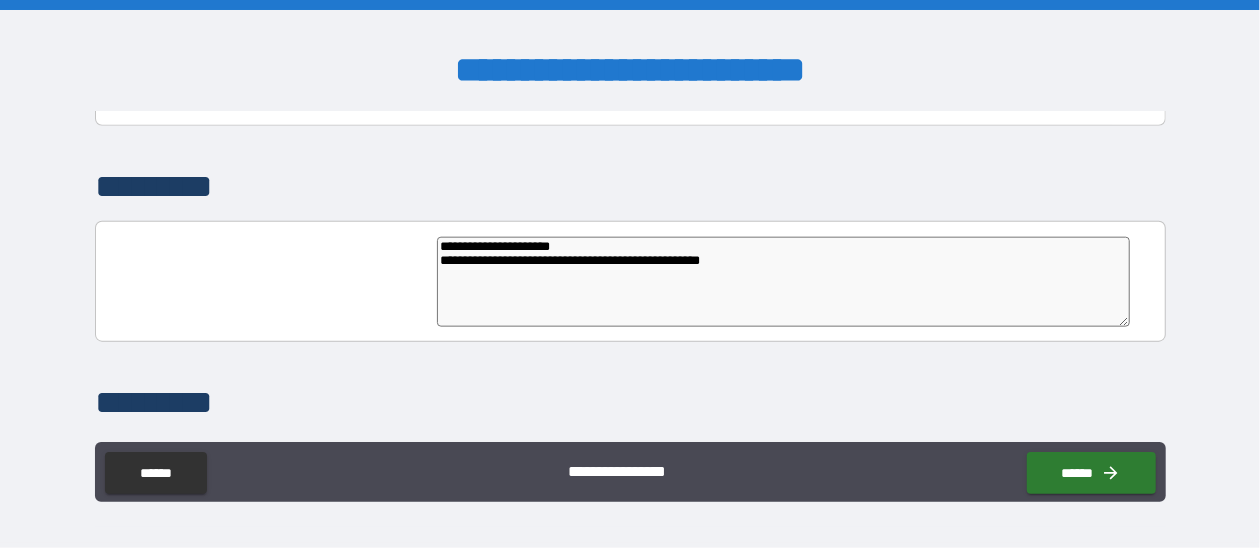 type on "*" 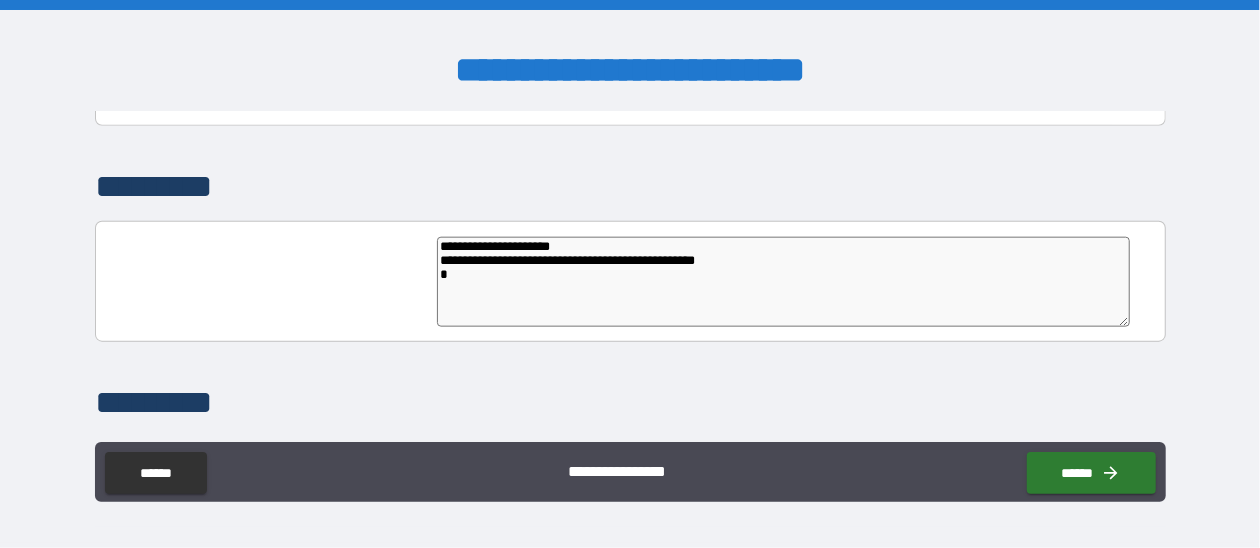 type on "*" 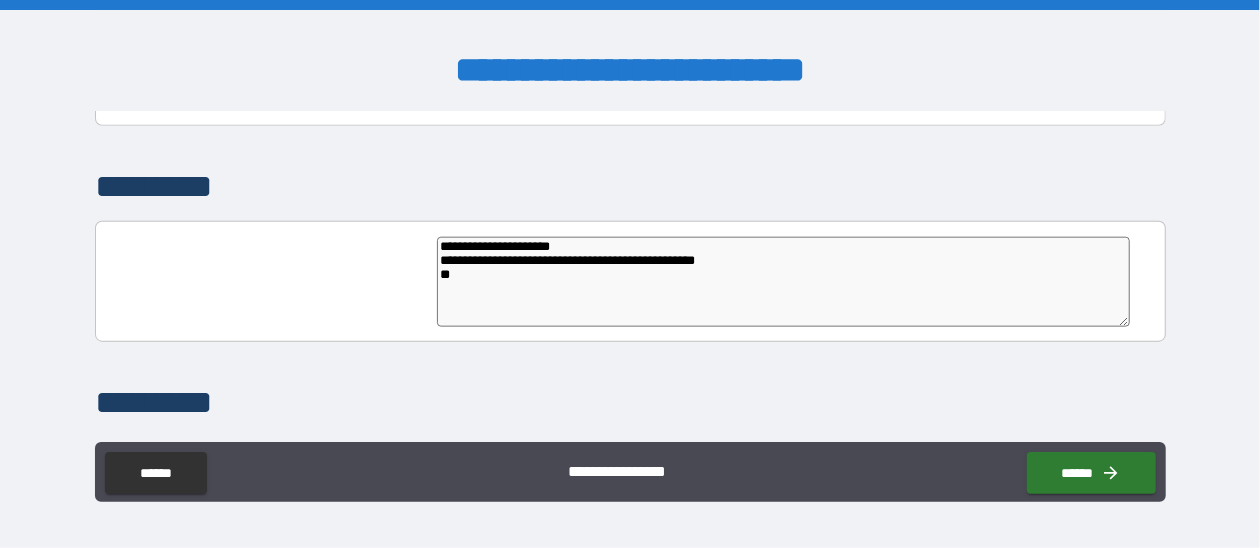 type on "**********" 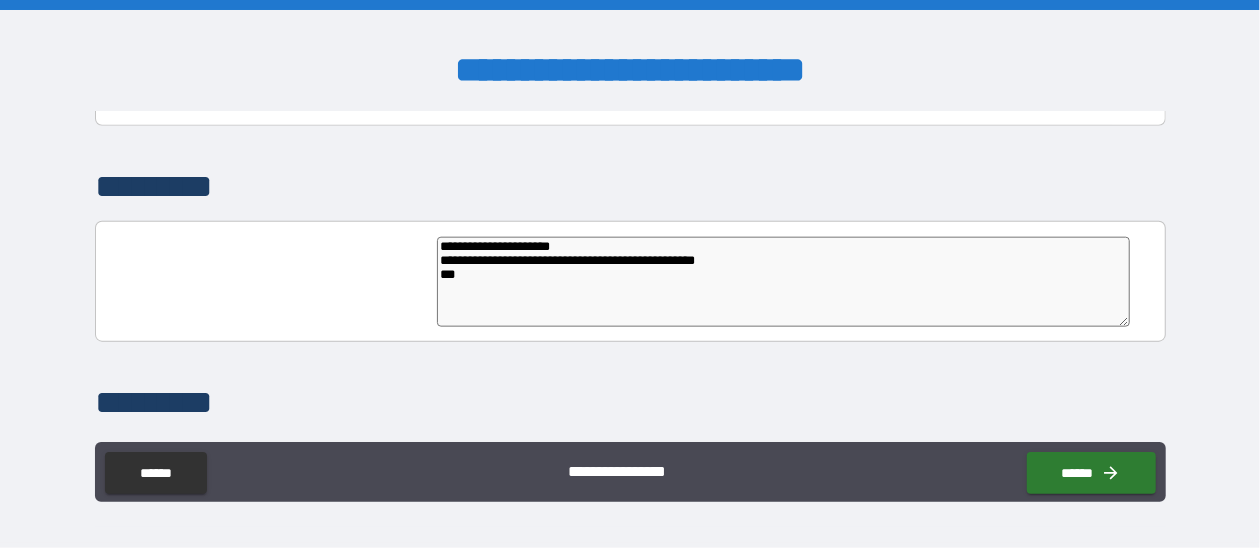 type on "*" 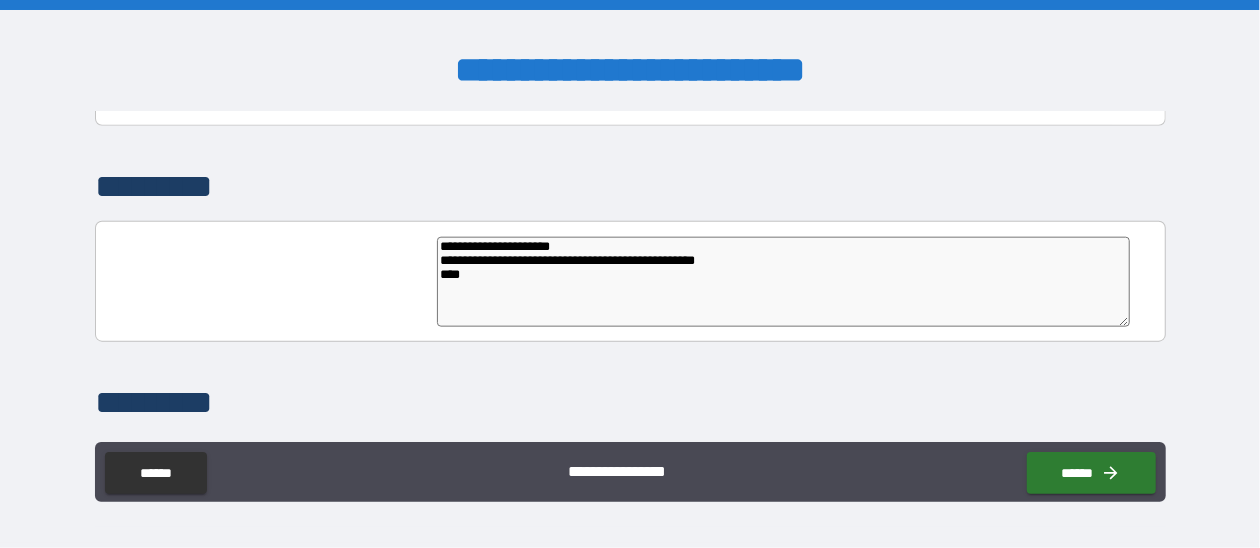type on "**********" 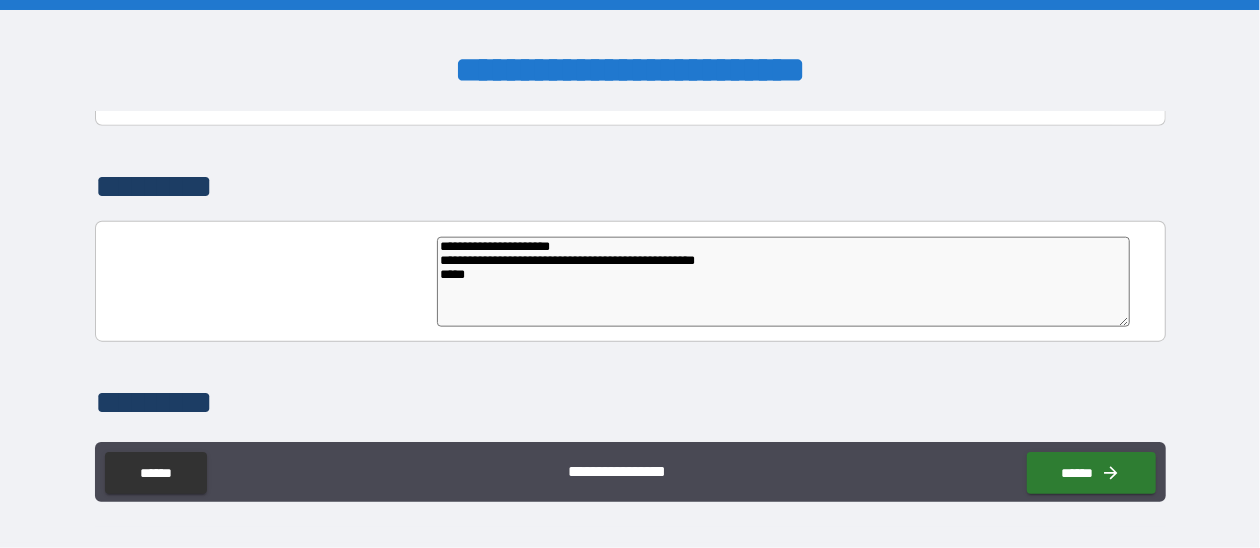 type on "*" 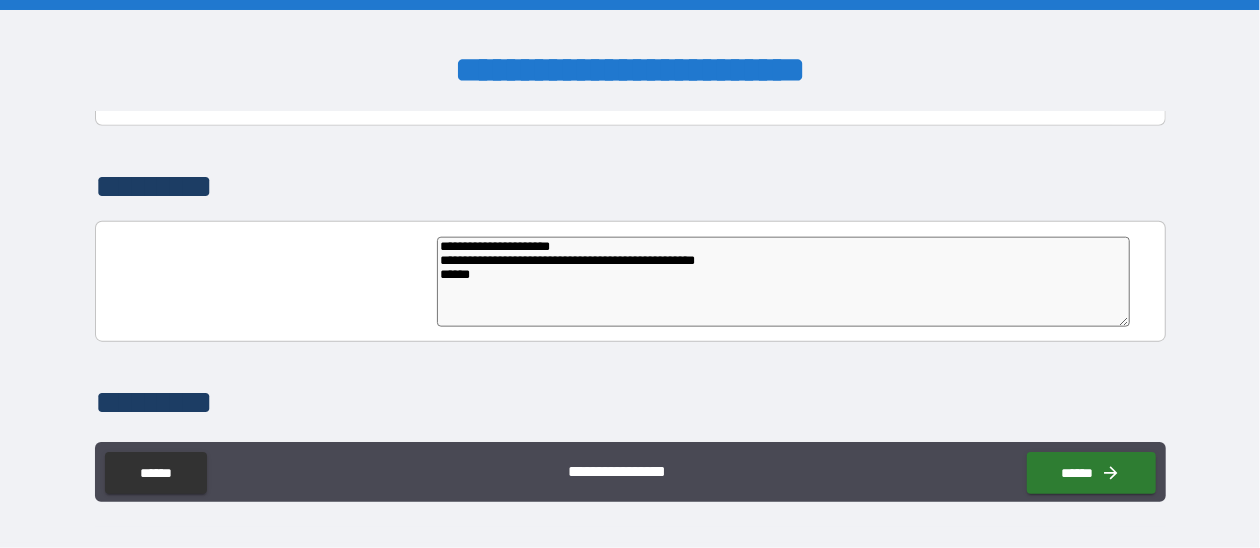 type on "**********" 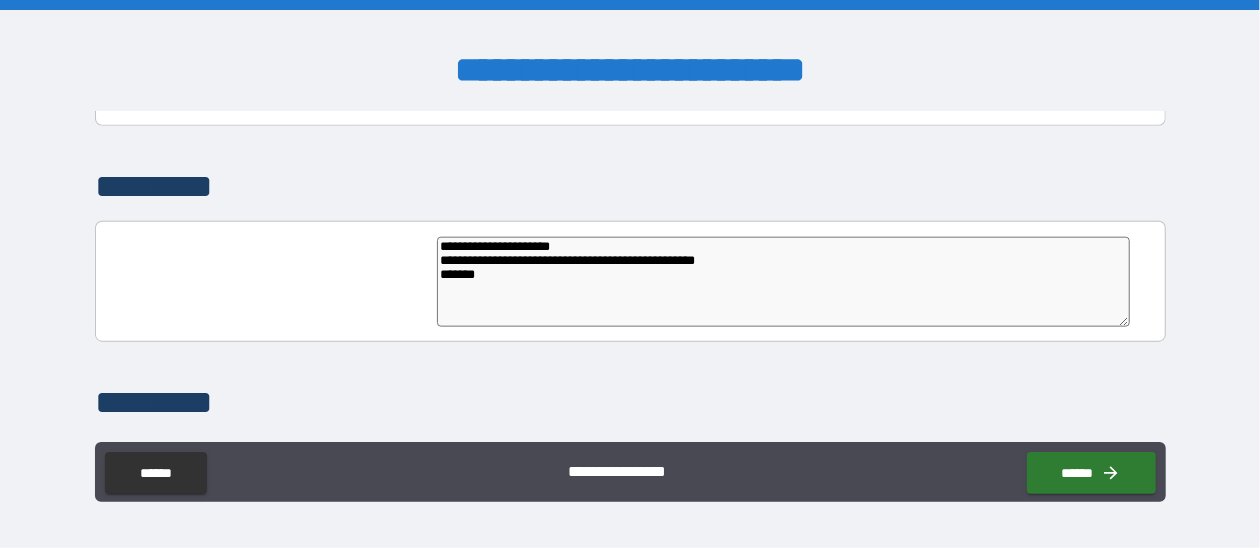 type on "*" 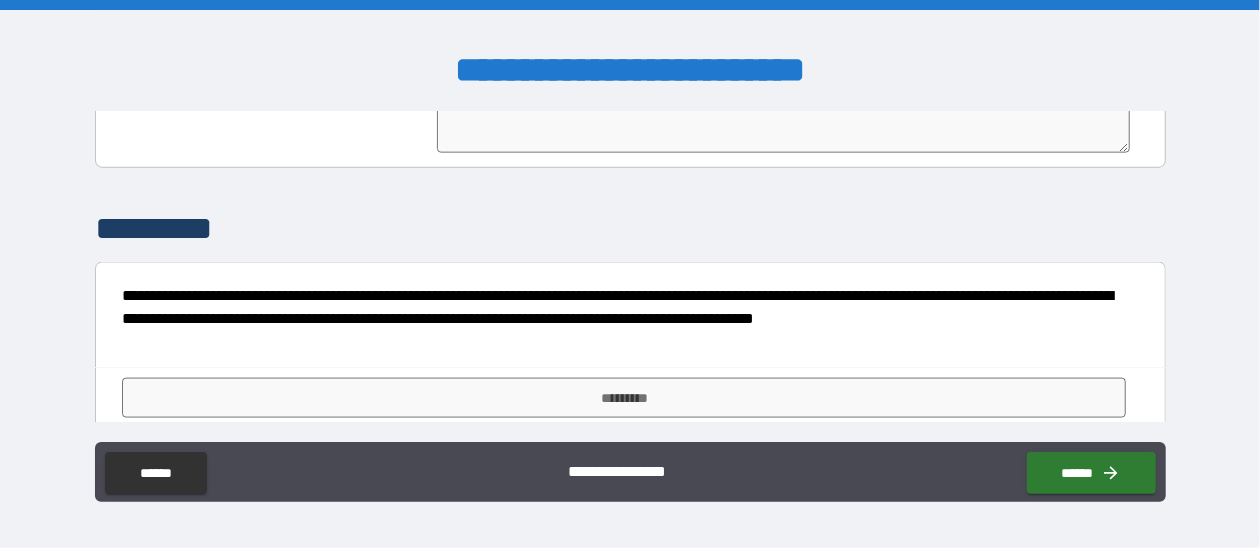 scroll, scrollTop: 5176, scrollLeft: 0, axis: vertical 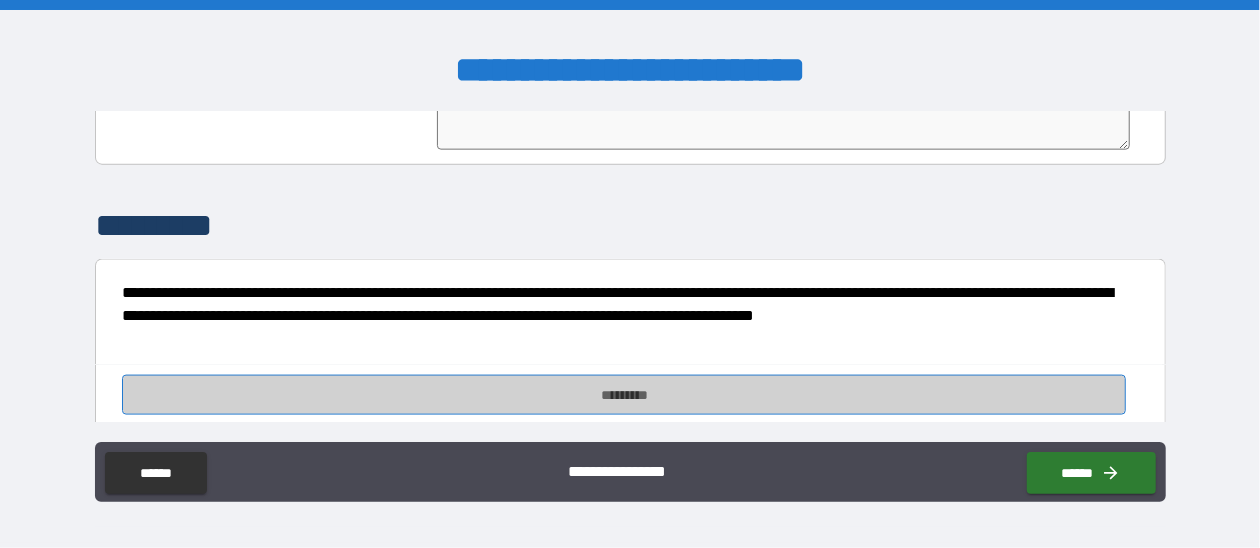 click on "*********" at bounding box center (624, 395) 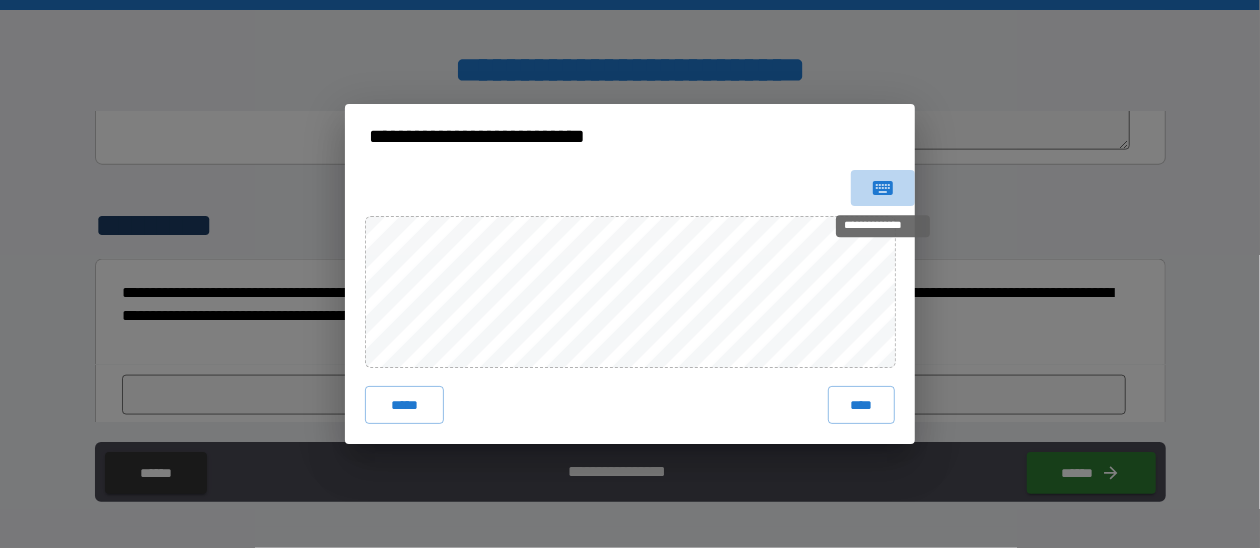 click 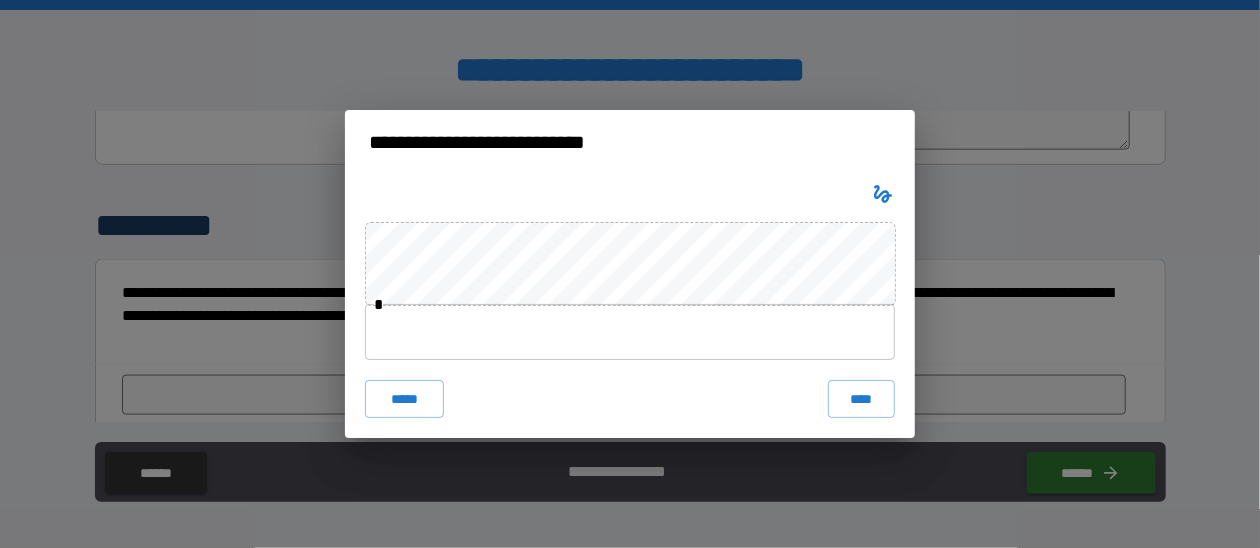 click at bounding box center (630, 332) 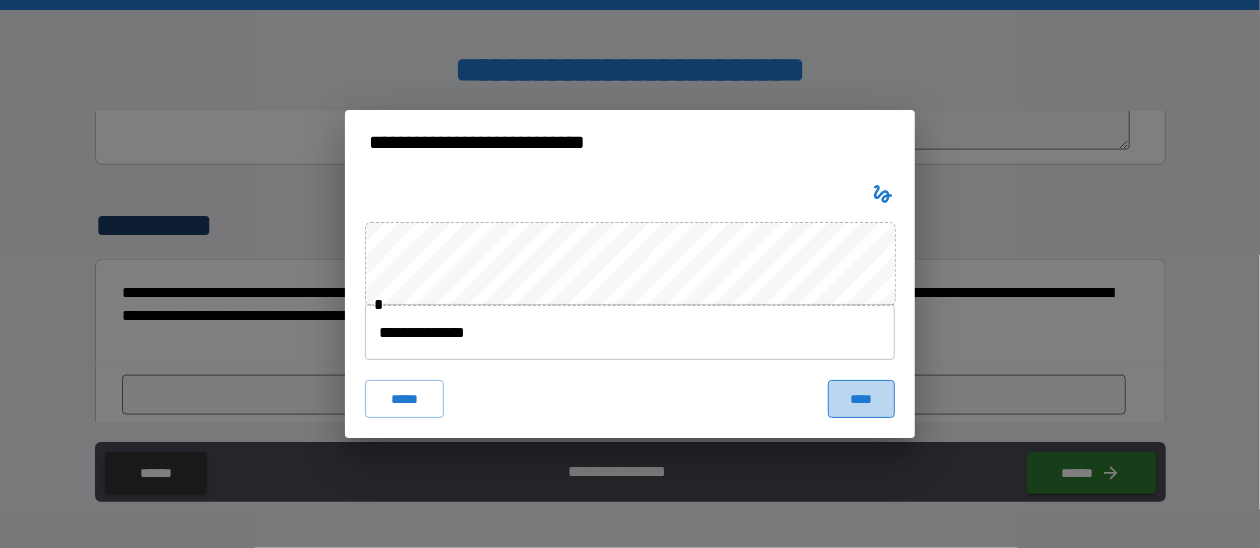 click on "****" at bounding box center (861, 398) 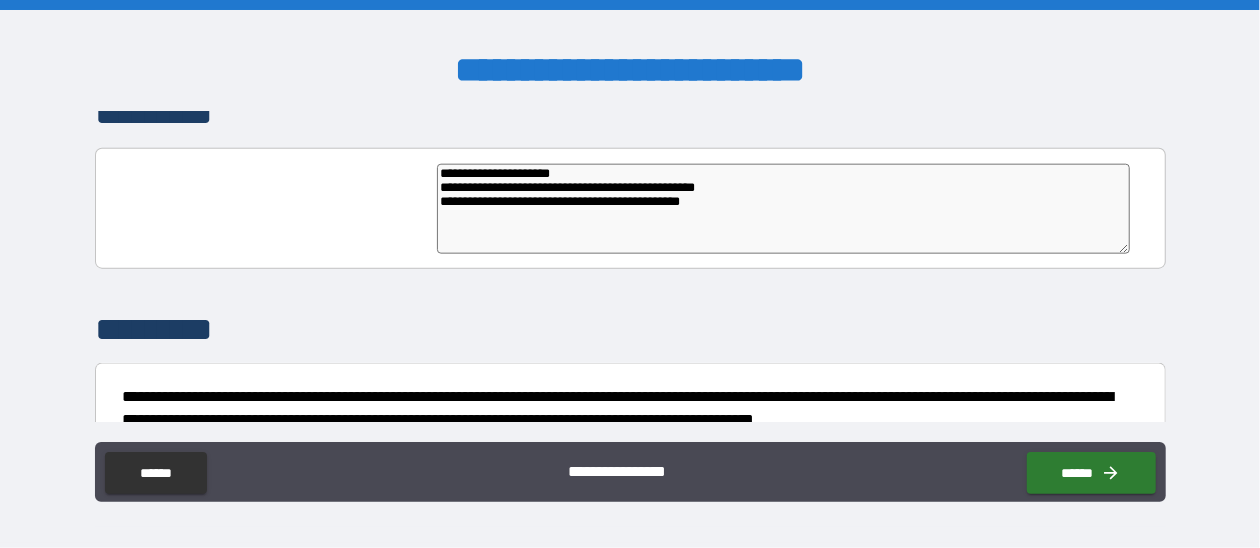 scroll, scrollTop: 4893, scrollLeft: 0, axis: vertical 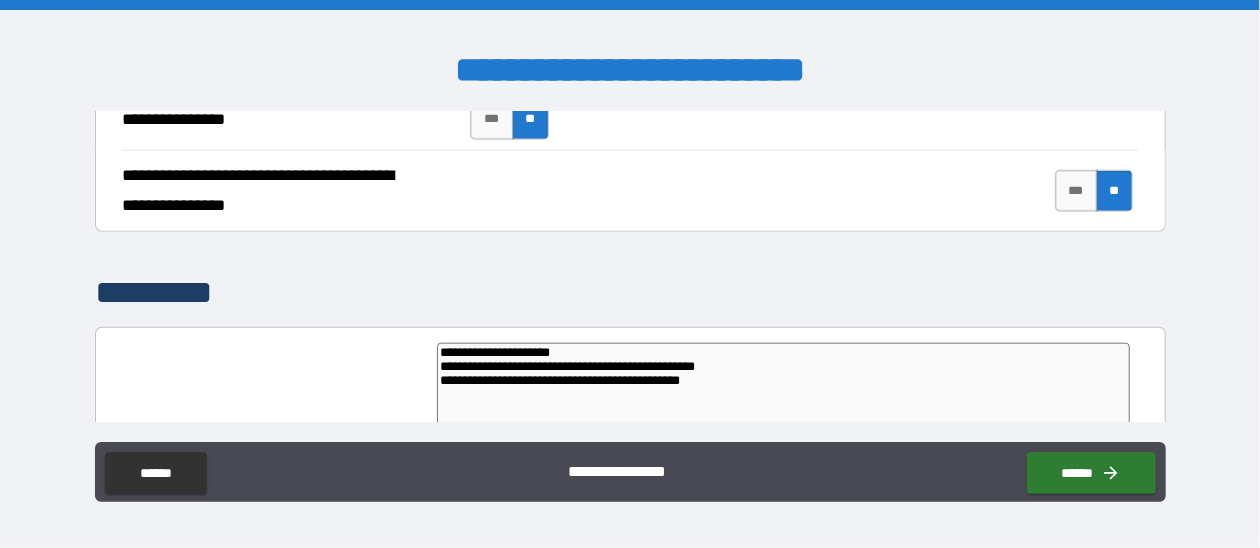 click on "**********" at bounding box center [783, 388] 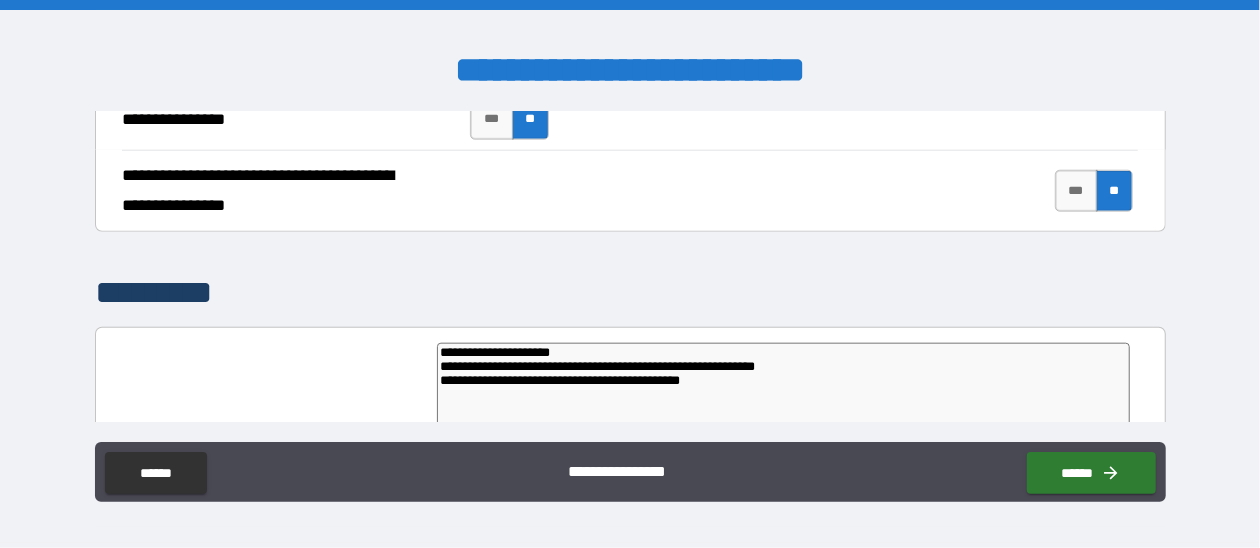 scroll, scrollTop: 4992, scrollLeft: 0, axis: vertical 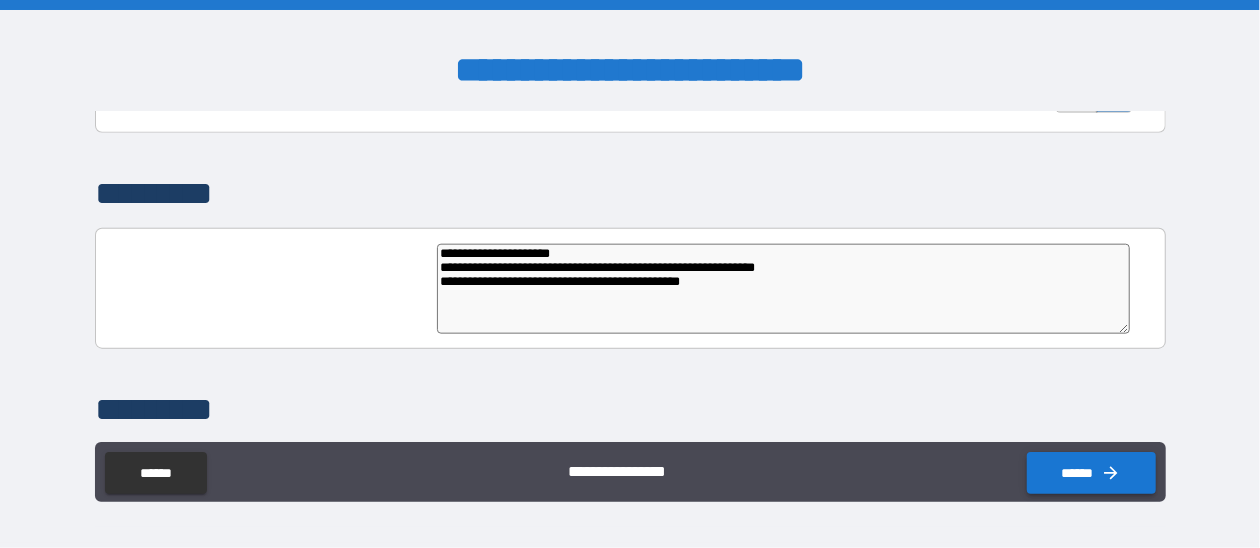 click on "******" at bounding box center [1091, 473] 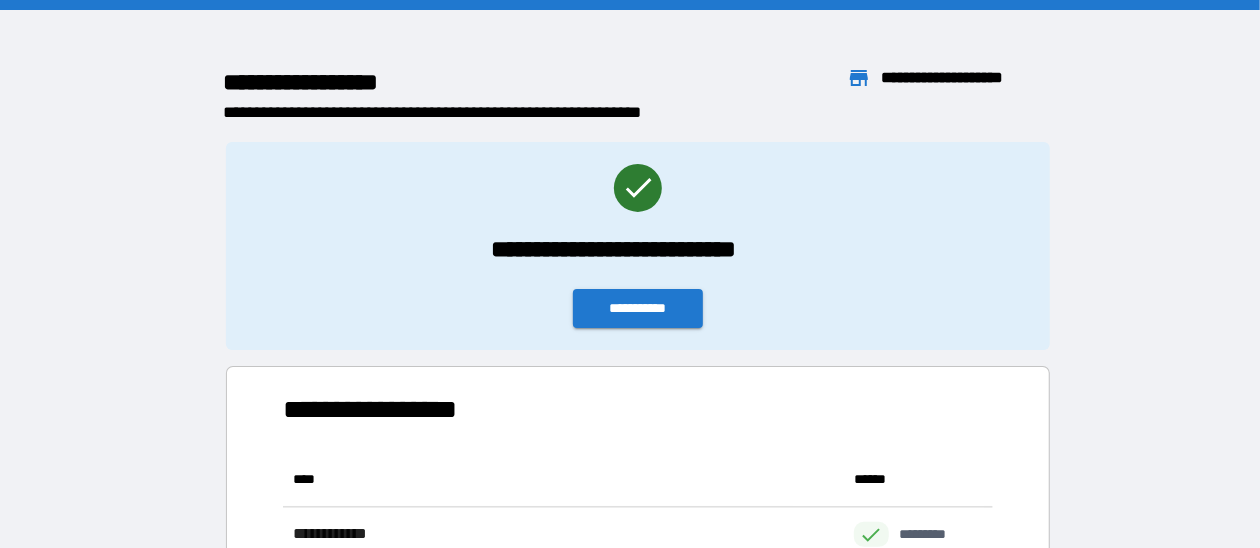 scroll, scrollTop: 15, scrollLeft: 16, axis: both 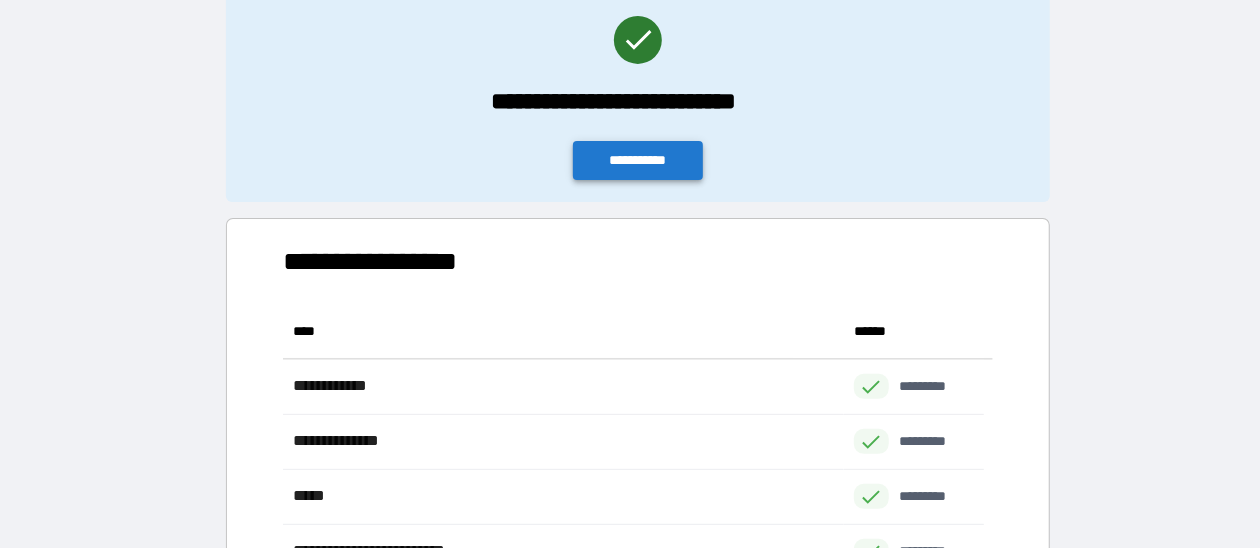 click on "**********" at bounding box center (637, 160) 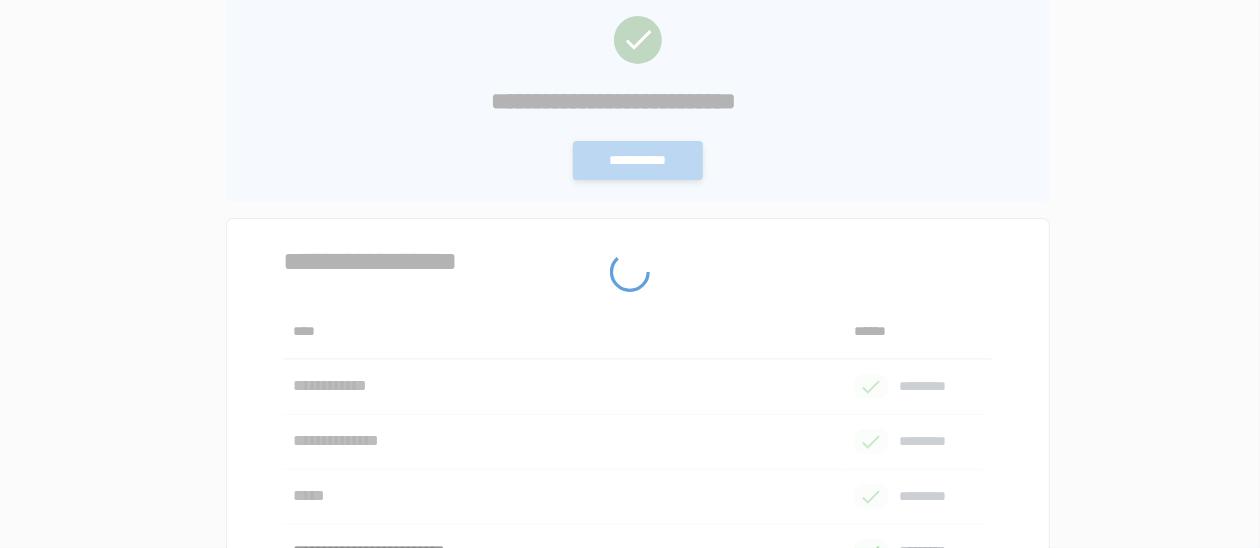 scroll, scrollTop: 0, scrollLeft: 0, axis: both 